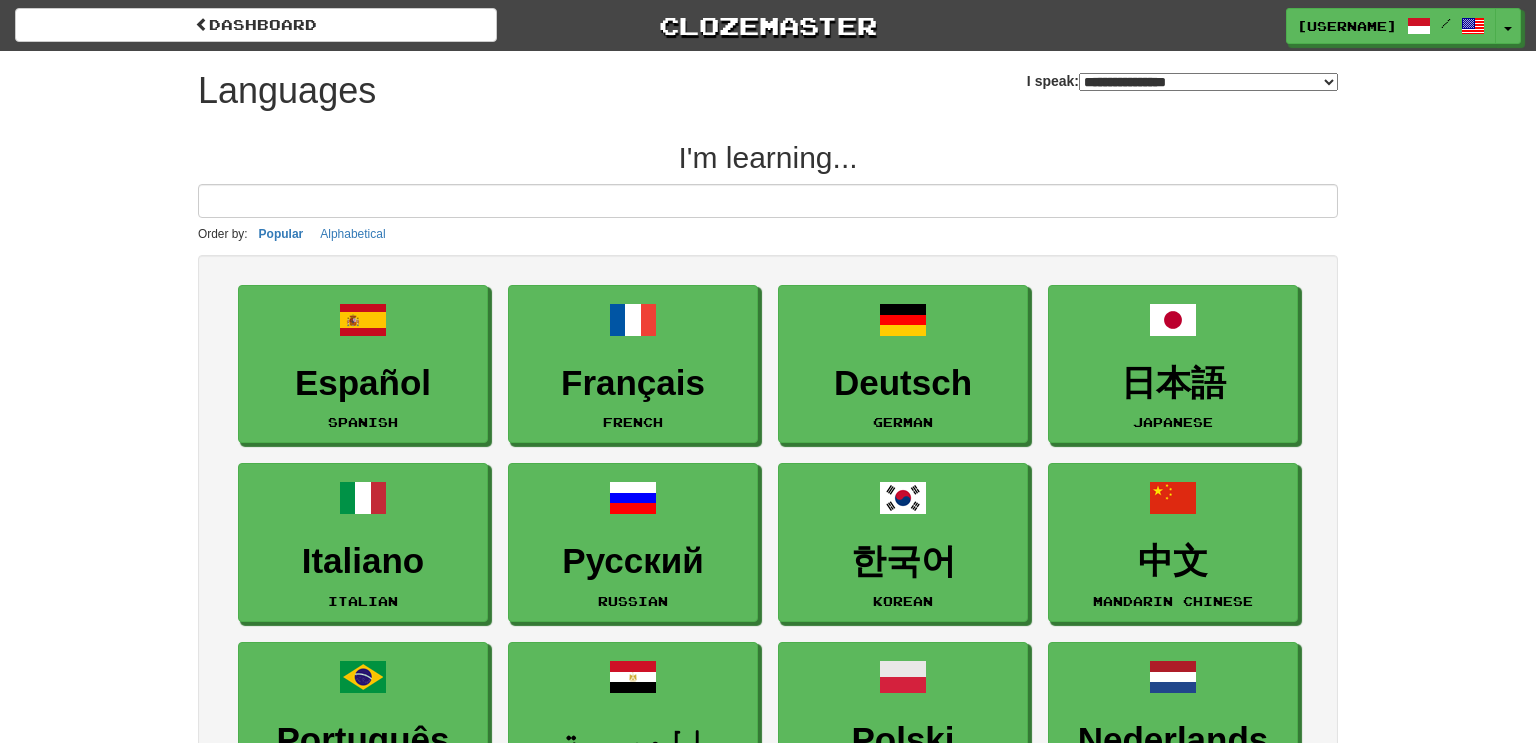 select on "*******" 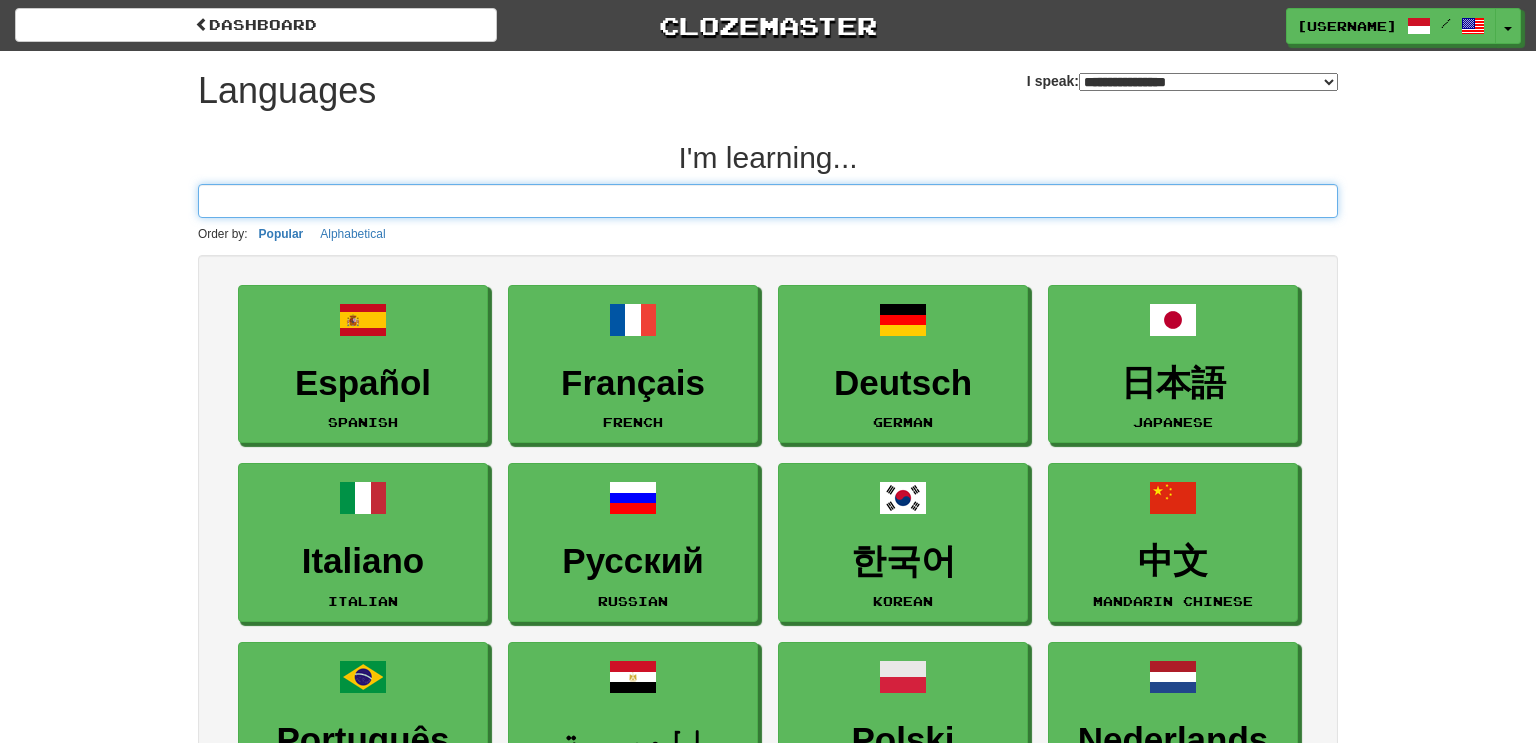 scroll, scrollTop: 0, scrollLeft: 0, axis: both 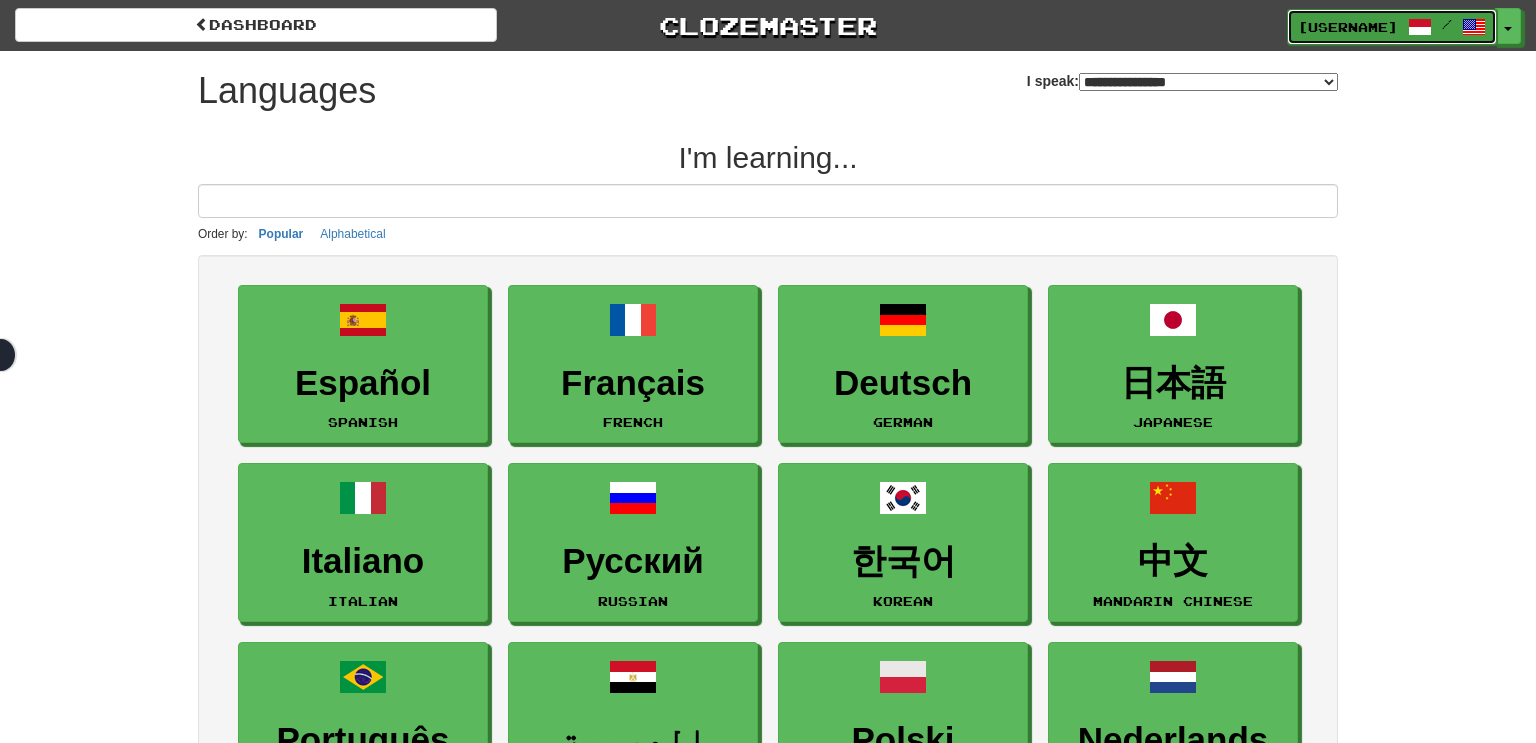 click on "[USERNAME]" at bounding box center (1348, 27) 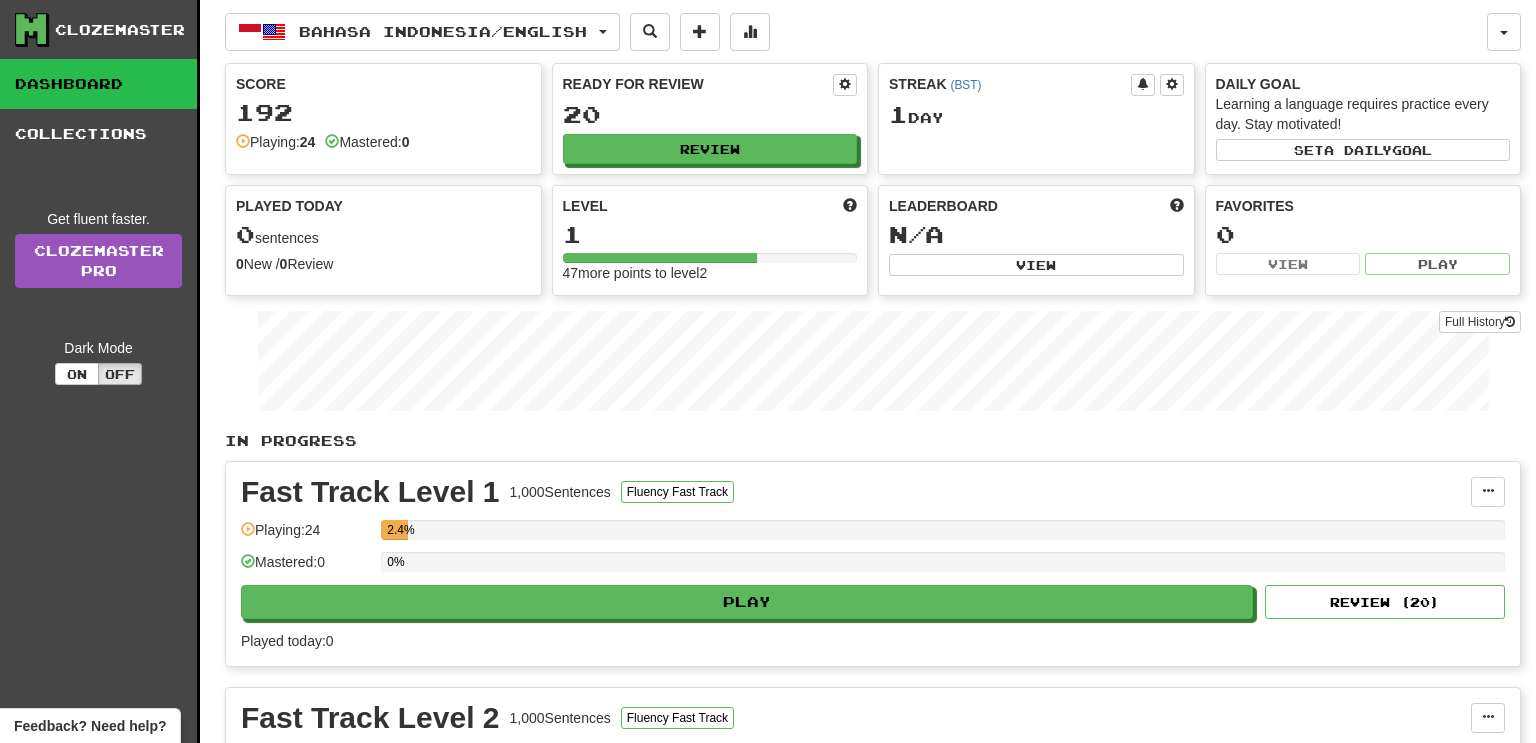 scroll, scrollTop: 0, scrollLeft: 0, axis: both 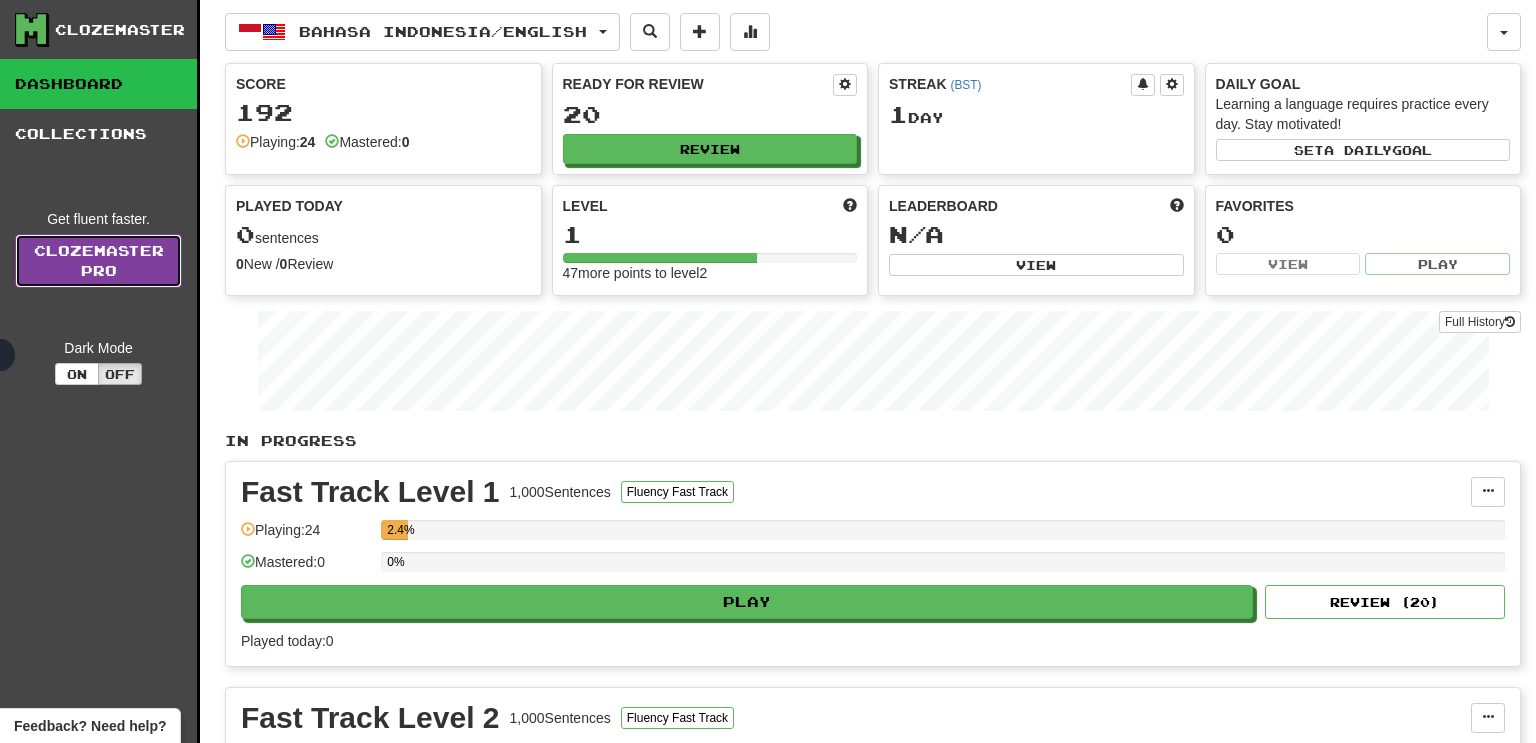 click on "Clozemaster Pro" at bounding box center [98, 261] 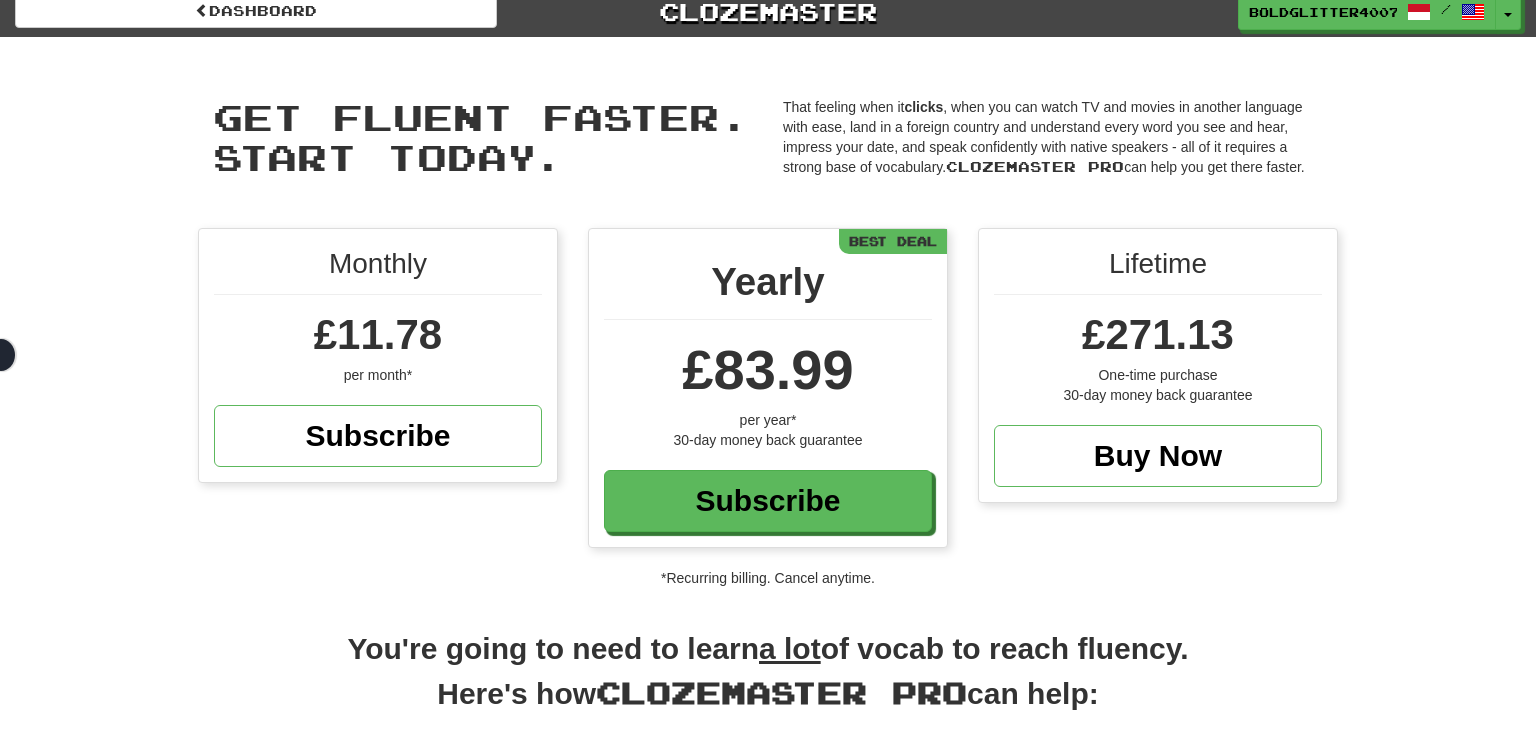 scroll, scrollTop: 16, scrollLeft: 0, axis: vertical 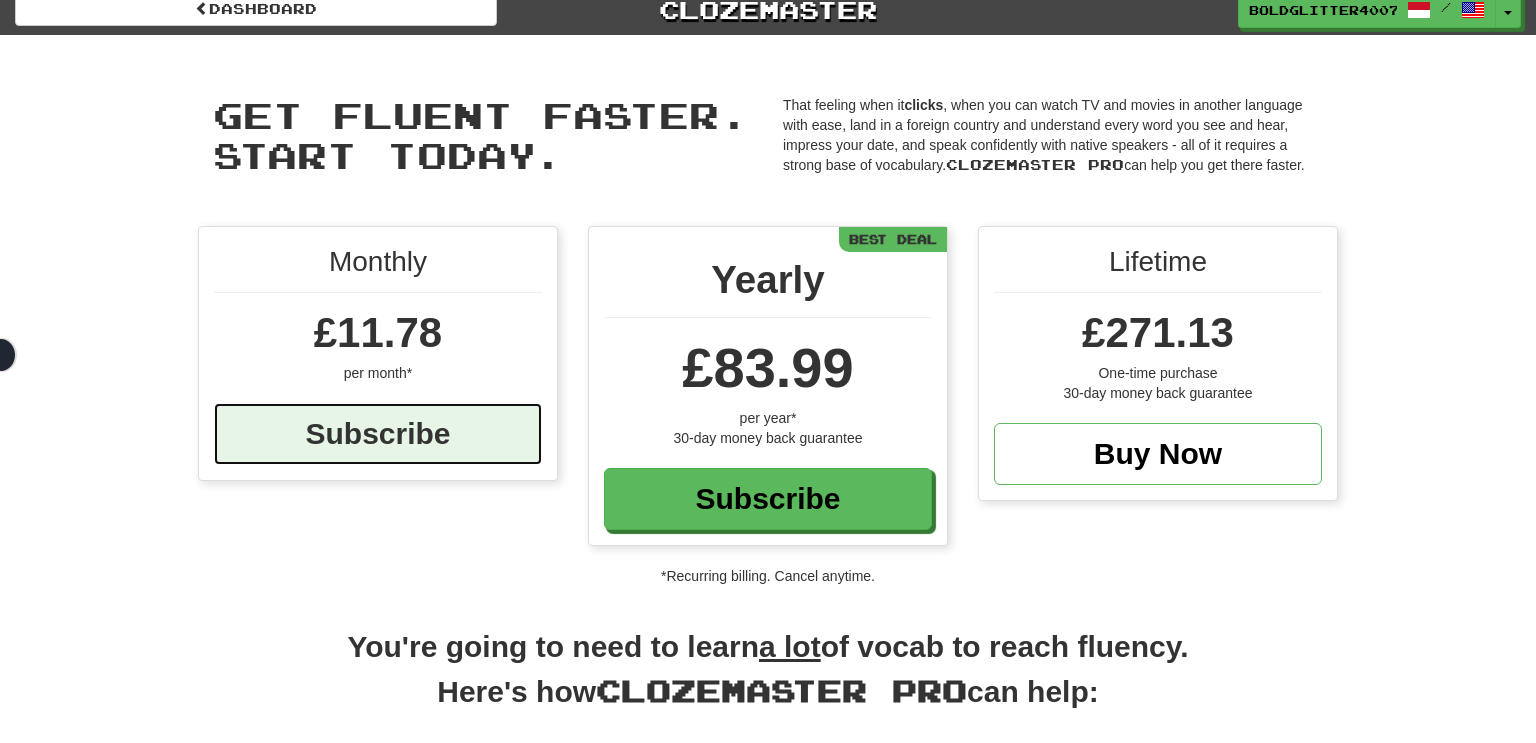 click on "Subscribe" at bounding box center [378, 434] 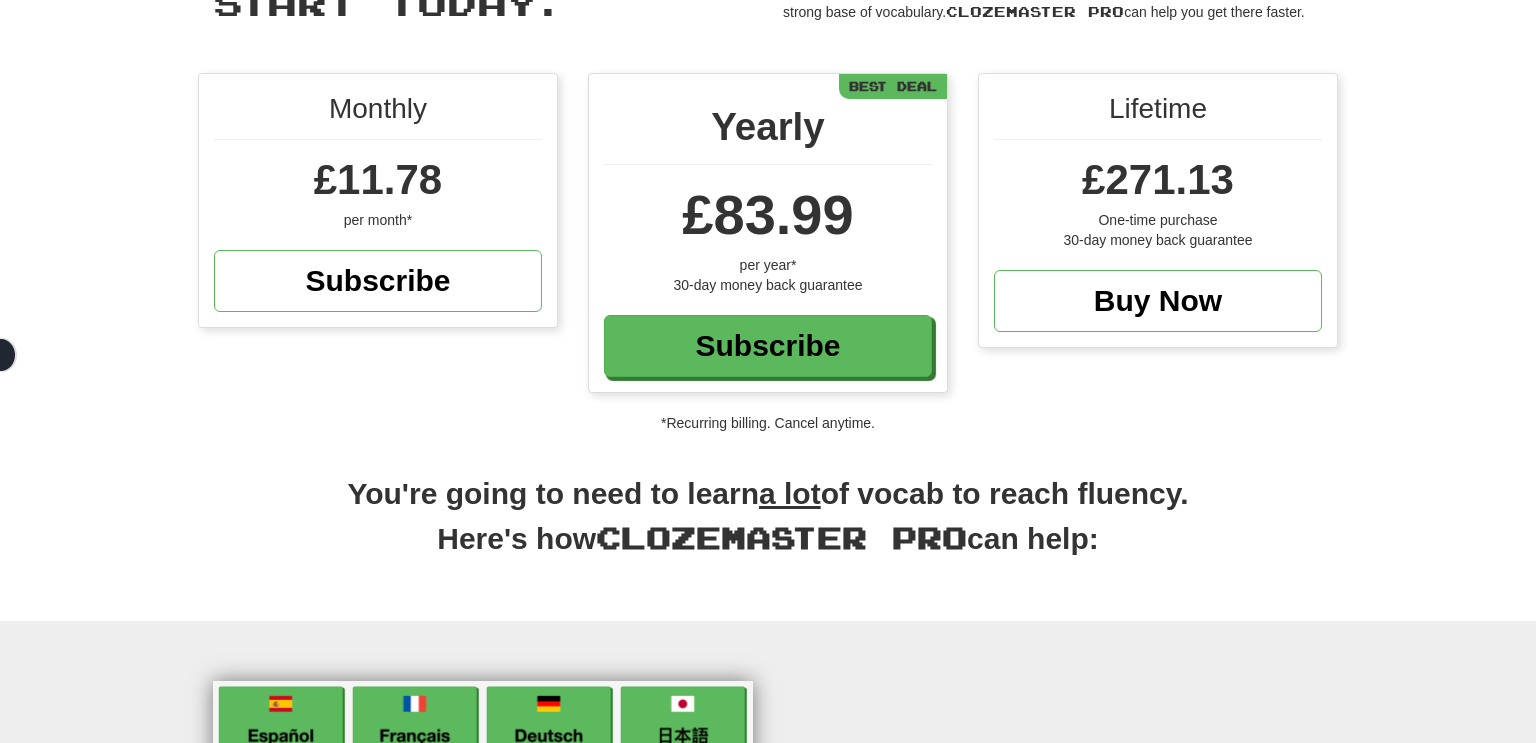 scroll, scrollTop: 168, scrollLeft: 0, axis: vertical 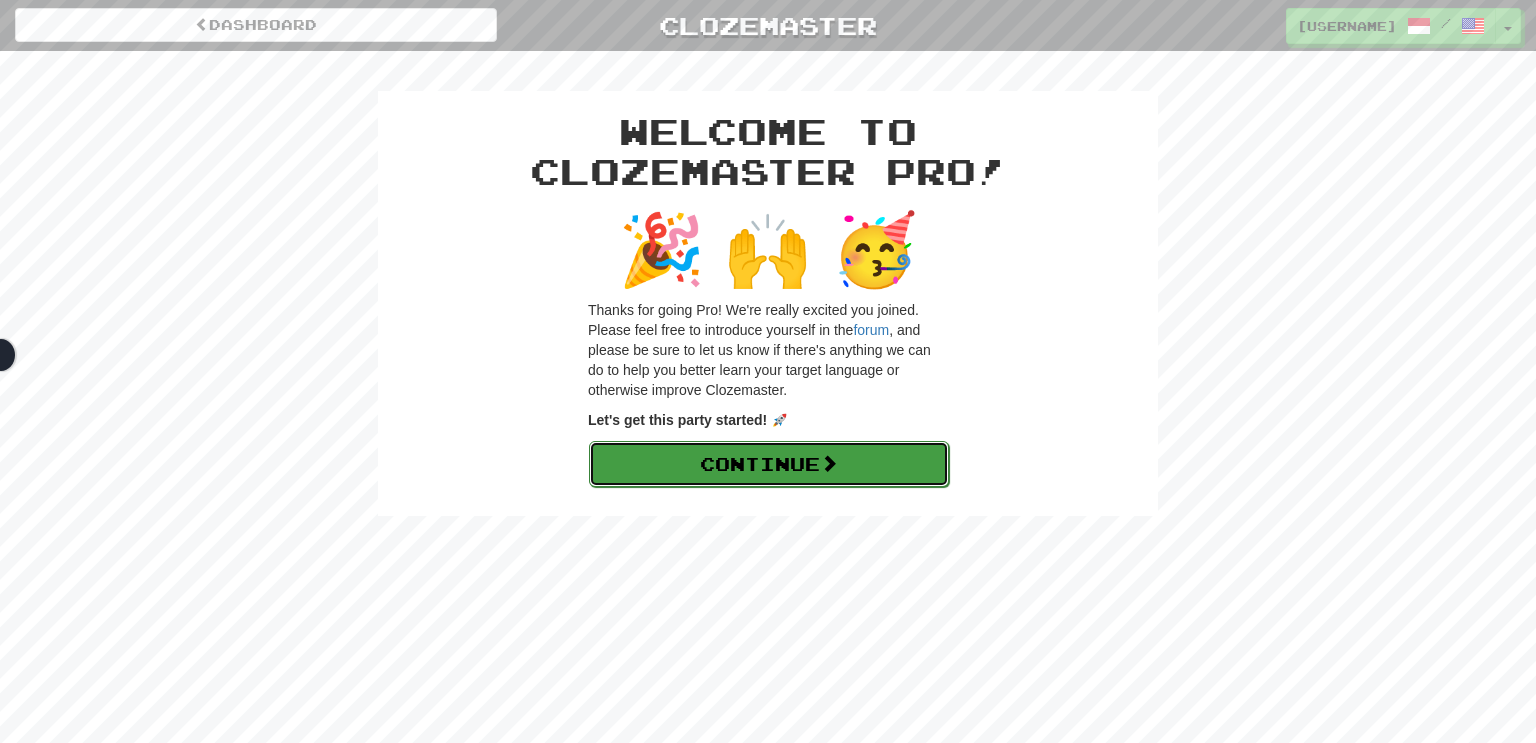 click on "Continue" at bounding box center [769, 464] 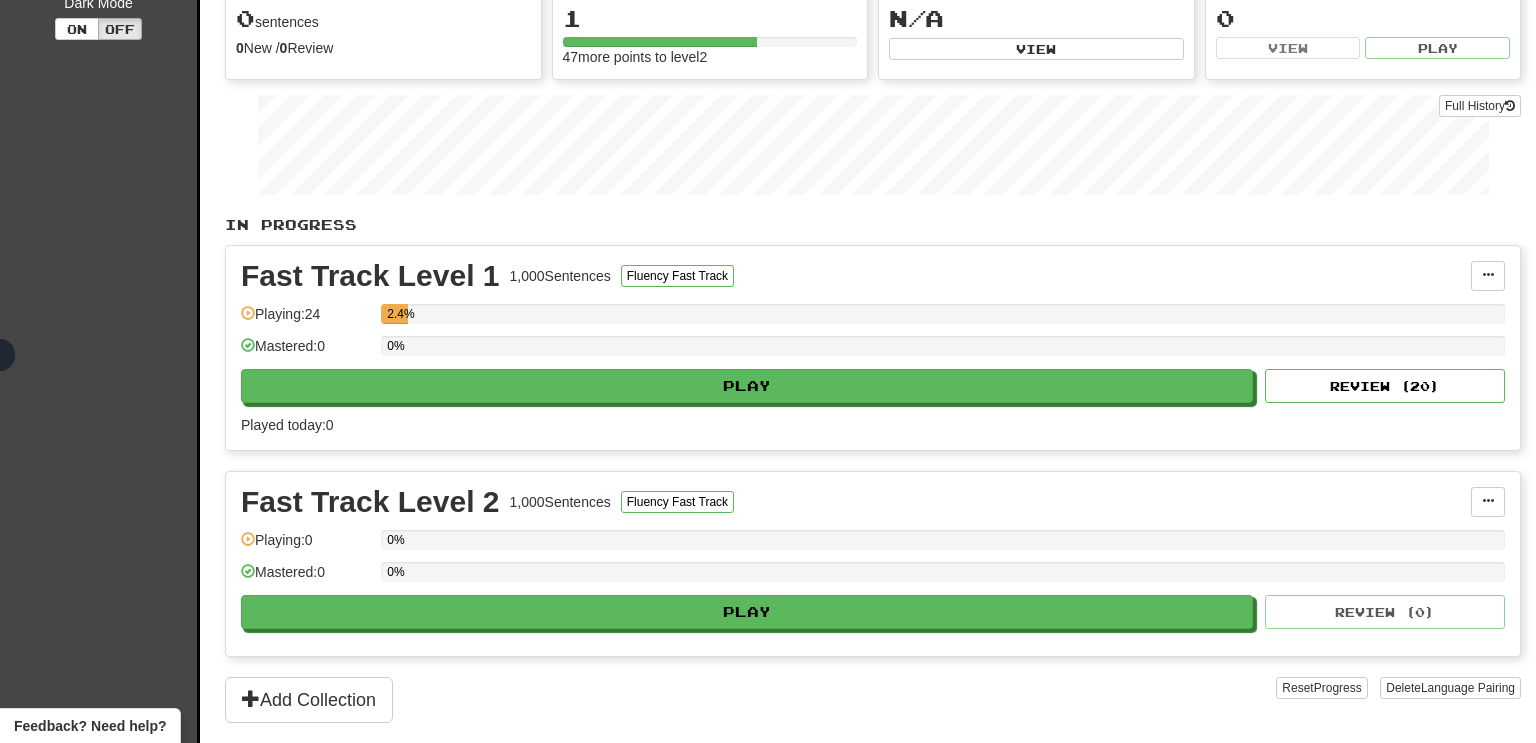 scroll, scrollTop: 0, scrollLeft: 0, axis: both 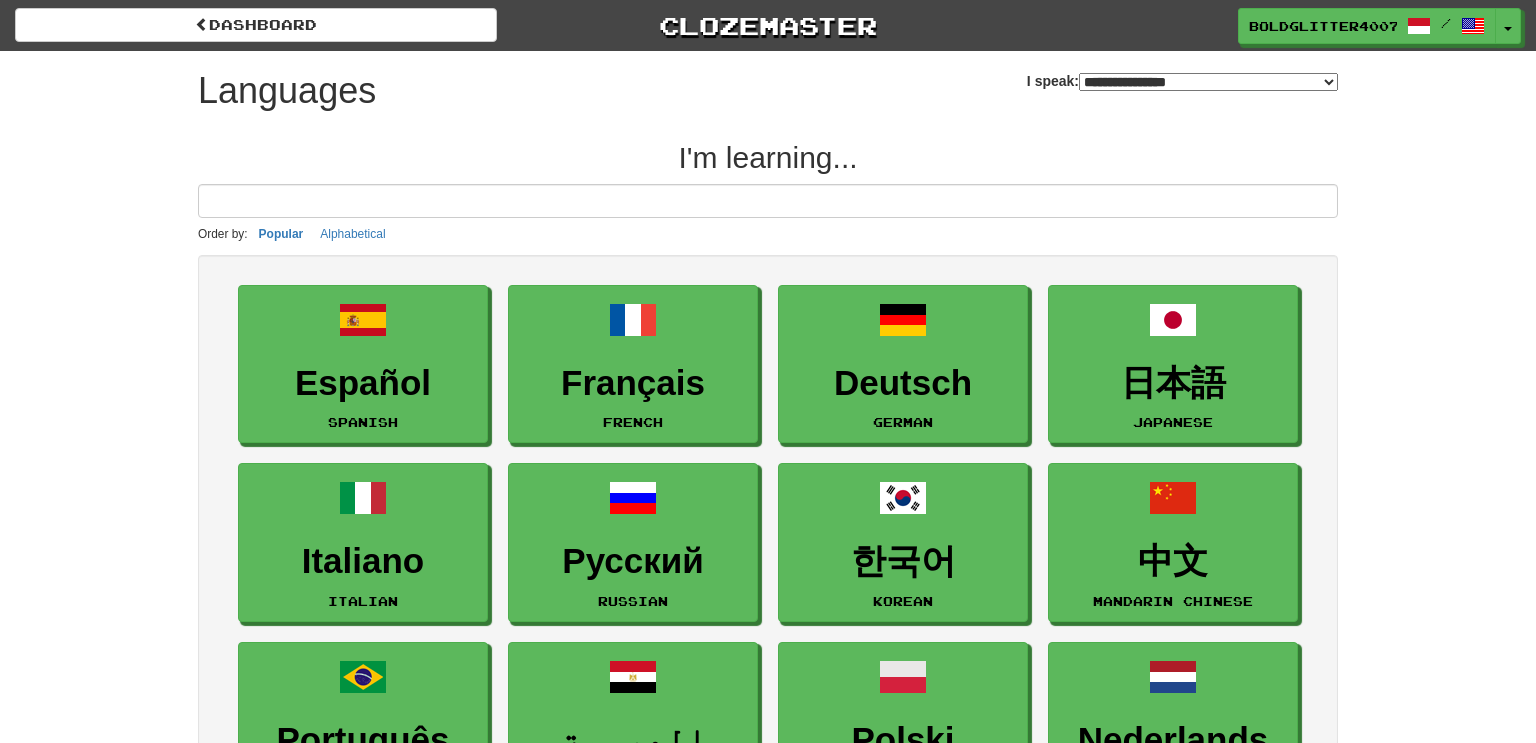 select on "*******" 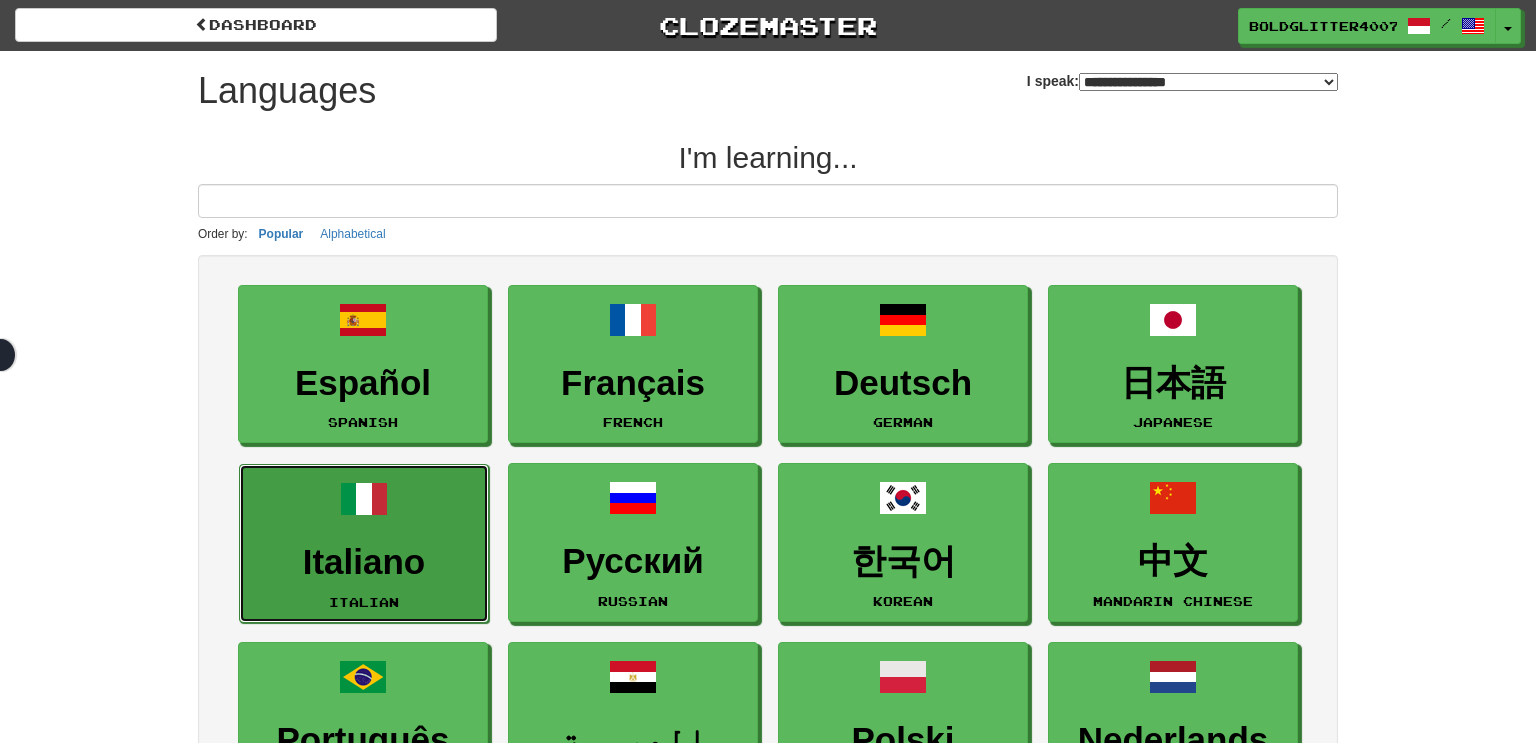 click on "Italiano Italian" at bounding box center [364, 543] 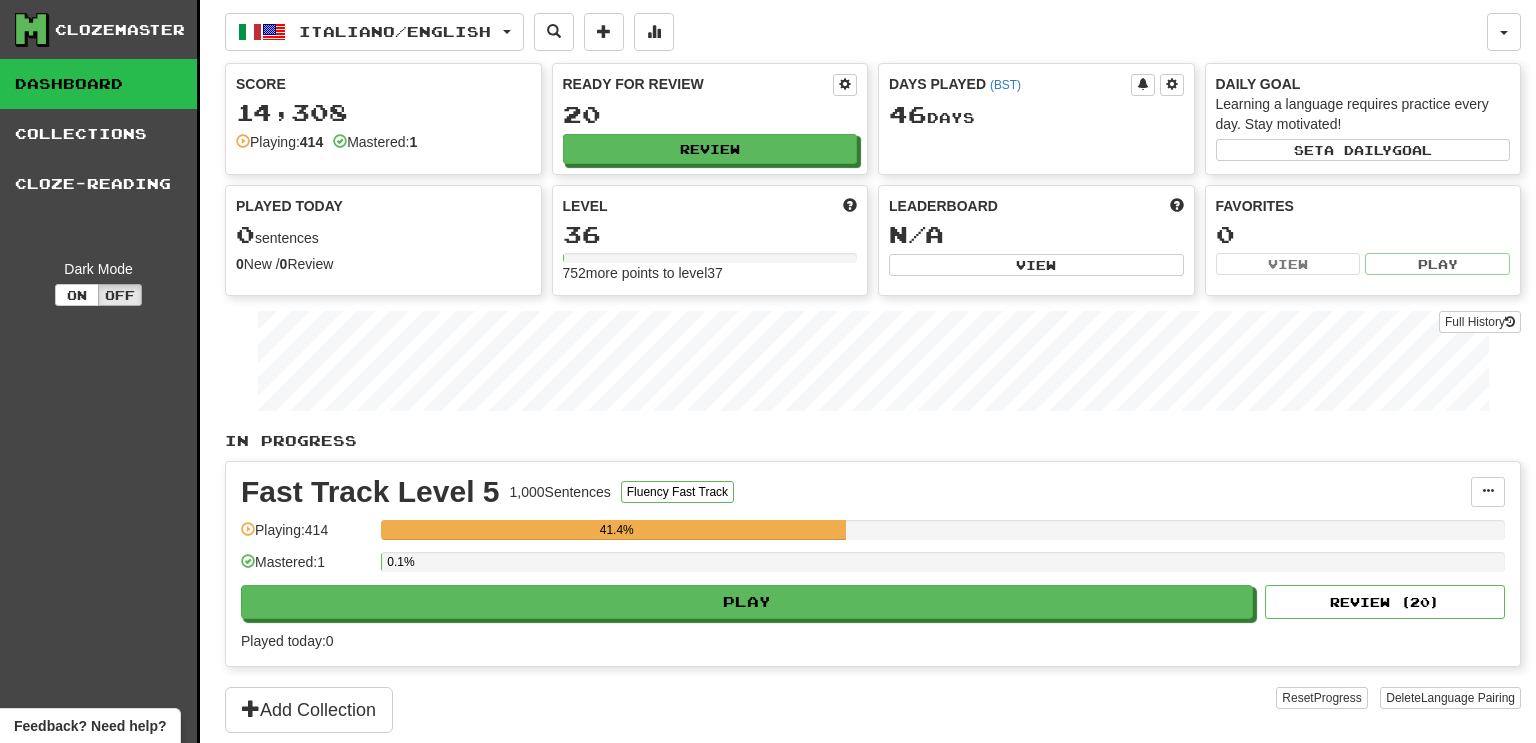 scroll, scrollTop: 0, scrollLeft: 0, axis: both 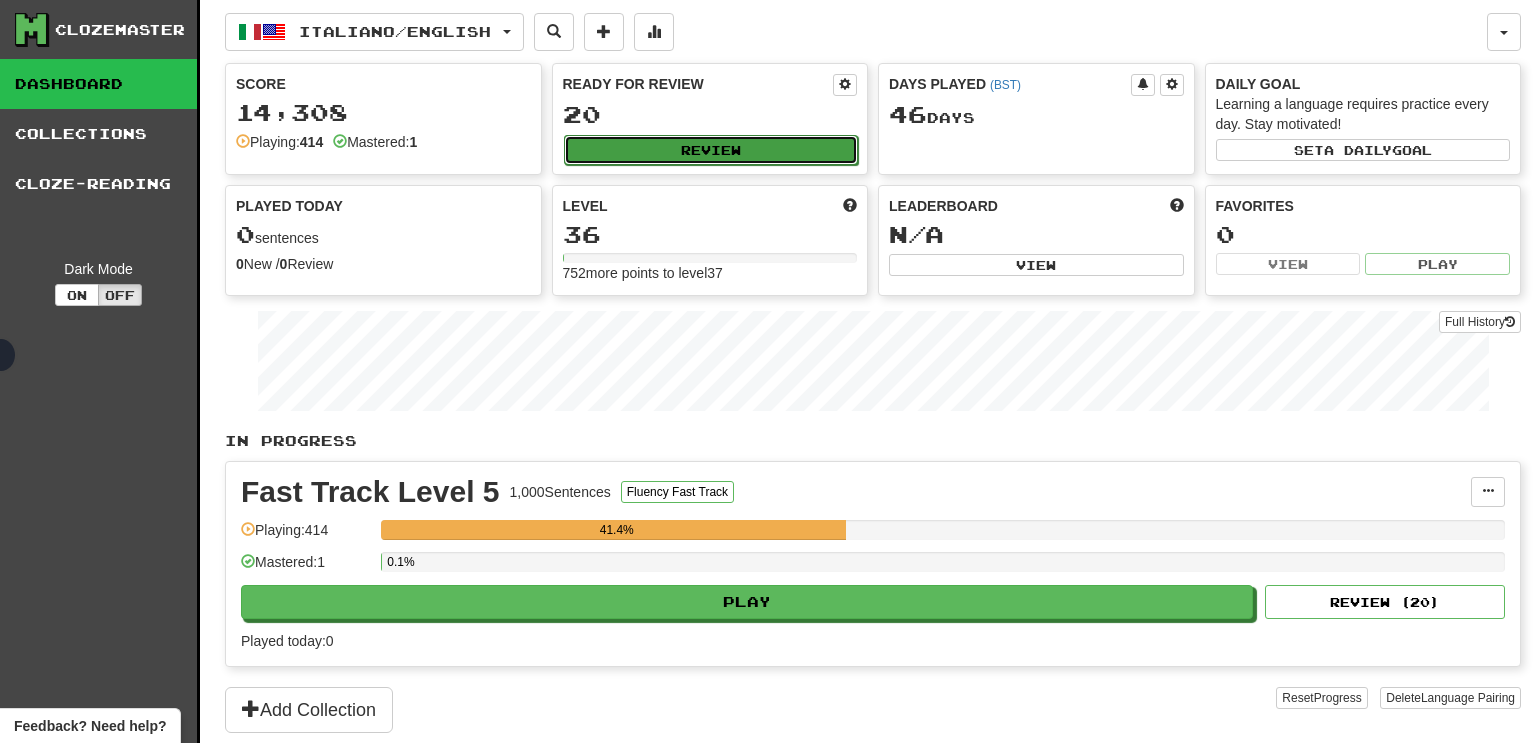 click on "Review" at bounding box center [711, 150] 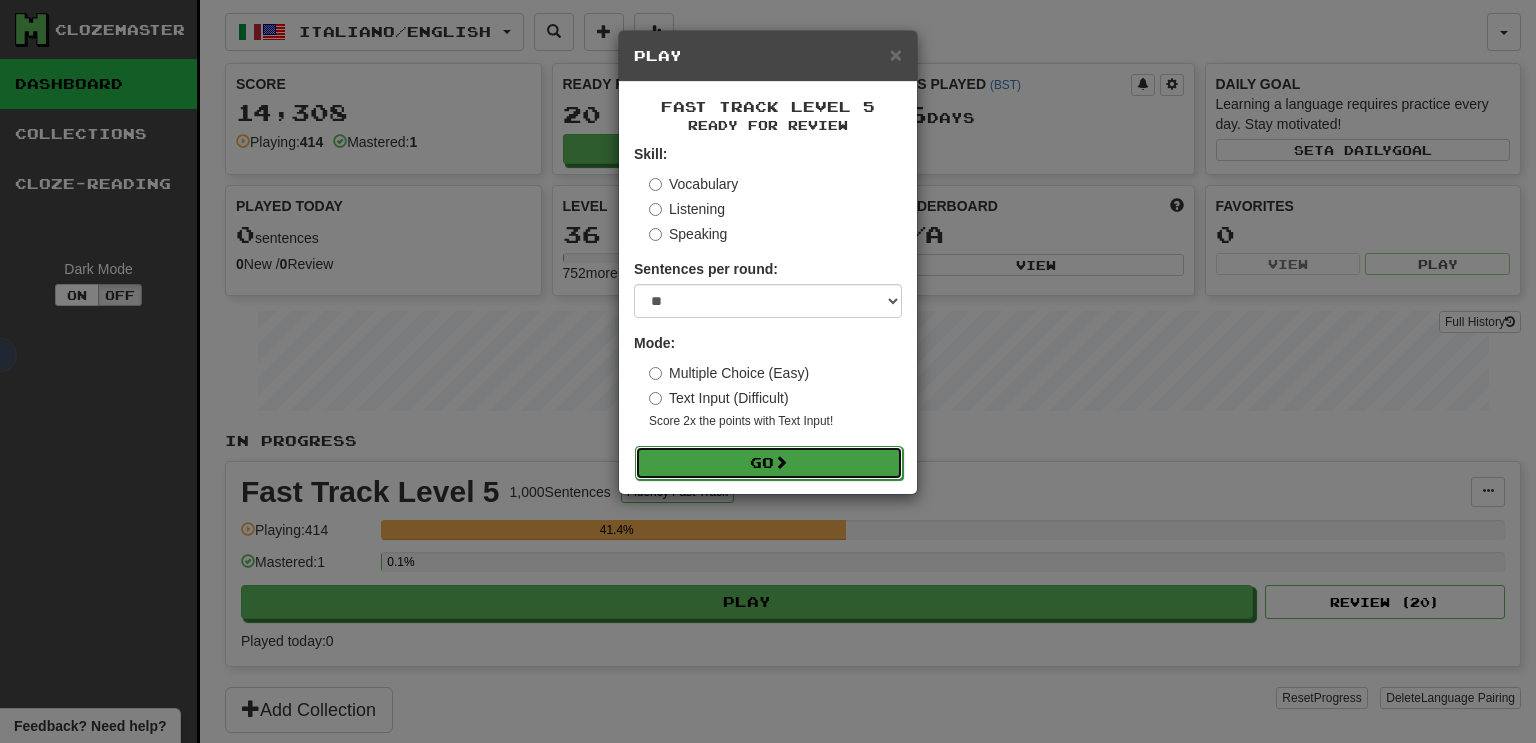 click on "Go" at bounding box center [769, 463] 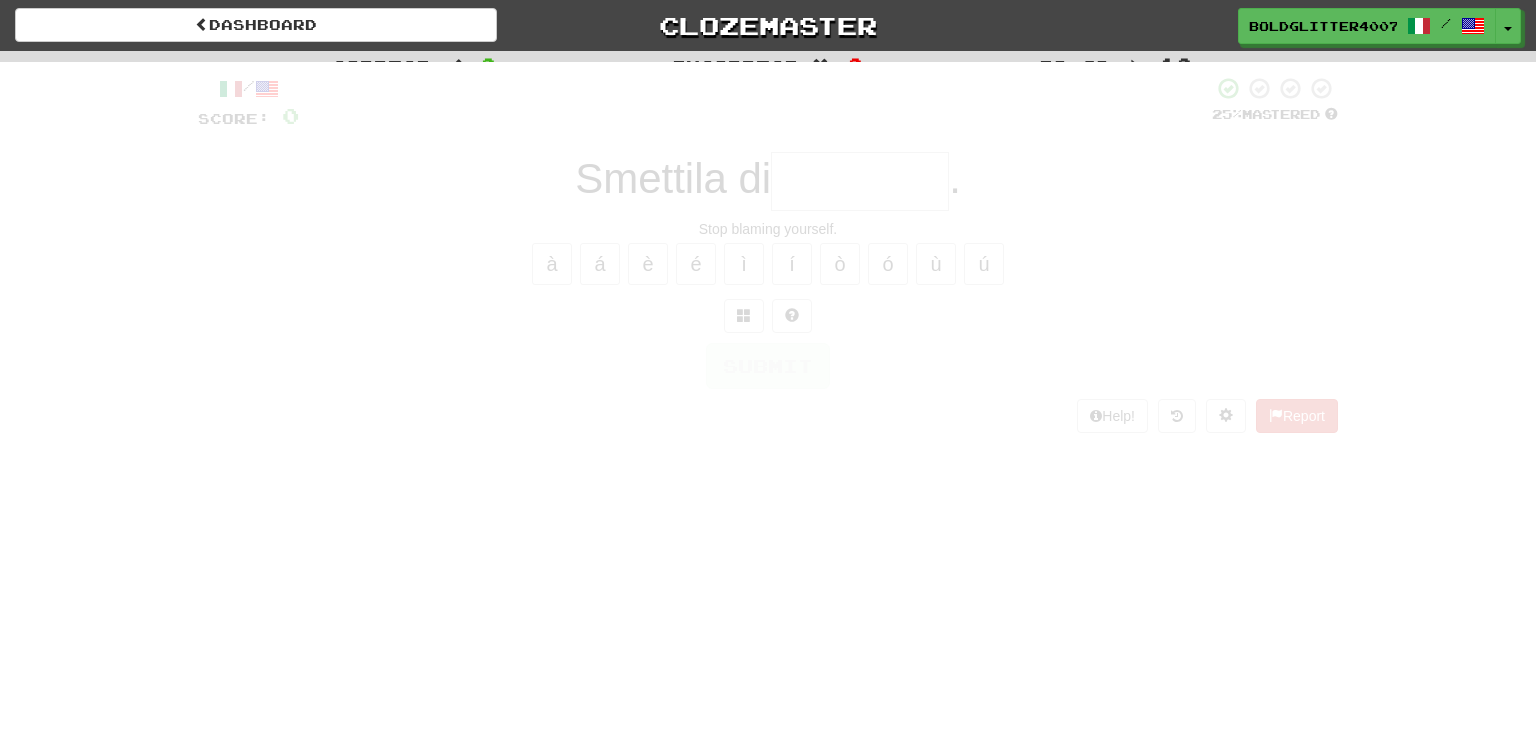 scroll, scrollTop: 0, scrollLeft: 0, axis: both 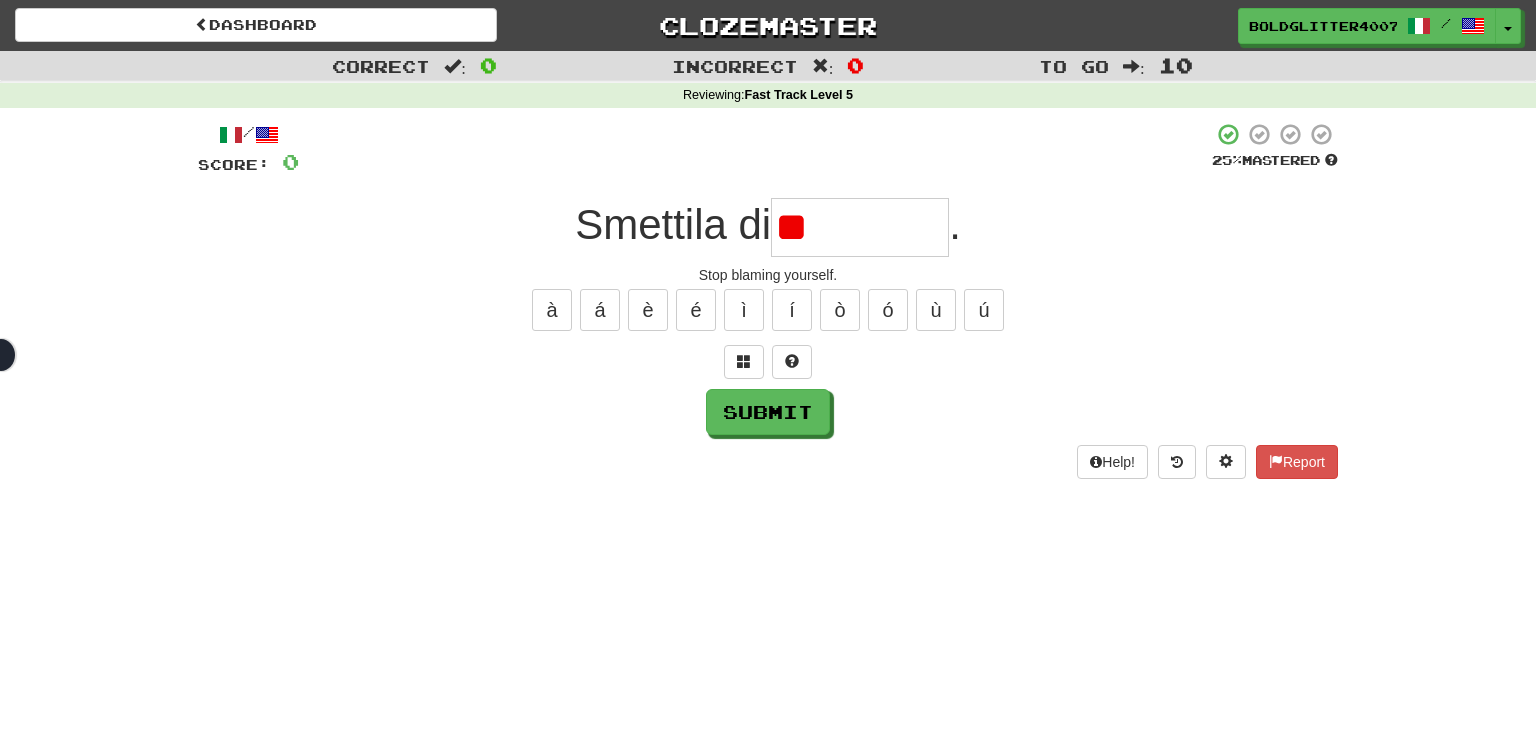 type on "*" 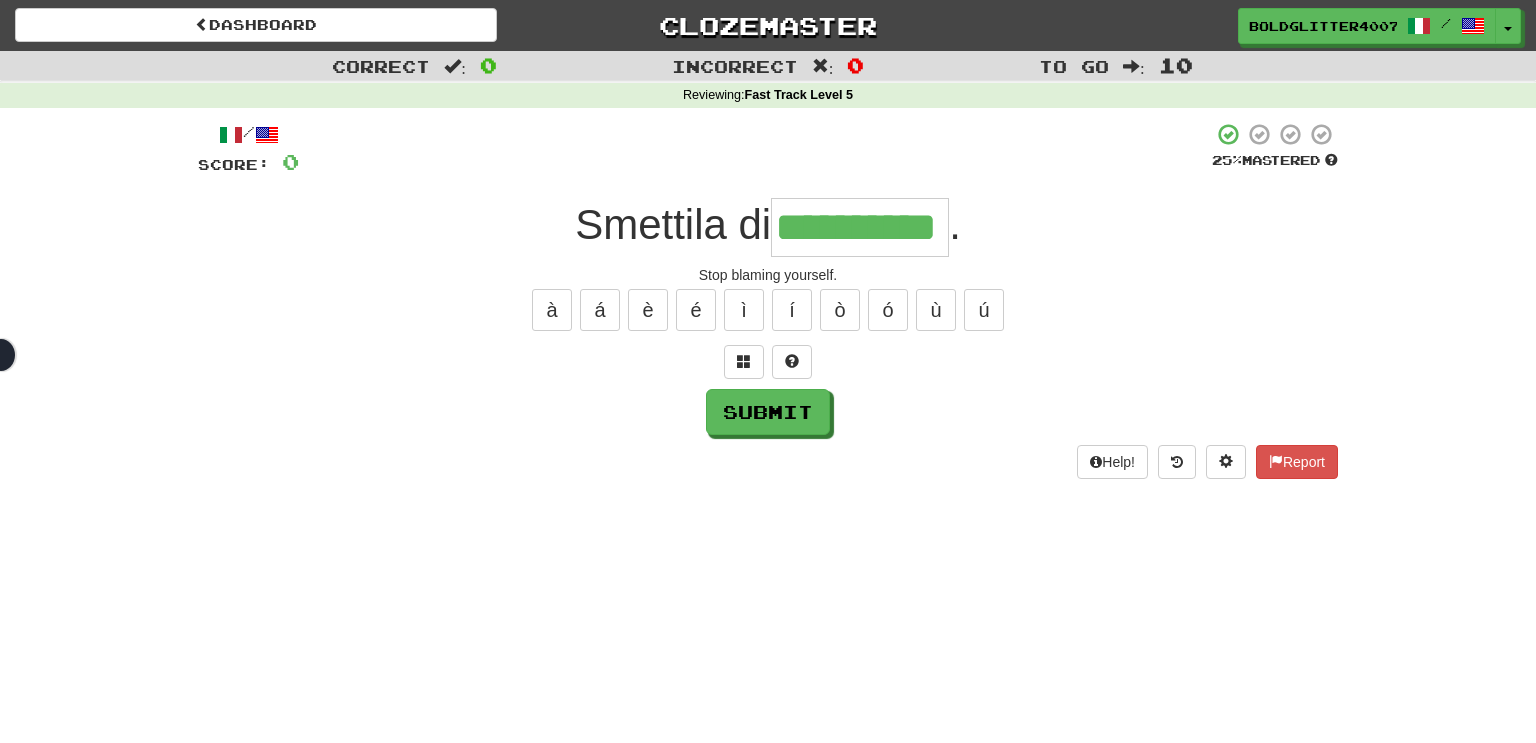 type on "**********" 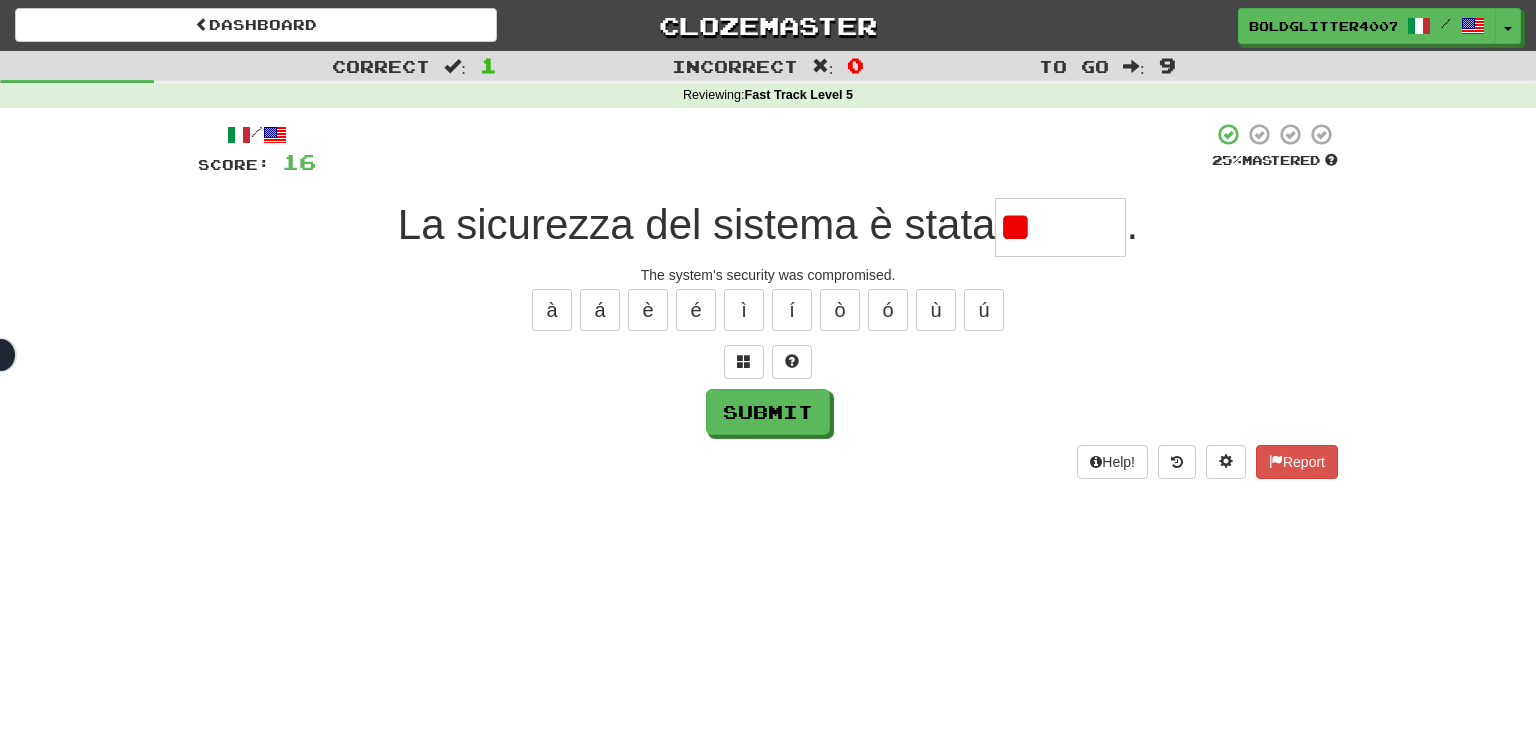 type on "*" 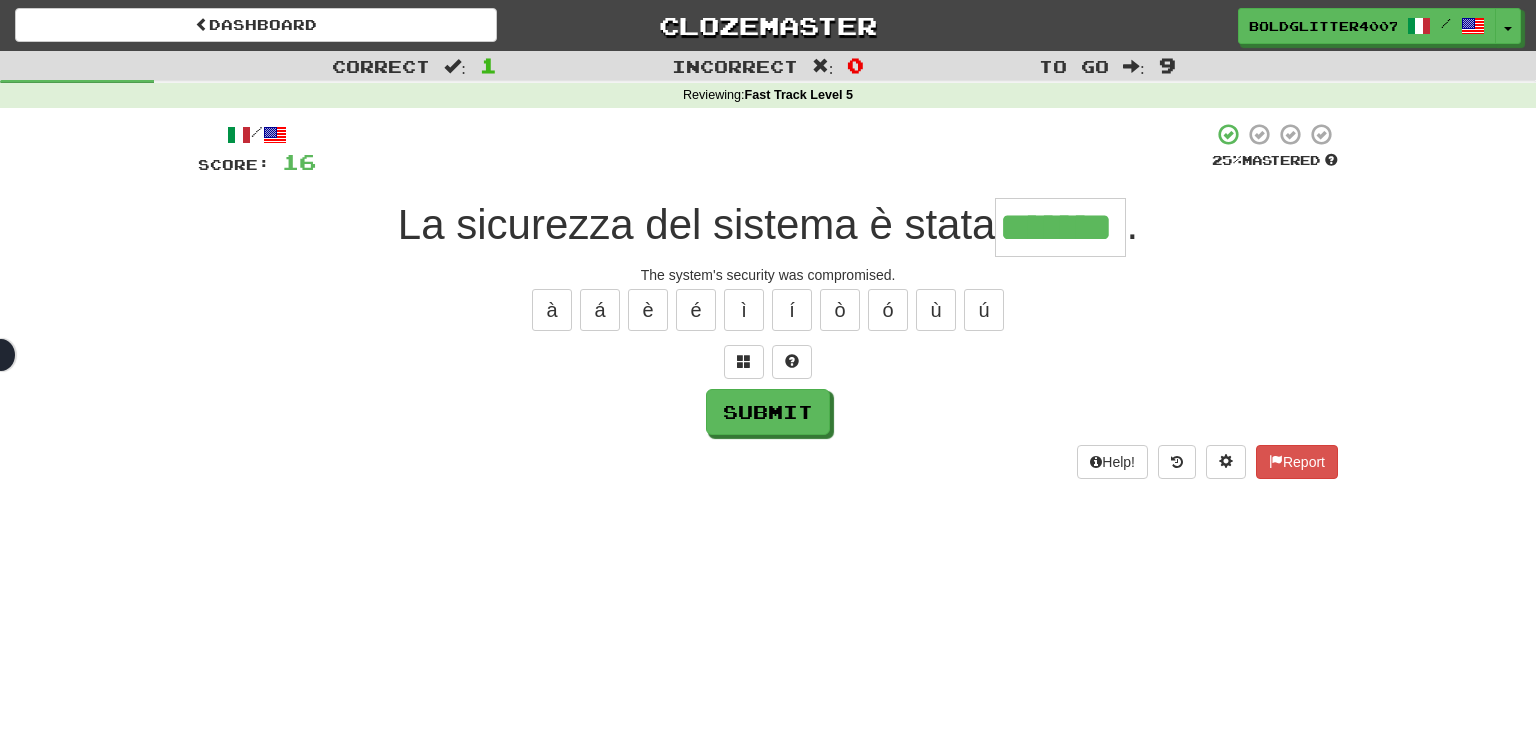 type on "*******" 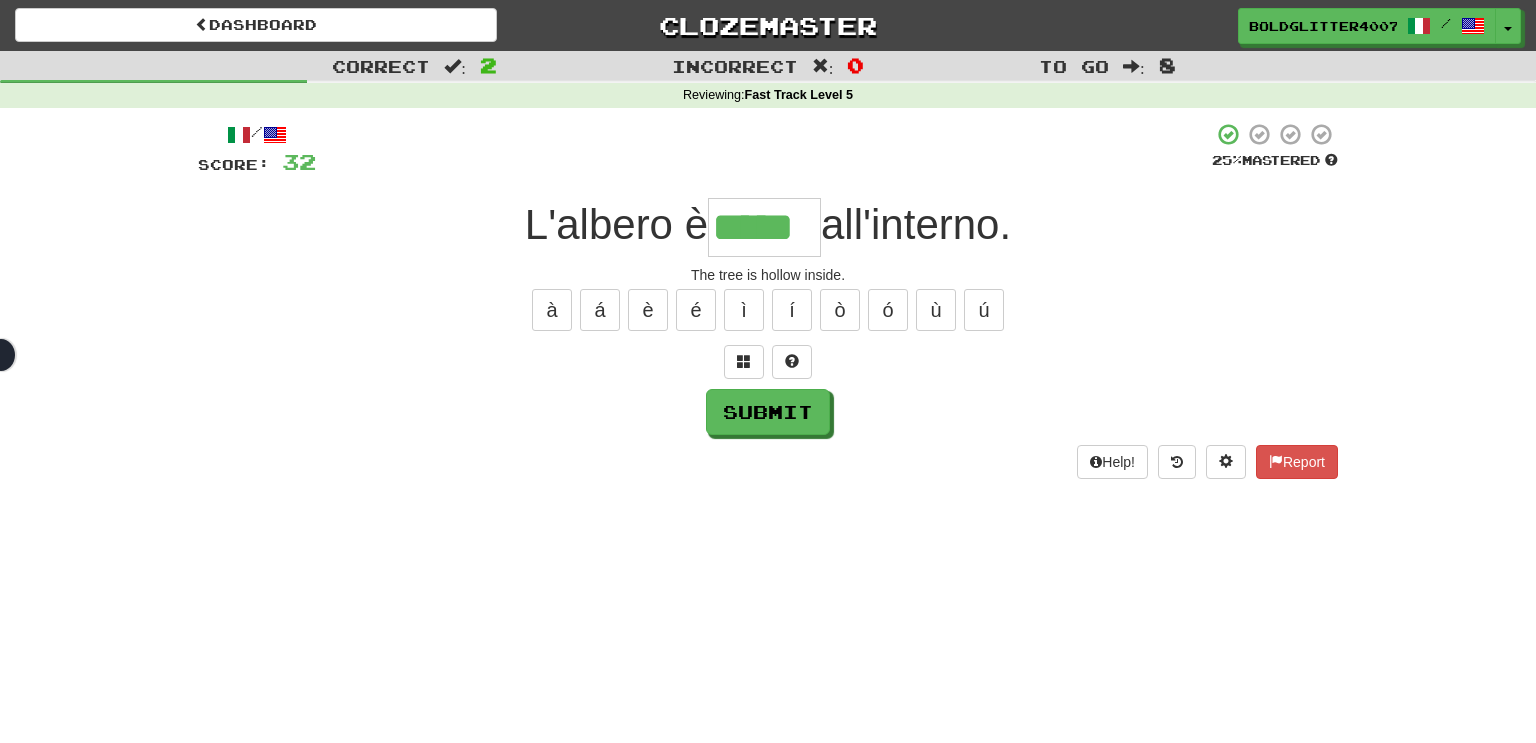 type on "*****" 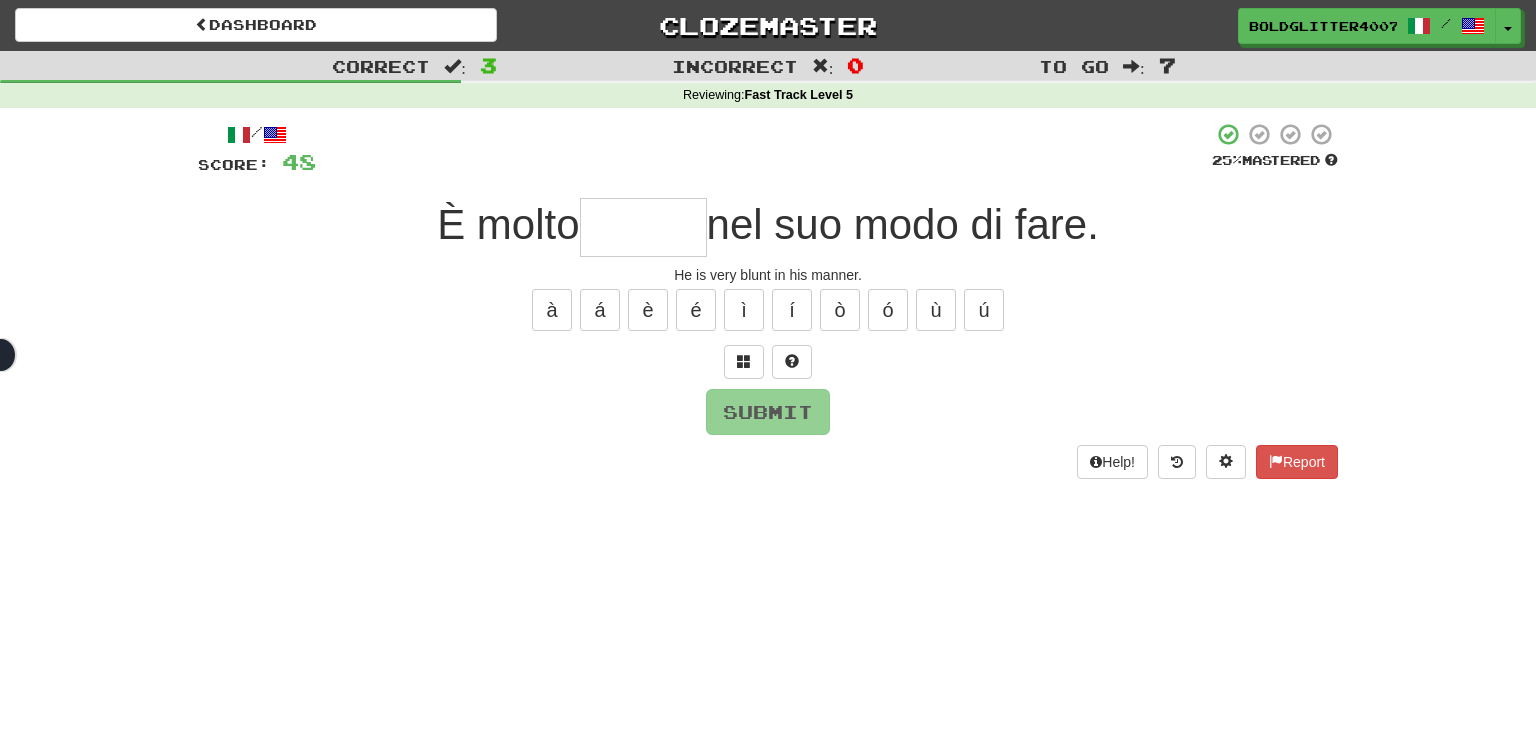 type on "*" 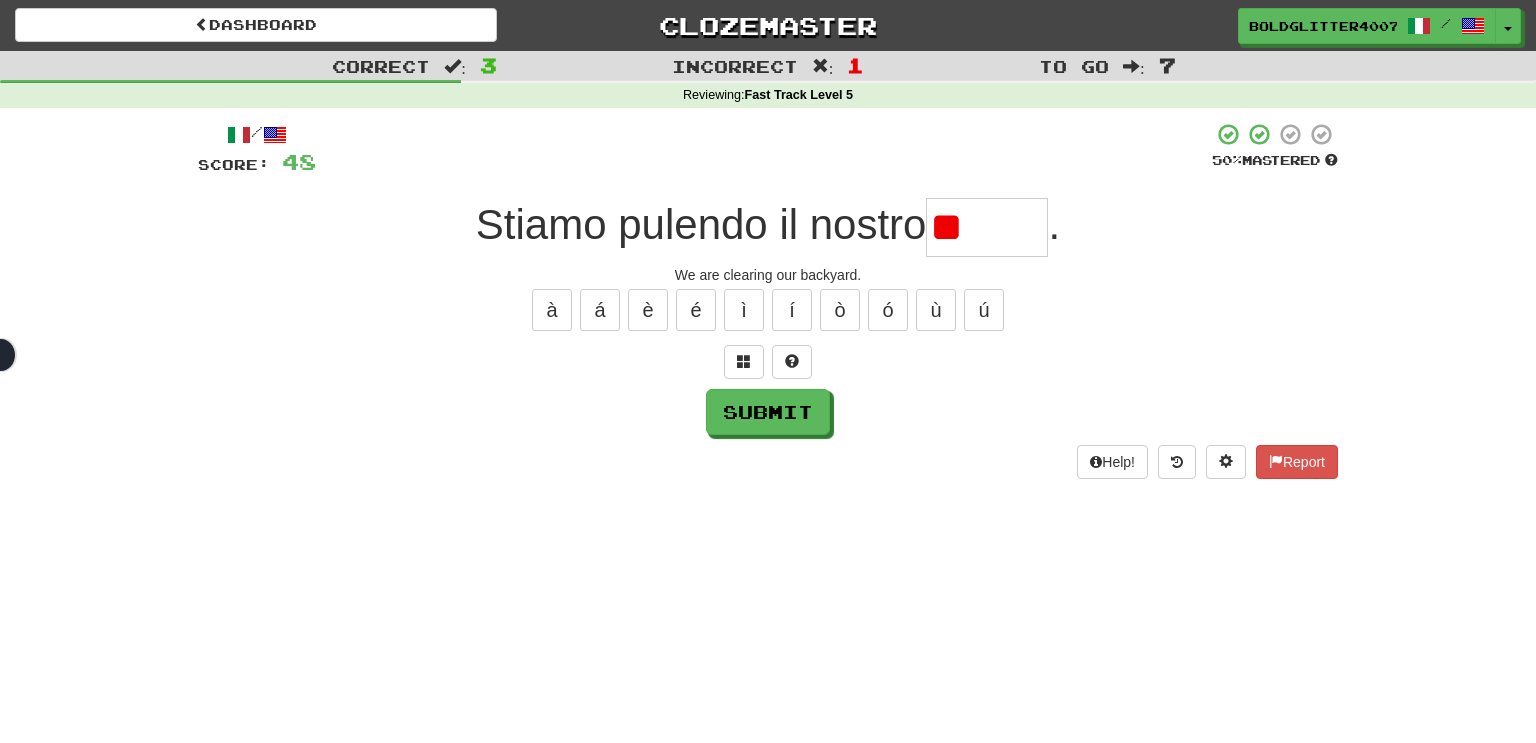type on "*" 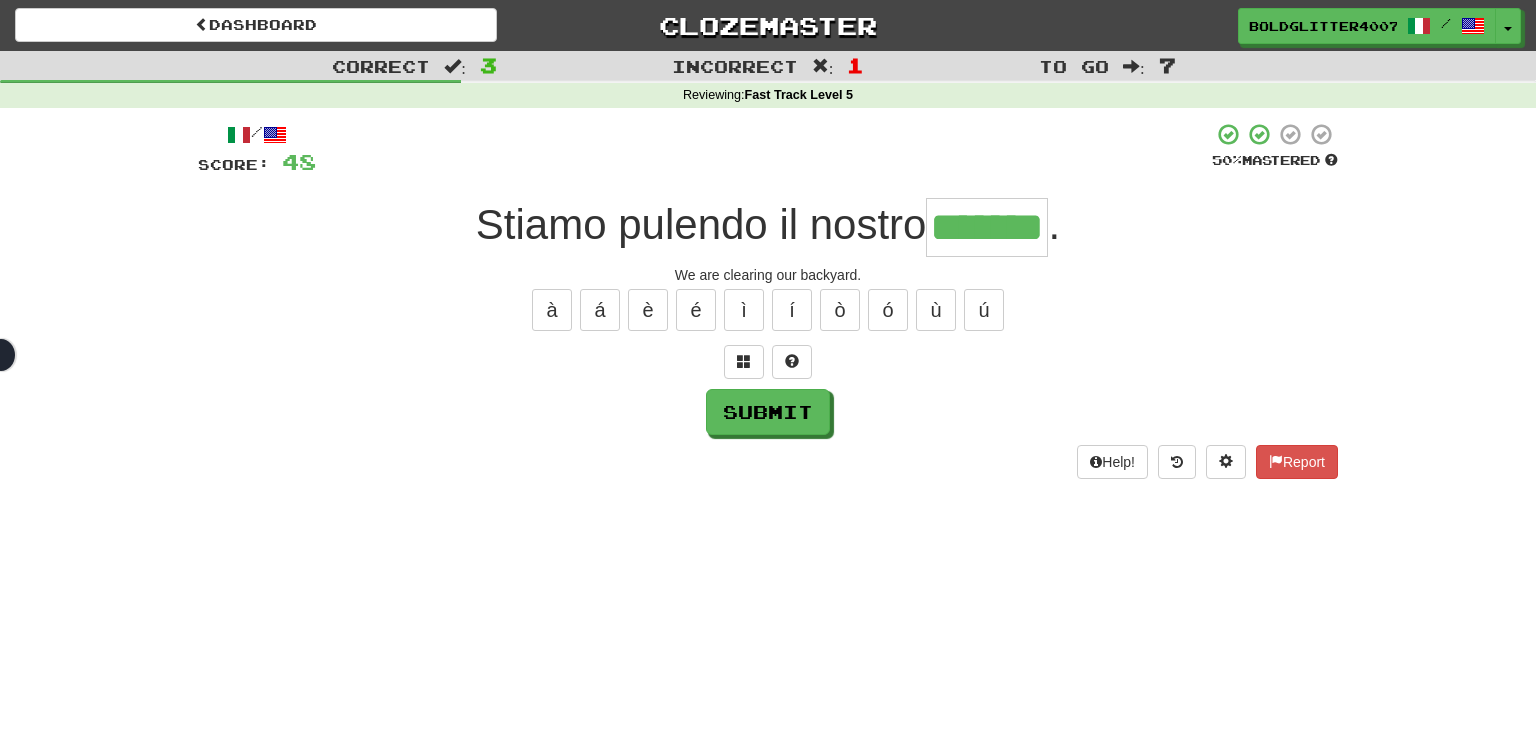 type on "*******" 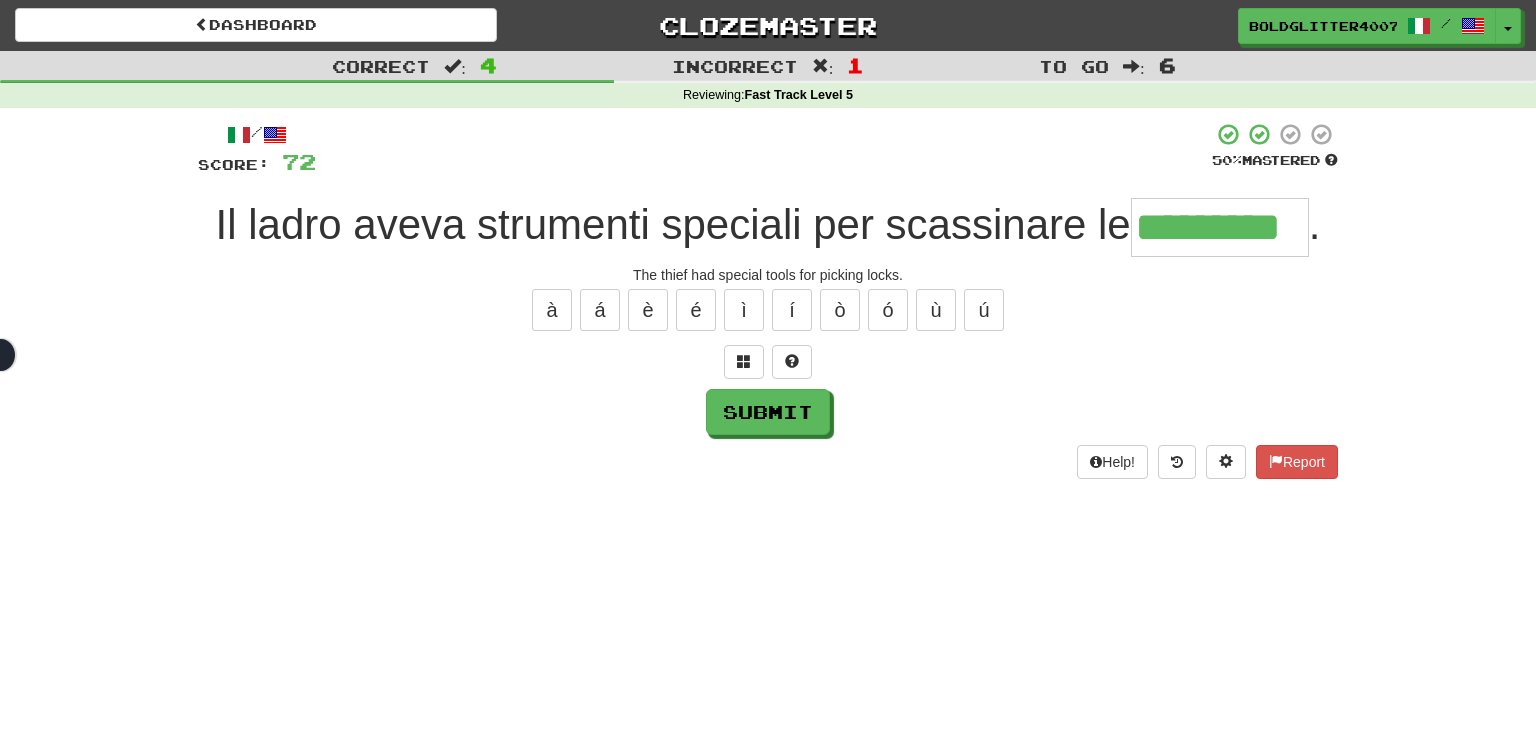 type on "*********" 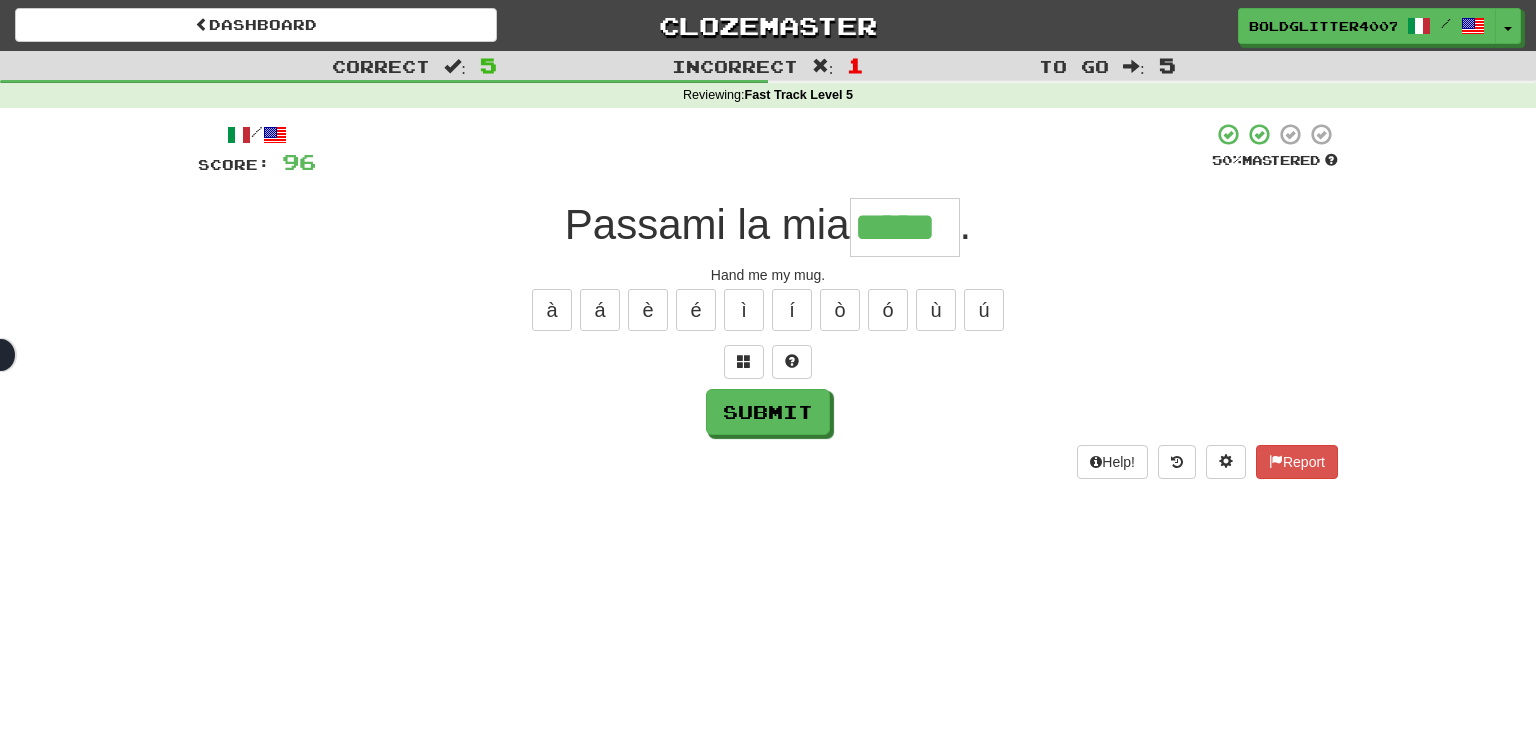 type on "*****" 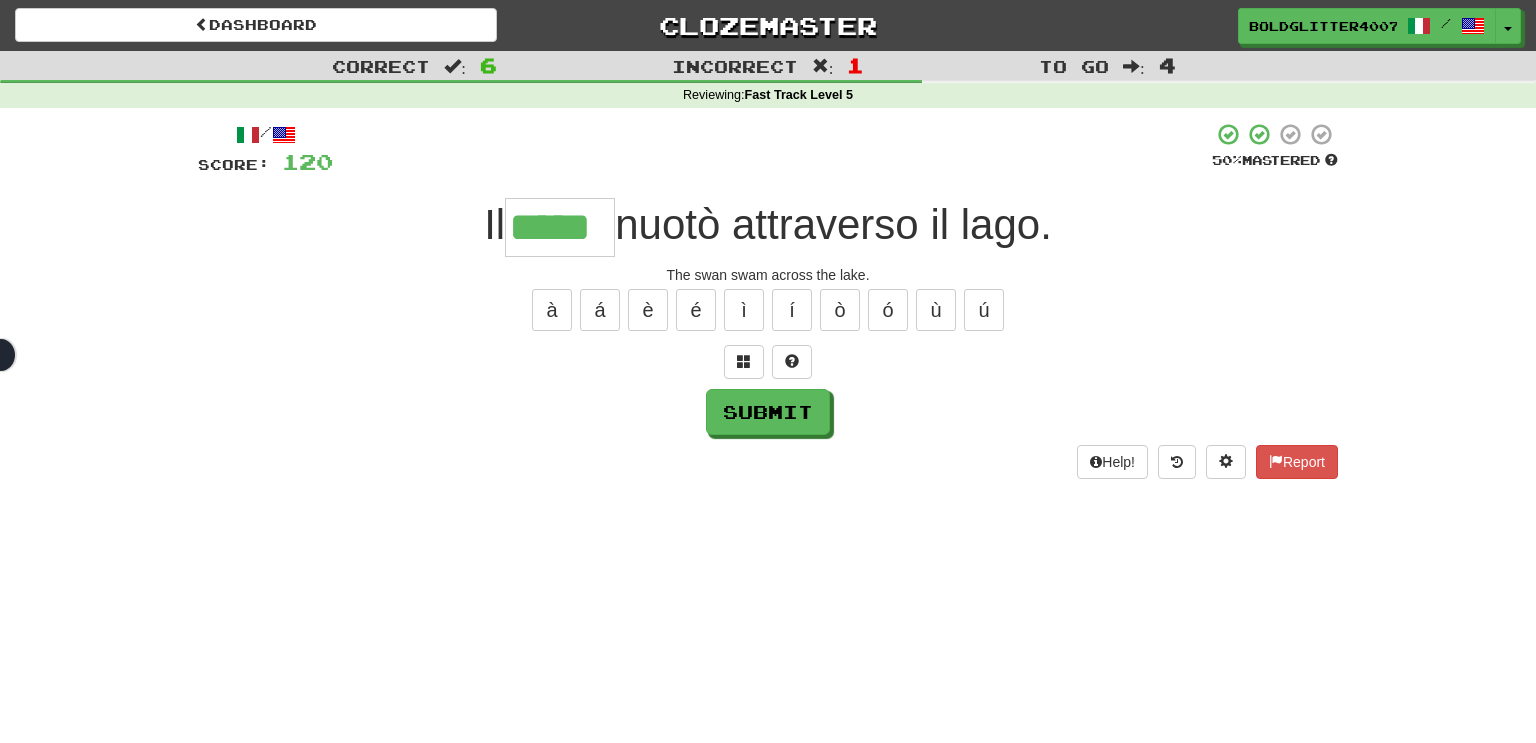 type on "*****" 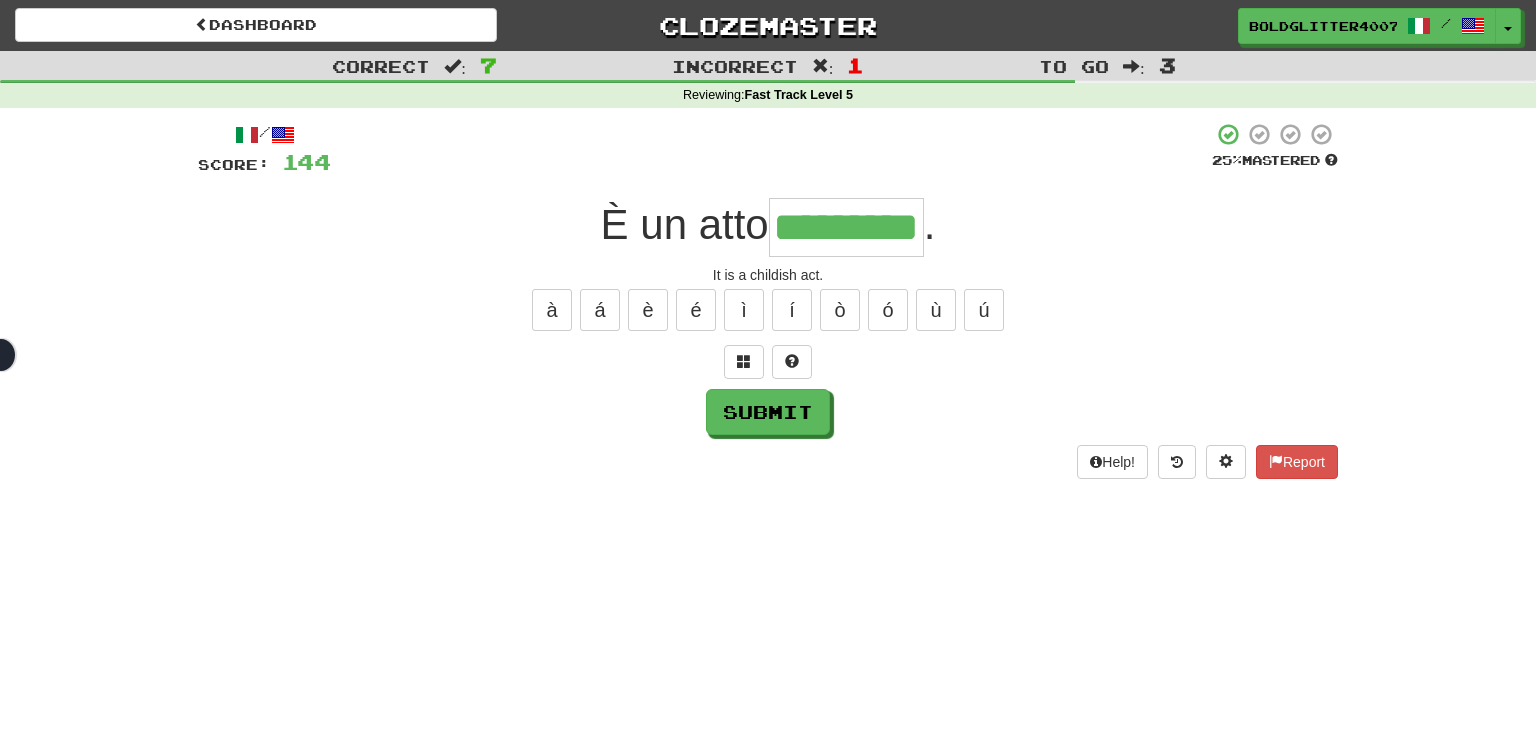 type on "*********" 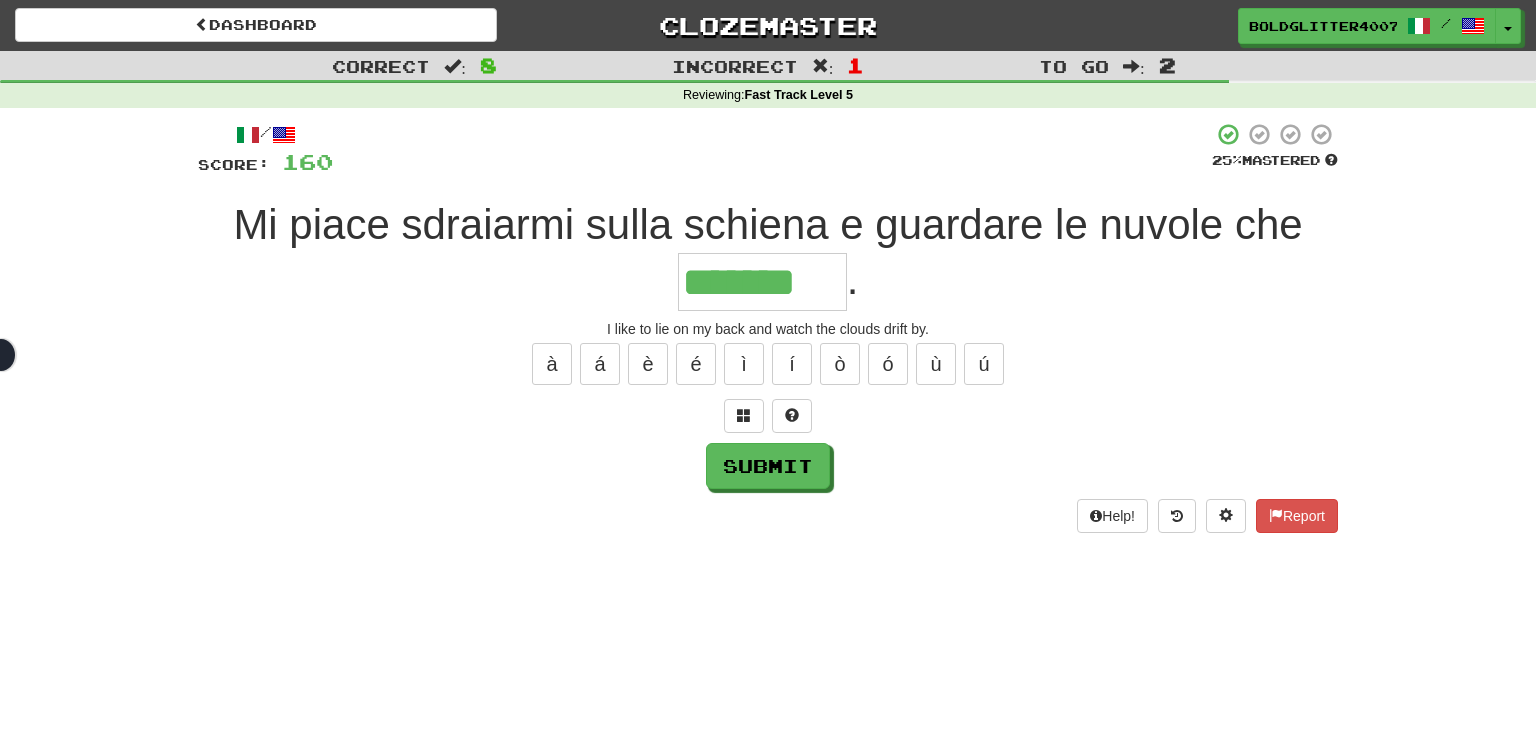 type on "*******" 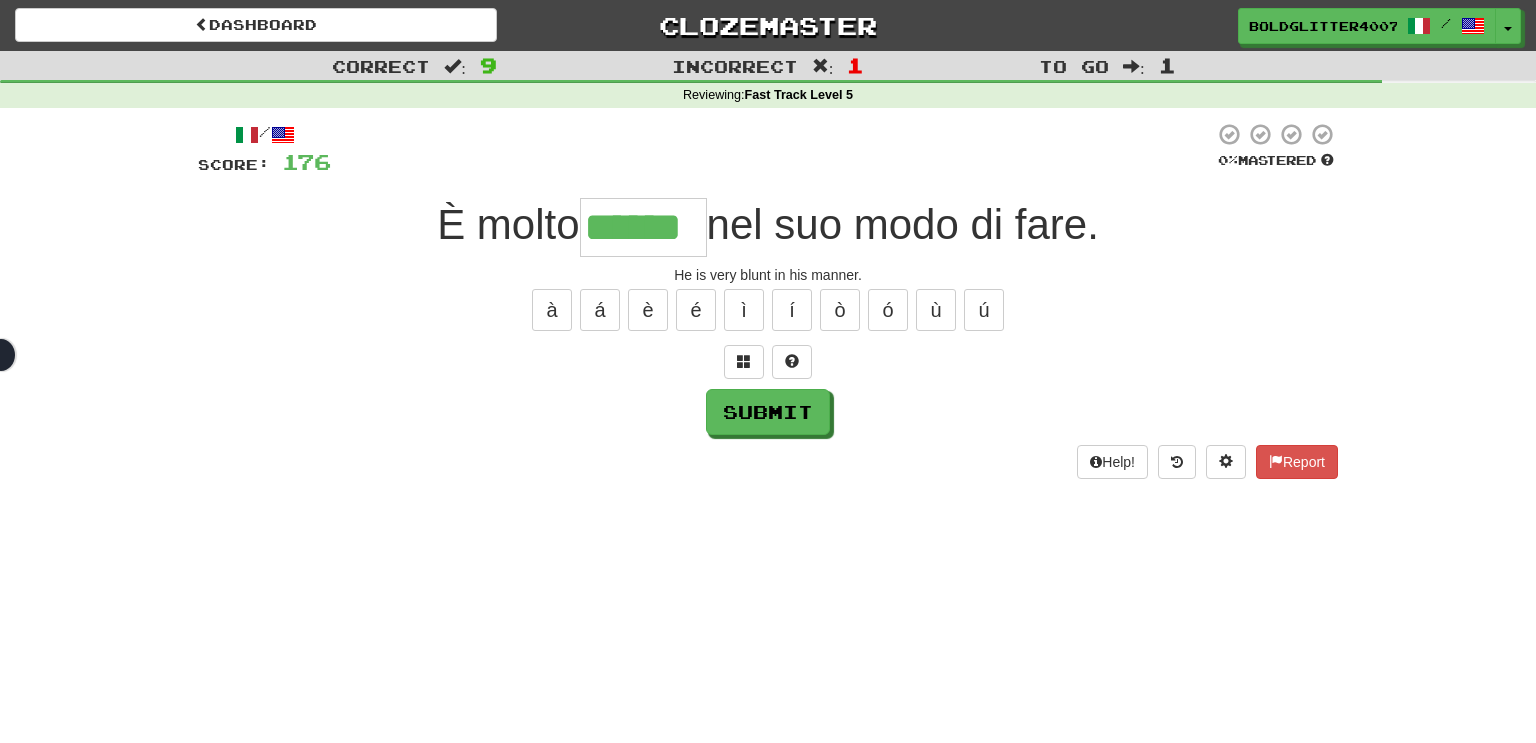 type on "******" 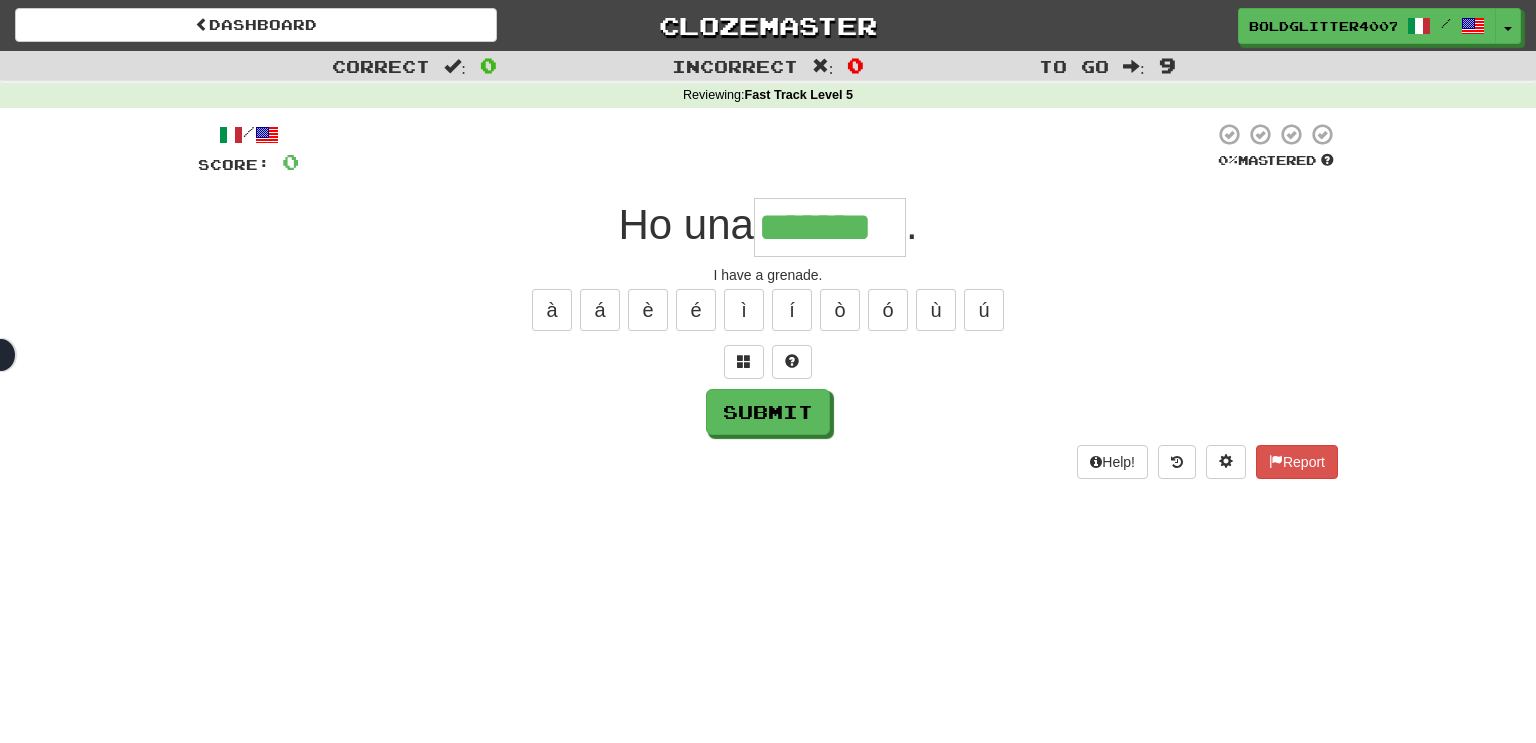 type on "*******" 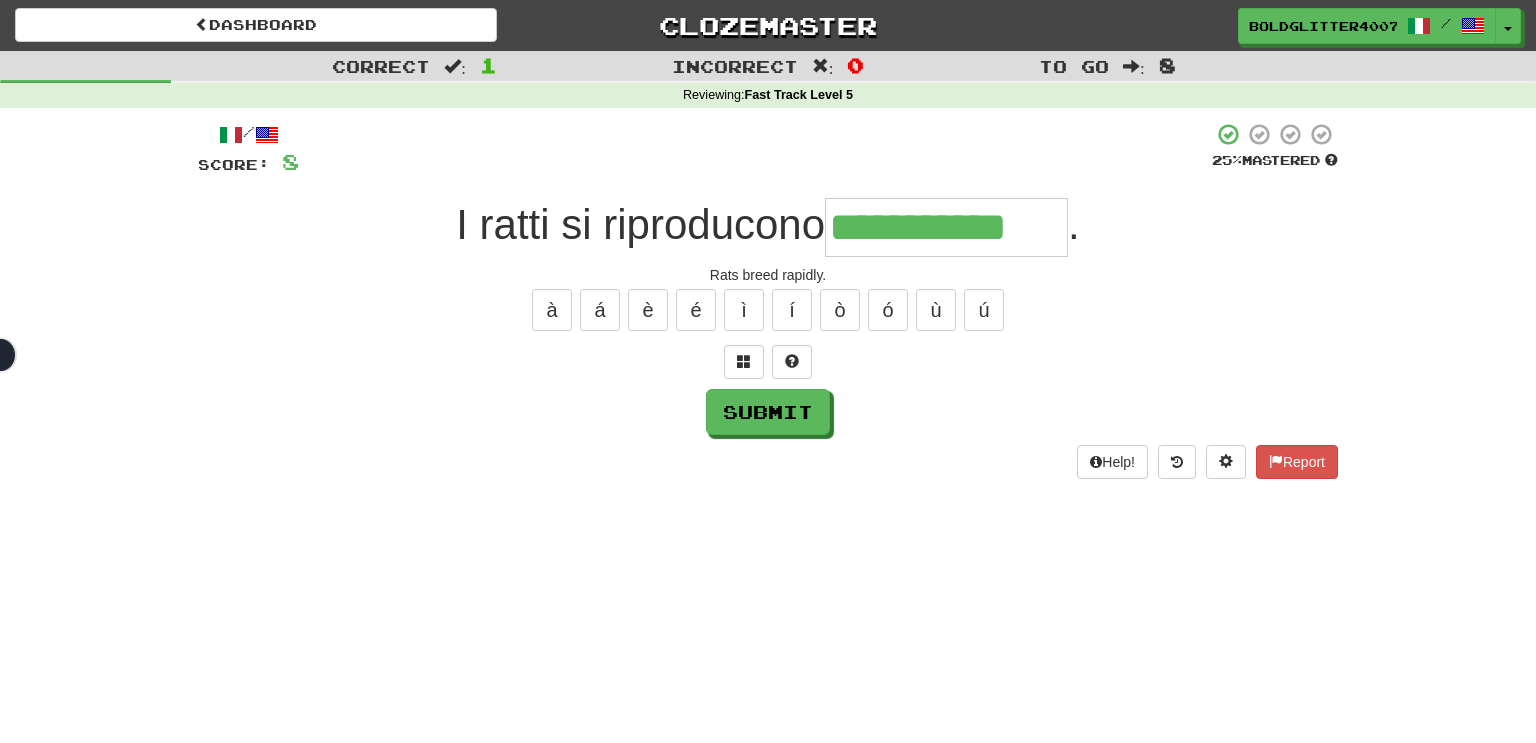 type on "**********" 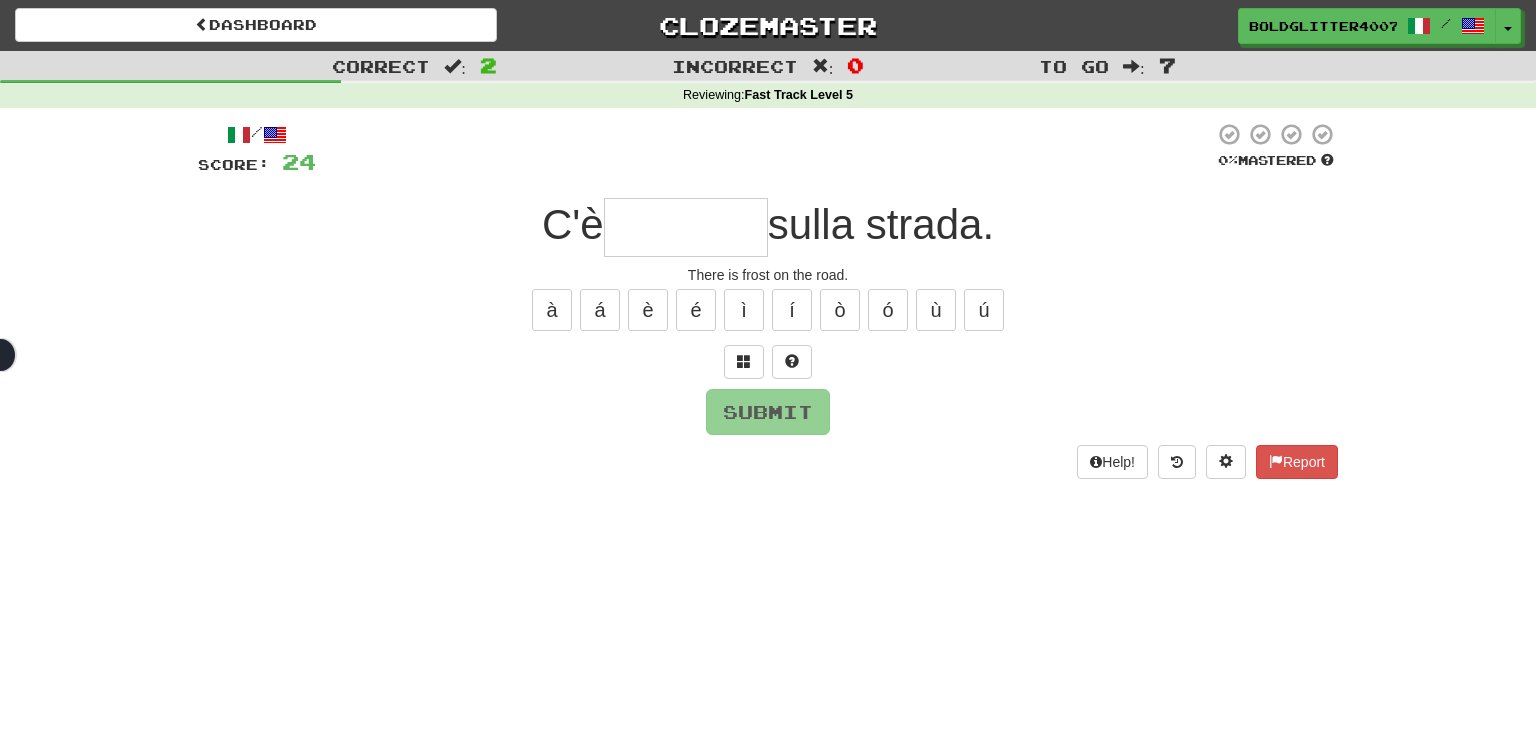 type on "*" 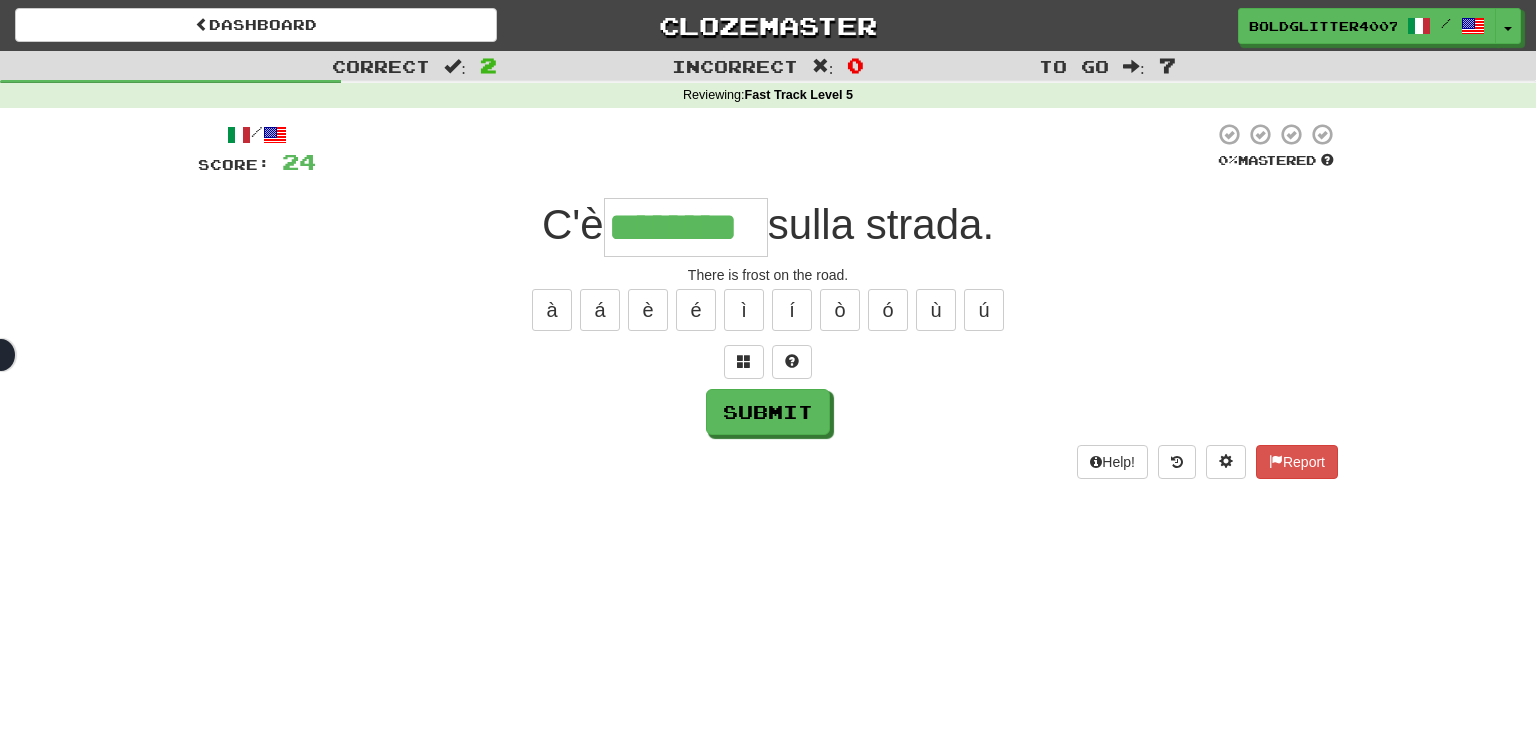 type on "********" 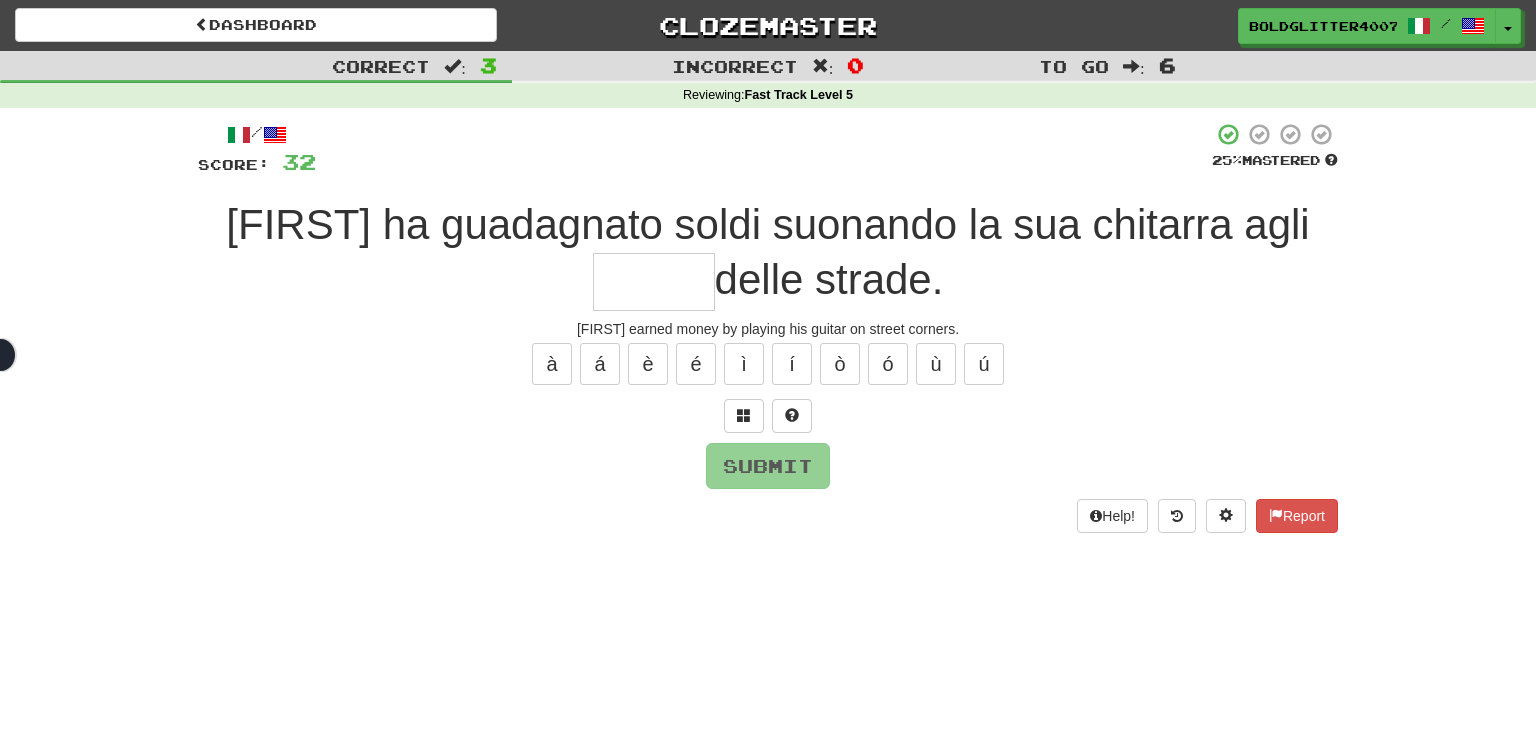 type on "*" 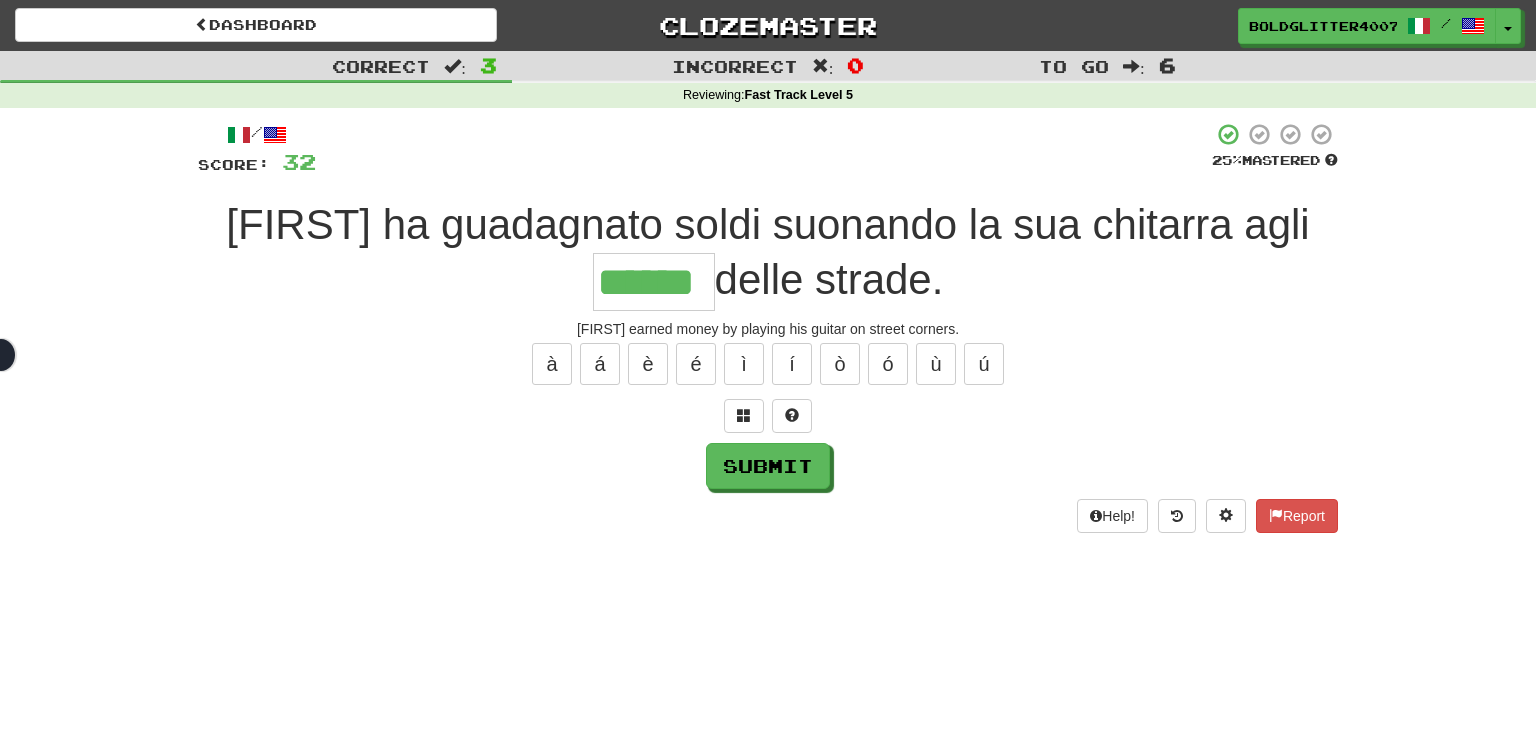 type on "******" 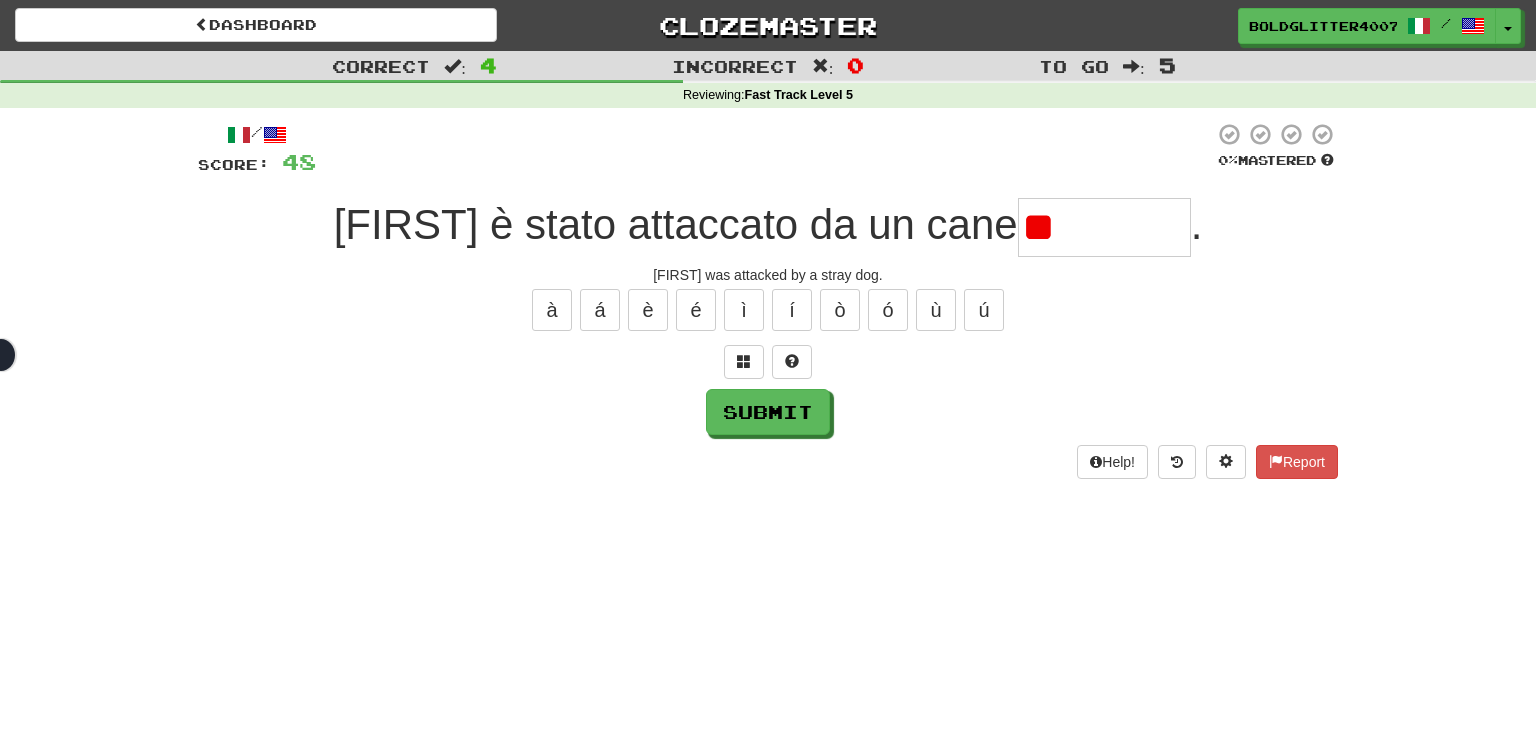 type on "*" 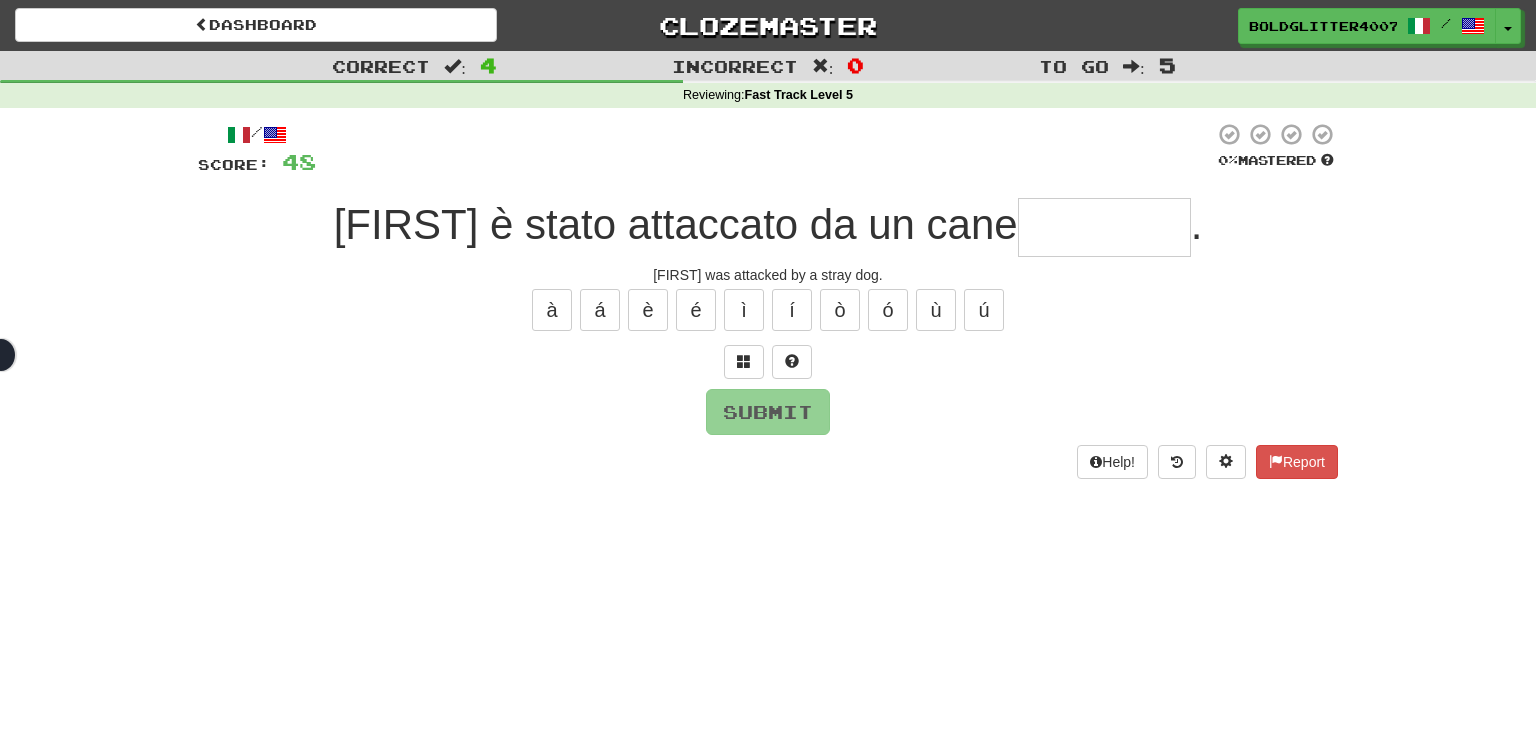type on "*" 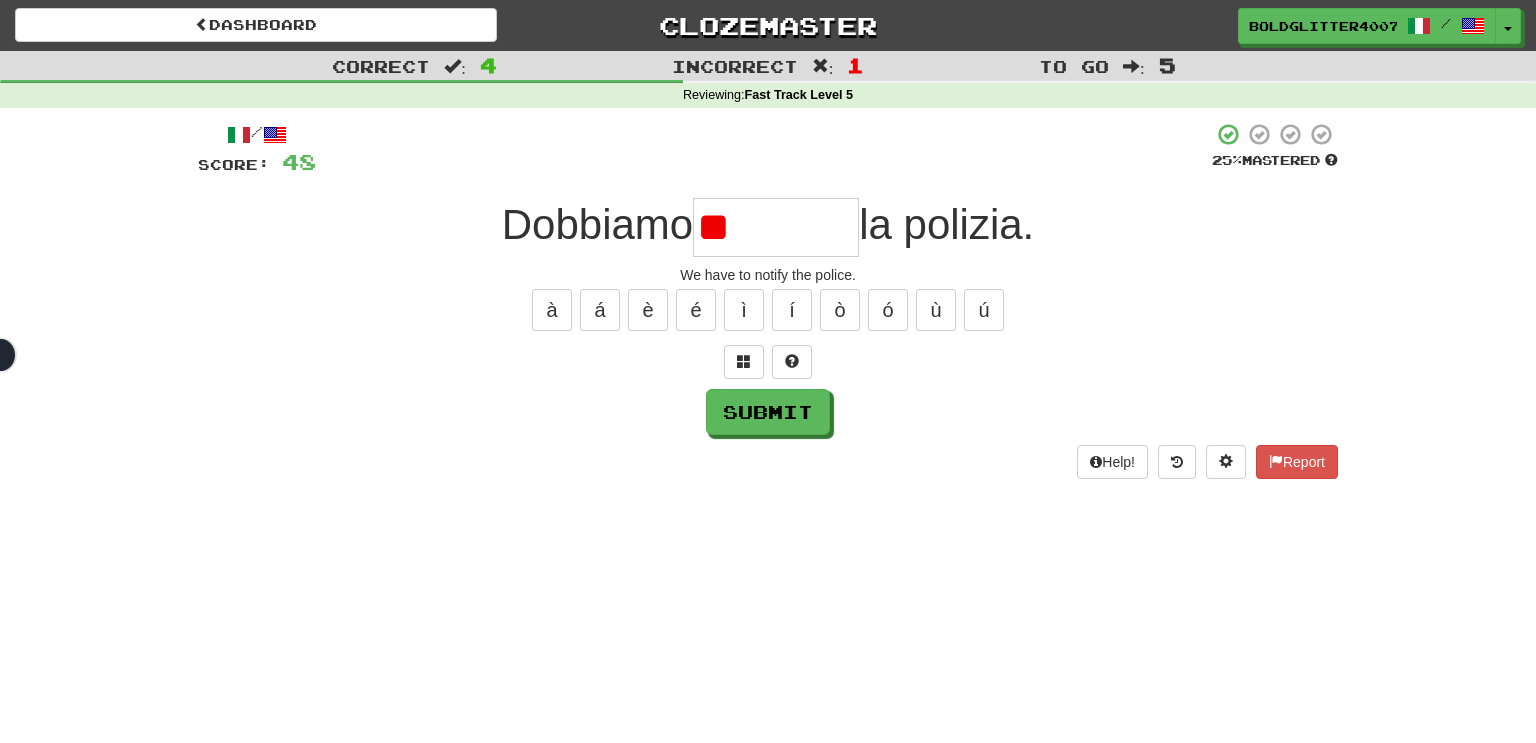 type on "*" 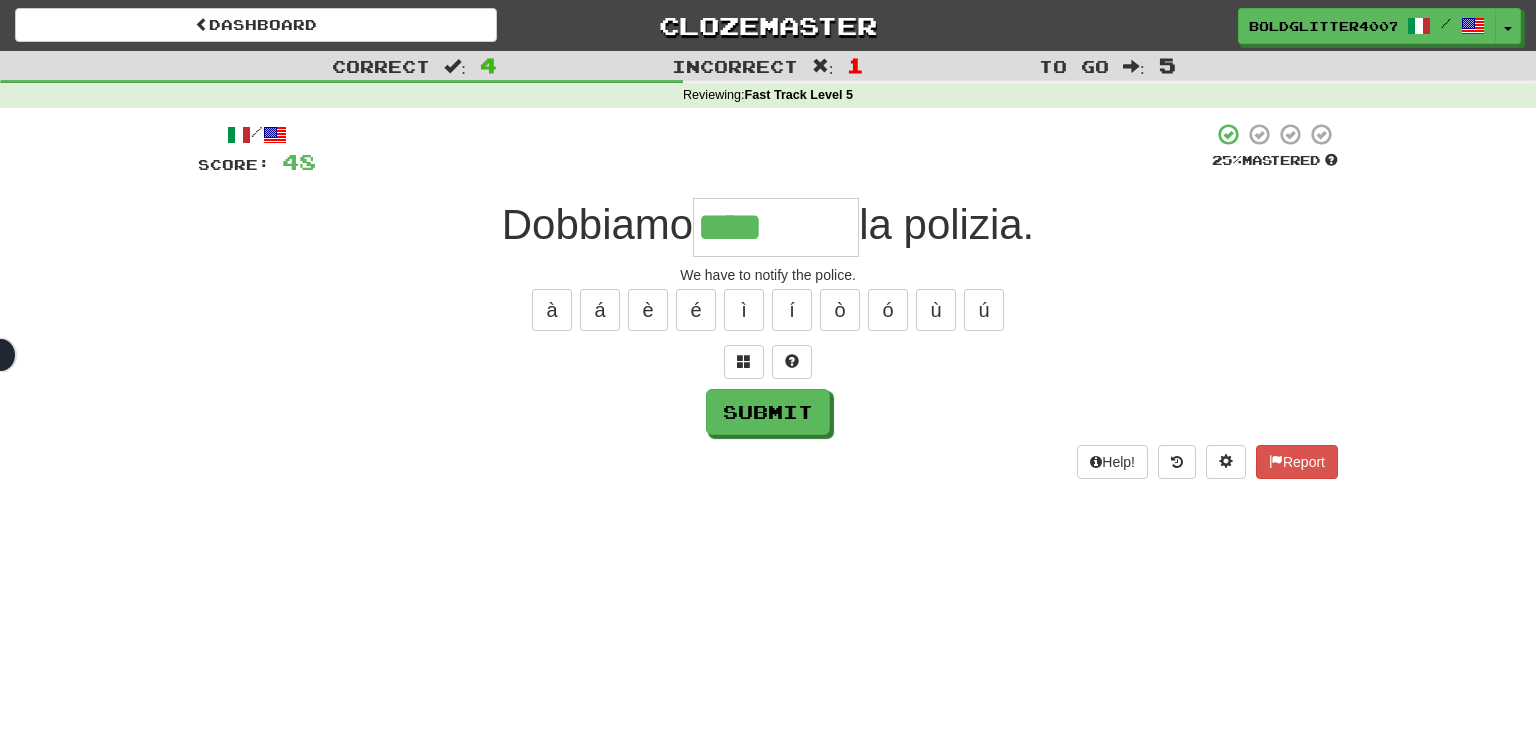 type on "********" 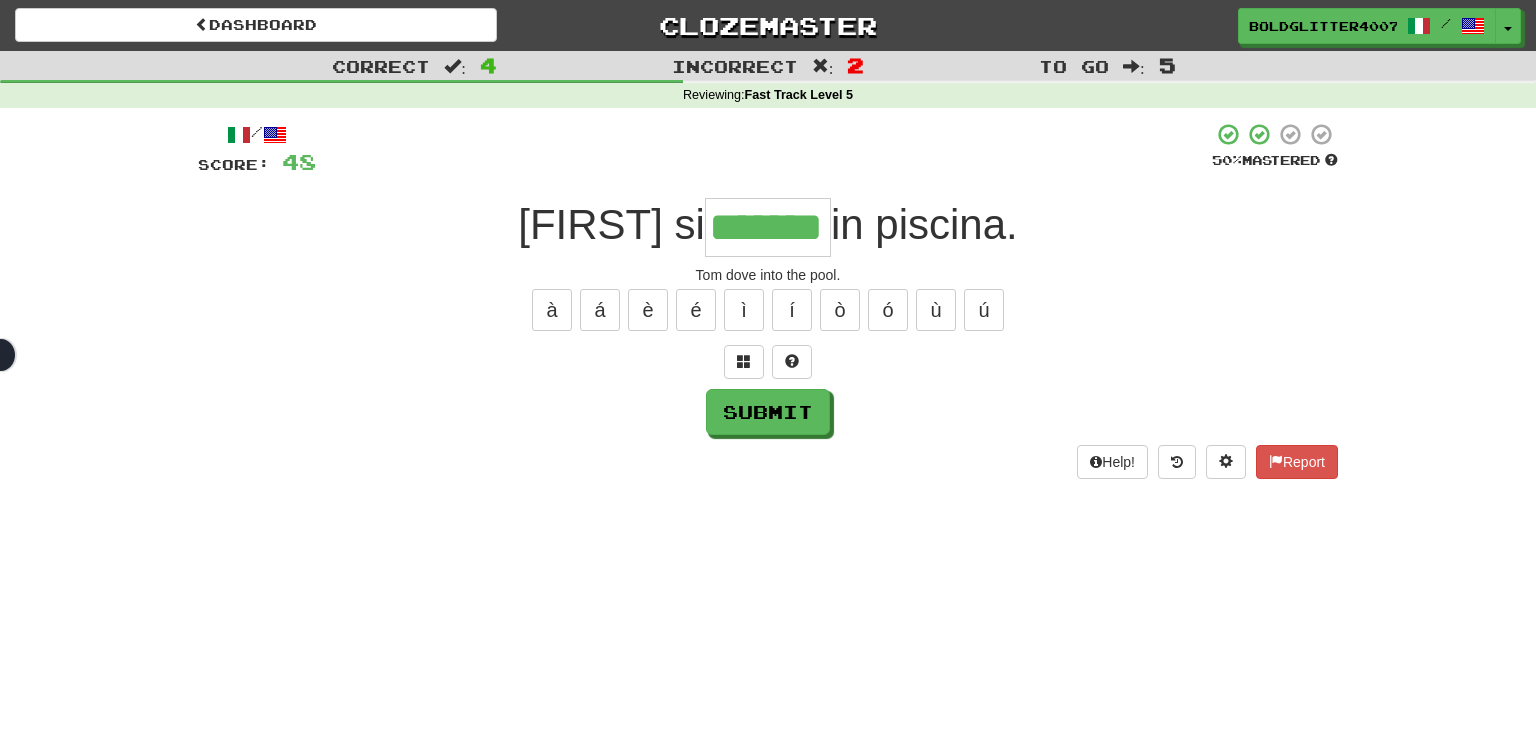 type on "*******" 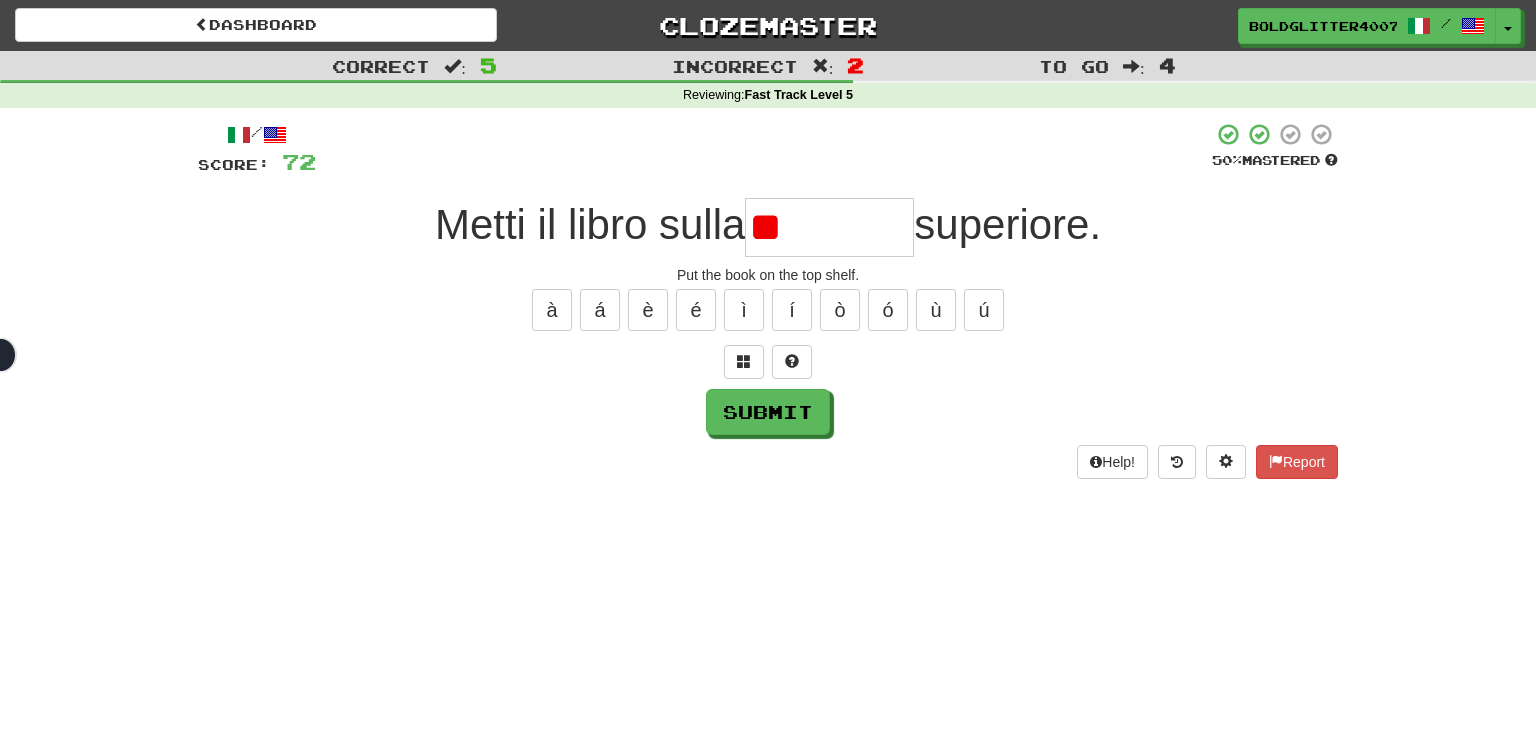 type on "*" 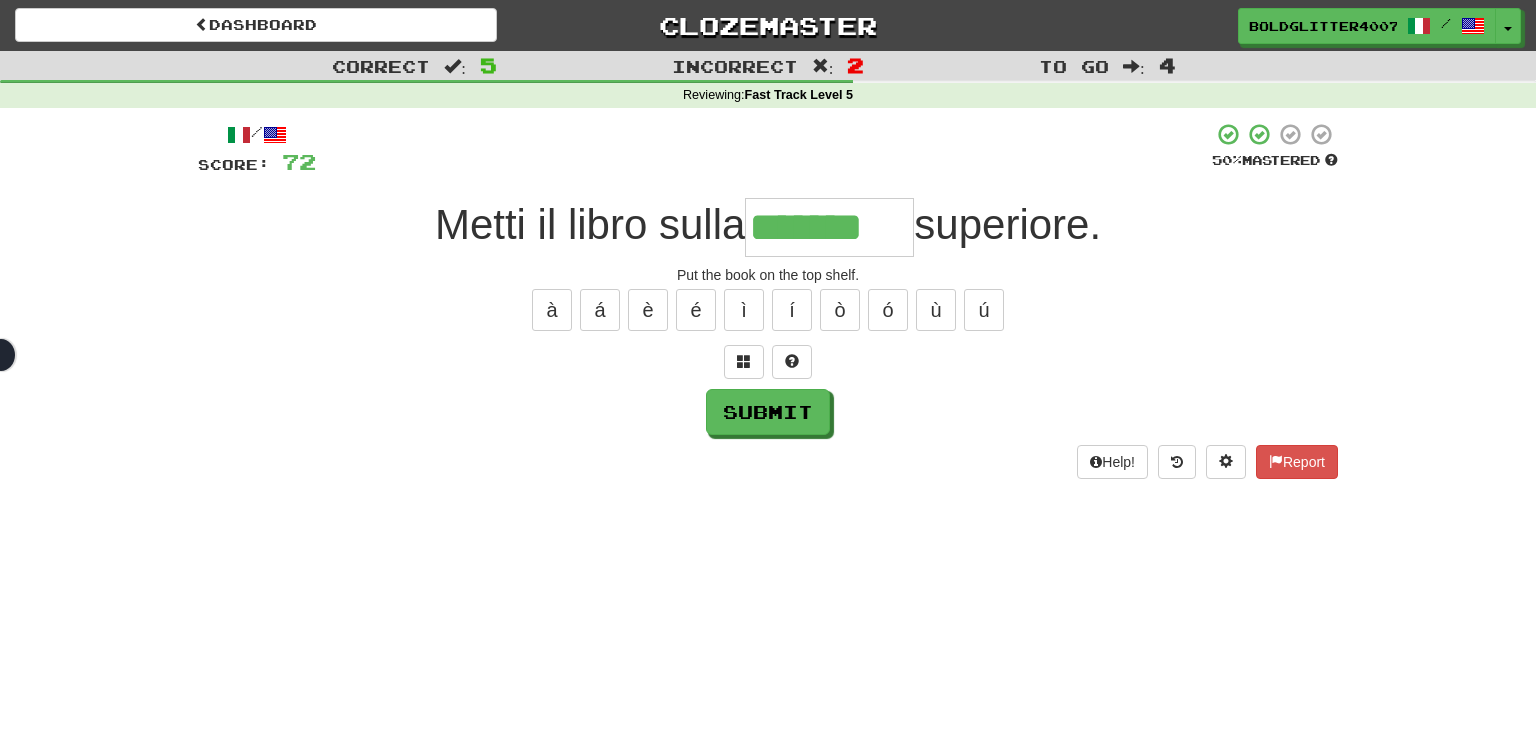 type on "*******" 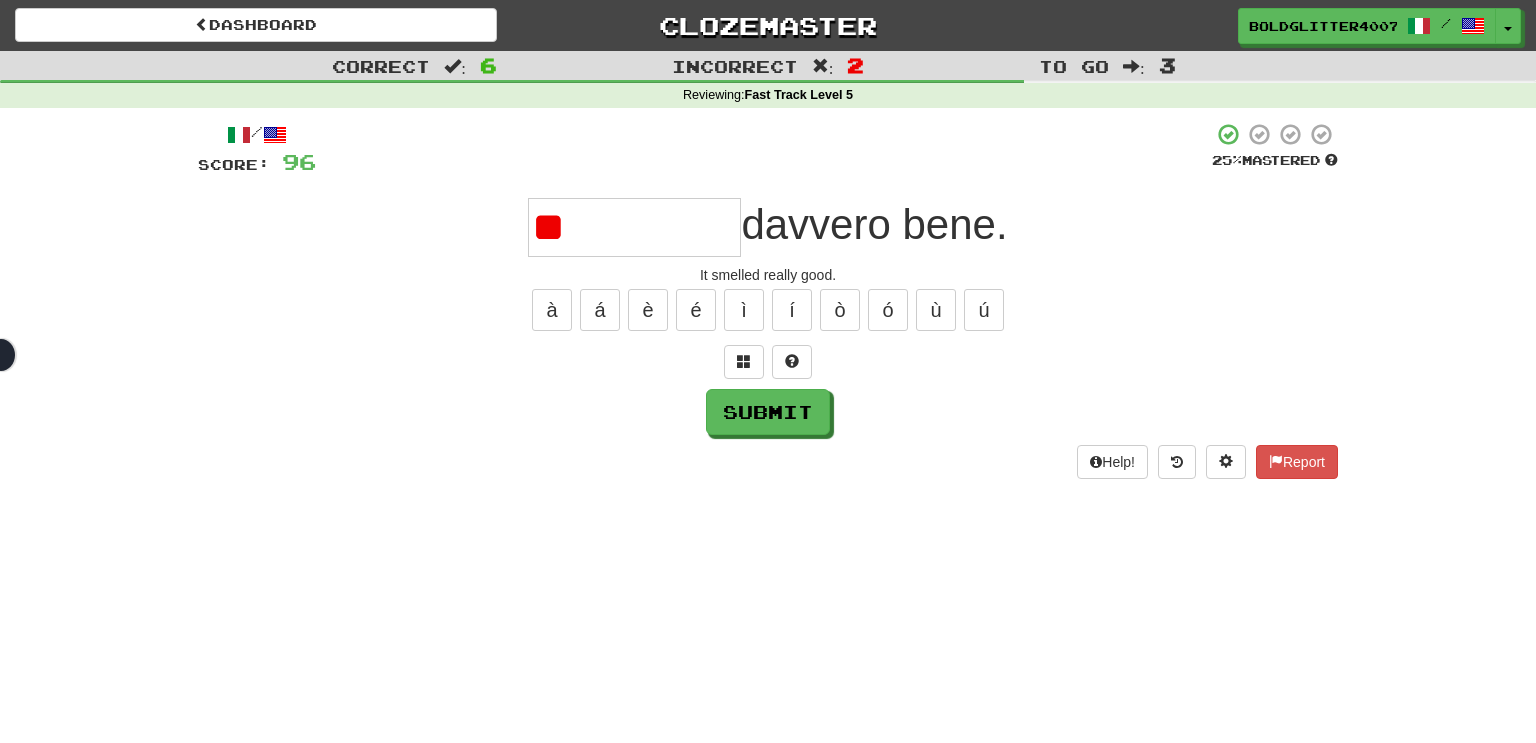 type on "*" 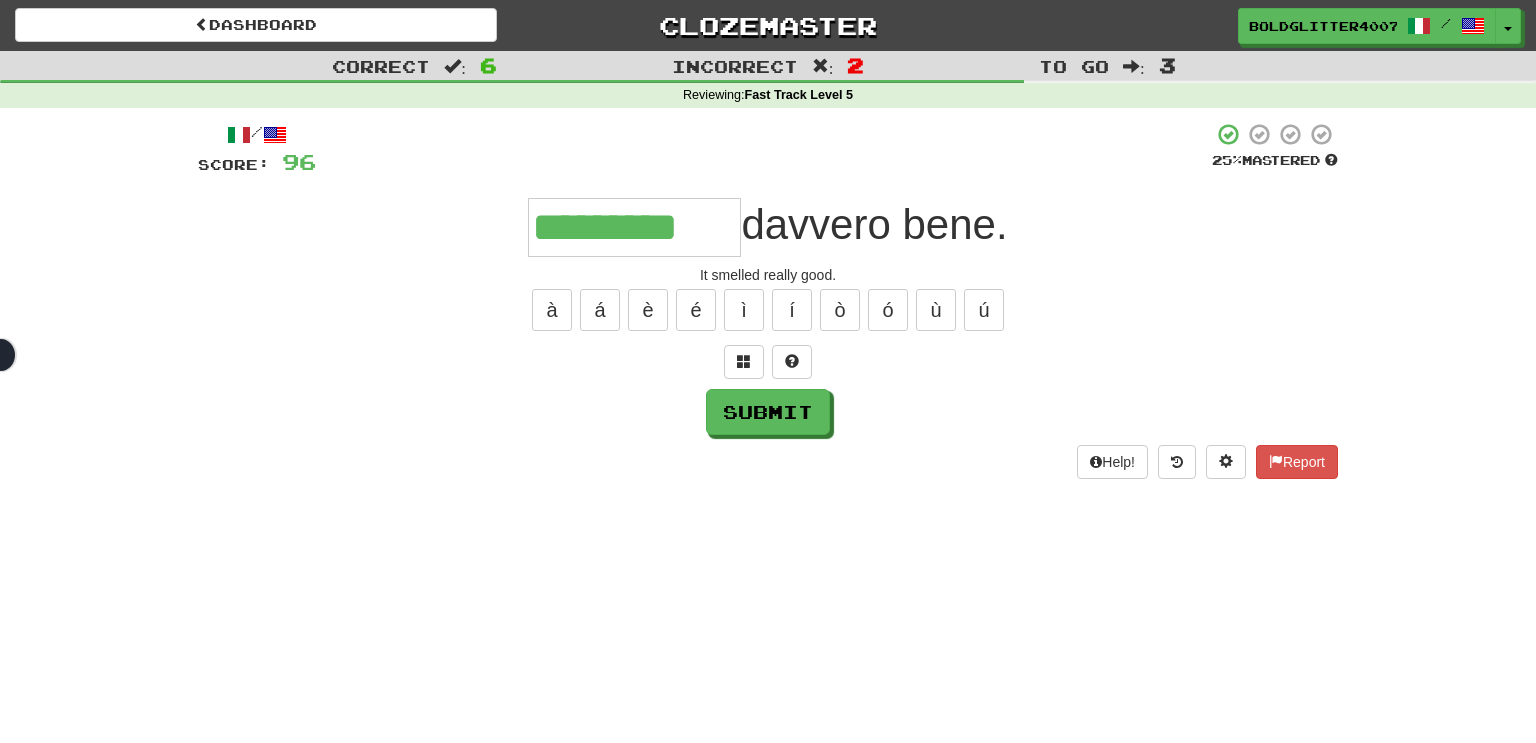 type on "*********" 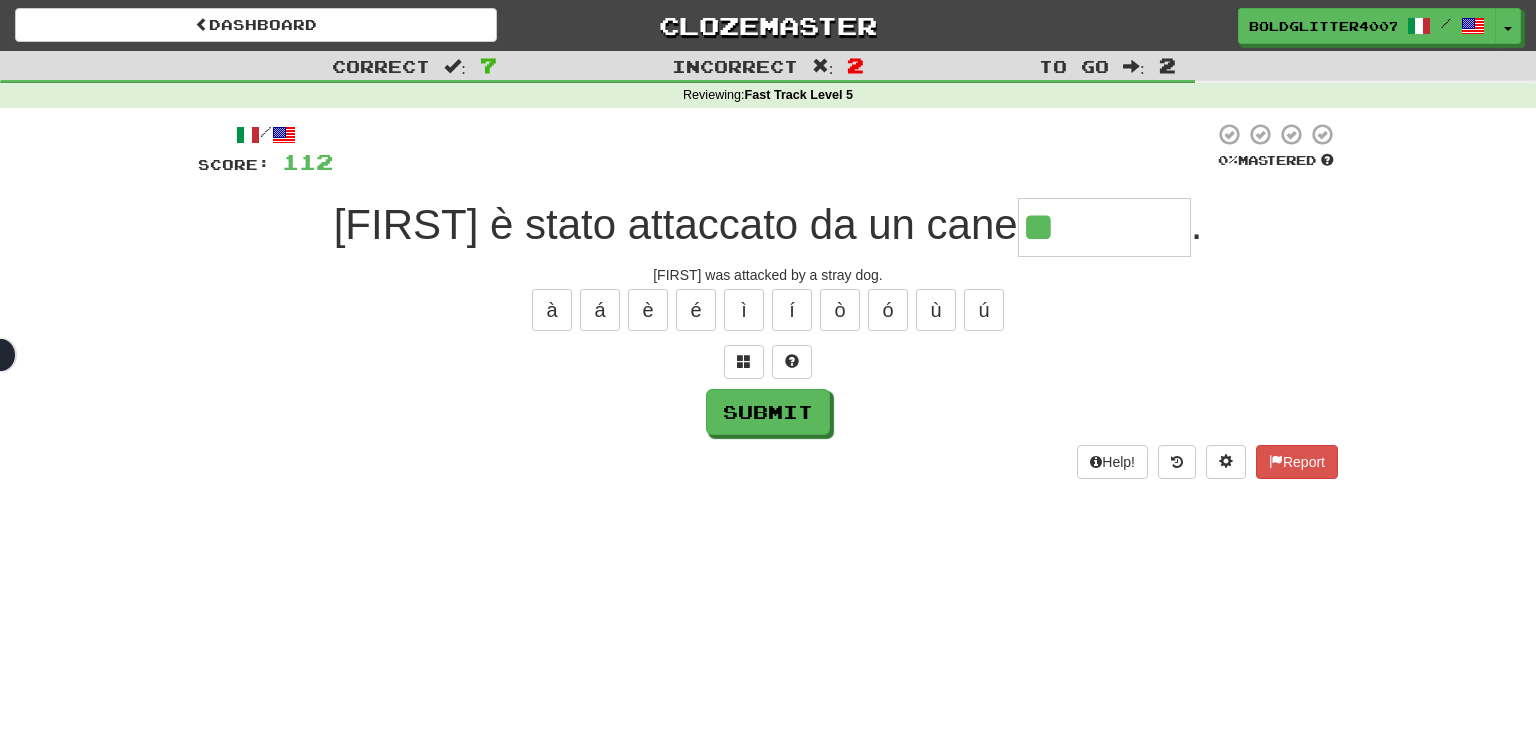 type on "********" 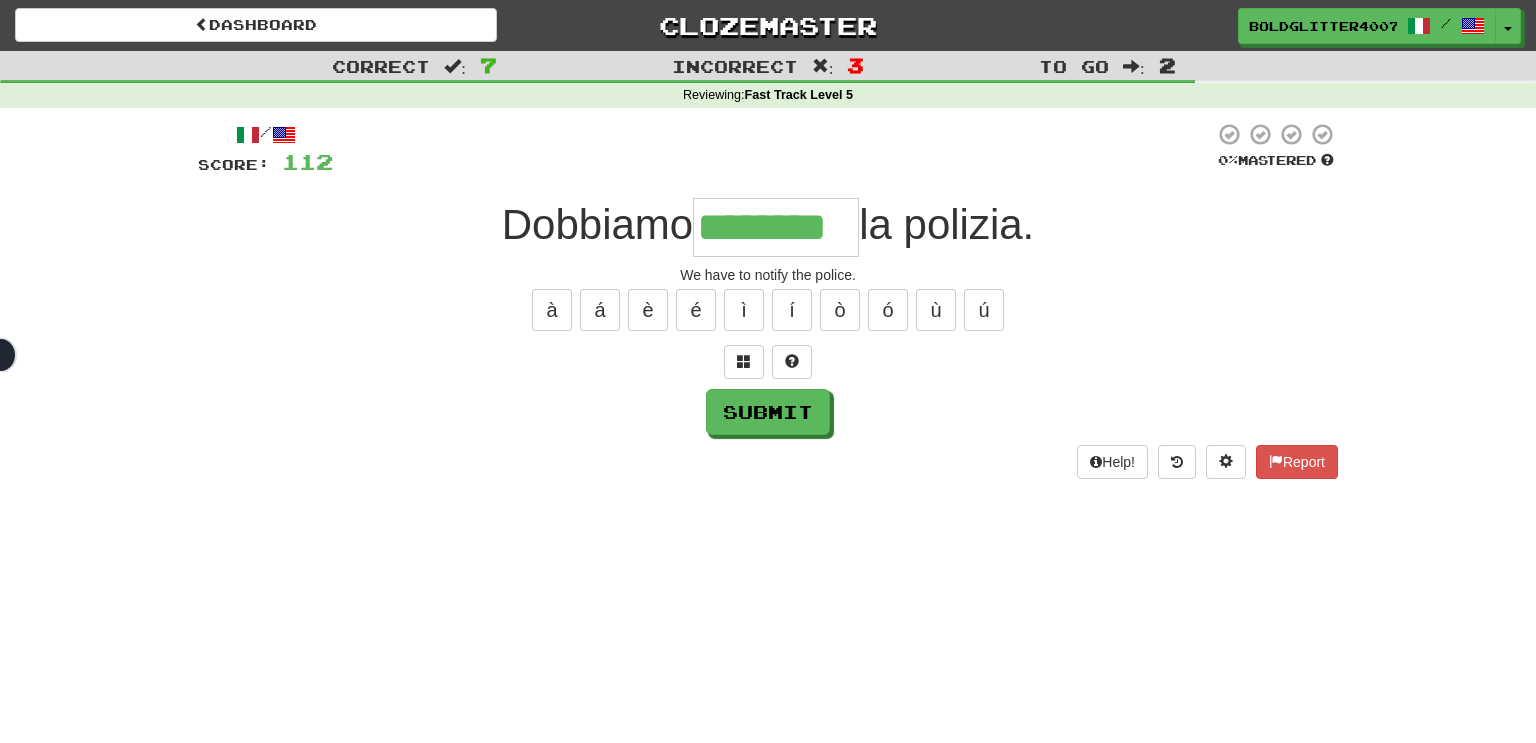 type on "********" 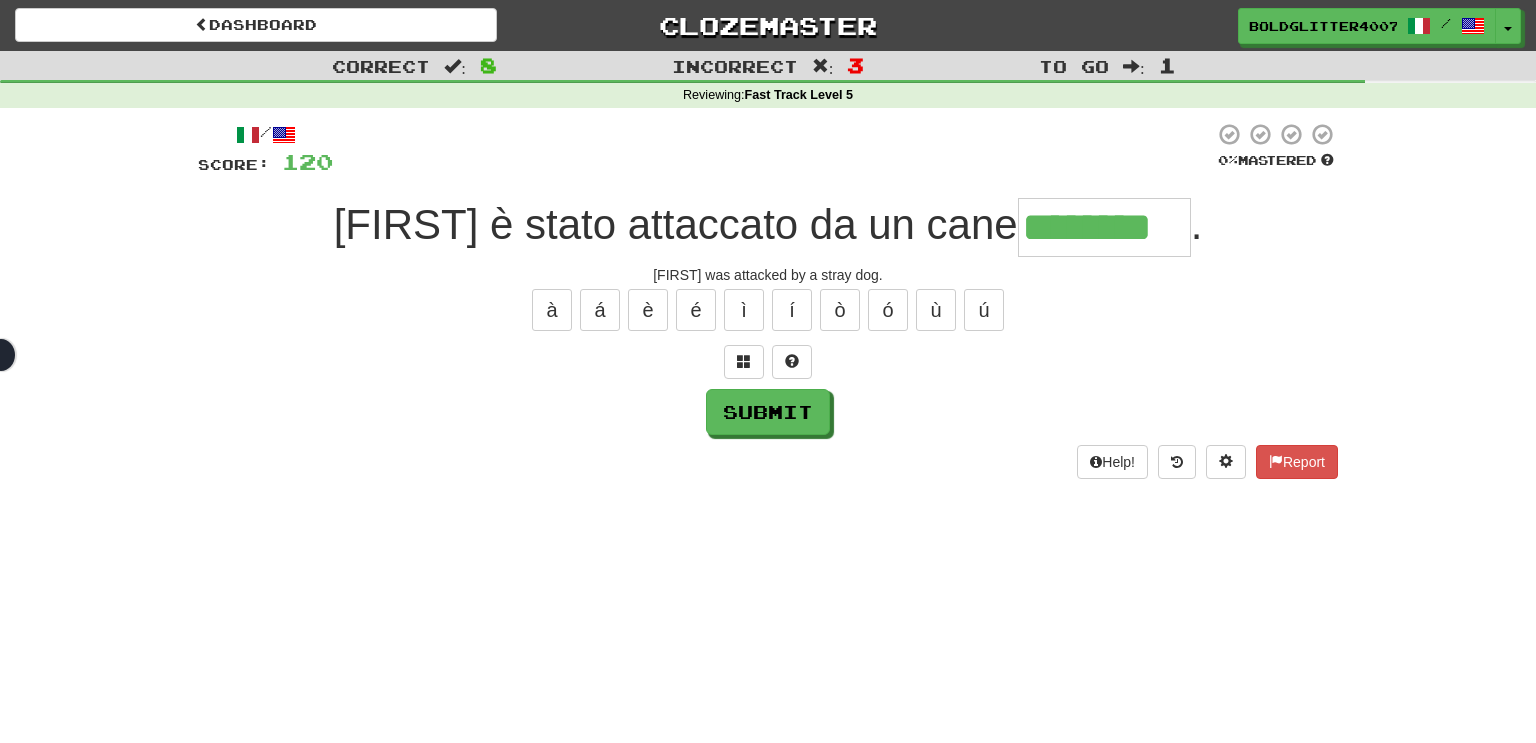 type on "********" 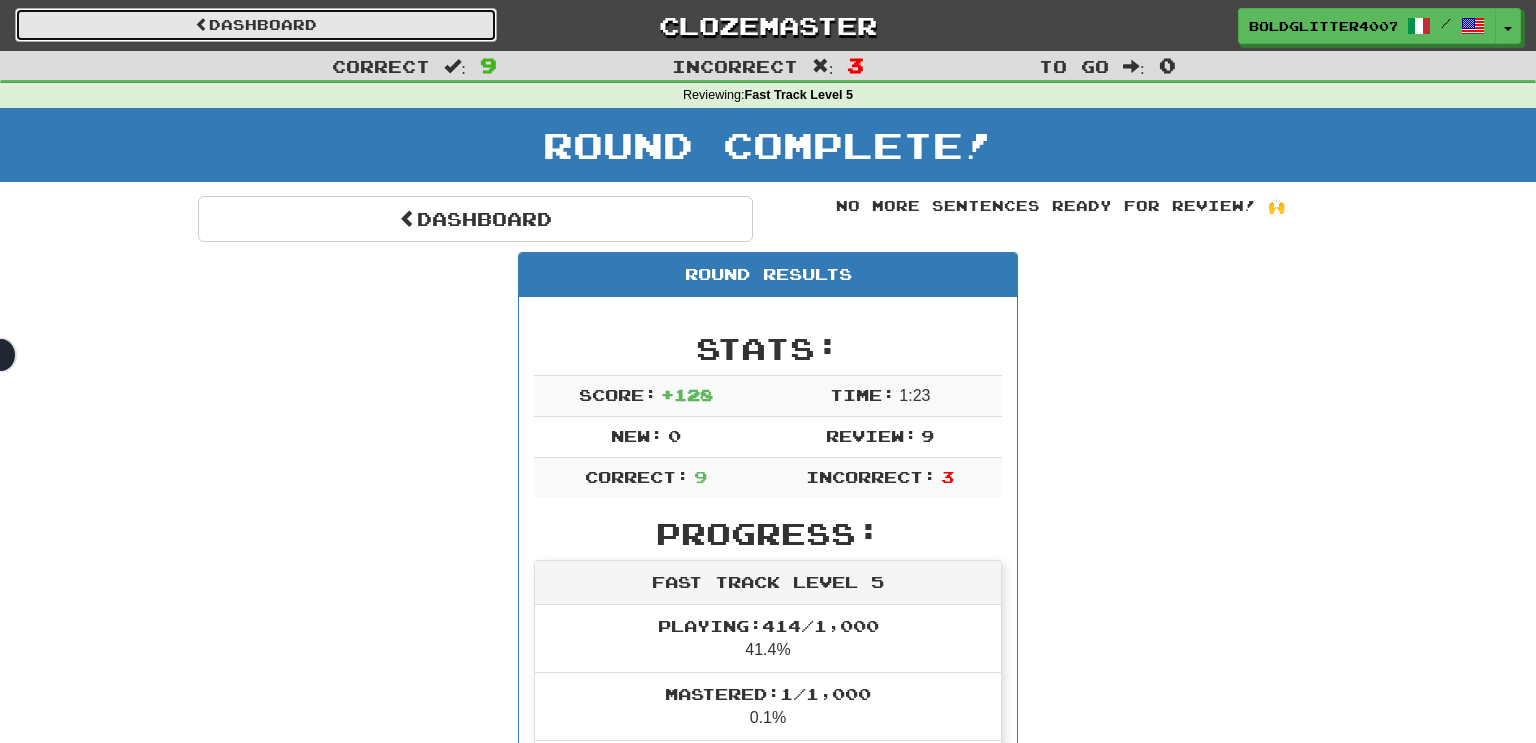 click on "Dashboard" at bounding box center (256, 25) 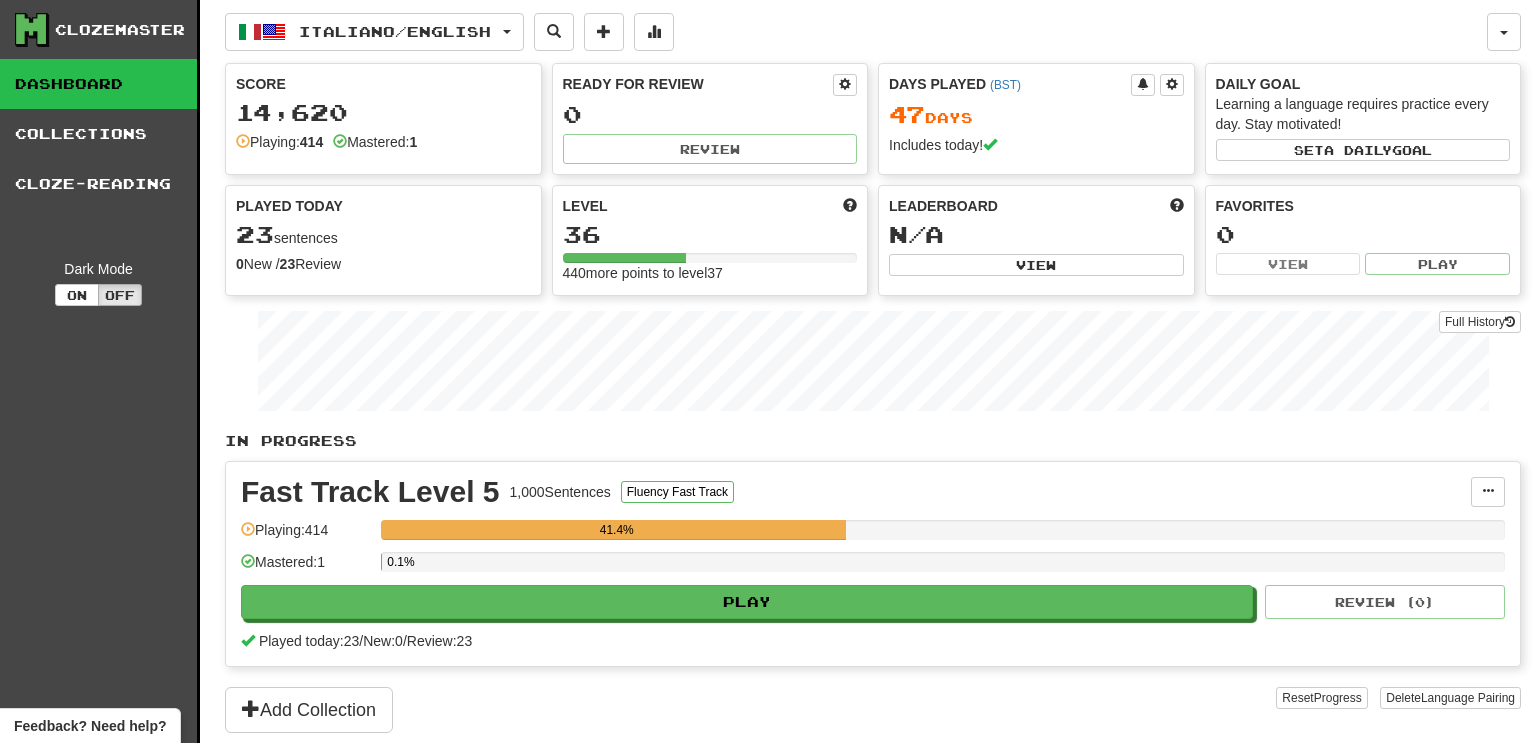 scroll, scrollTop: 0, scrollLeft: 0, axis: both 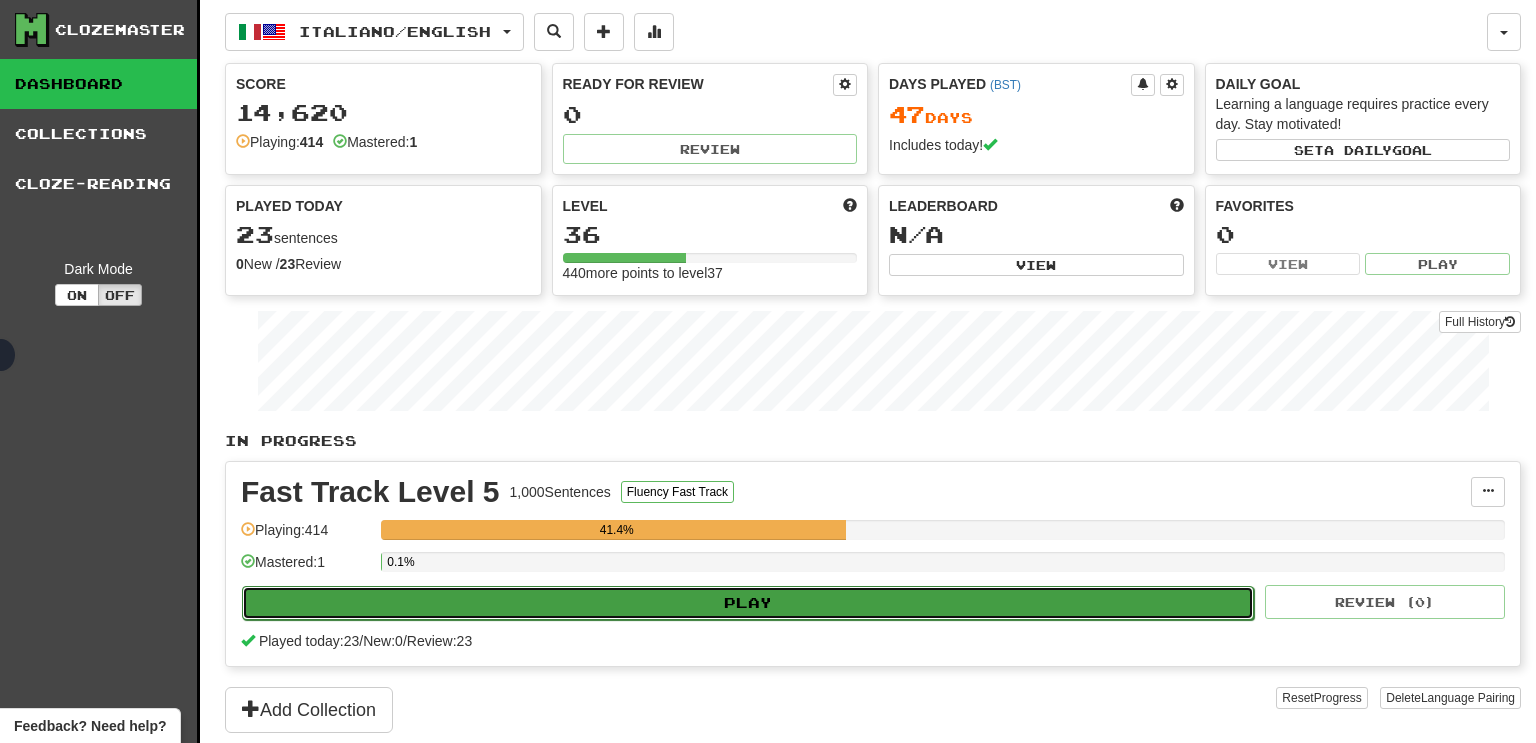 click on "Play" at bounding box center [748, 603] 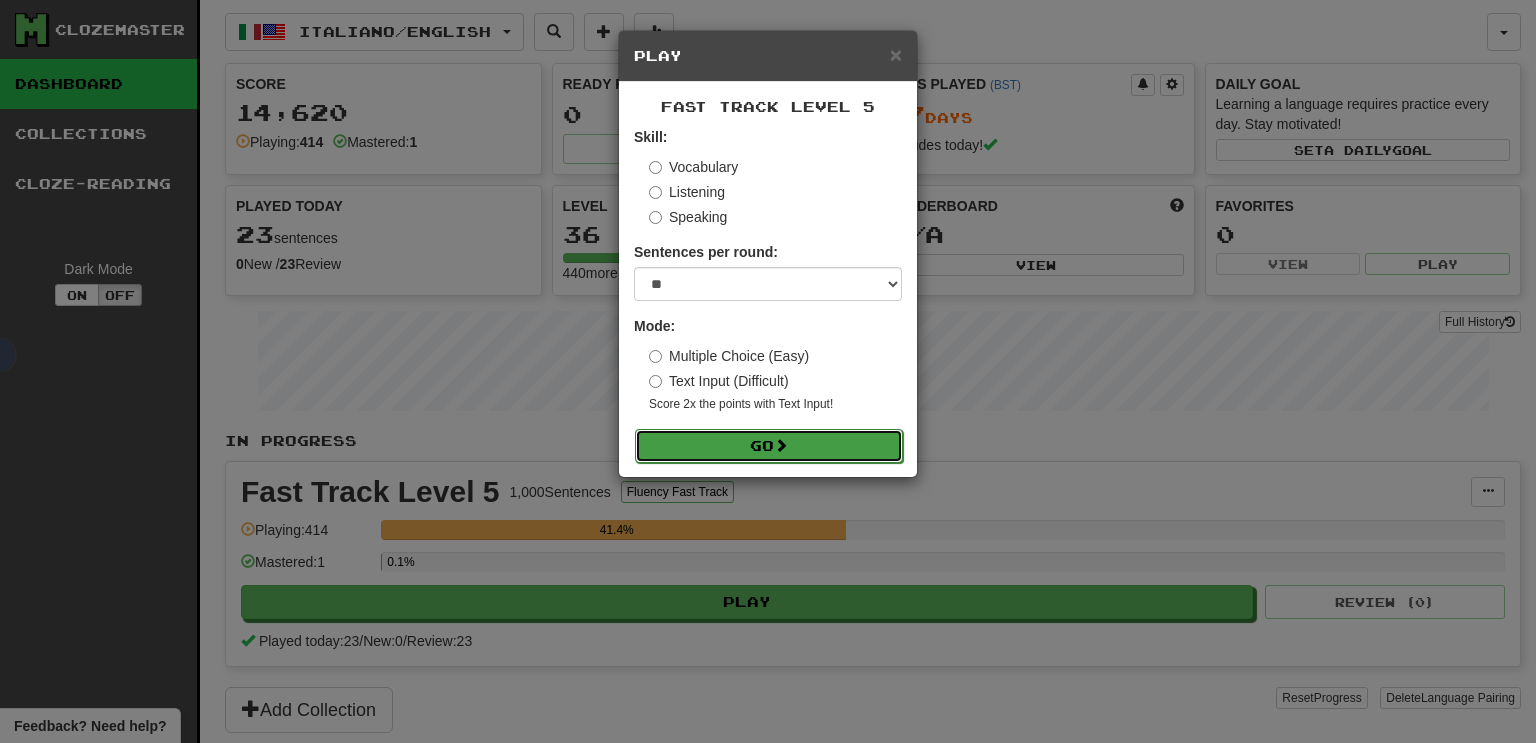 click on "Go" at bounding box center (769, 446) 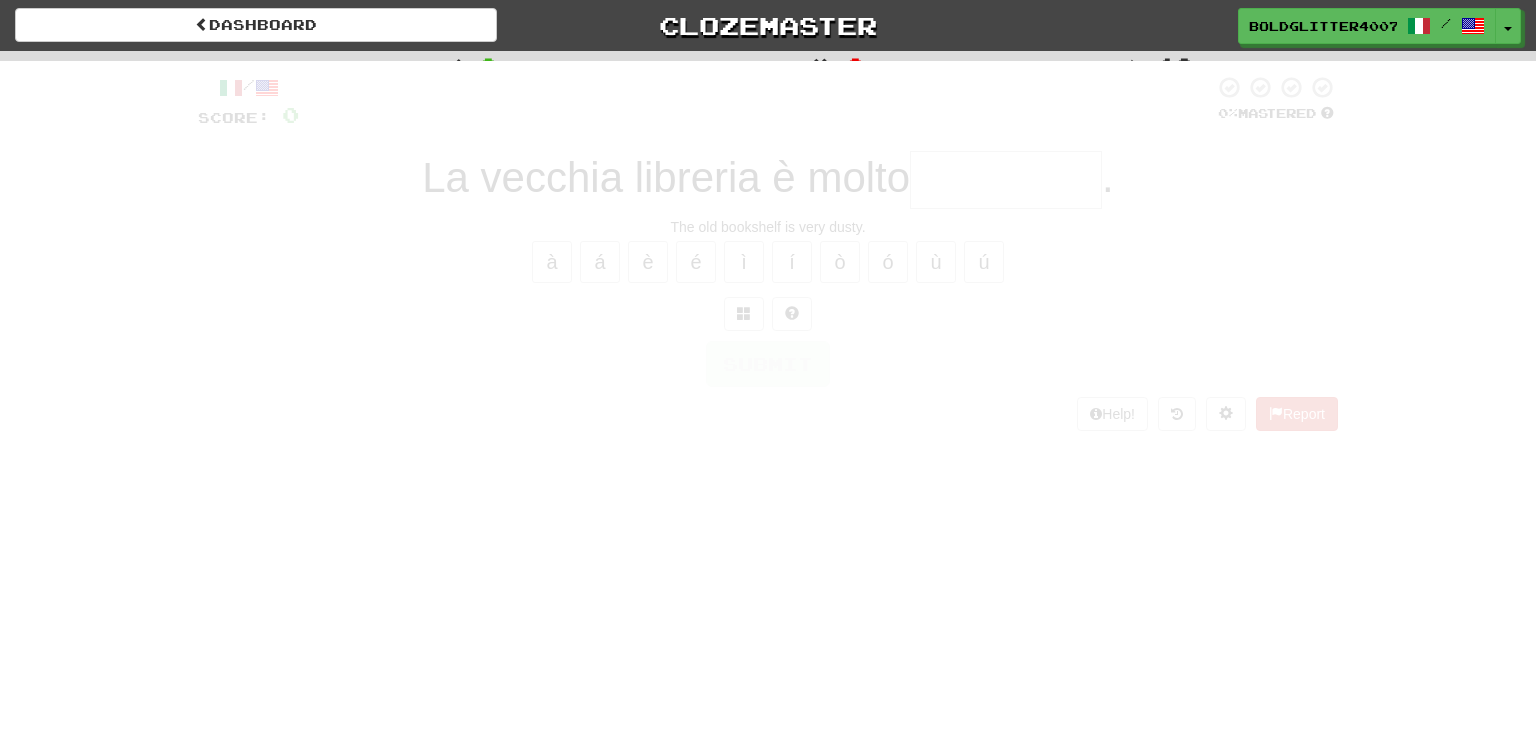 scroll, scrollTop: 0, scrollLeft: 0, axis: both 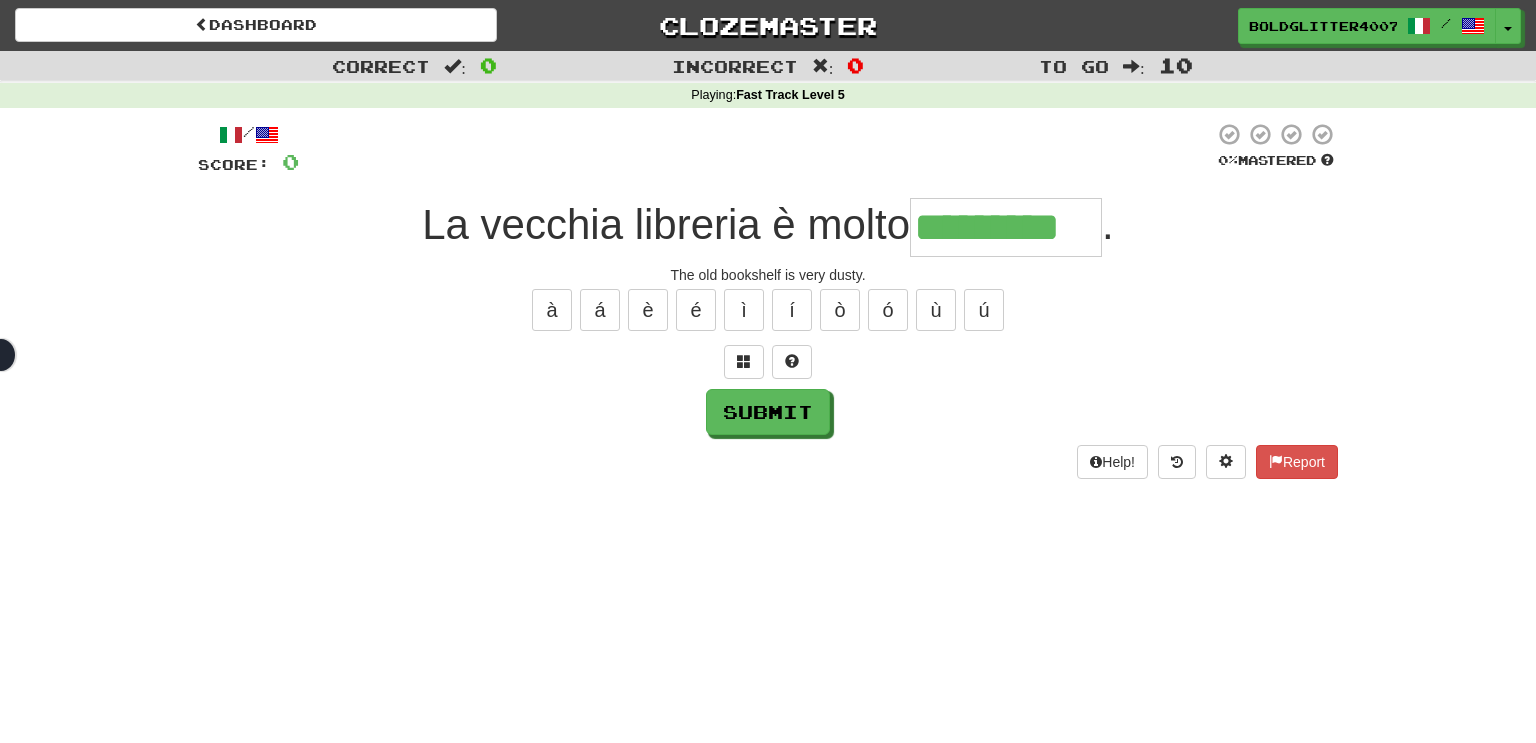 type on "*********" 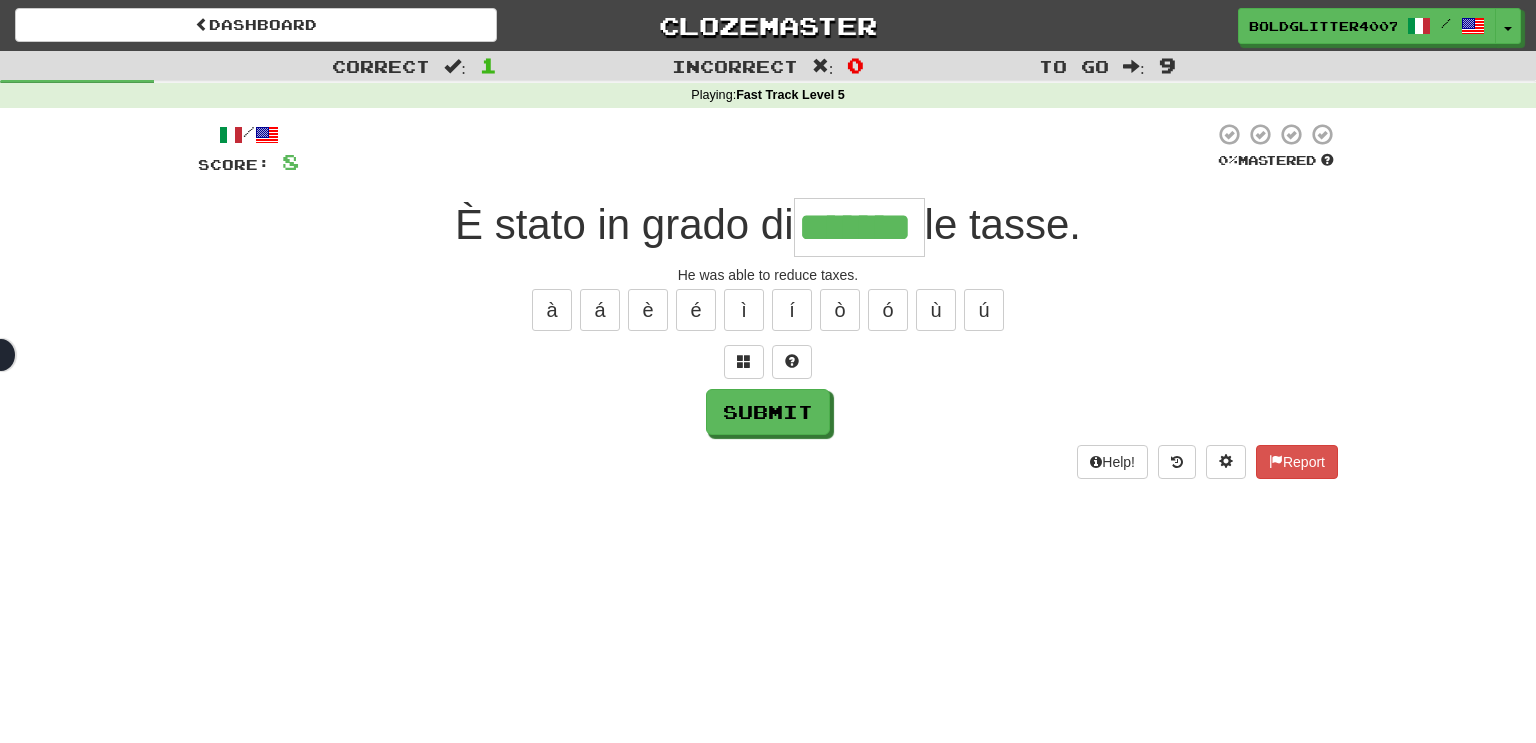 type on "*******" 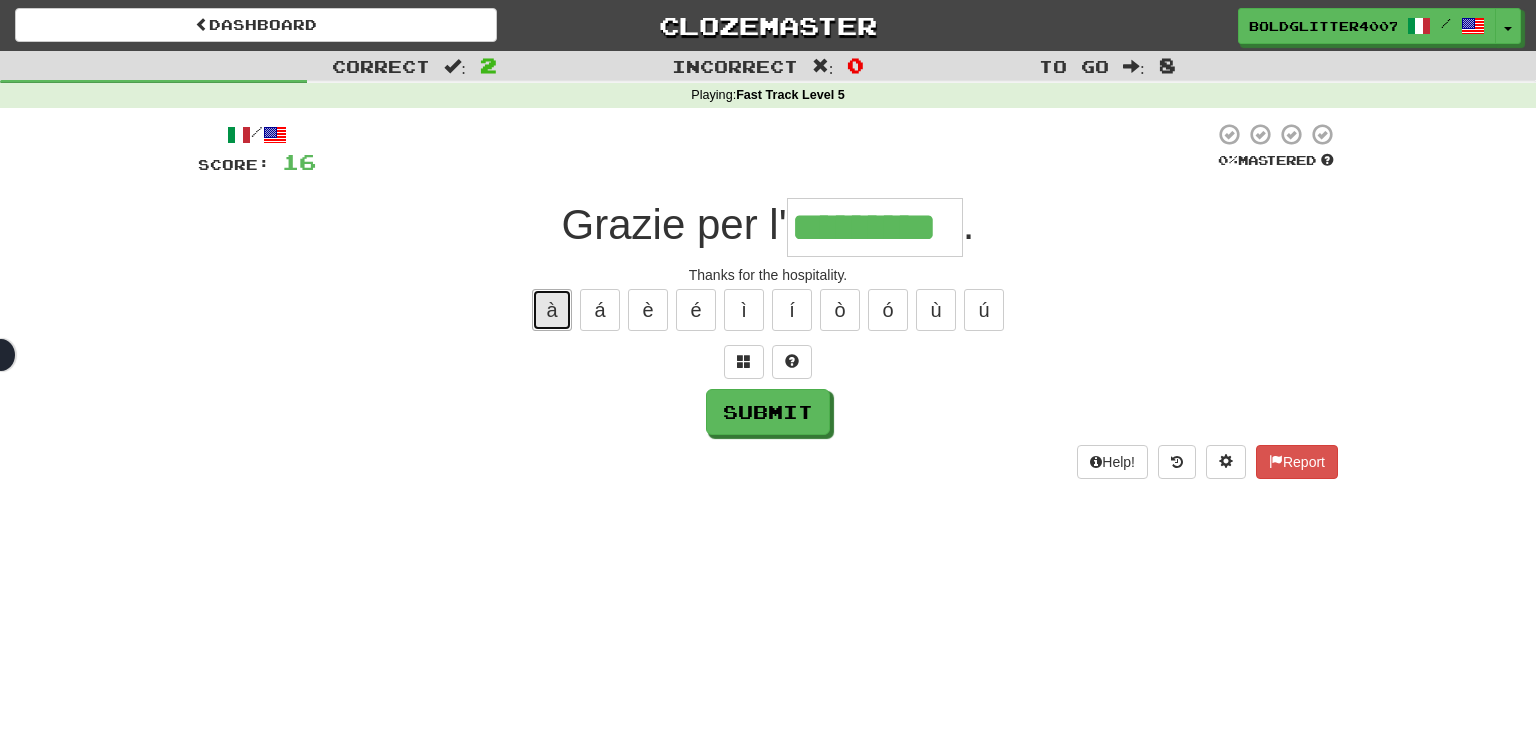 click on "à" at bounding box center [552, 310] 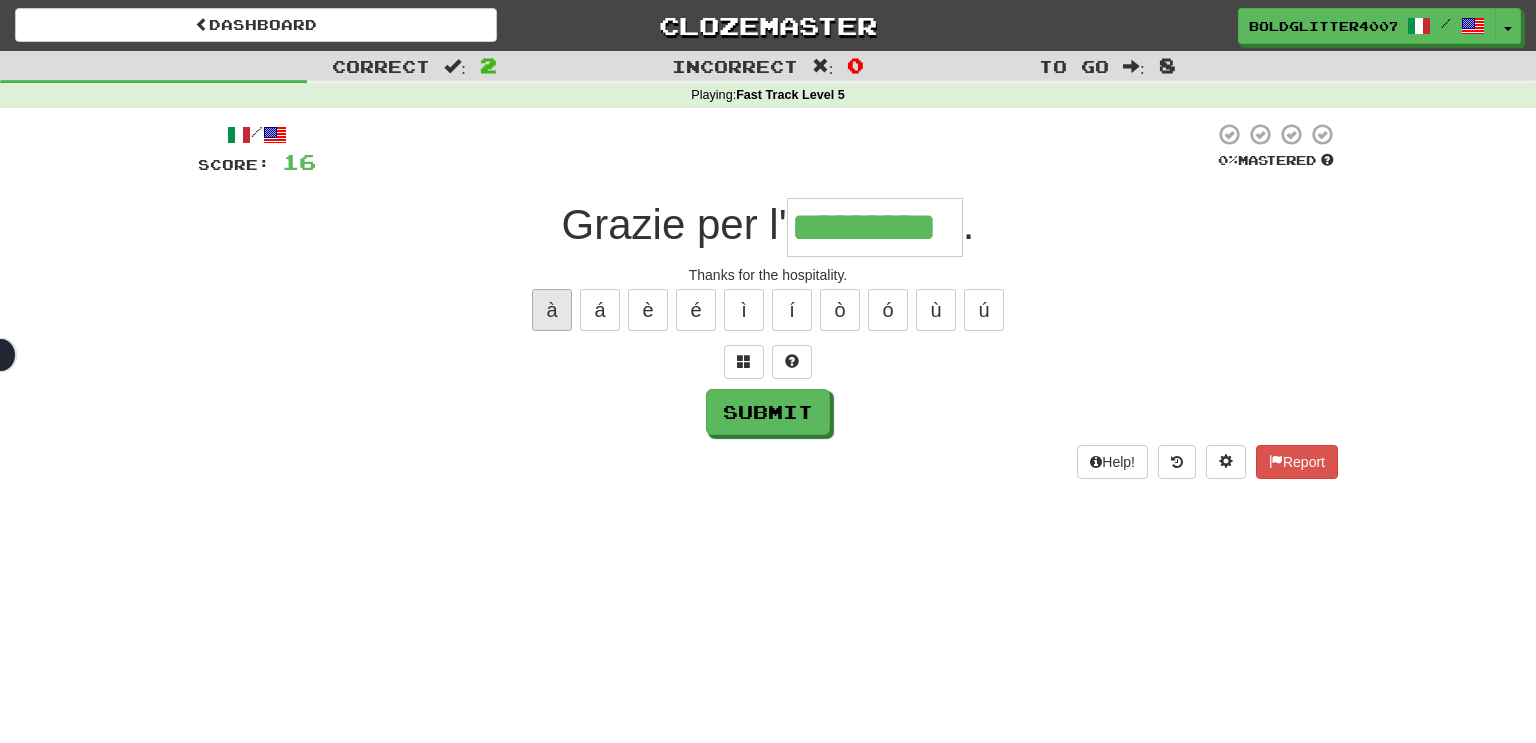 type on "**********" 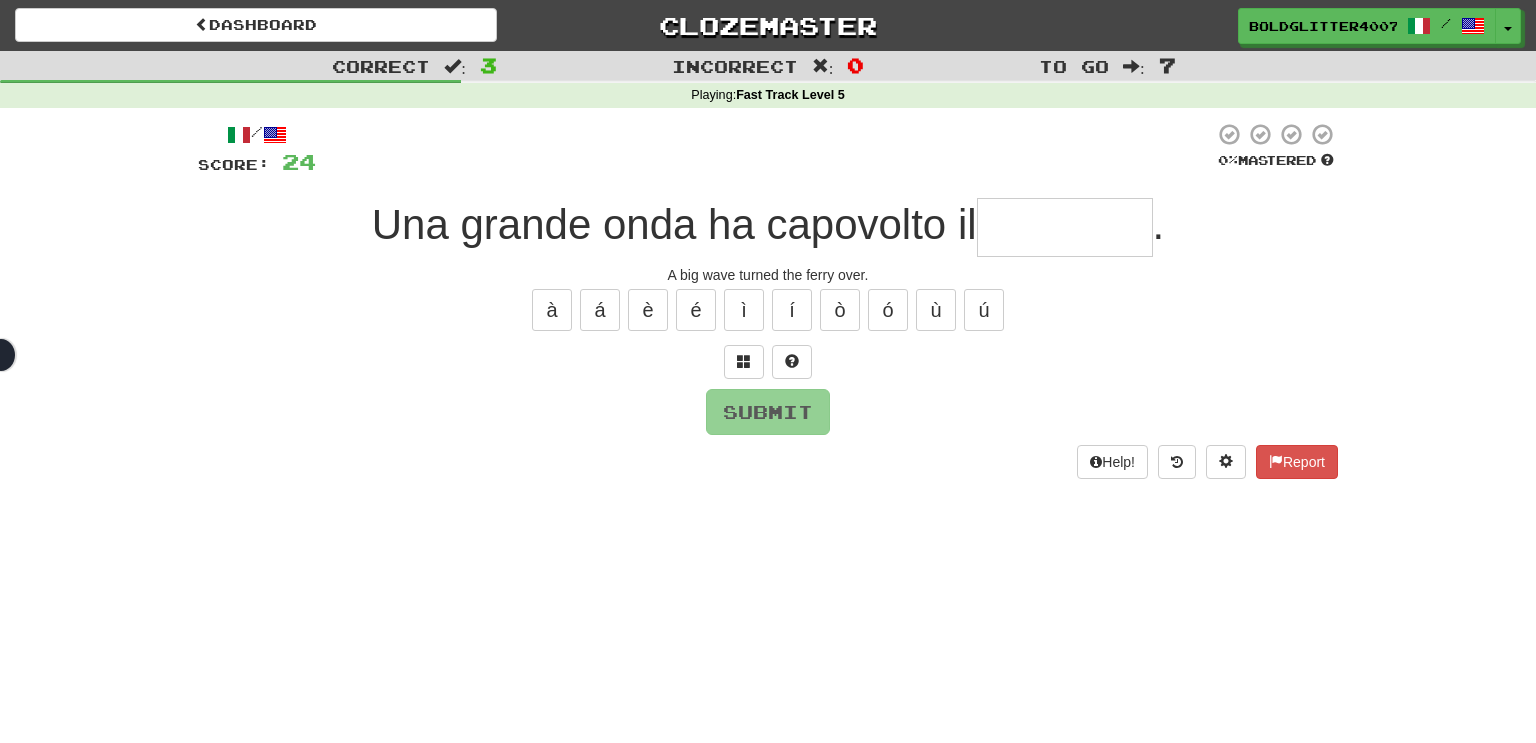 type on "*" 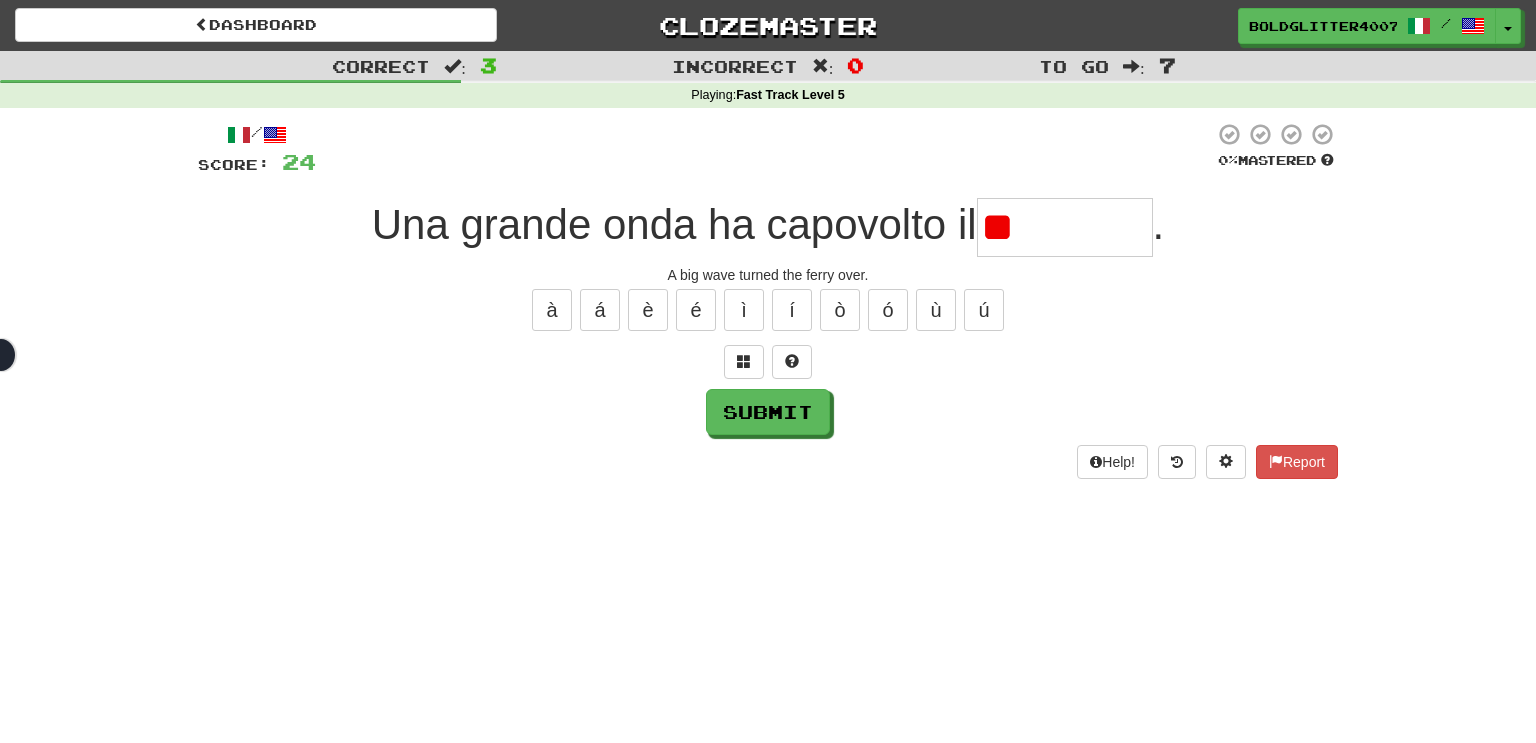 type on "*" 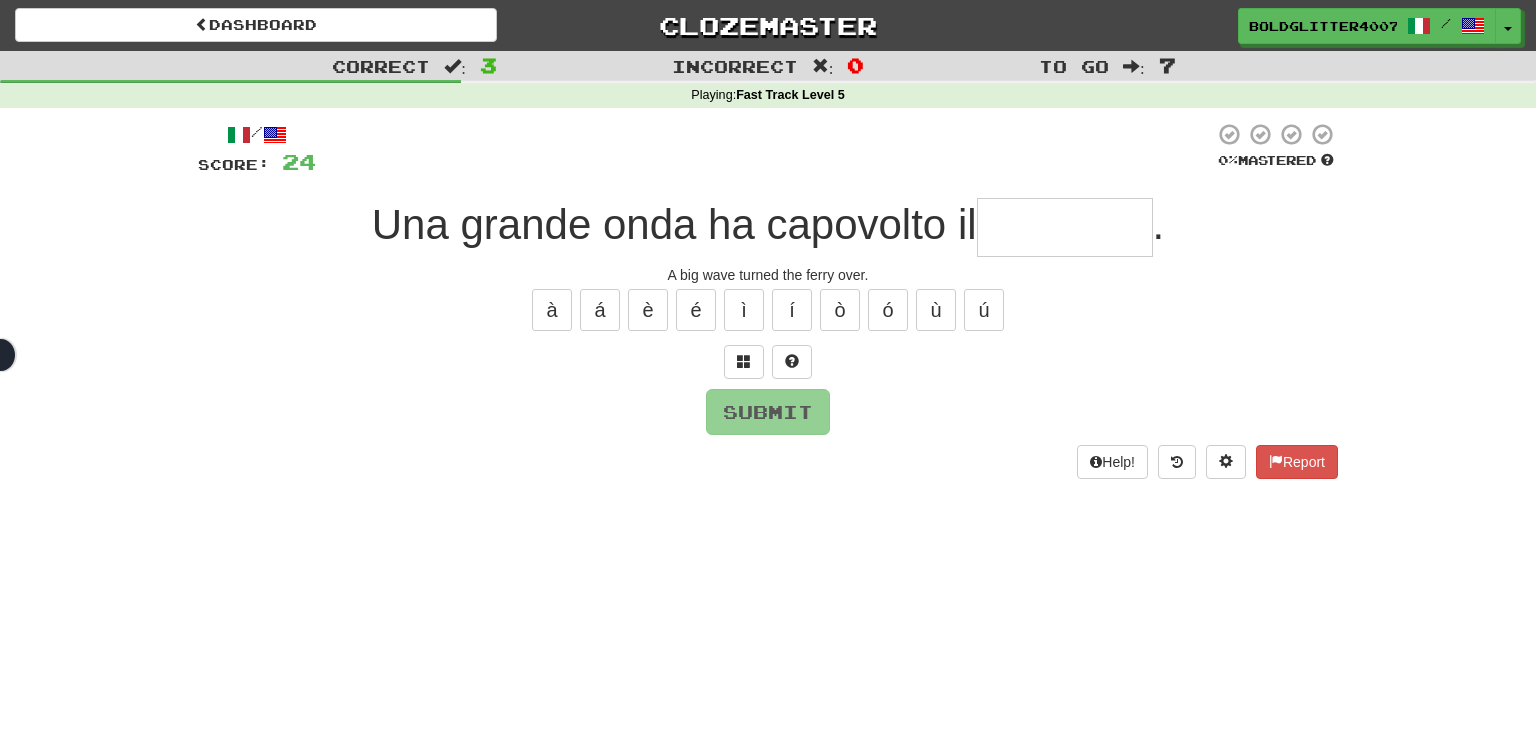 type on "*********" 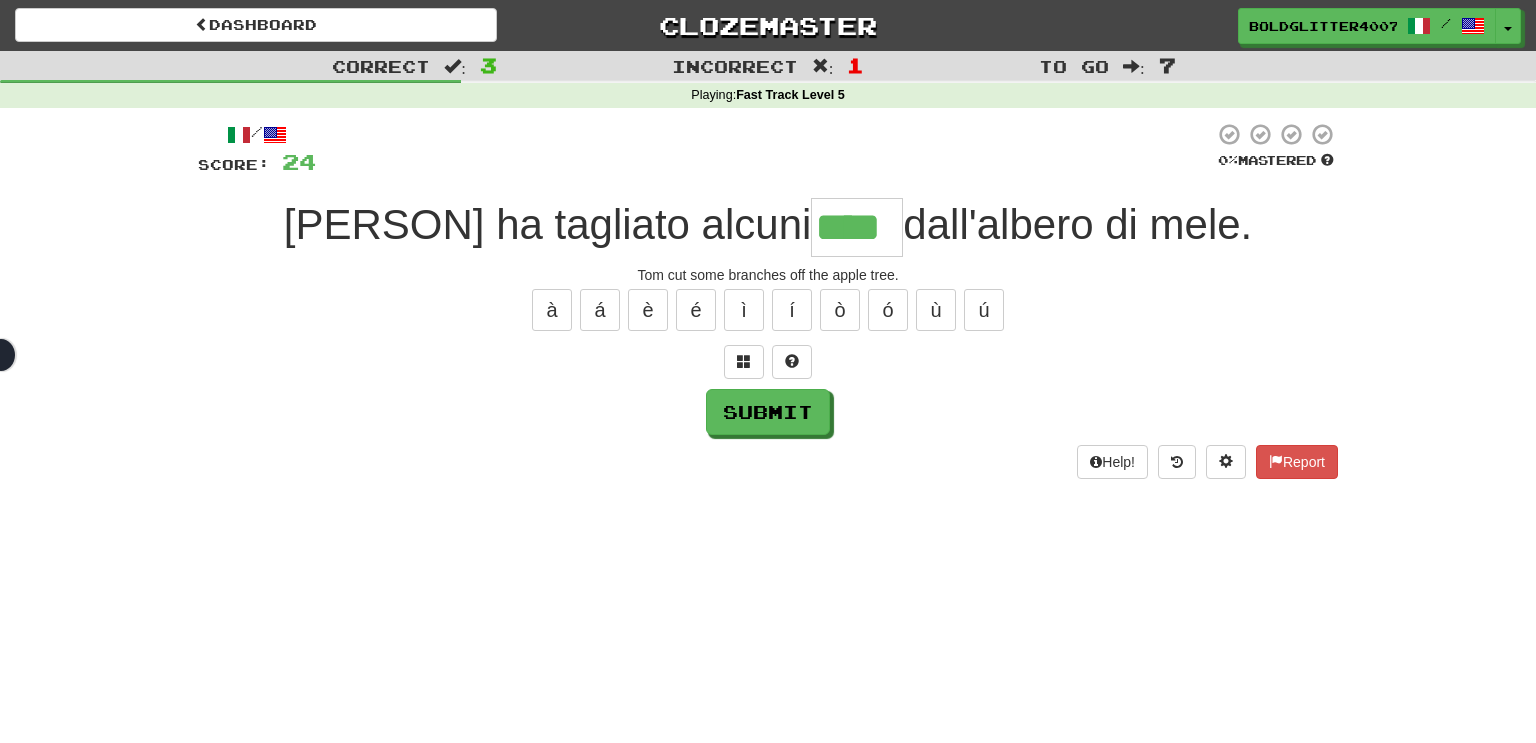 type on "****" 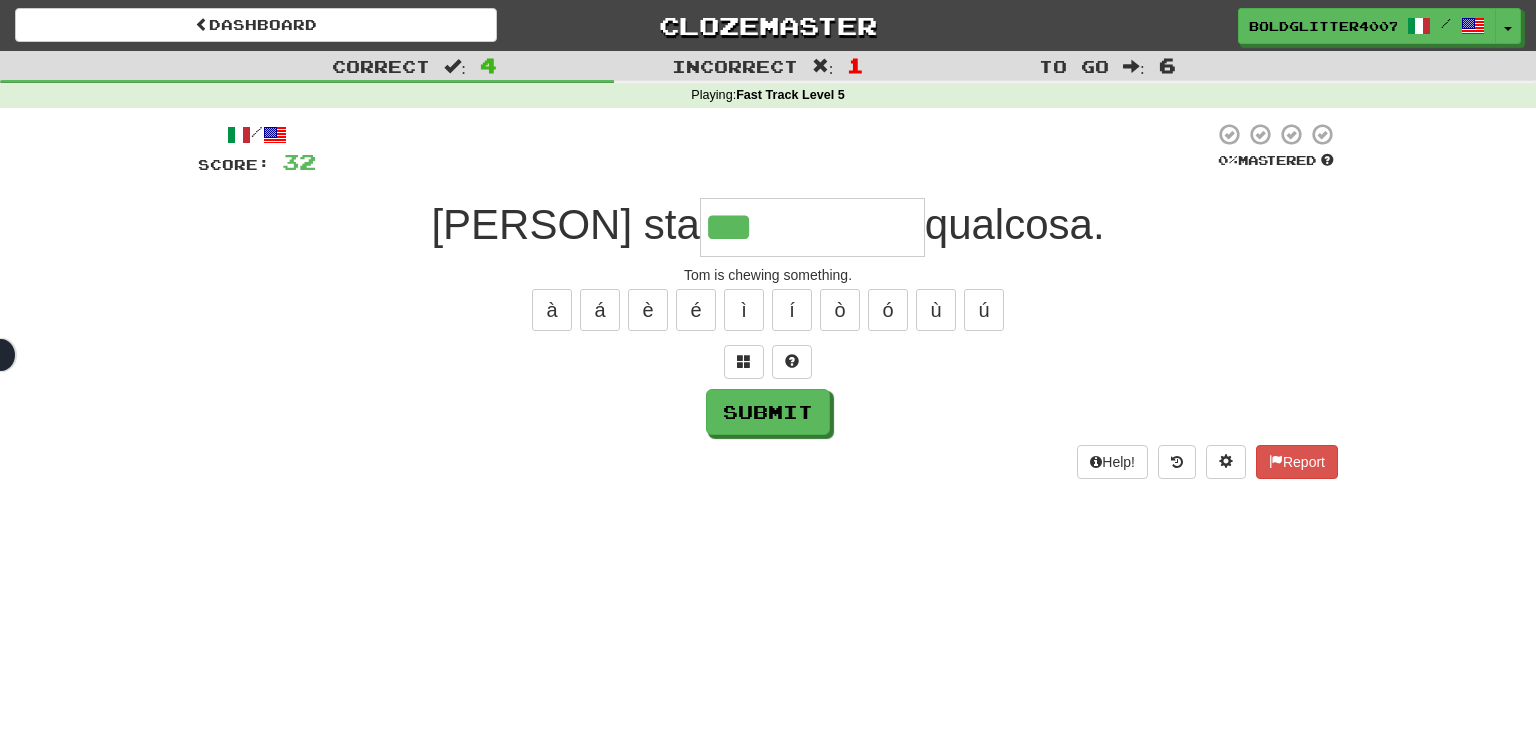type on "**********" 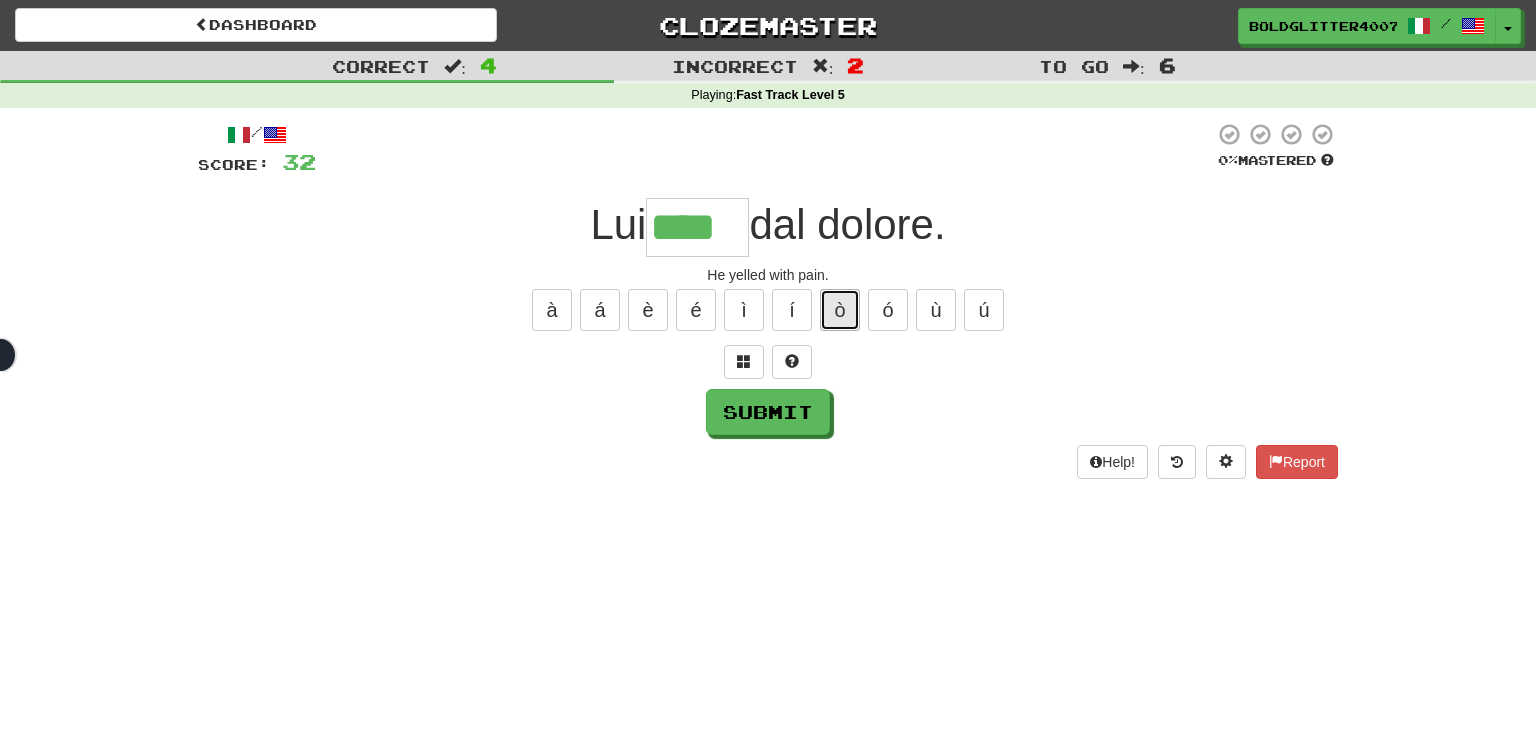 click on "ò" at bounding box center [840, 310] 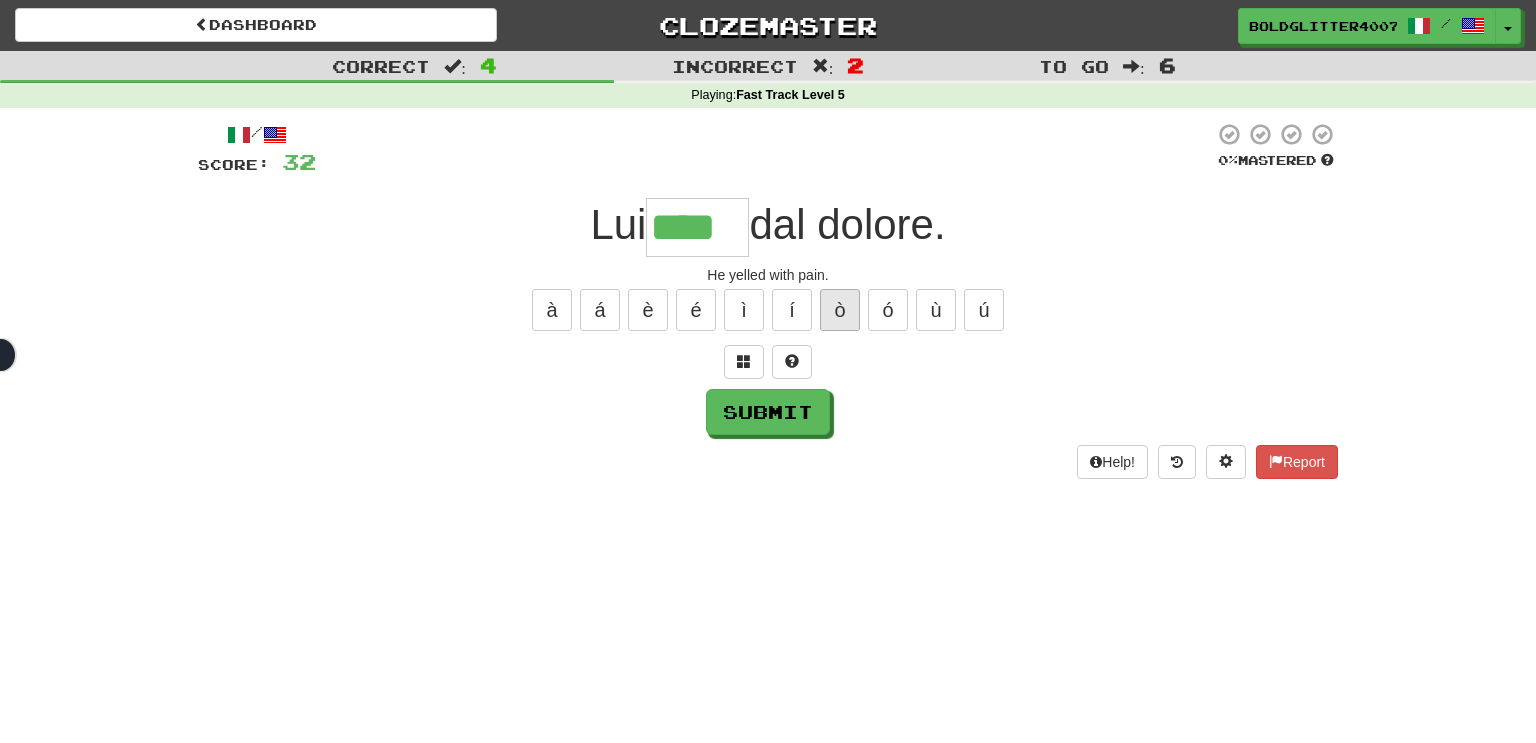 type on "*****" 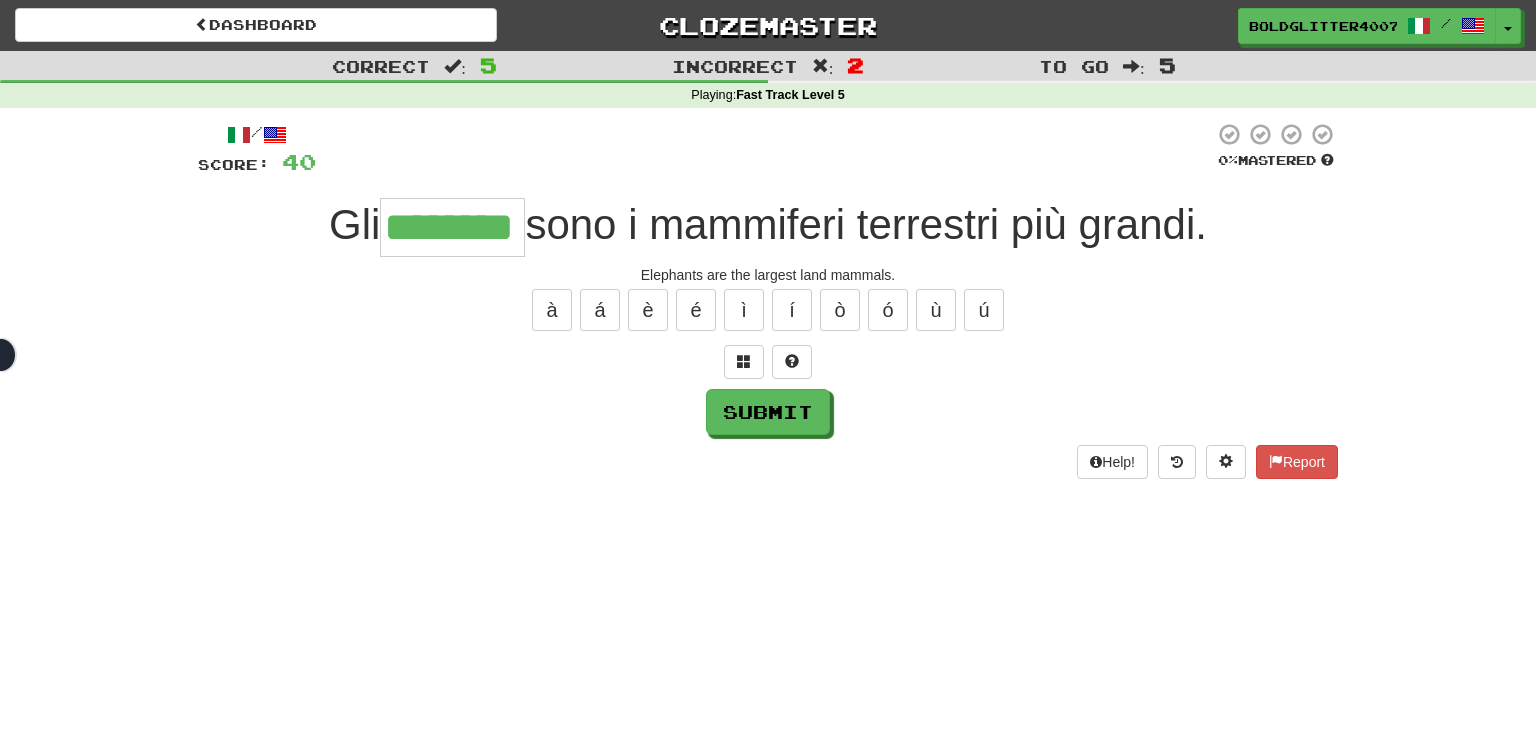 type on "********" 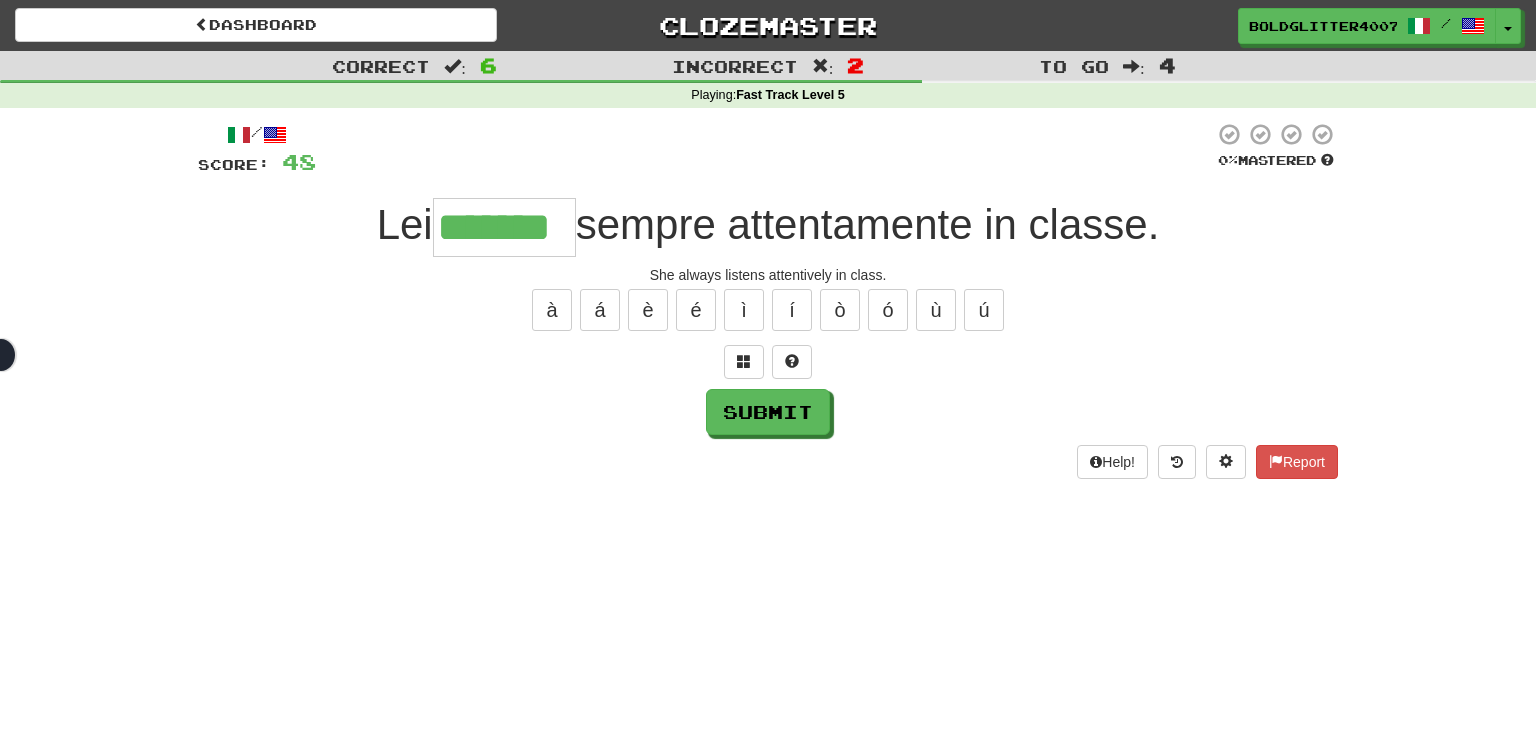 type on "*******" 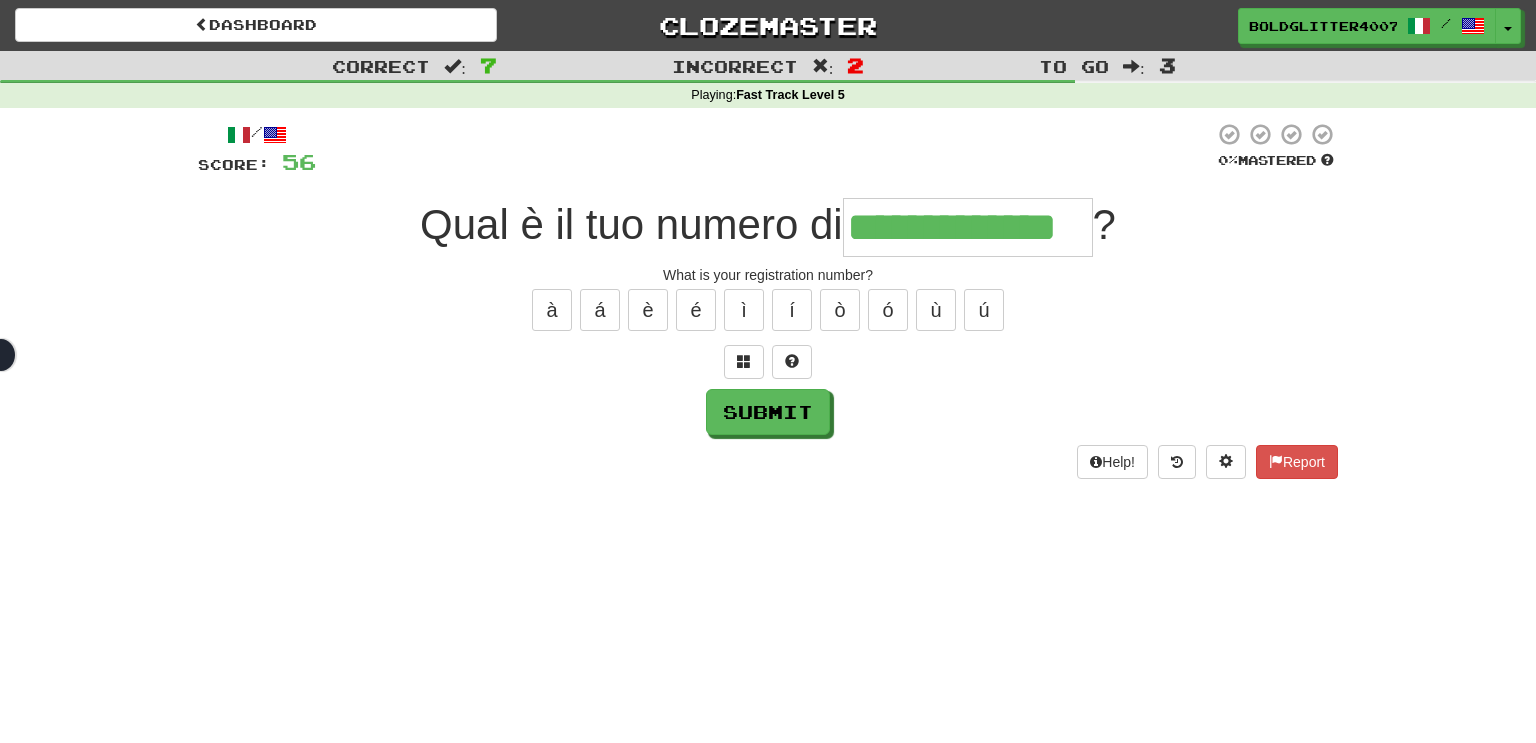 type on "**********" 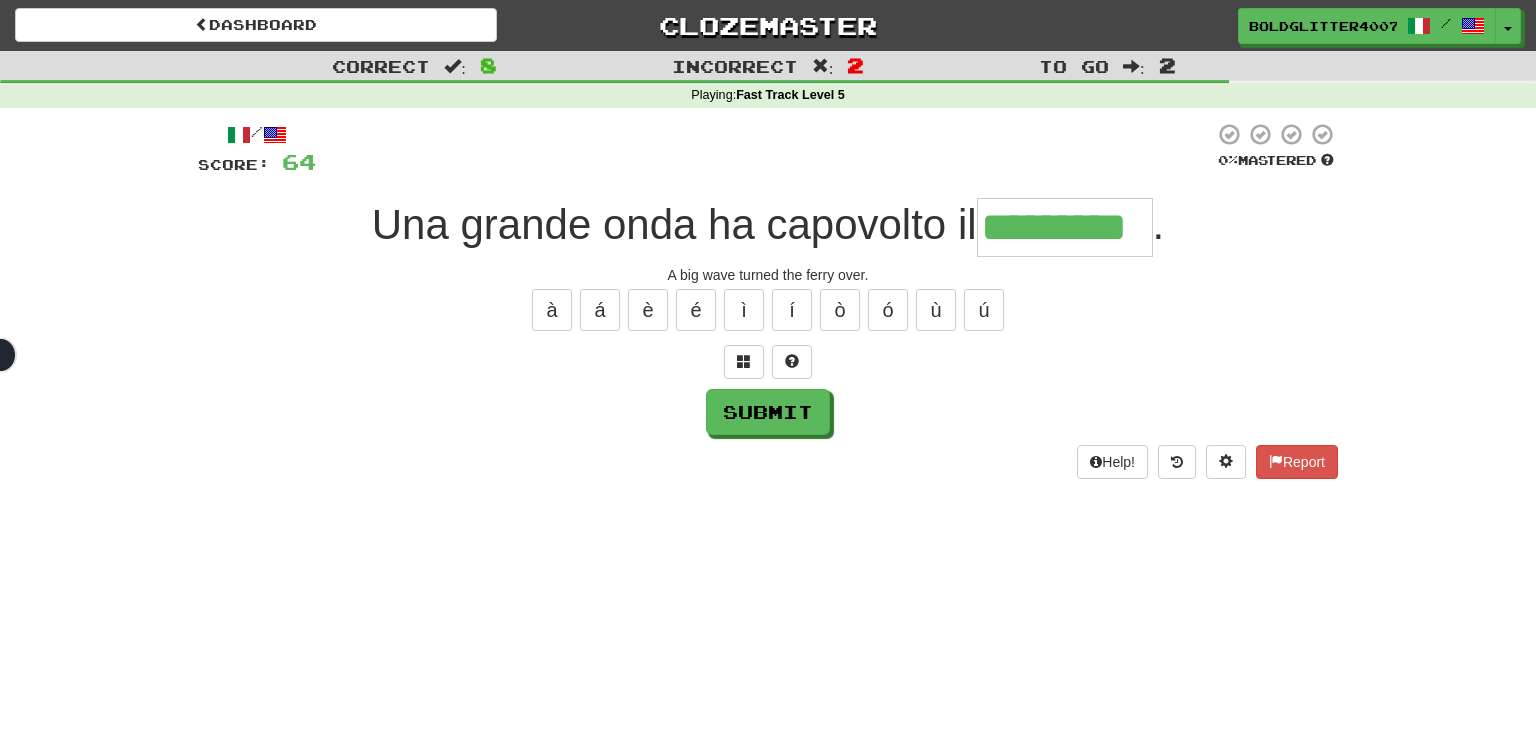 type on "*********" 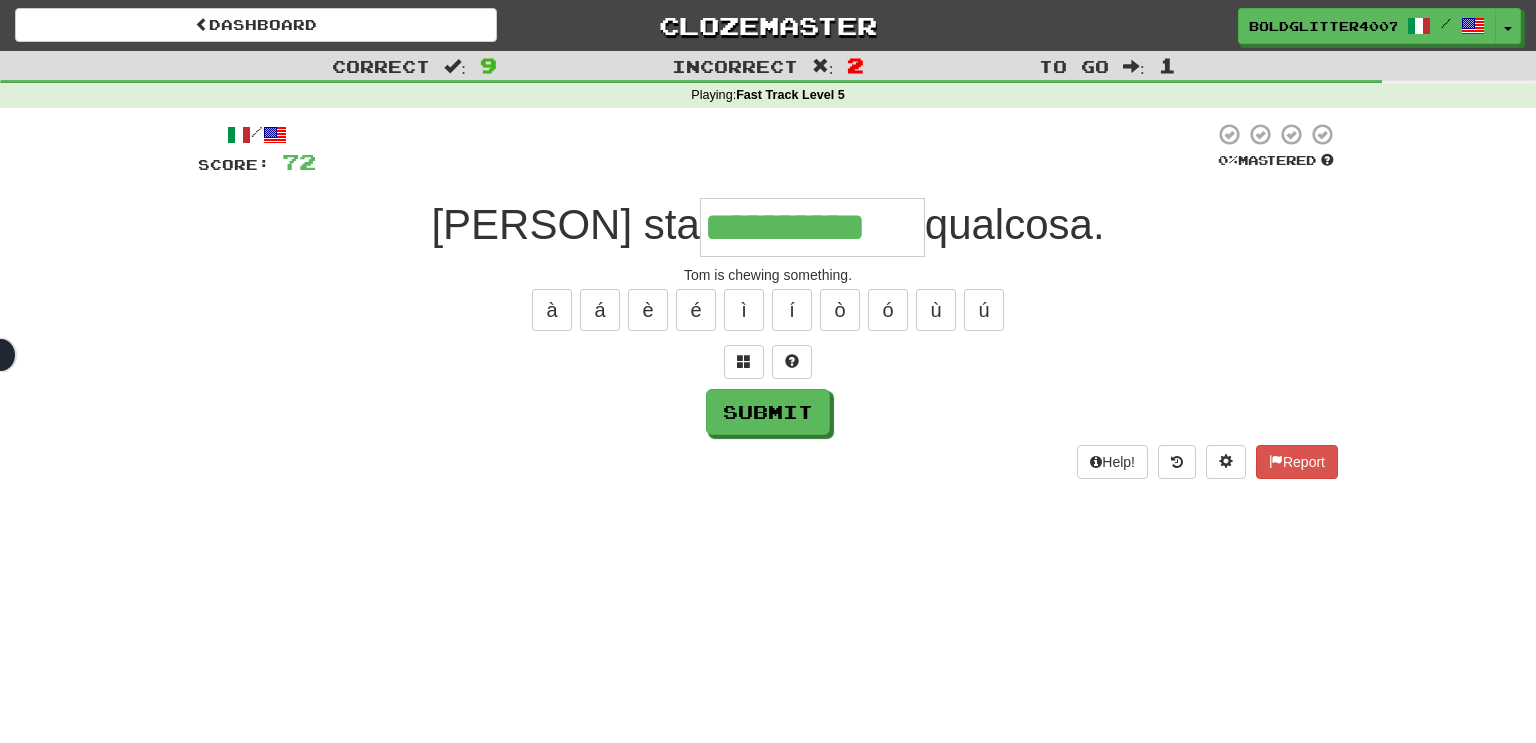 type on "**********" 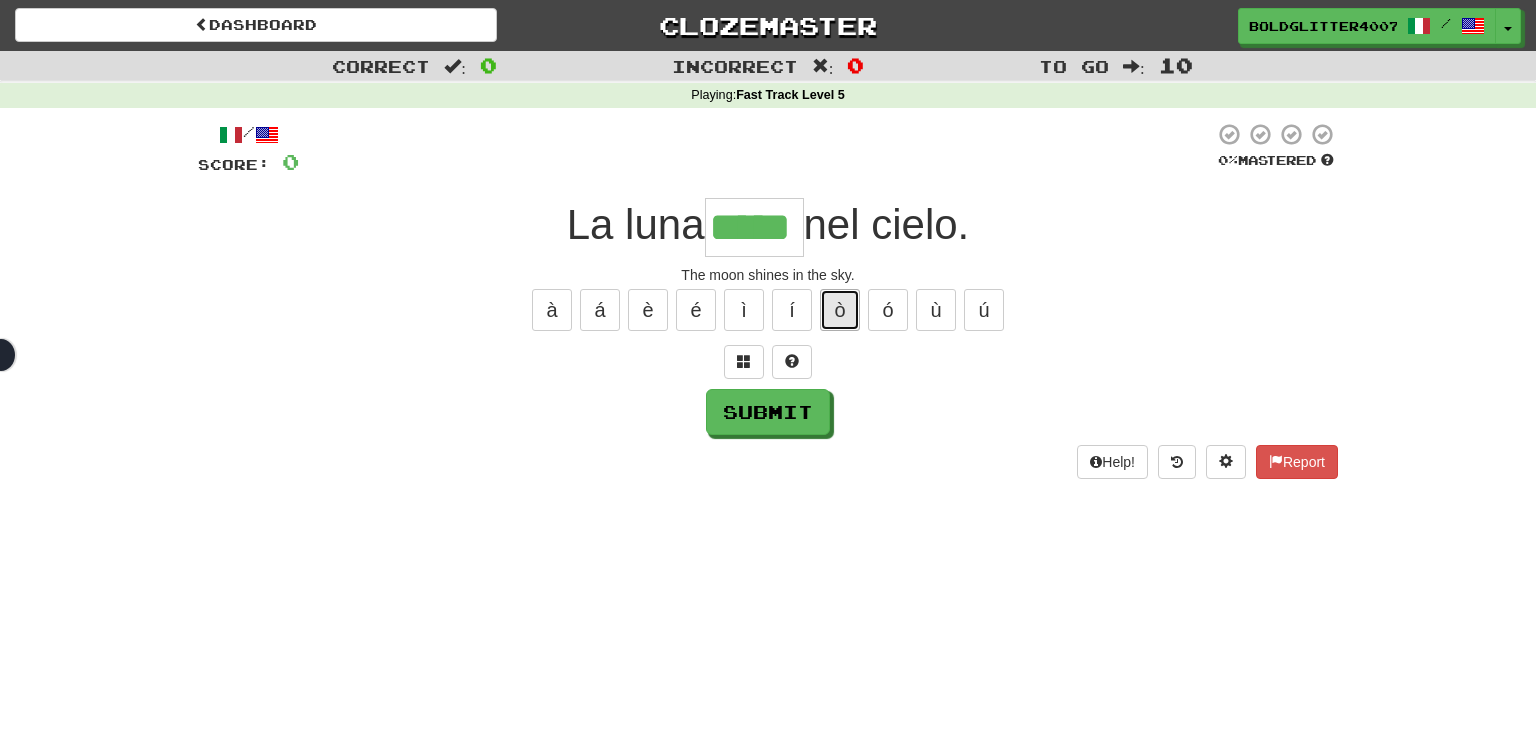 click on "ò" at bounding box center [840, 310] 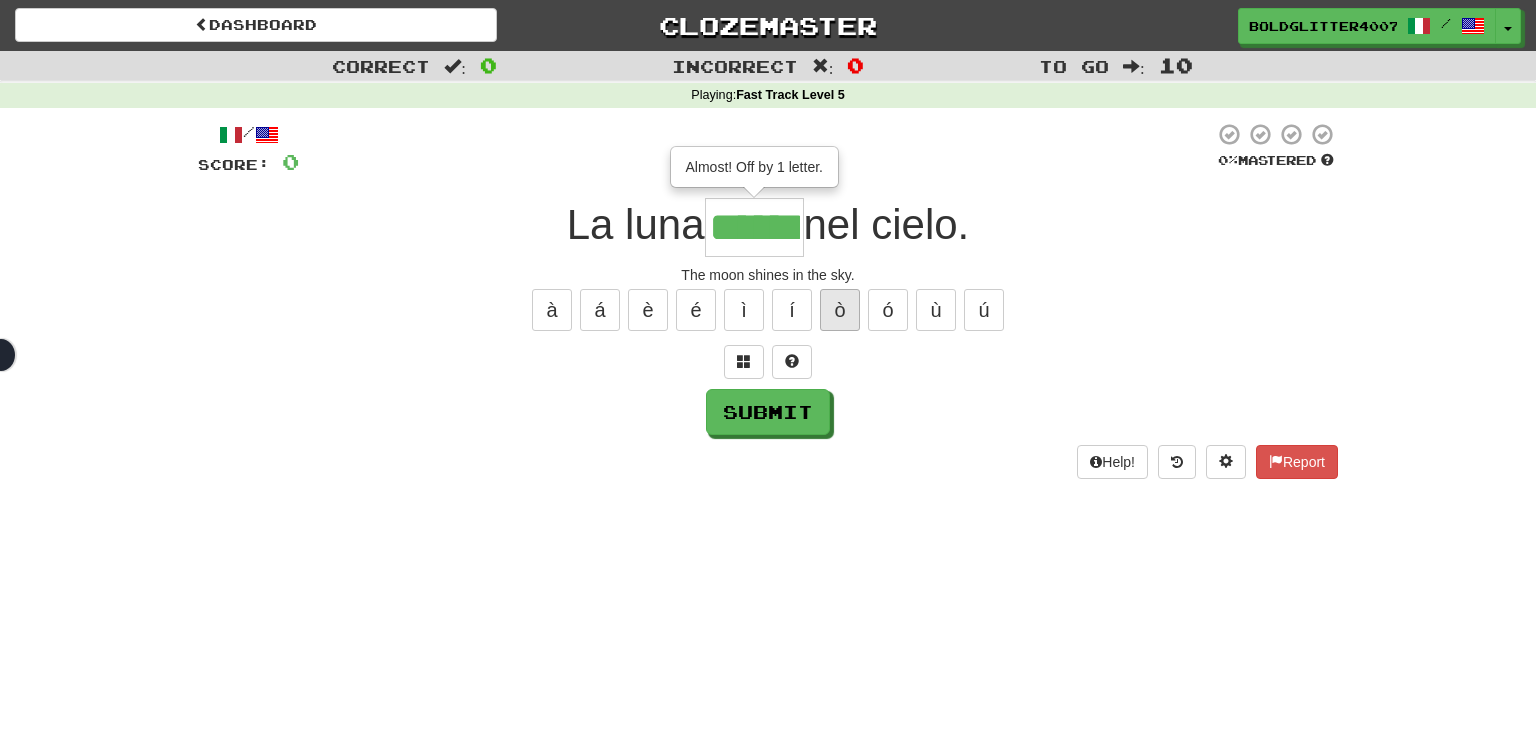type on "******" 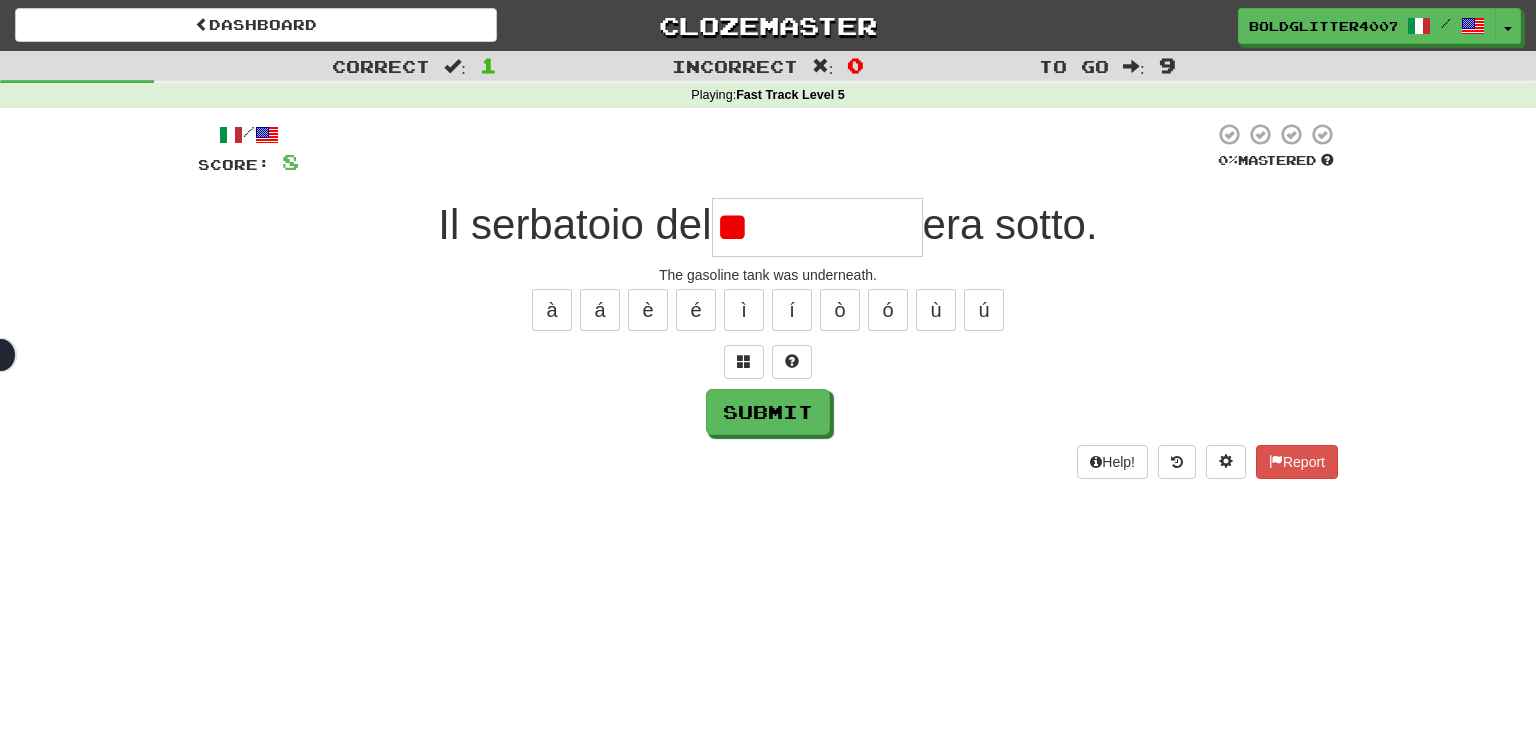 type on "*" 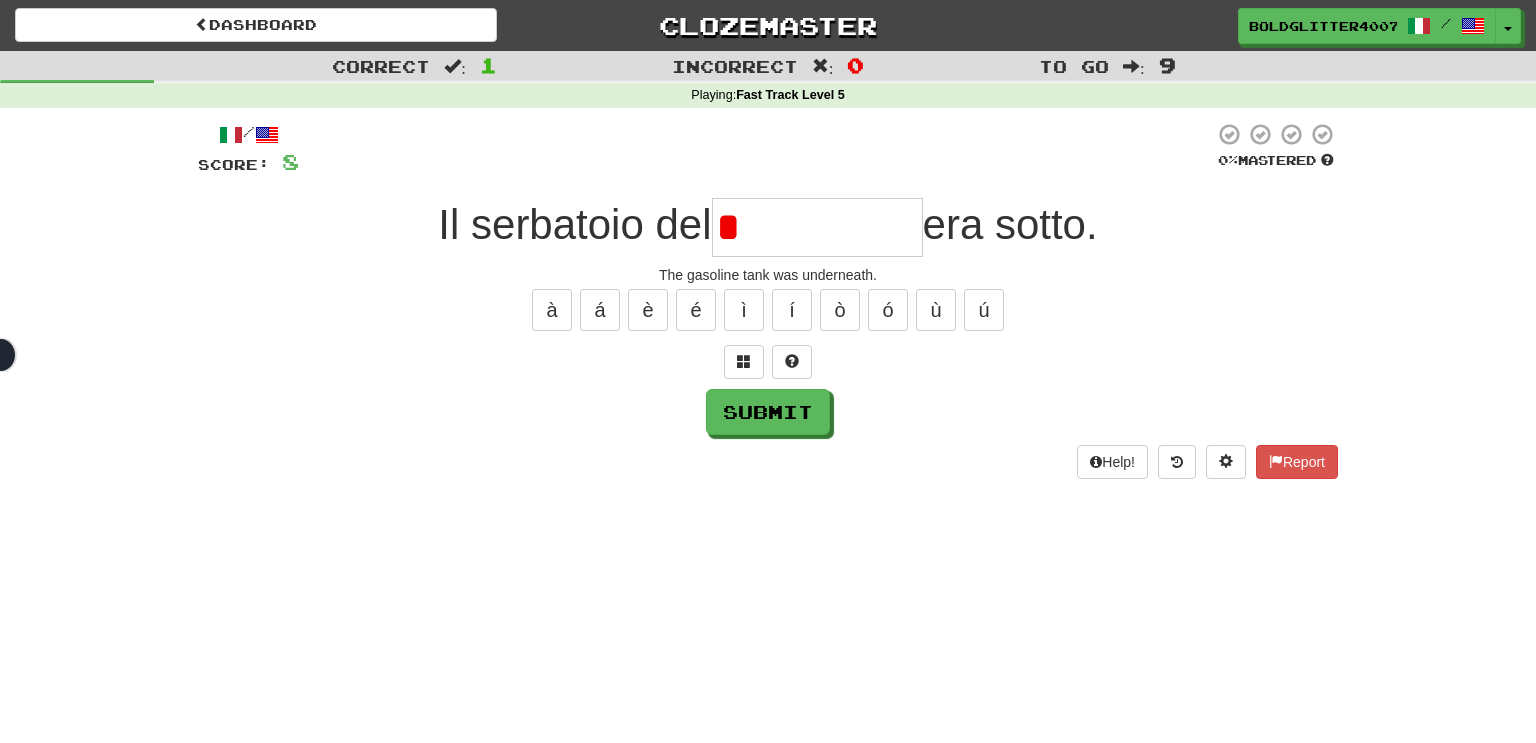 type on "**********" 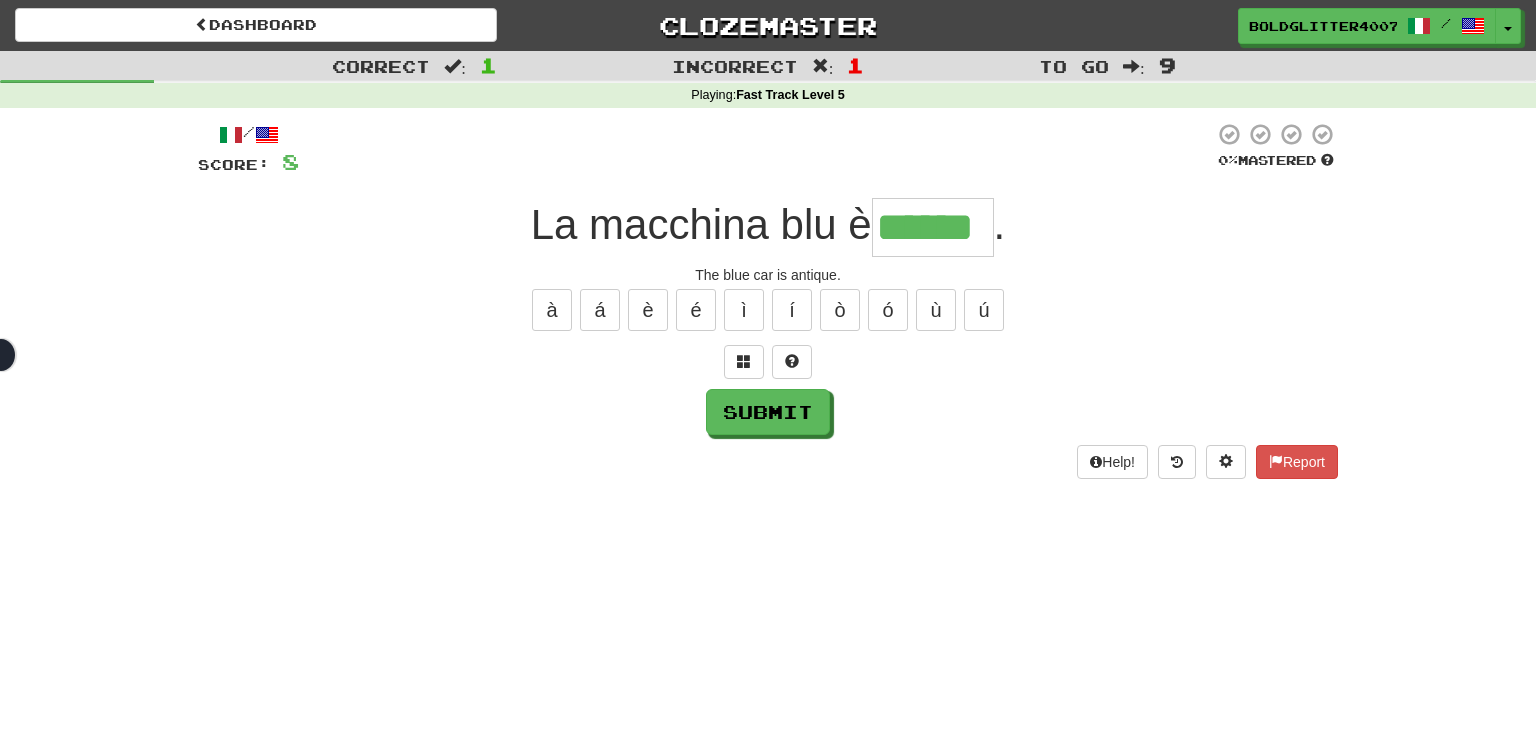 type on "******" 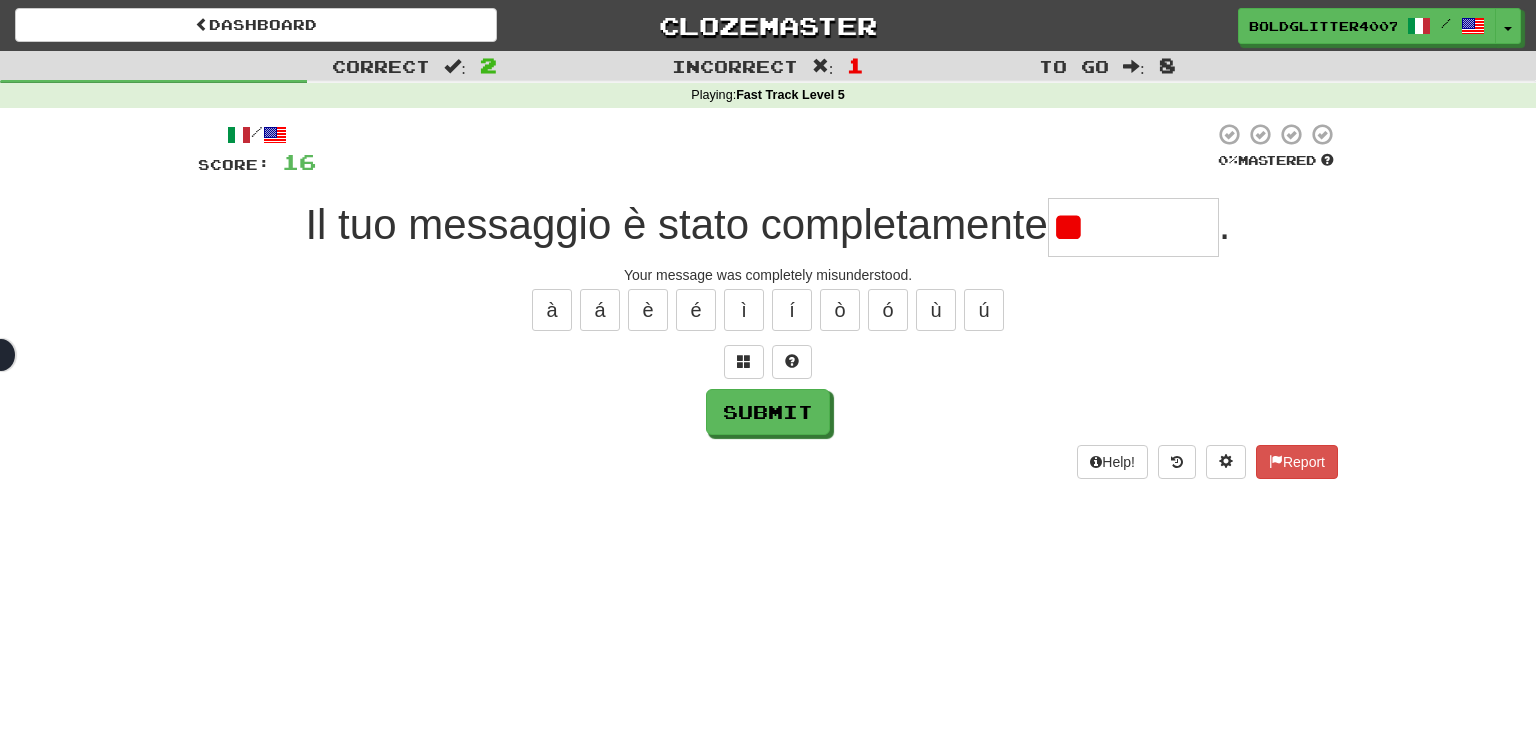 type on "*" 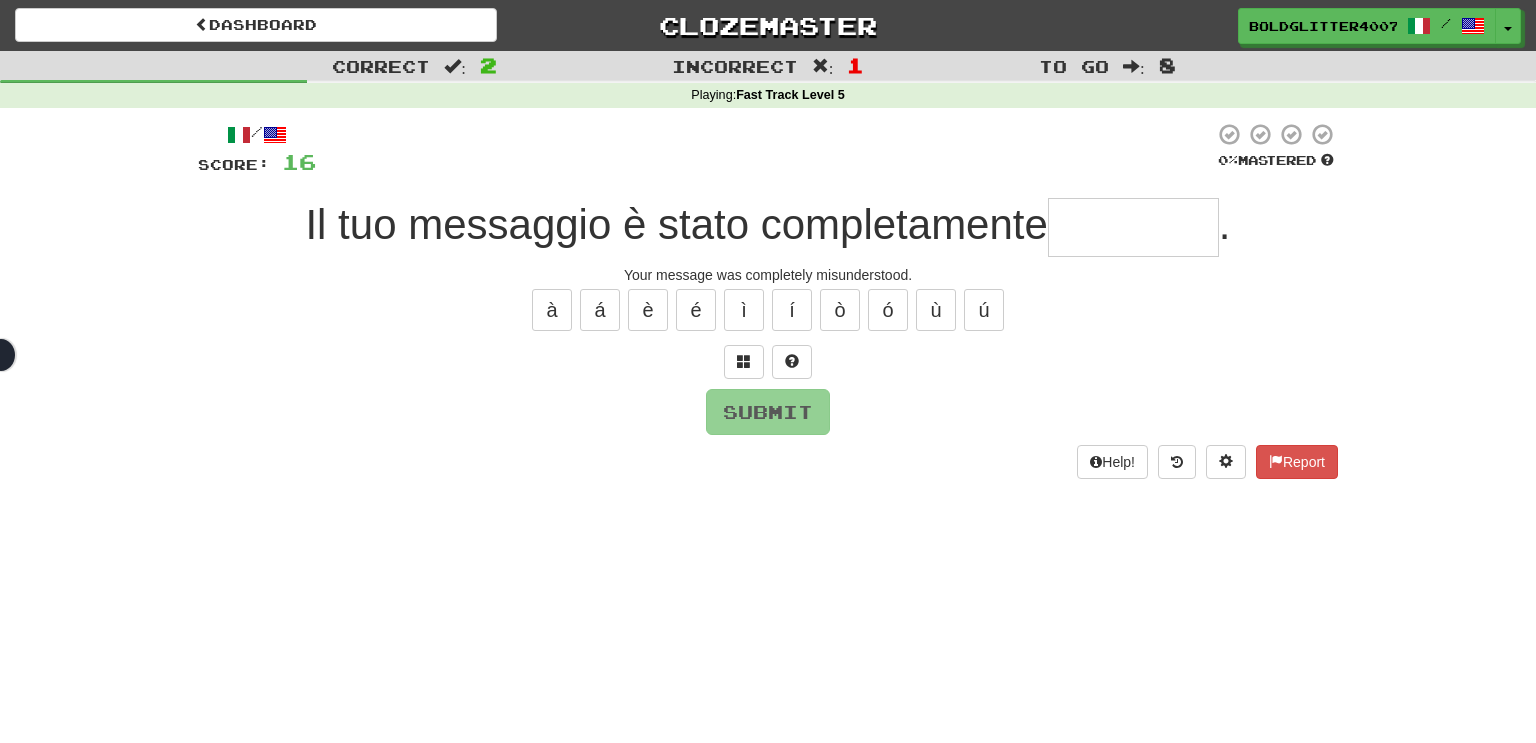 type on "*" 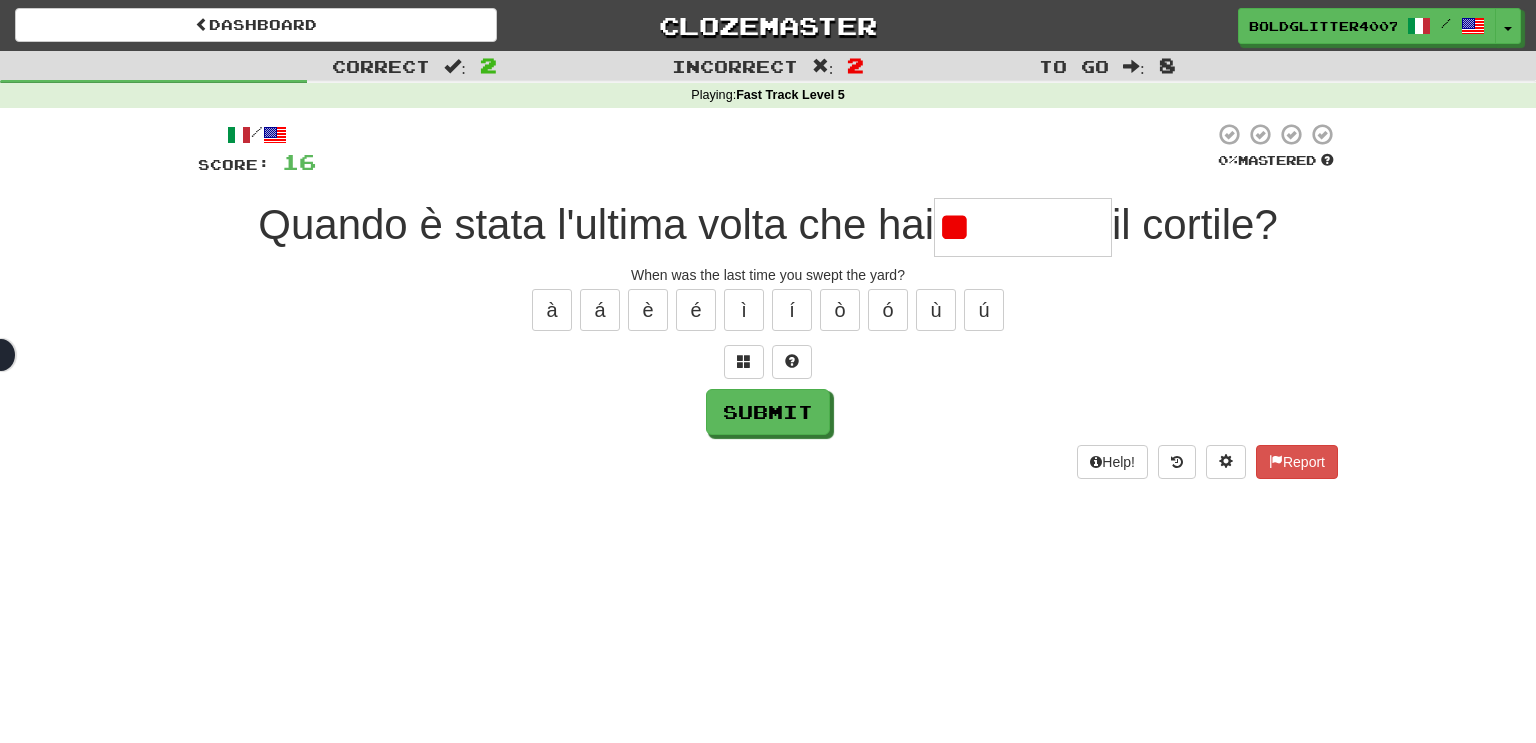 type on "********" 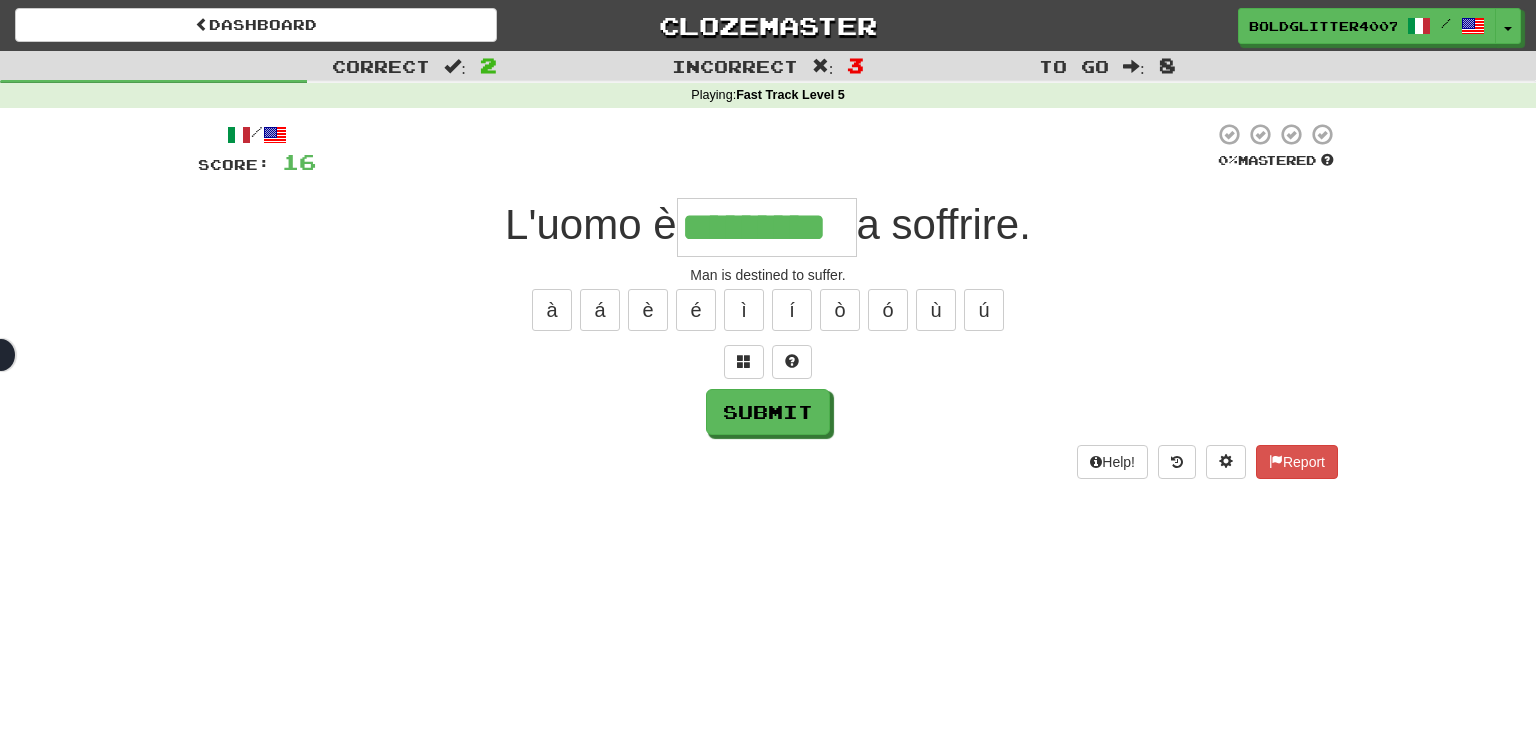type on "*********" 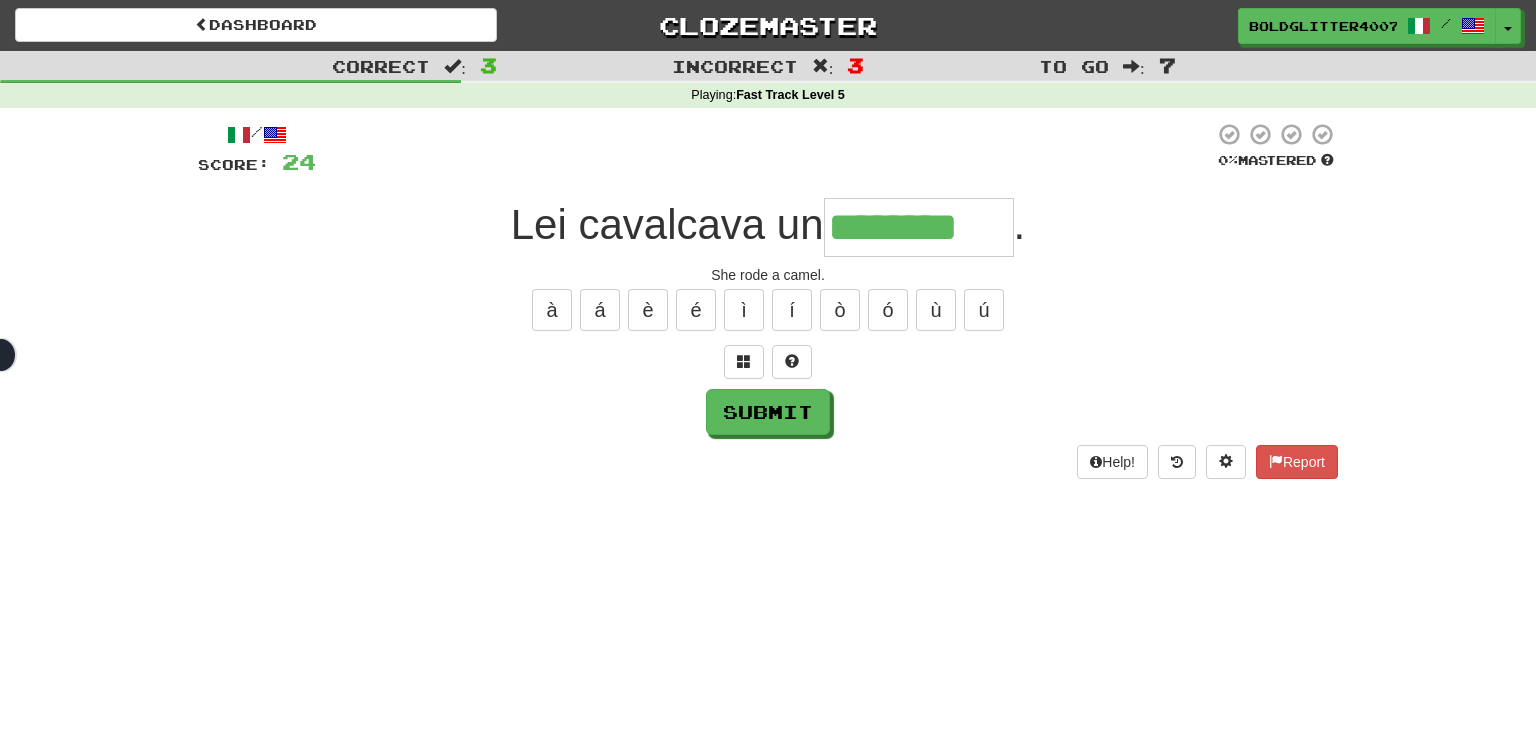 type on "********" 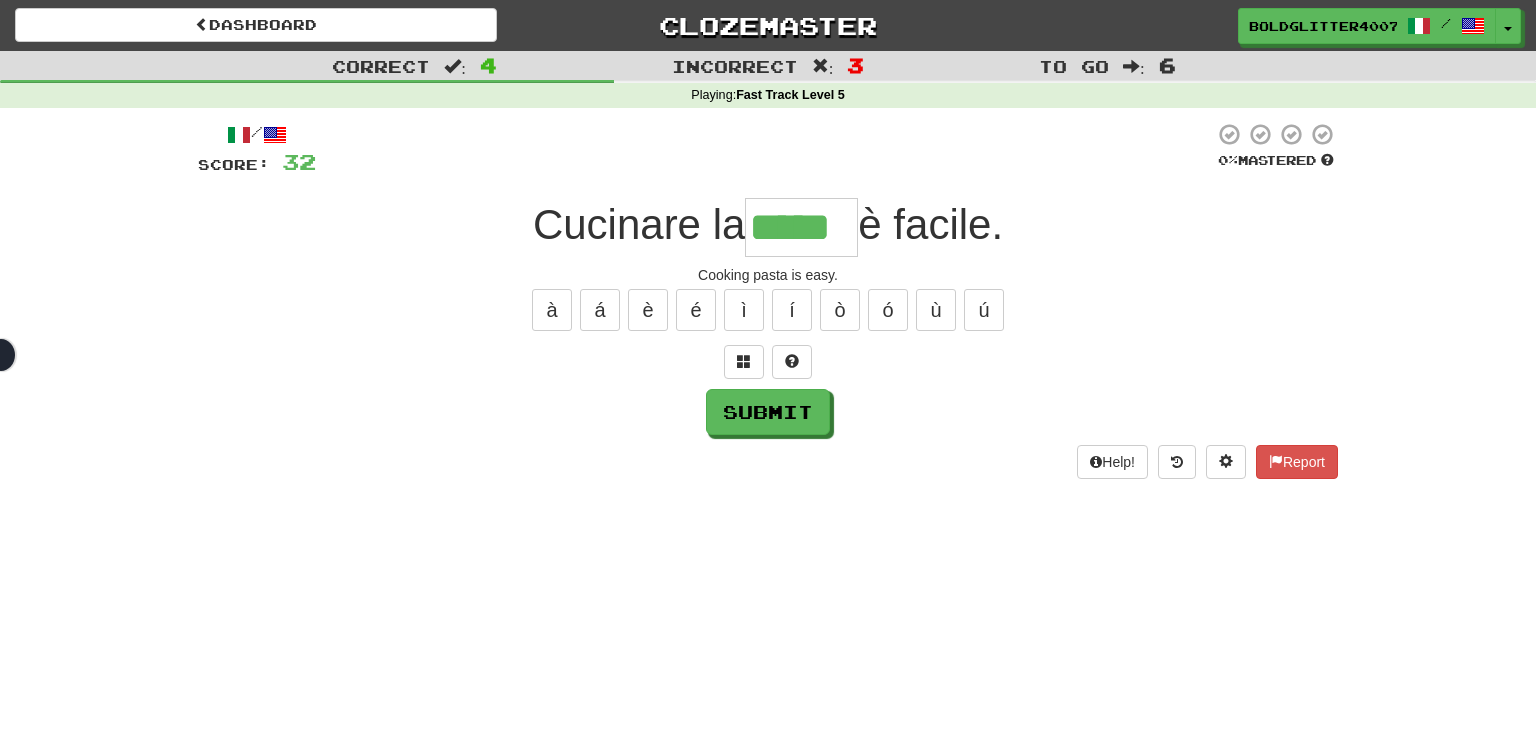 type on "*****" 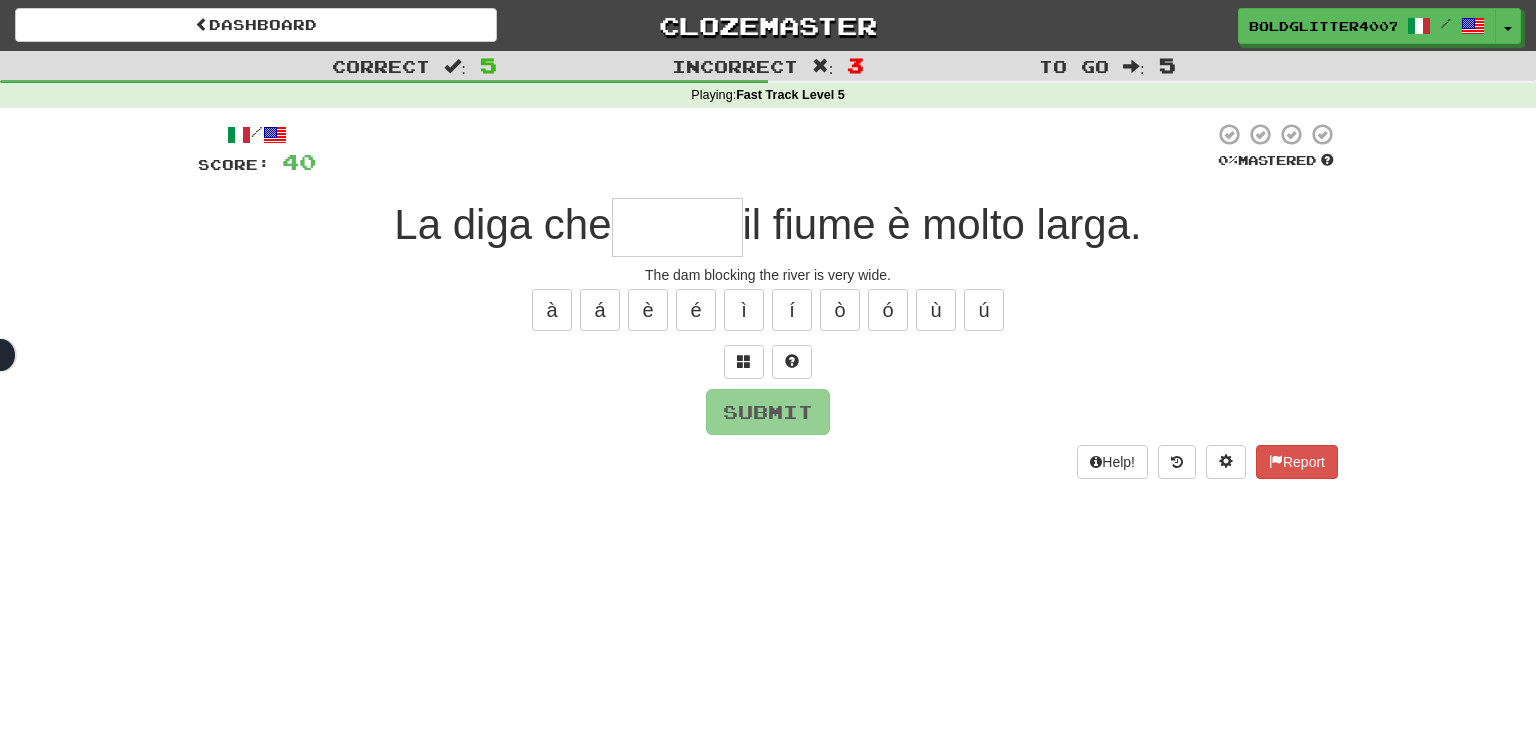 type on "******" 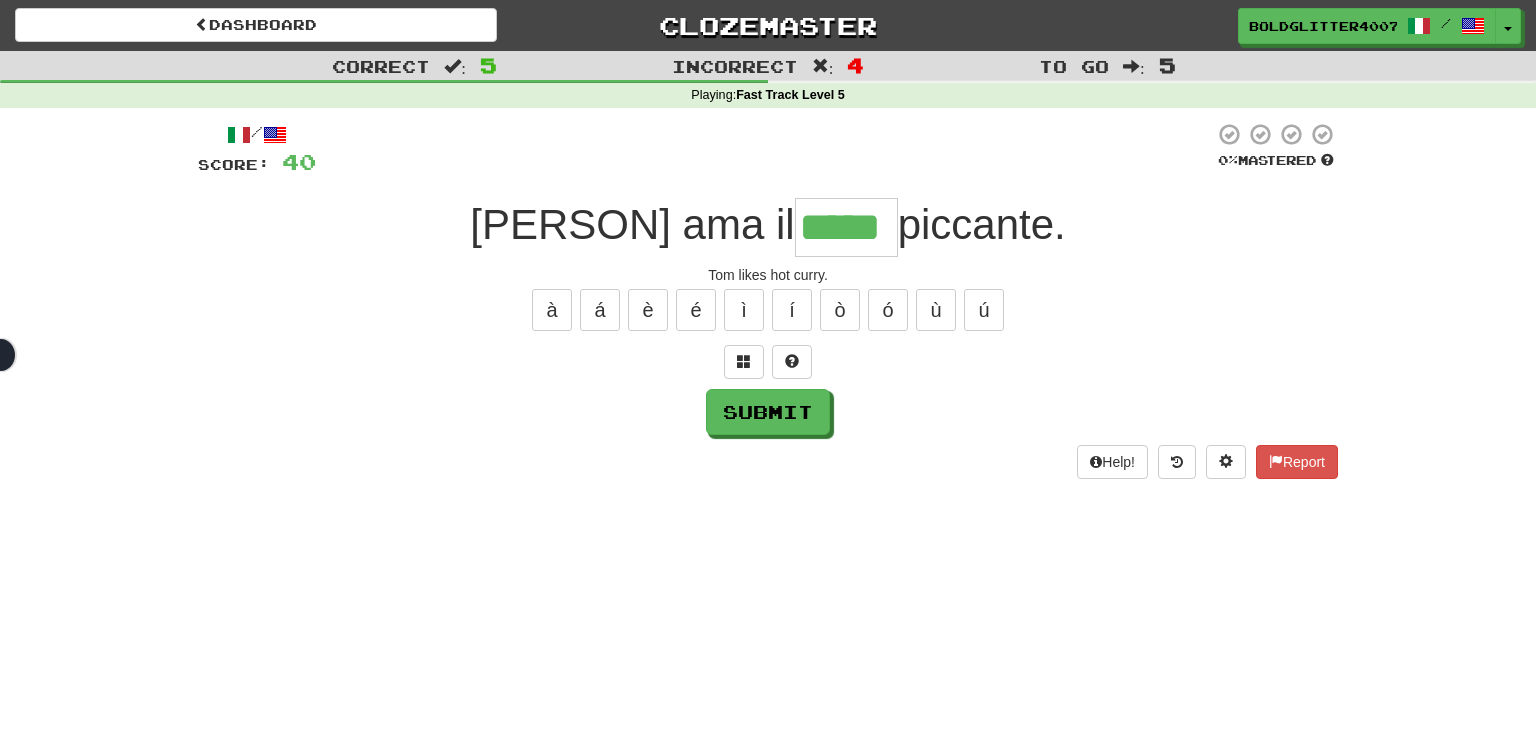 type on "*****" 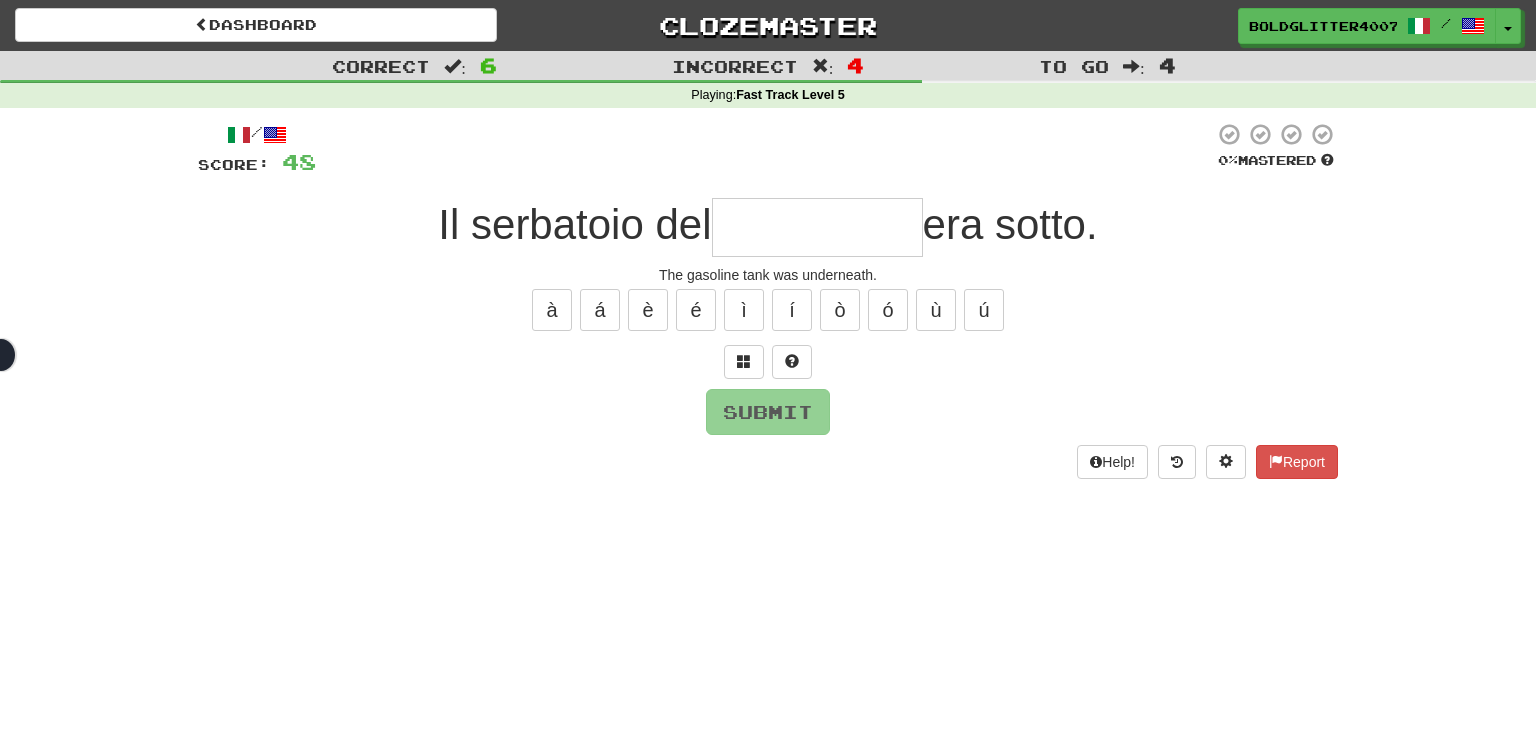 type on "*" 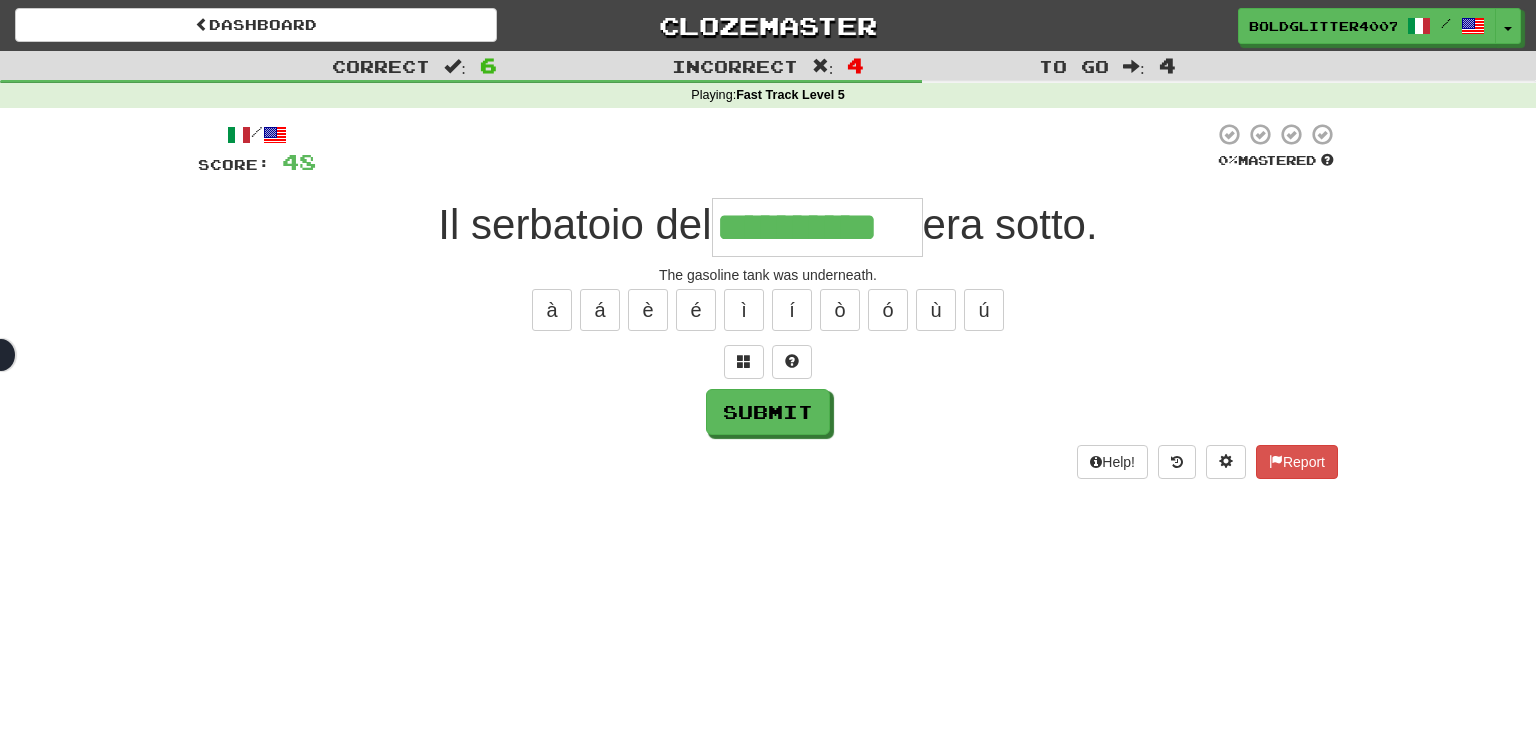 type on "**********" 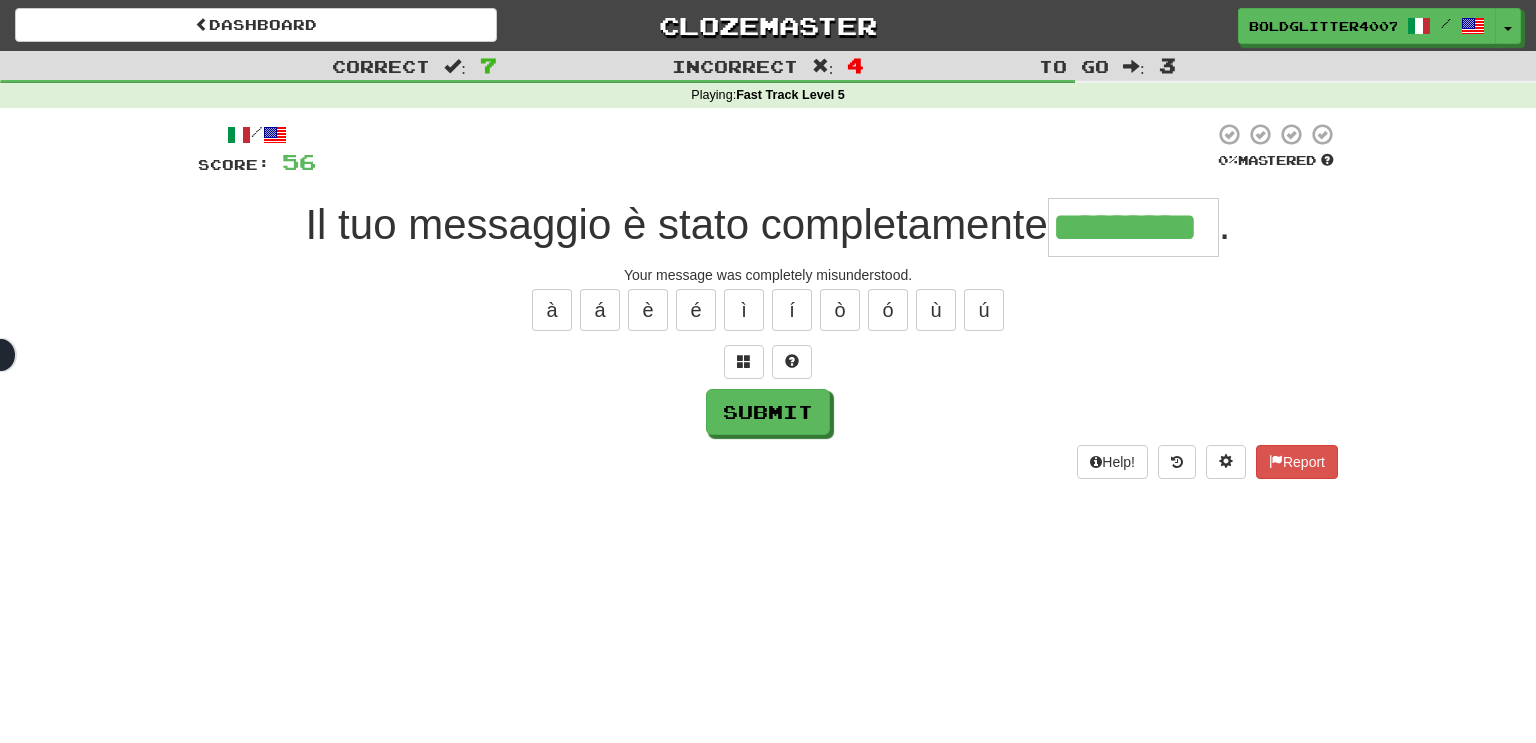 type on "*********" 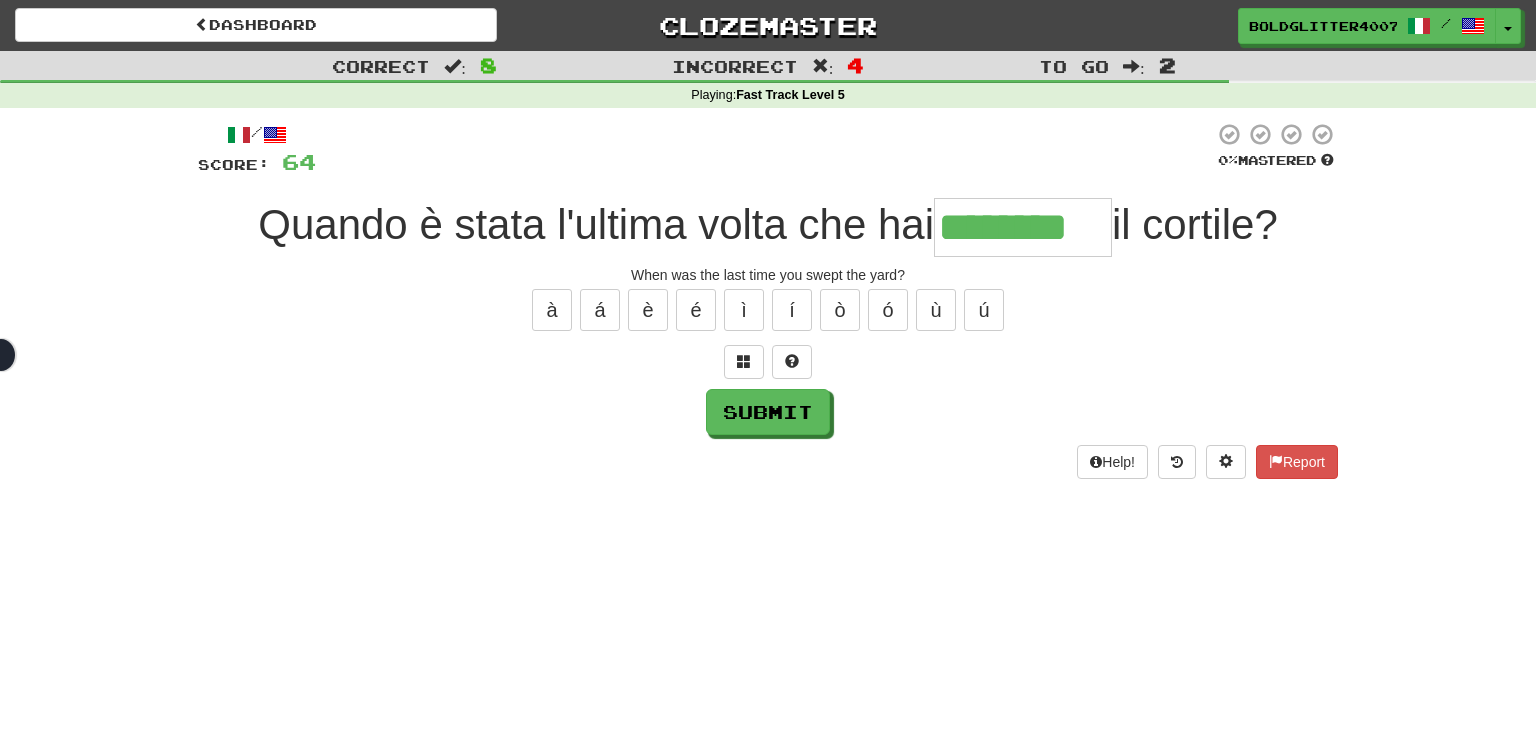 type on "********" 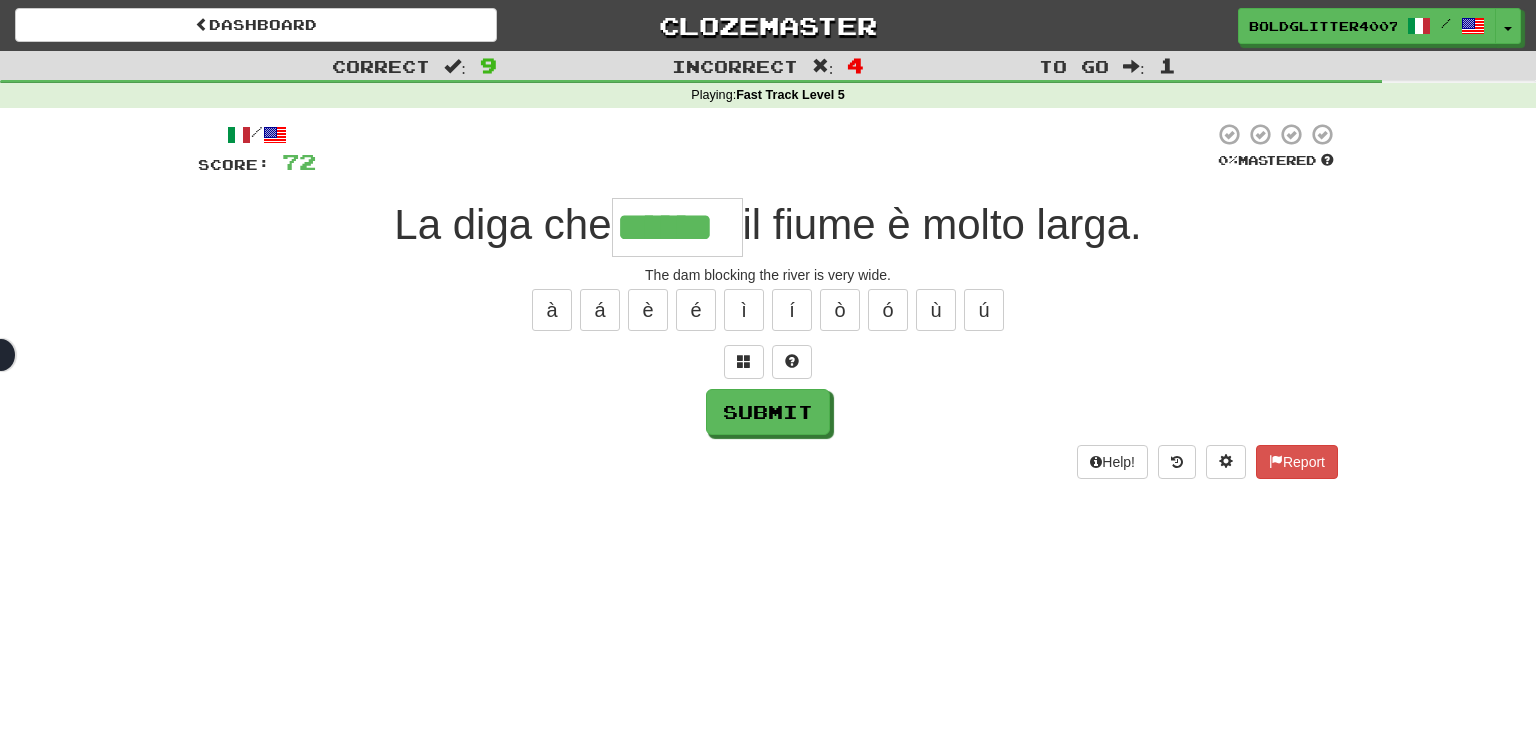 type on "******" 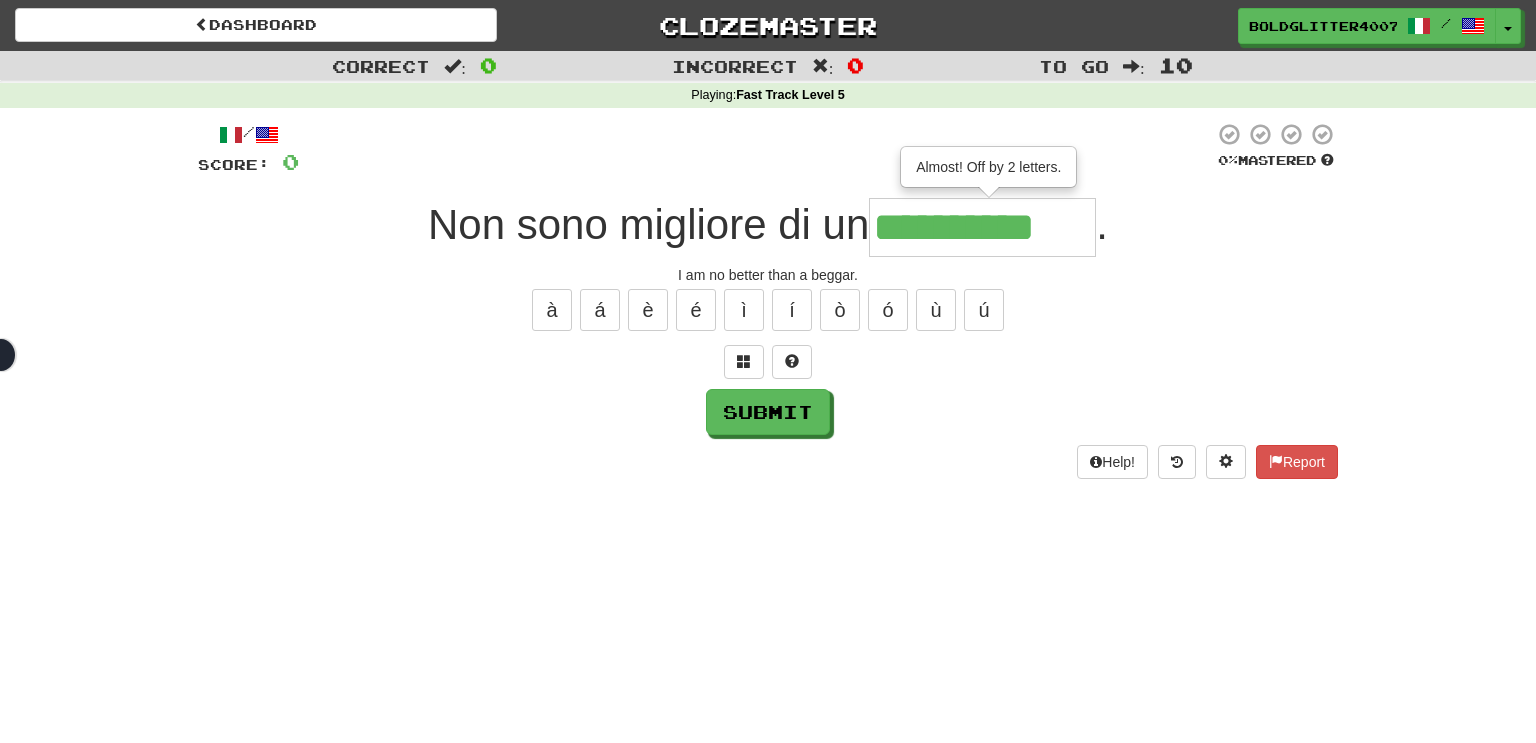 type on "**********" 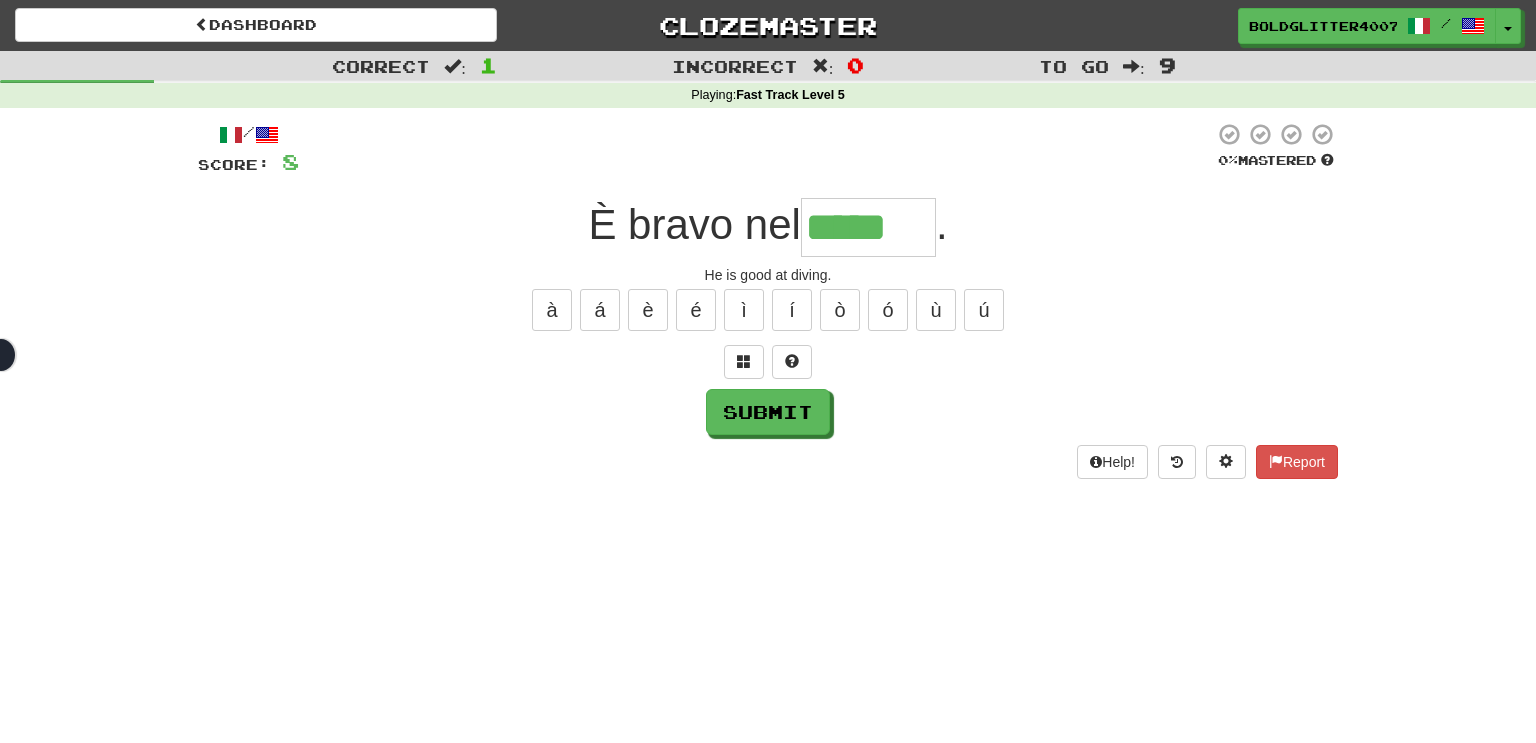 type on "********" 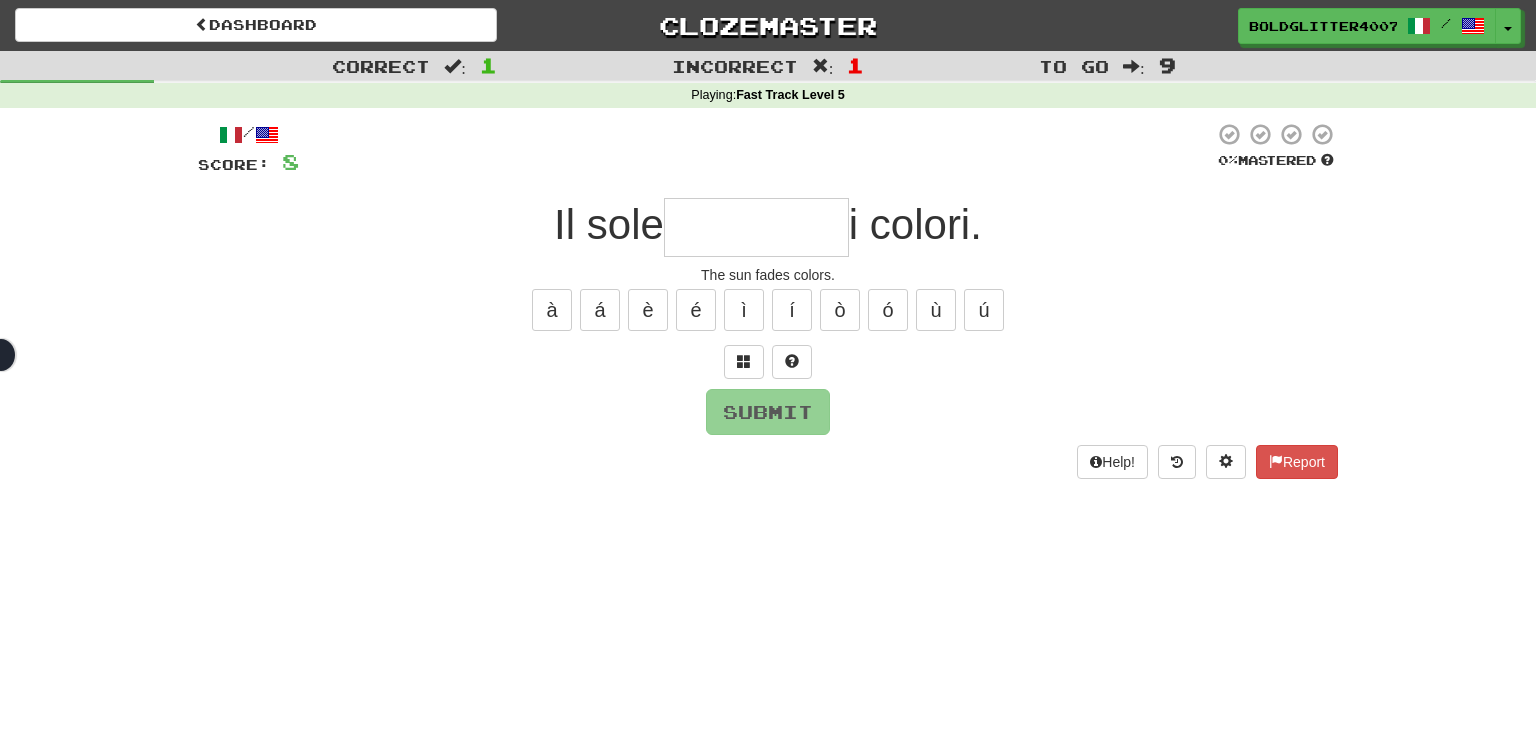 type on "*********" 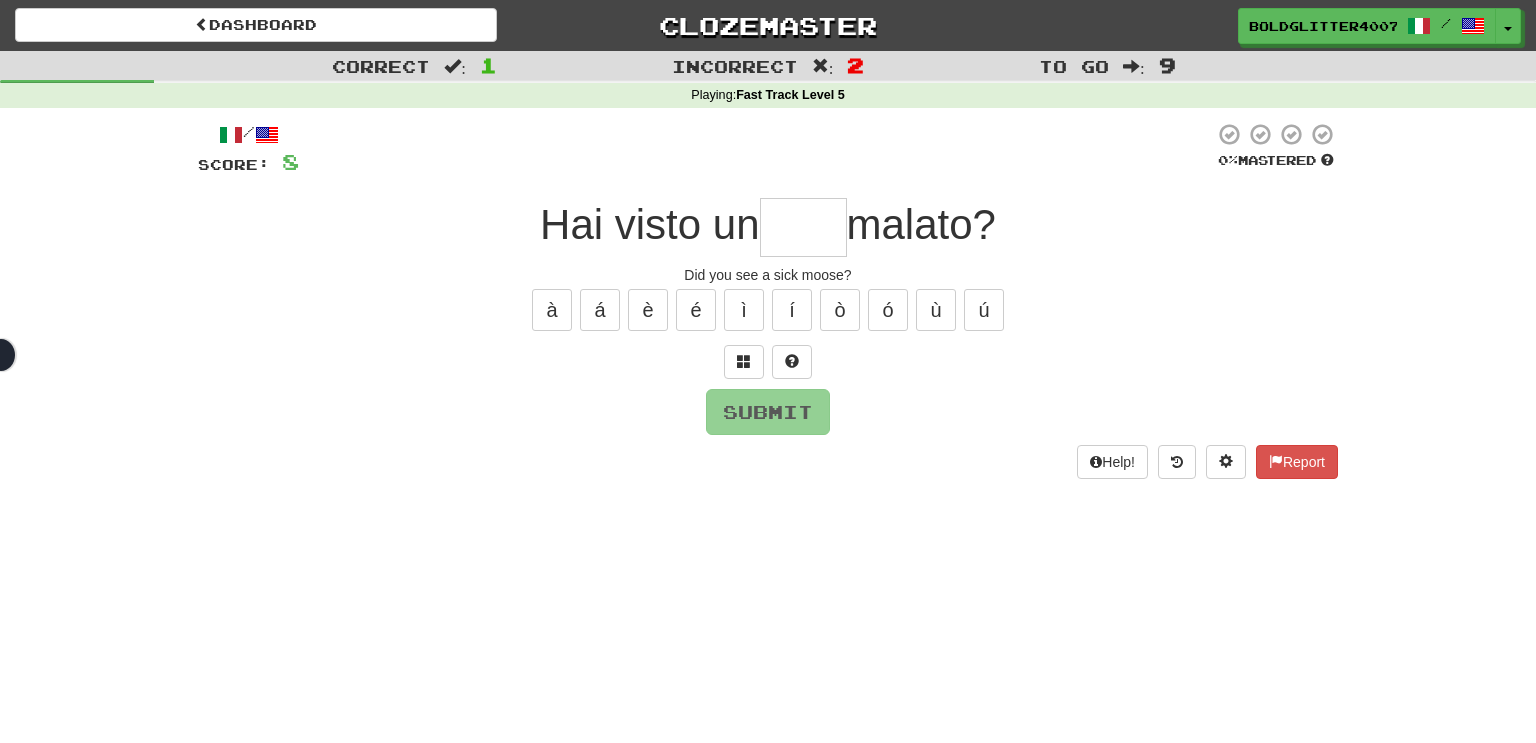 type on "****" 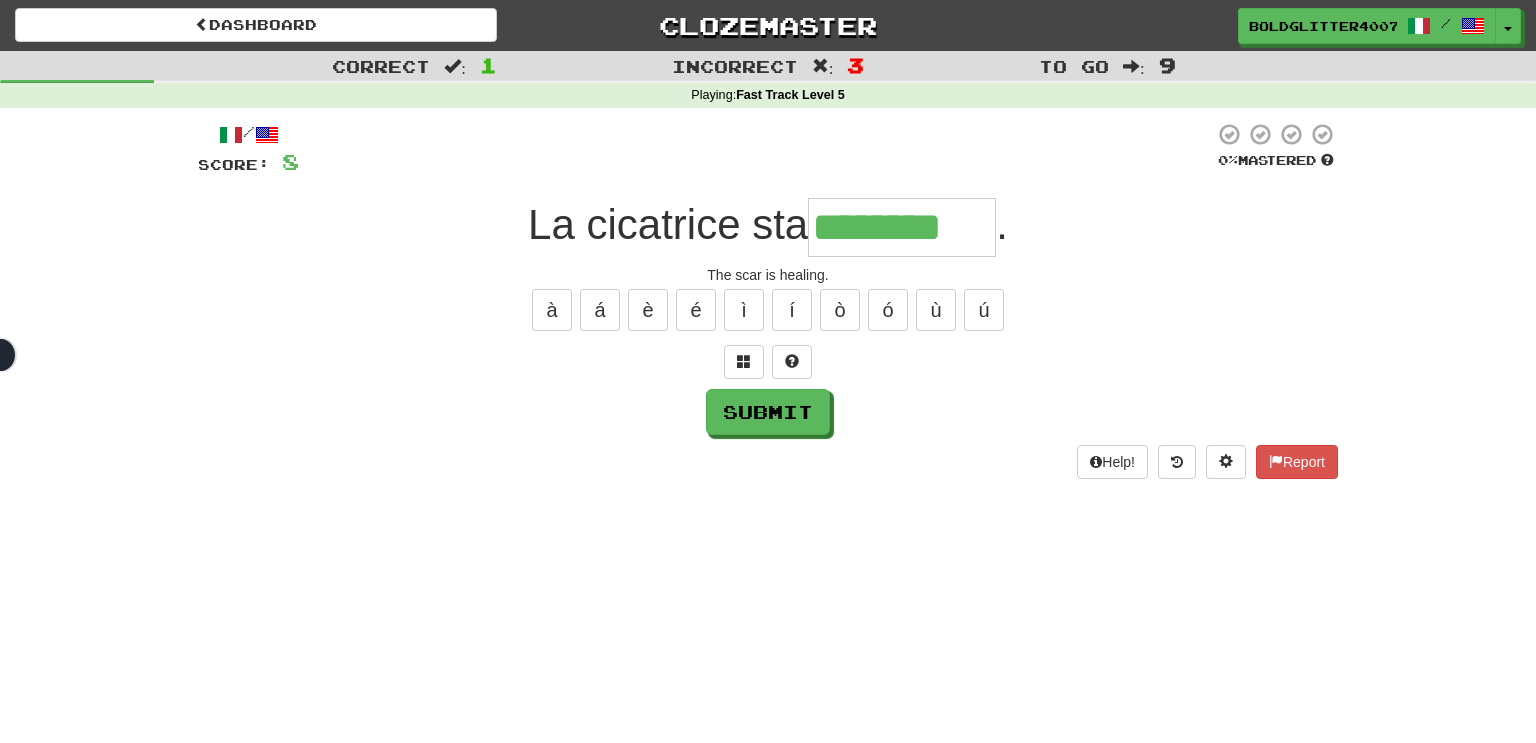 type on "********" 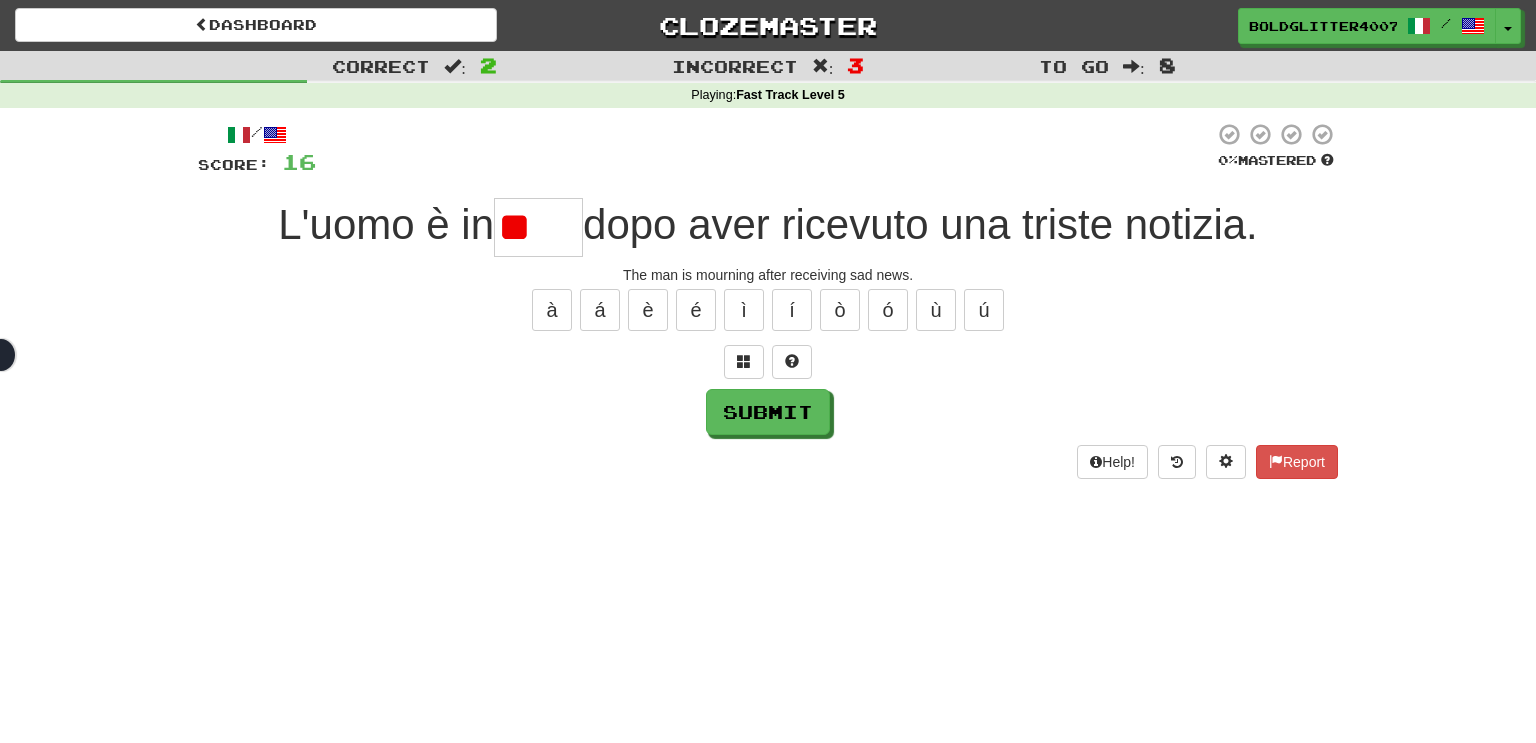 type on "*" 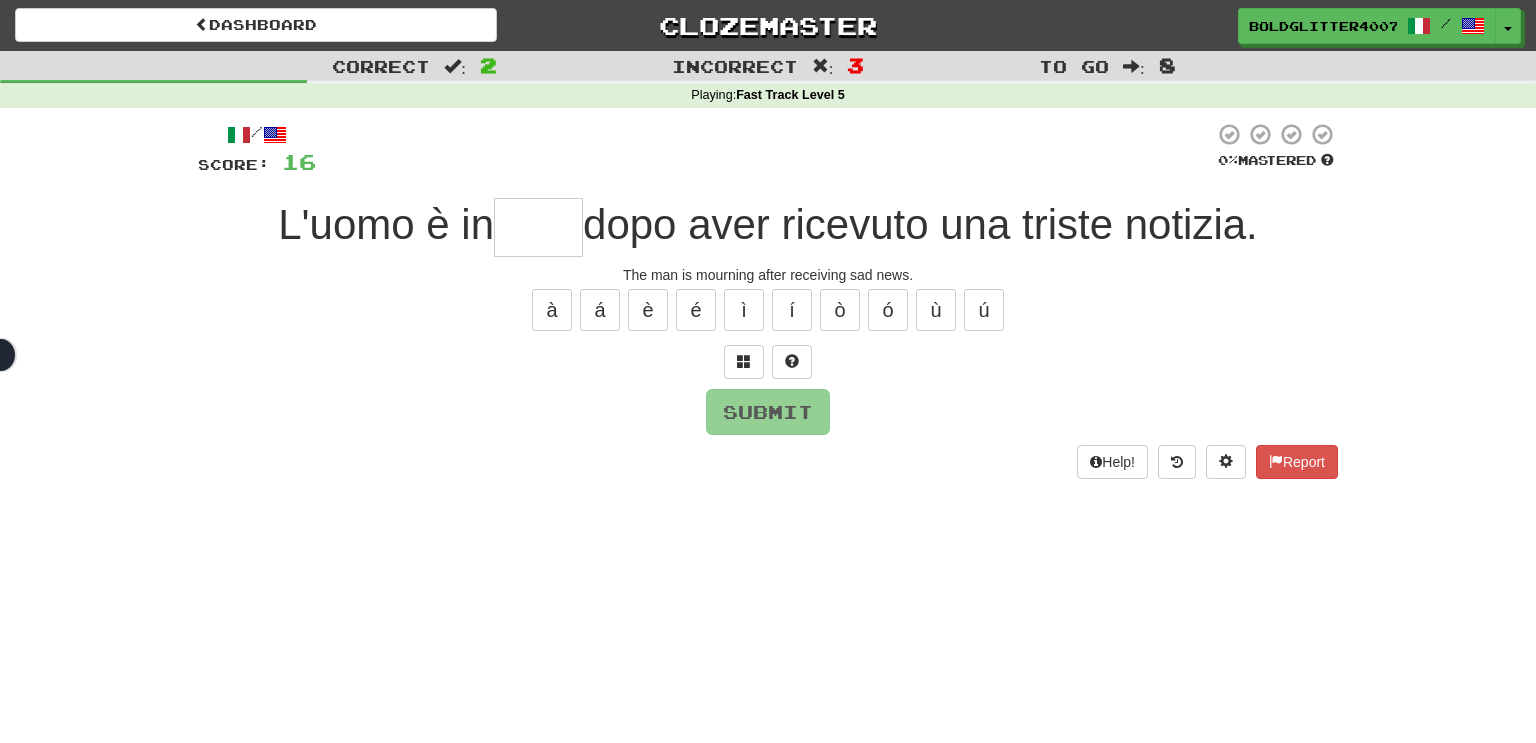 type on "*****" 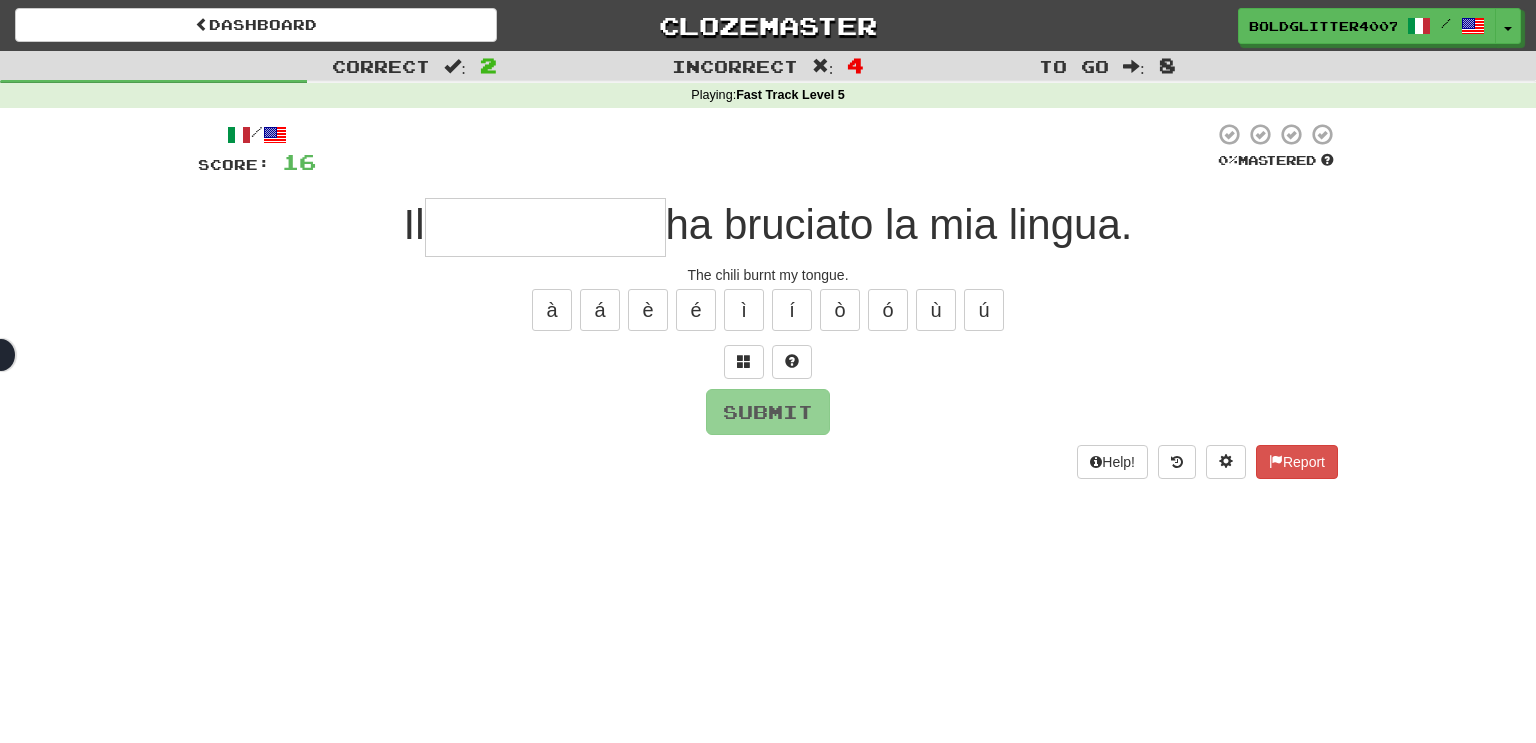 type on "**********" 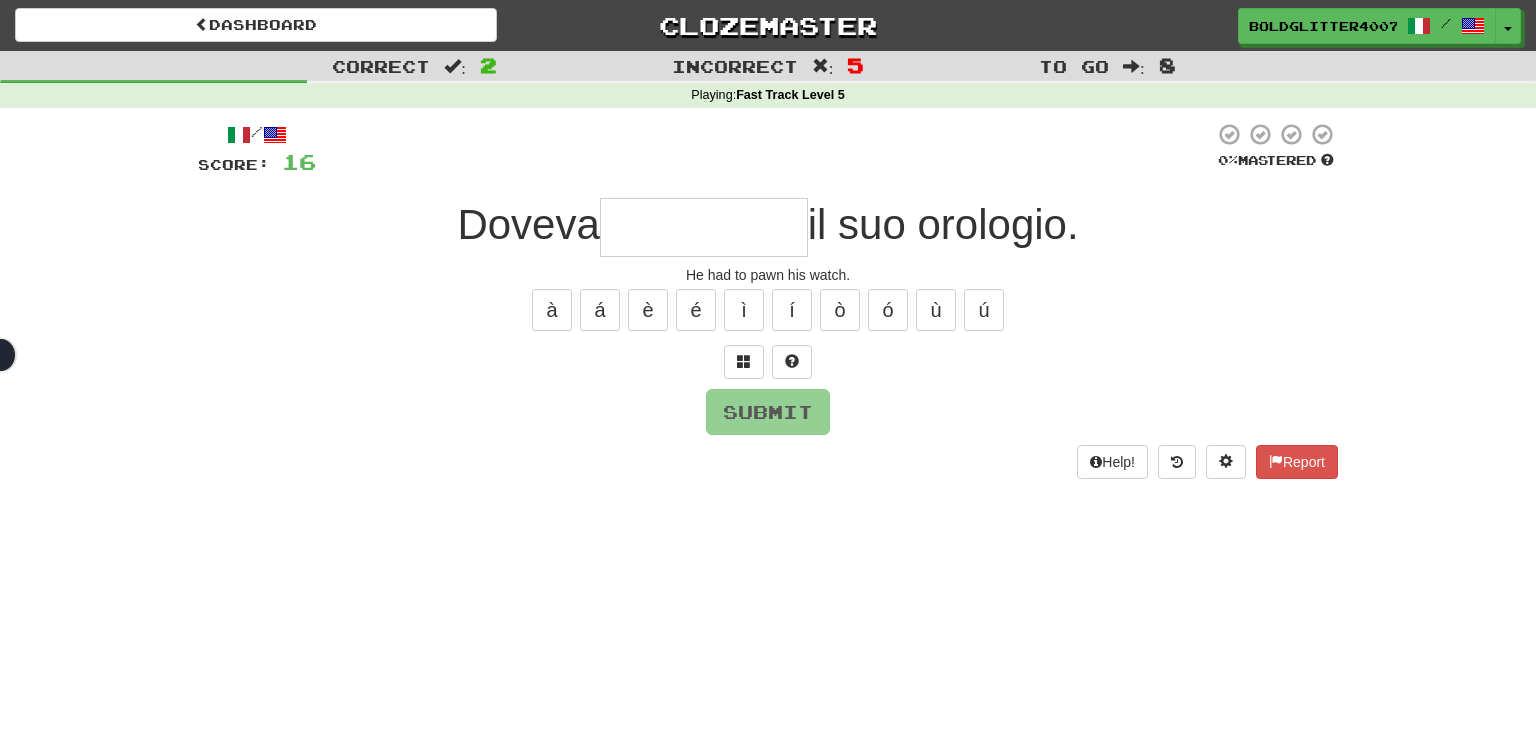 type on "*********" 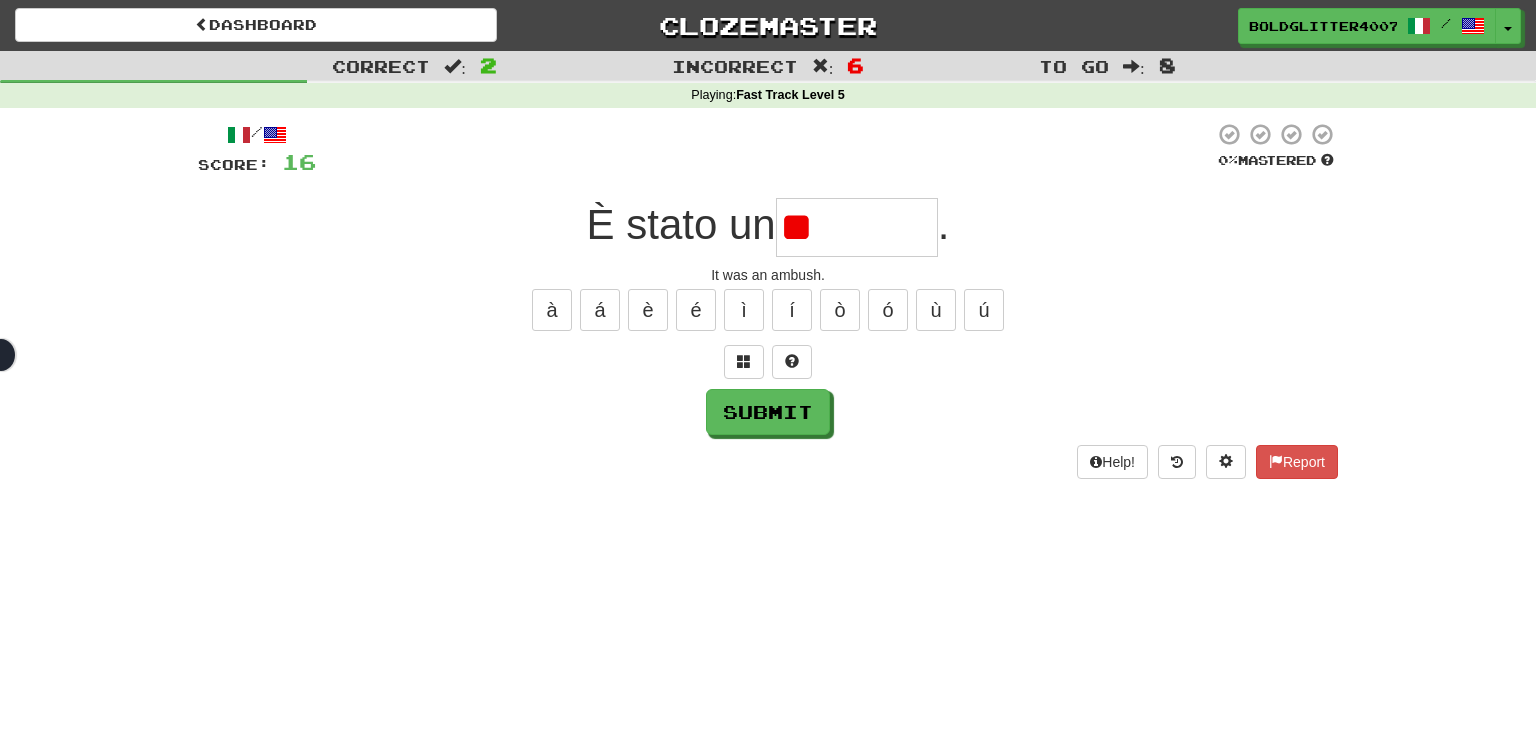 type on "*" 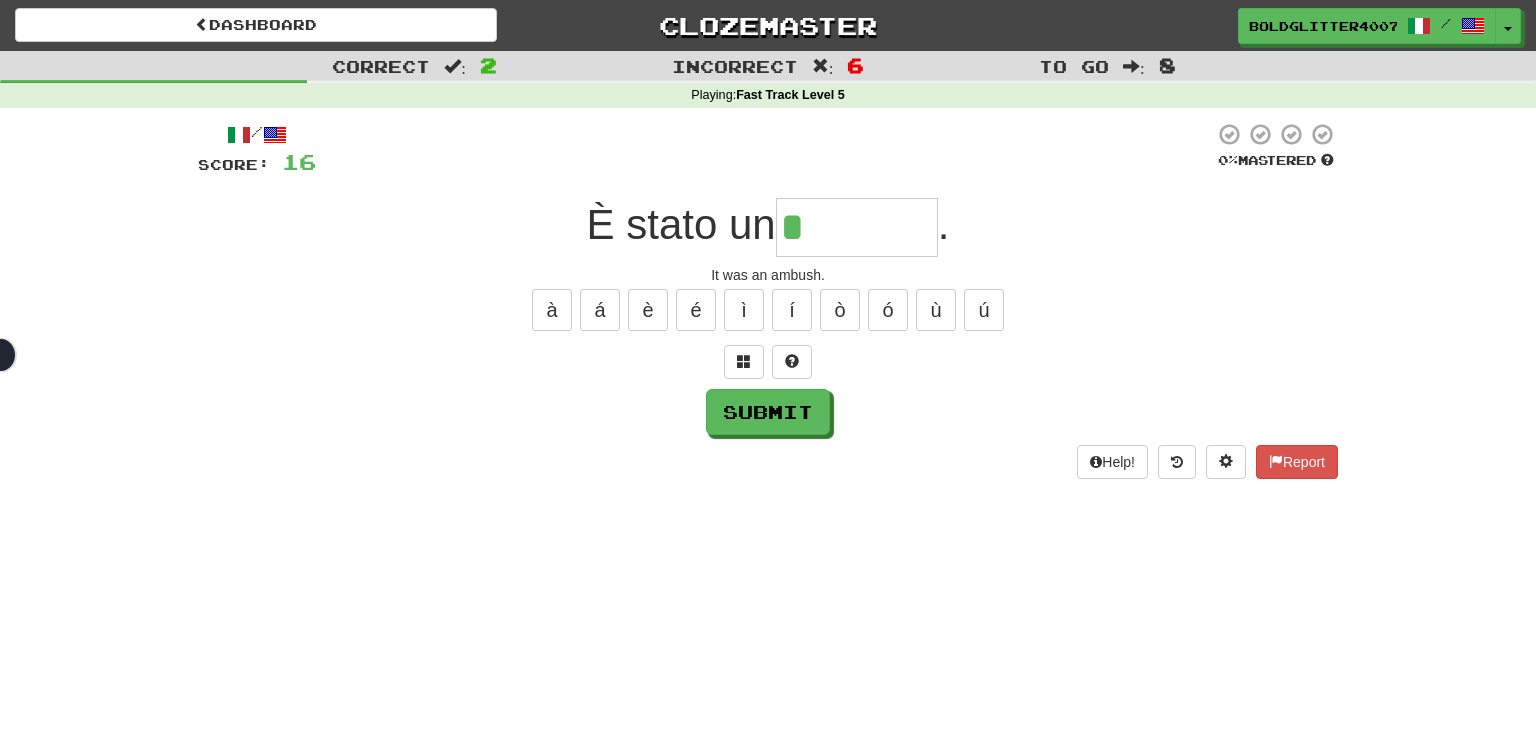 type on "*******" 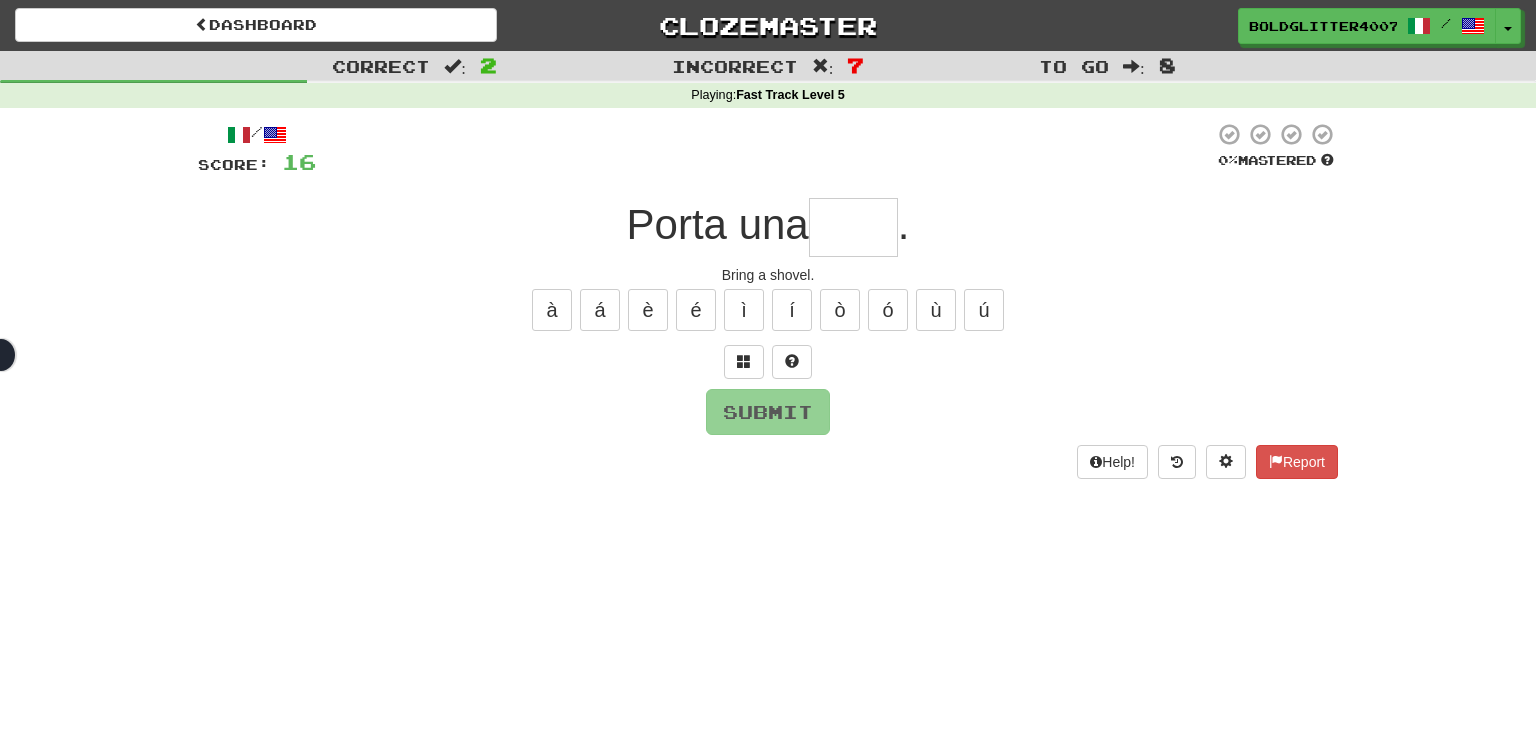 type on "****" 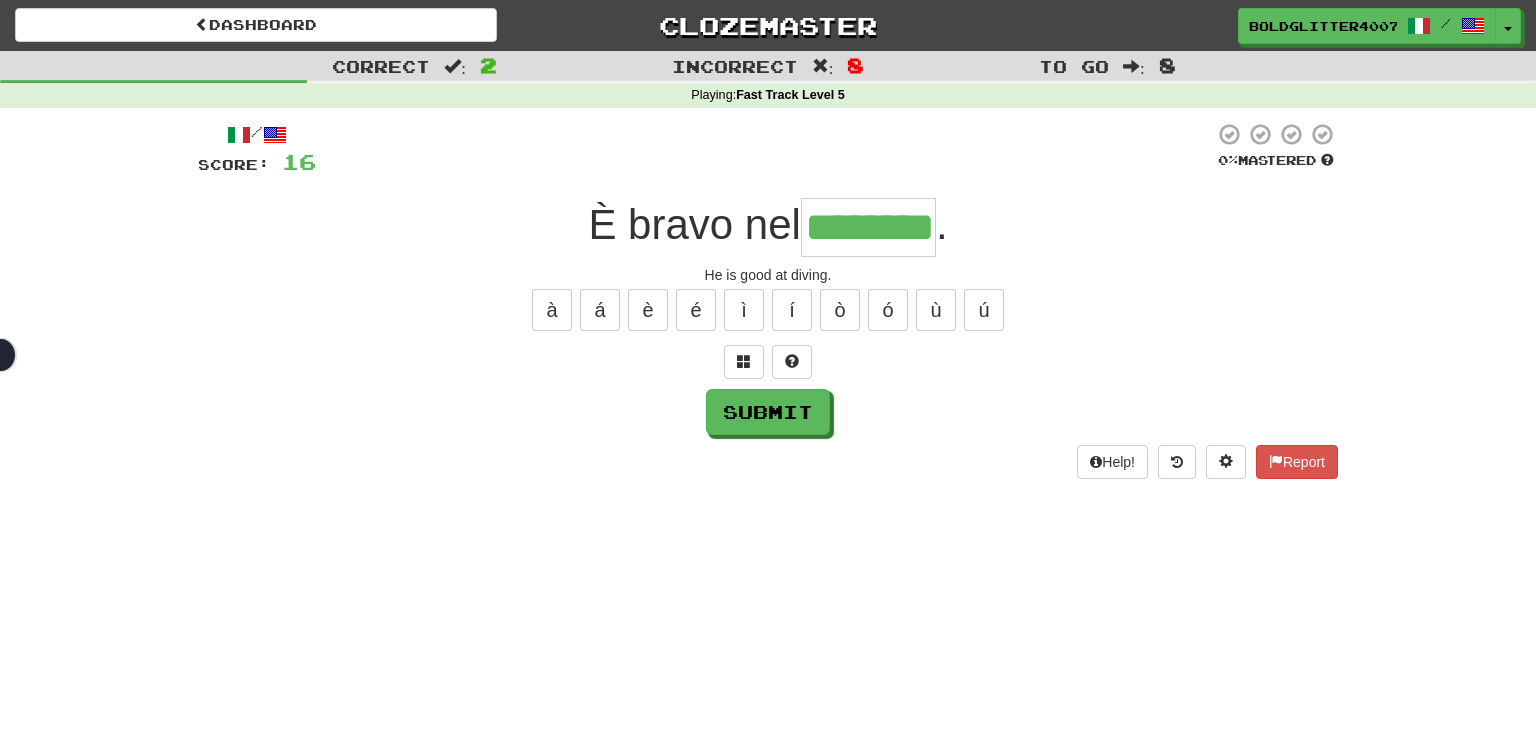 type on "********" 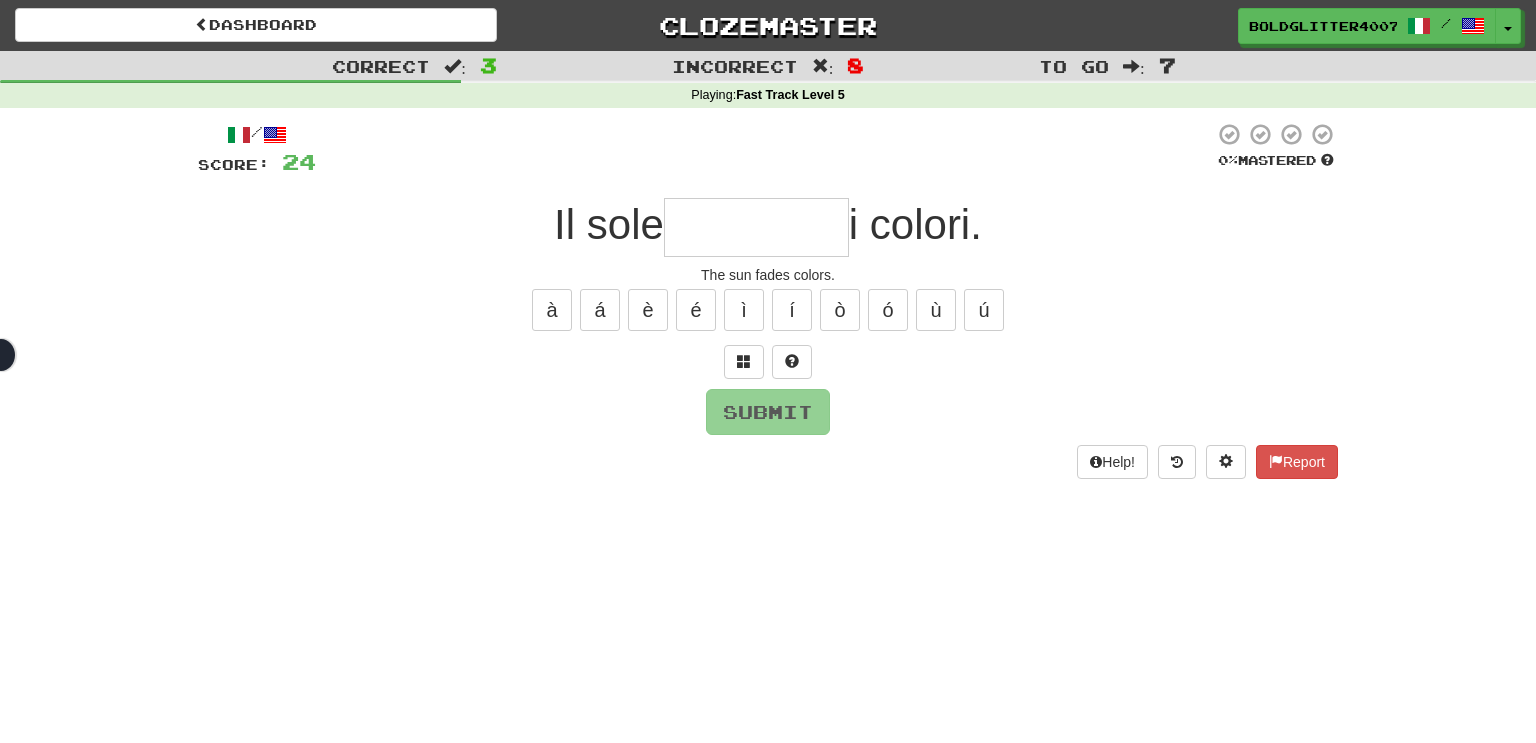 type on "*********" 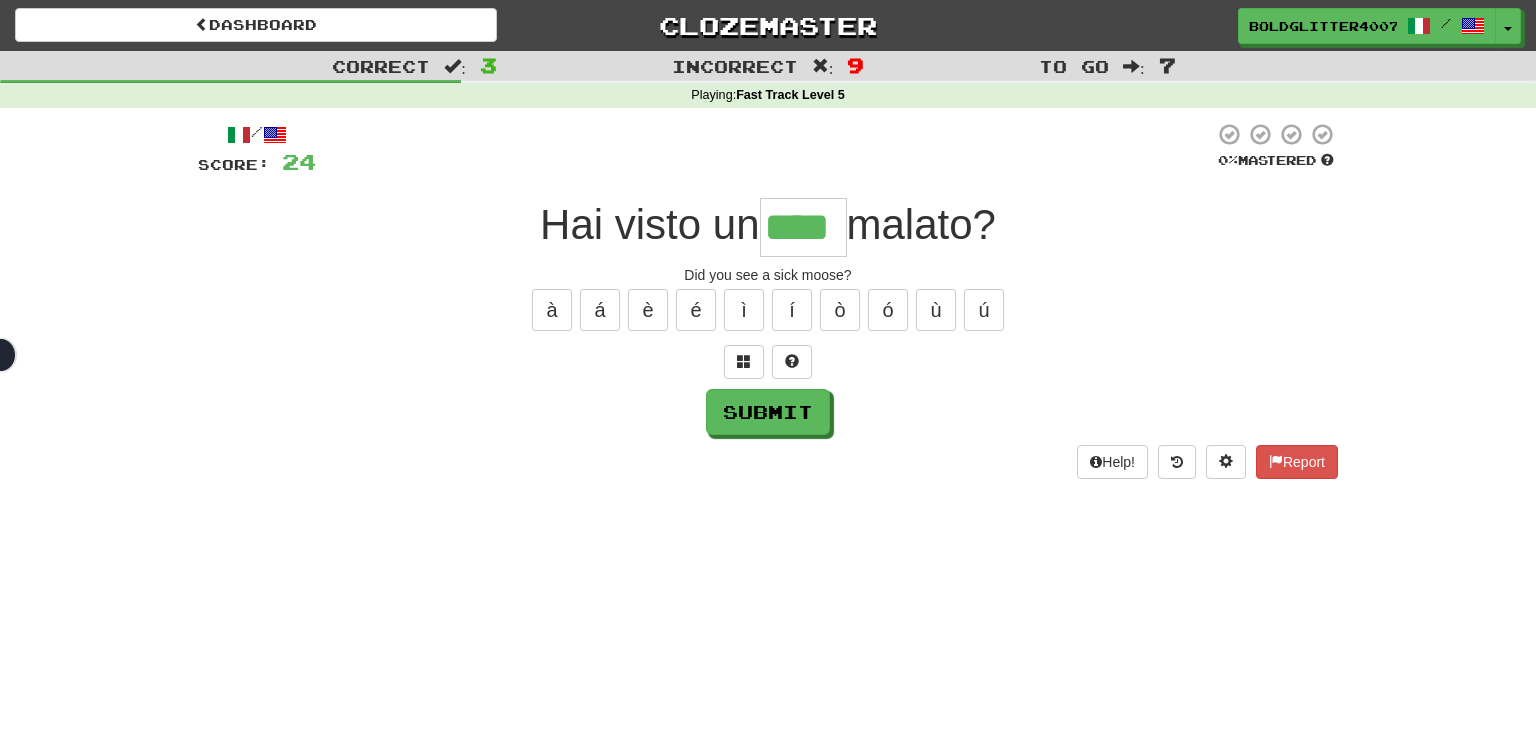 type on "****" 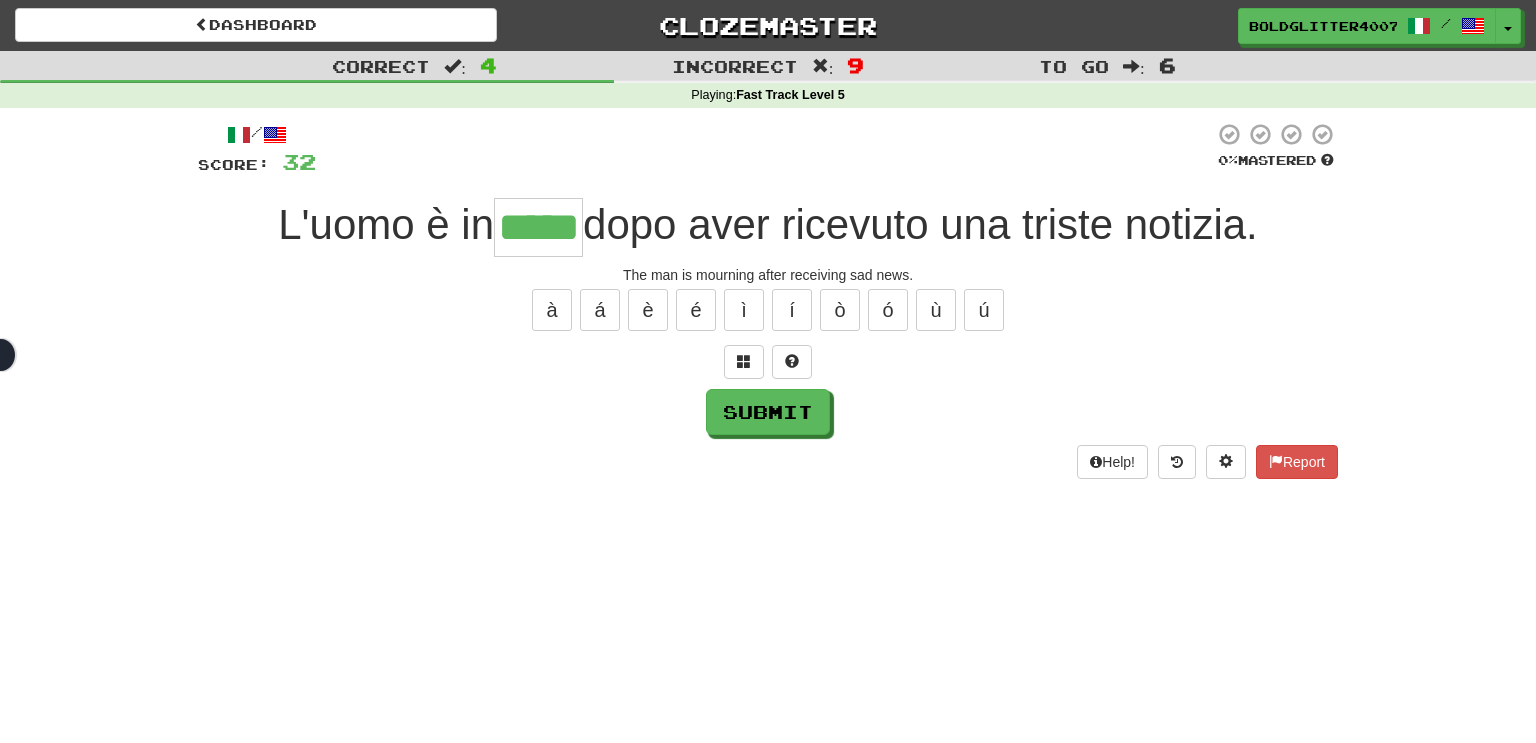 type on "*****" 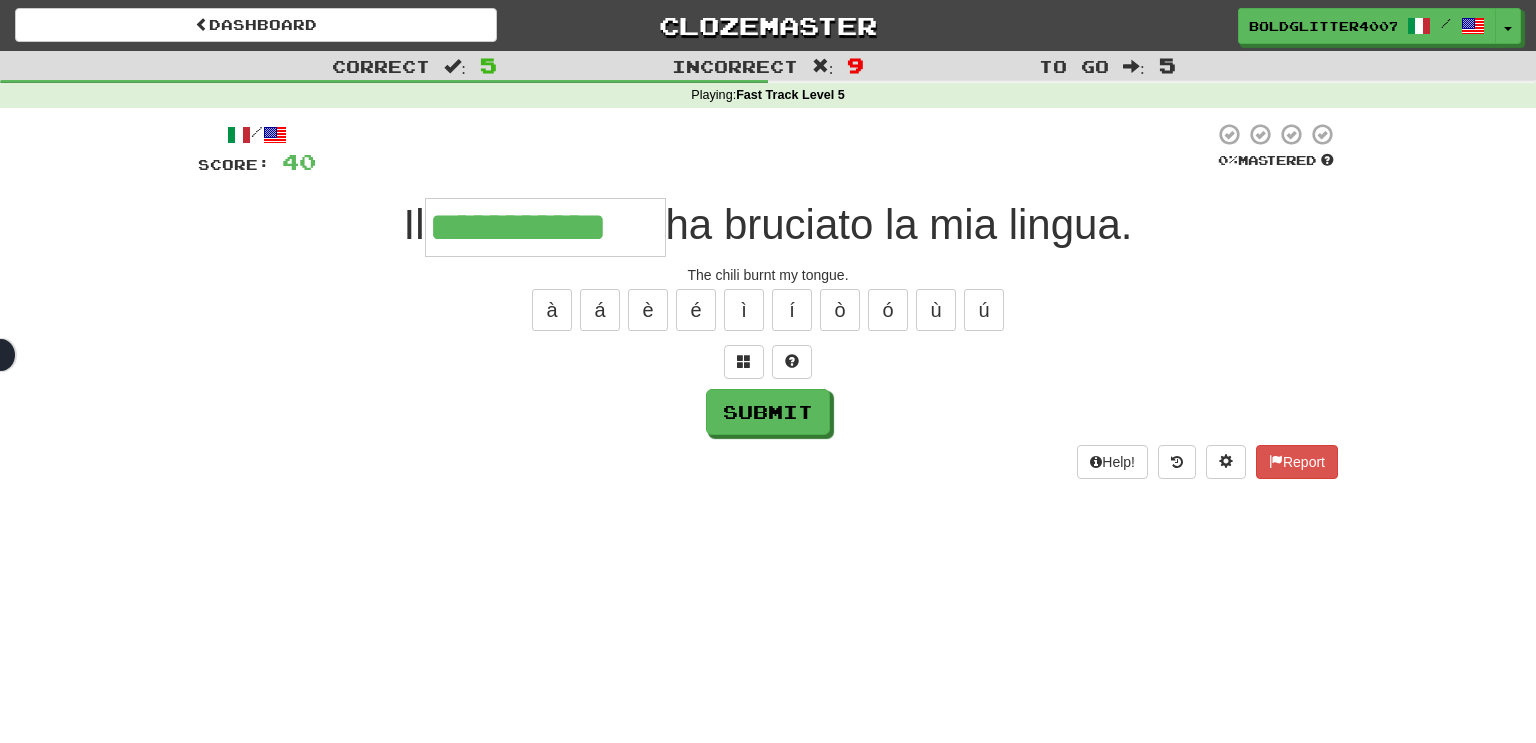 type on "**********" 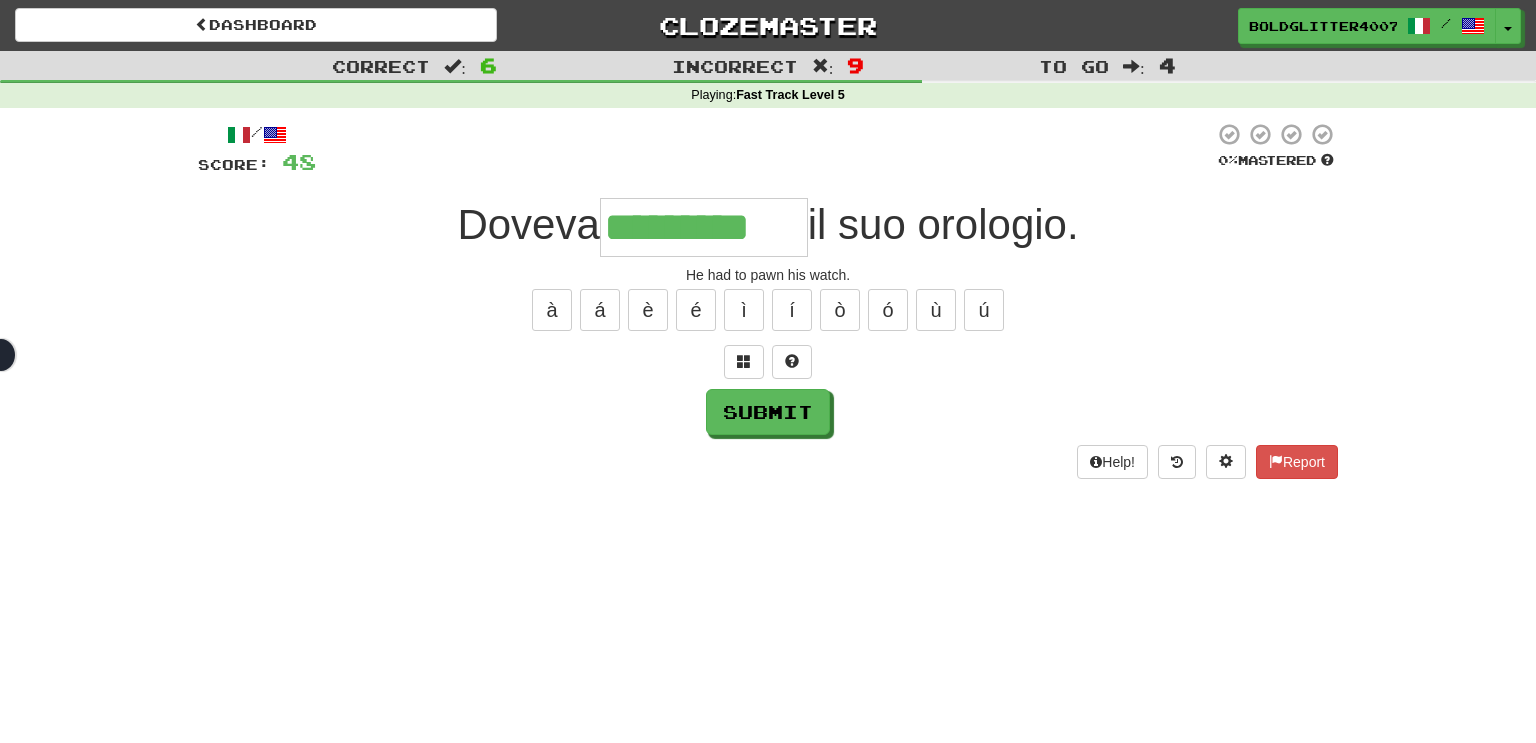 type on "*********" 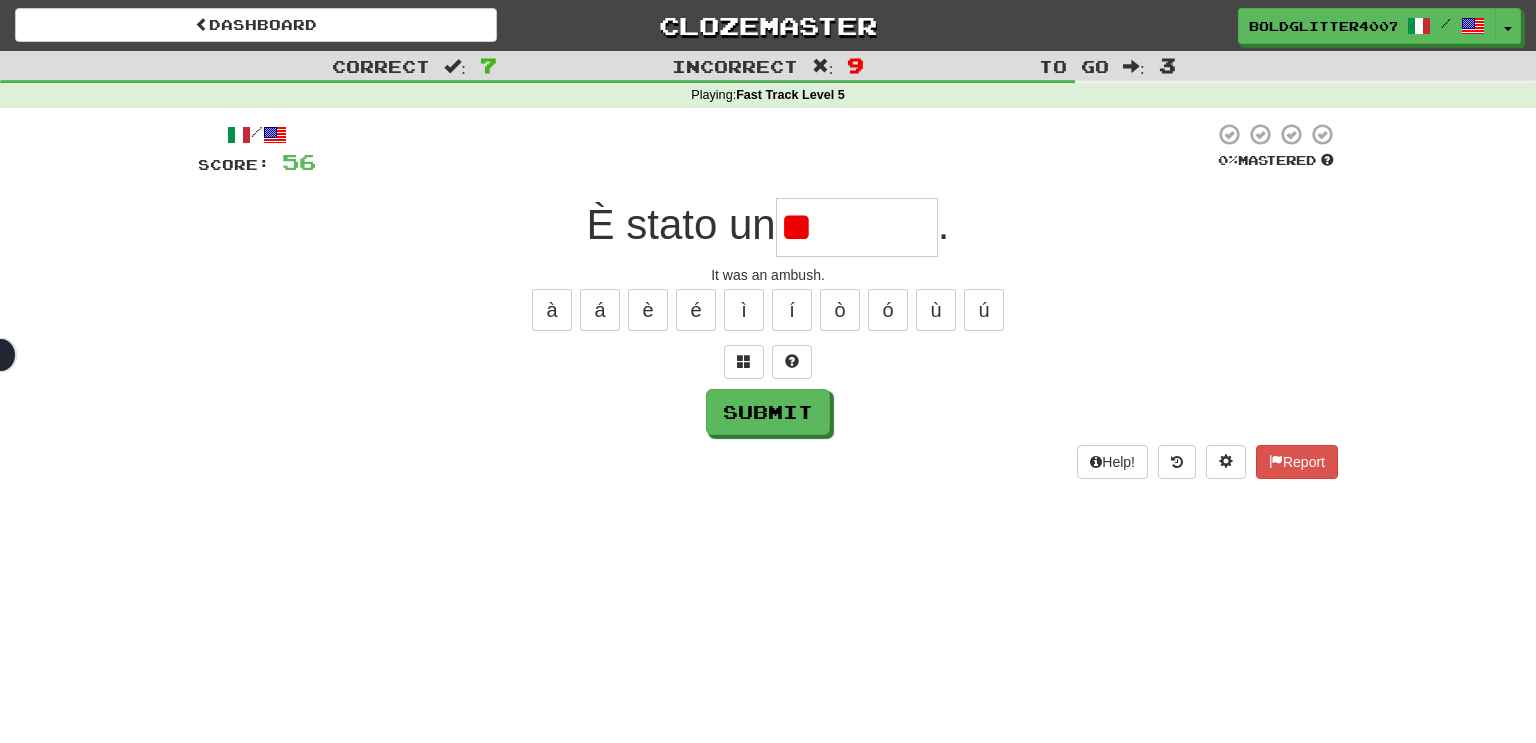 type on "*" 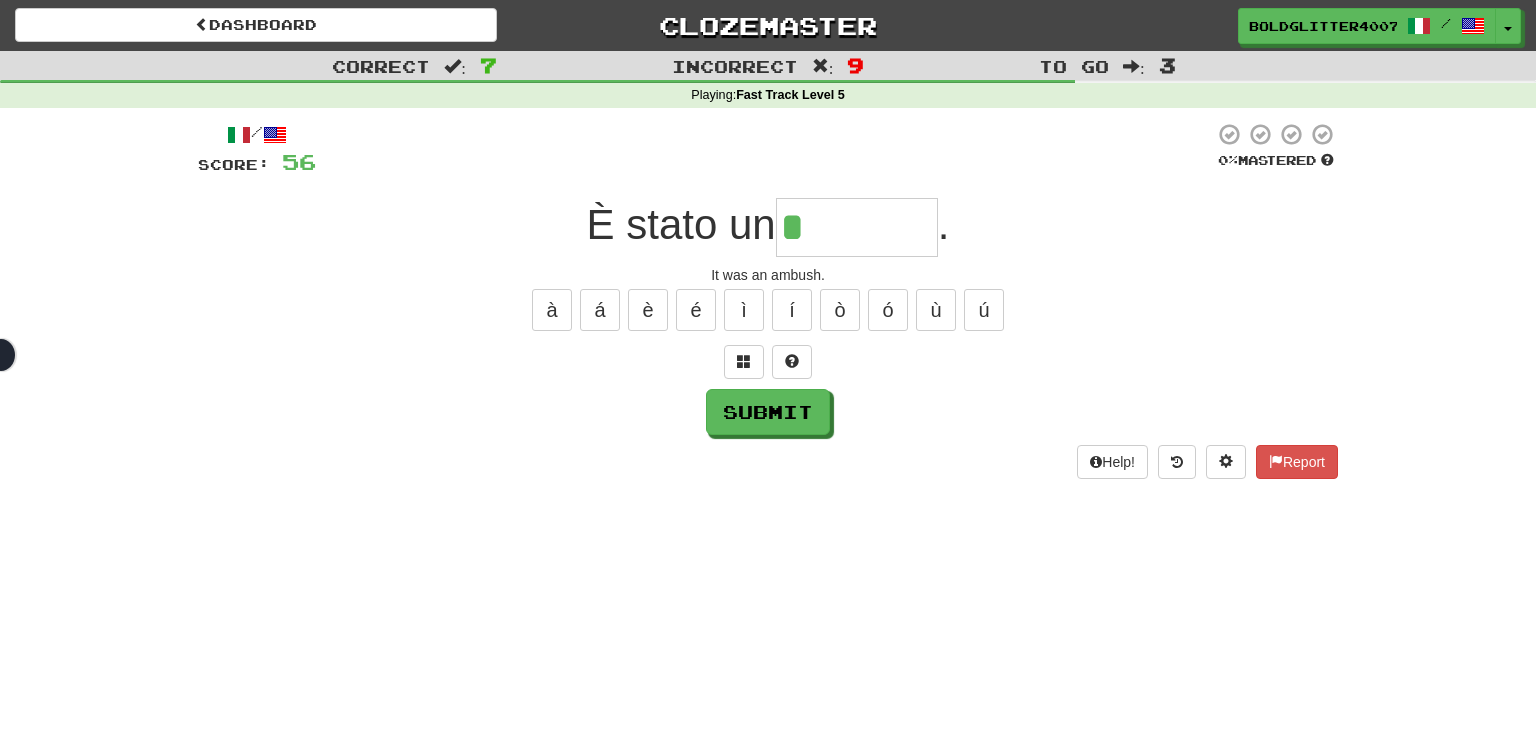 type on "*******" 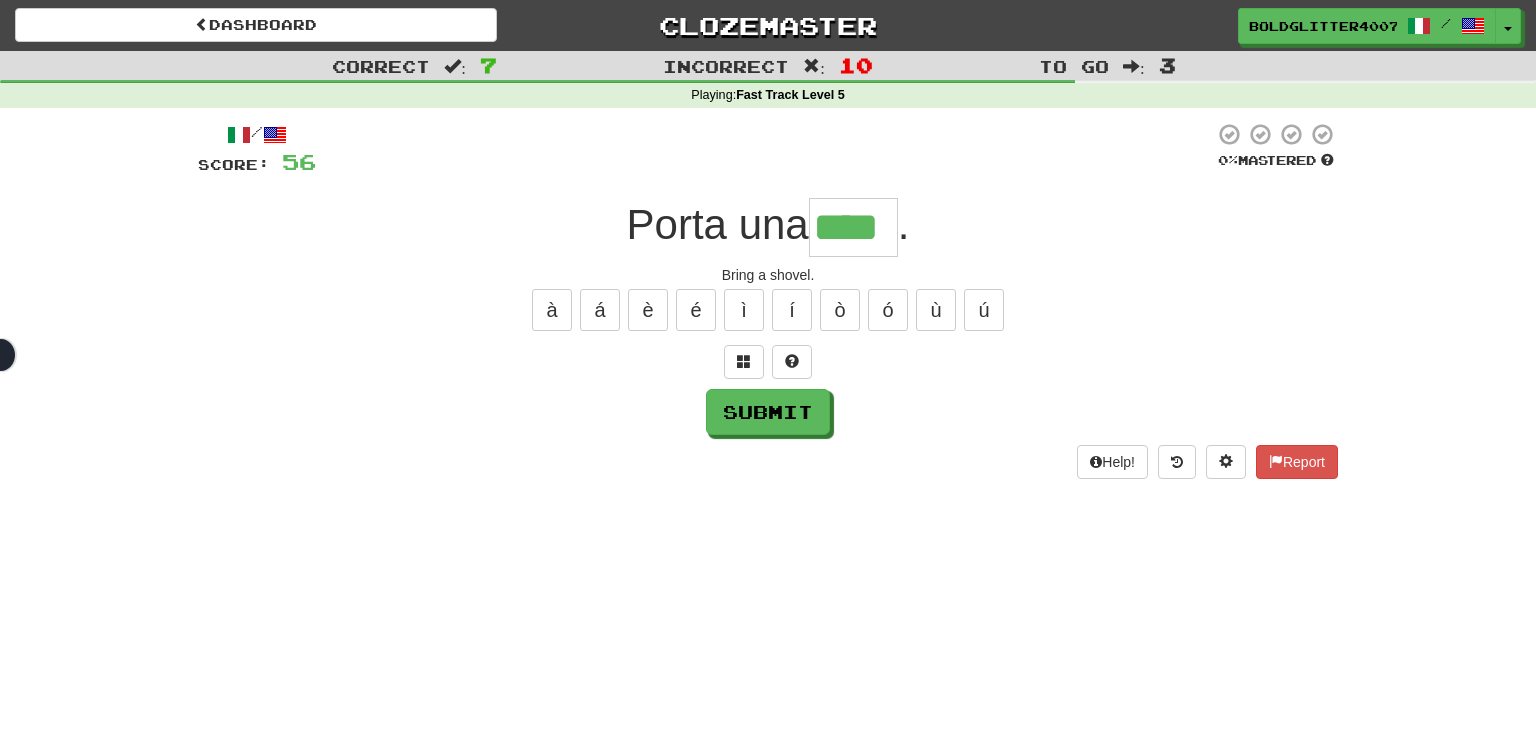 type on "****" 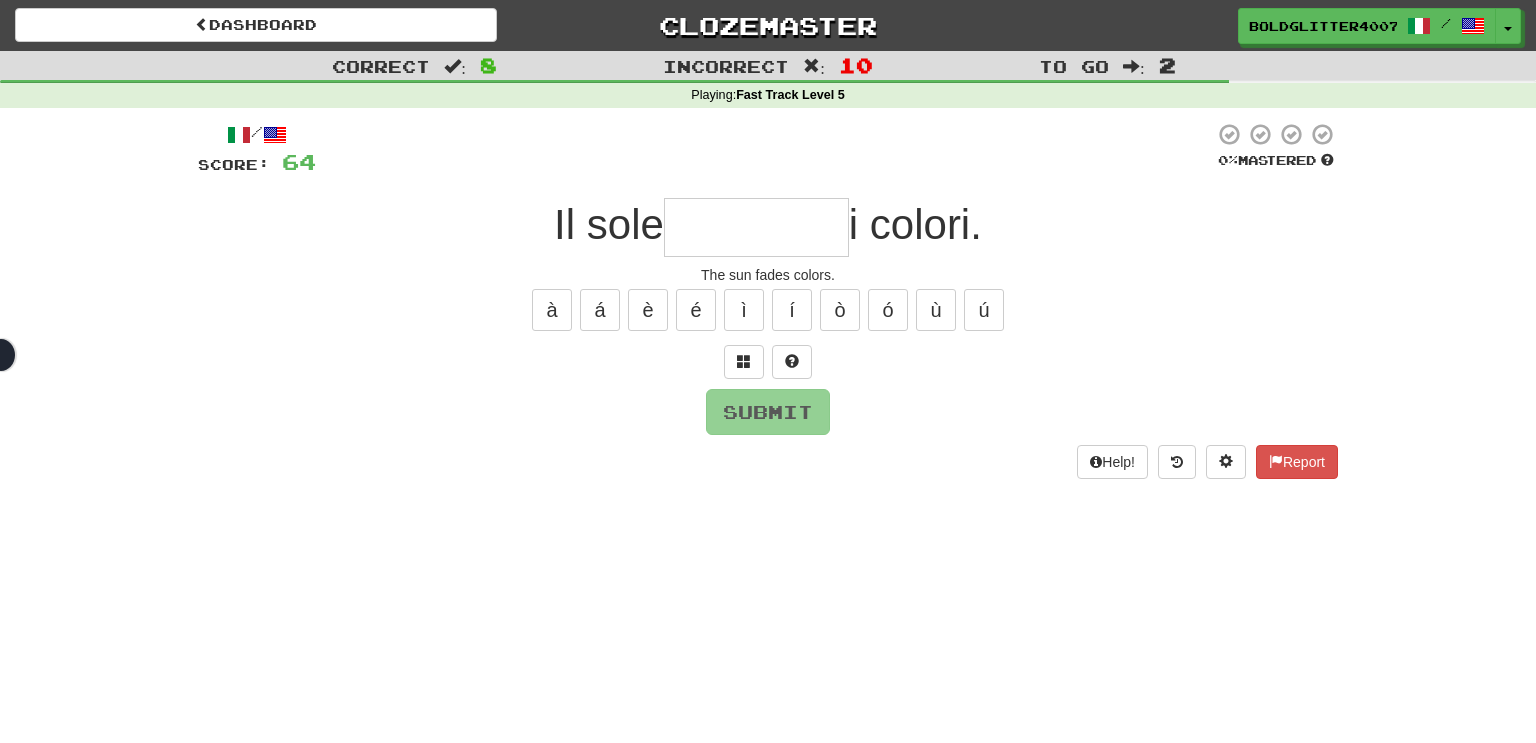 type on "*********" 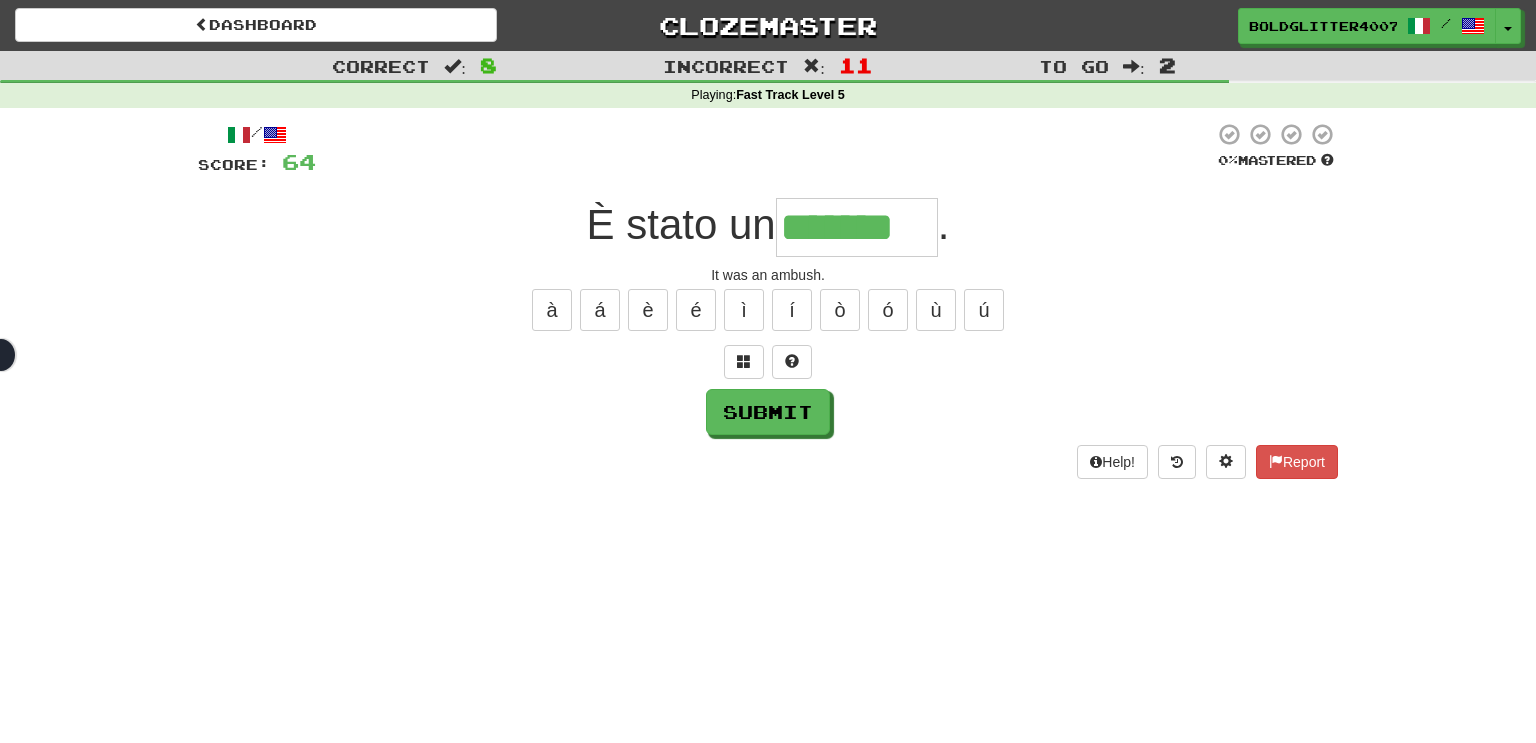 type on "*******" 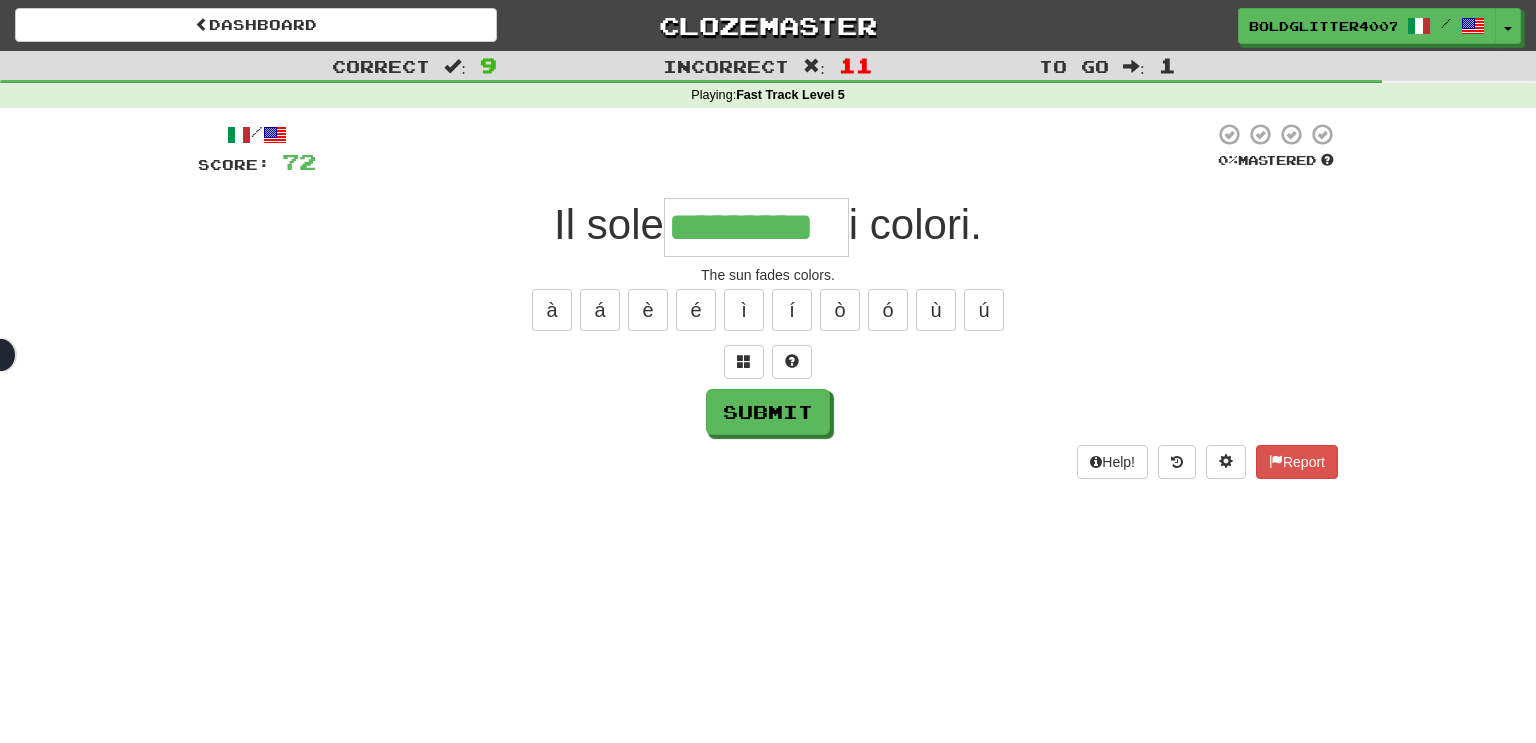 type on "*********" 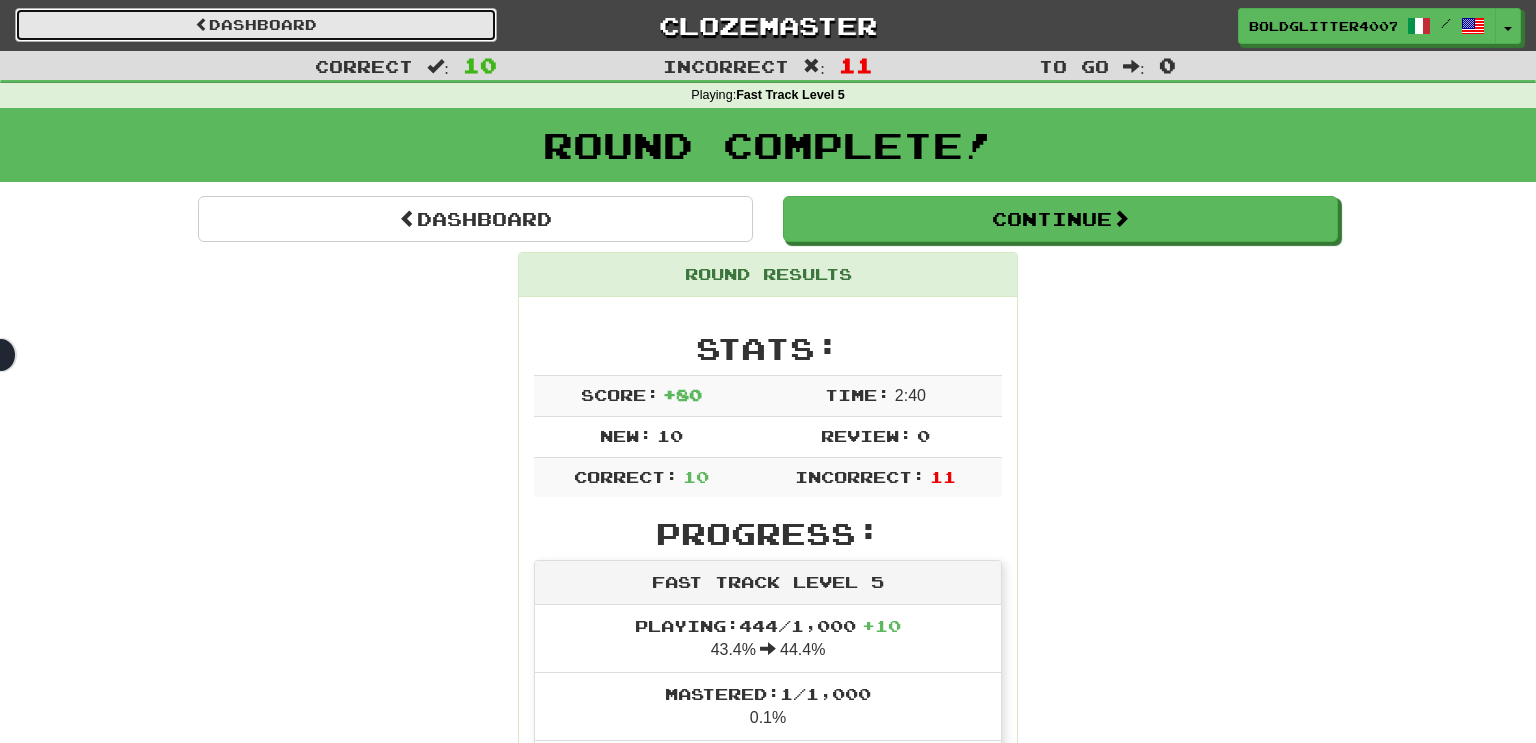 click on "Dashboard" at bounding box center [256, 25] 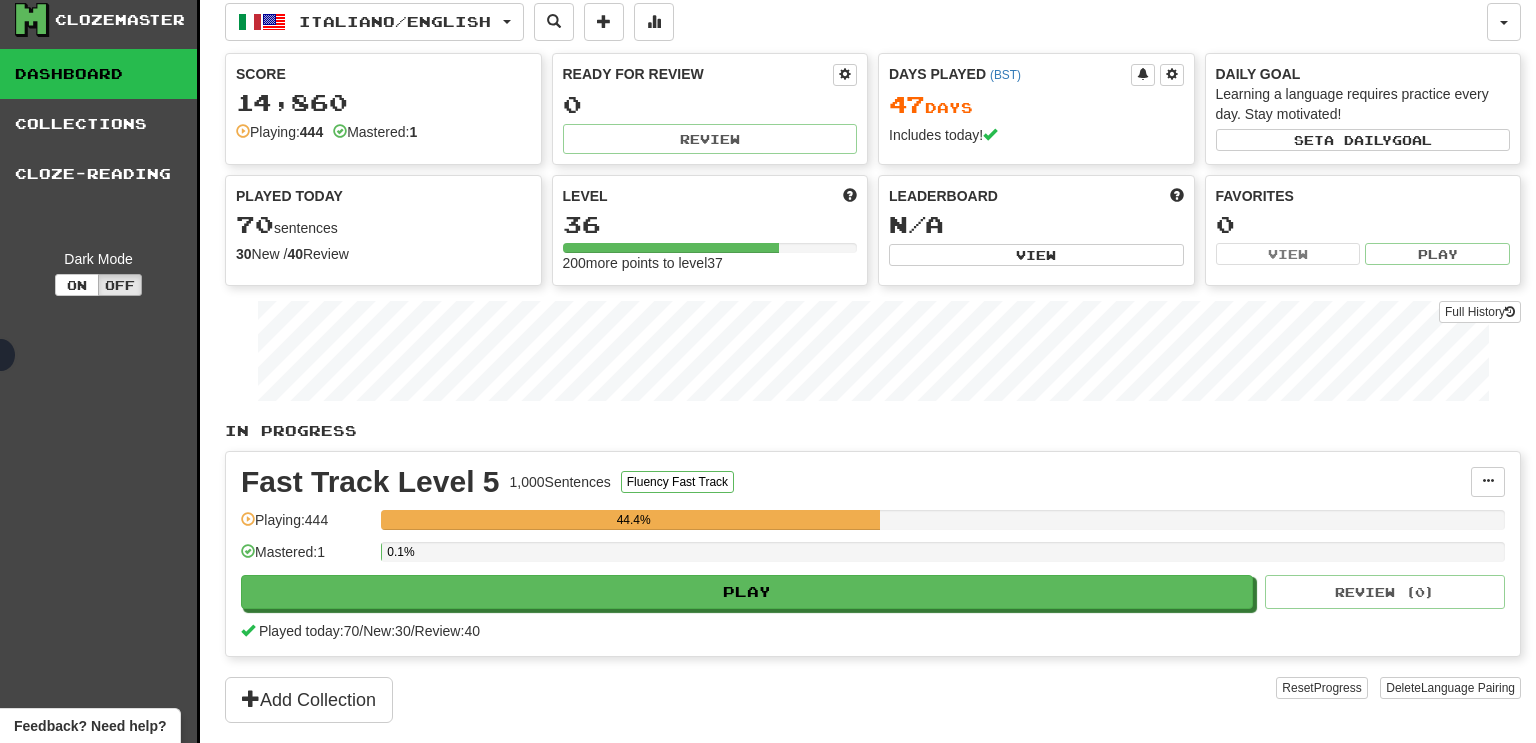 scroll, scrollTop: 0, scrollLeft: 0, axis: both 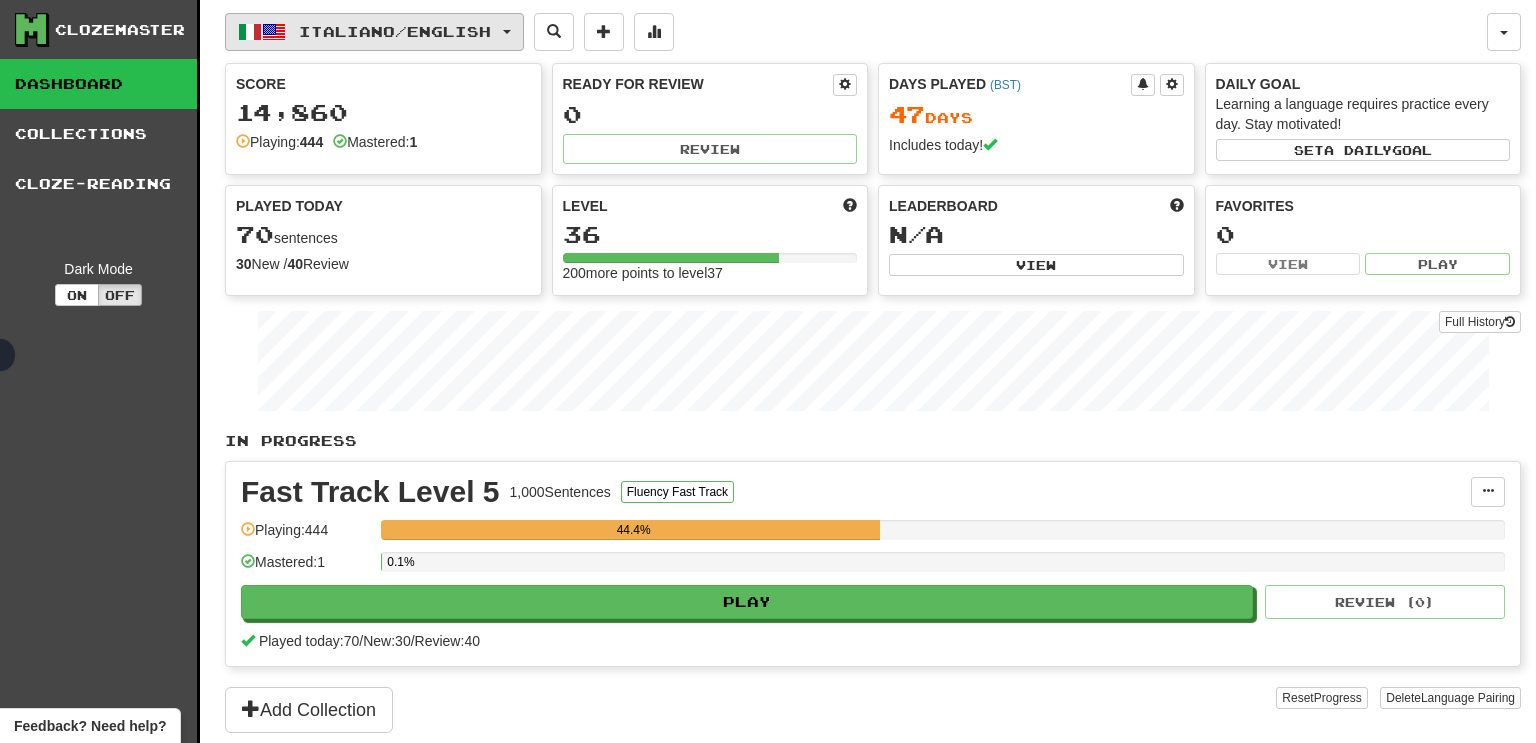 click at bounding box center (250, 32) 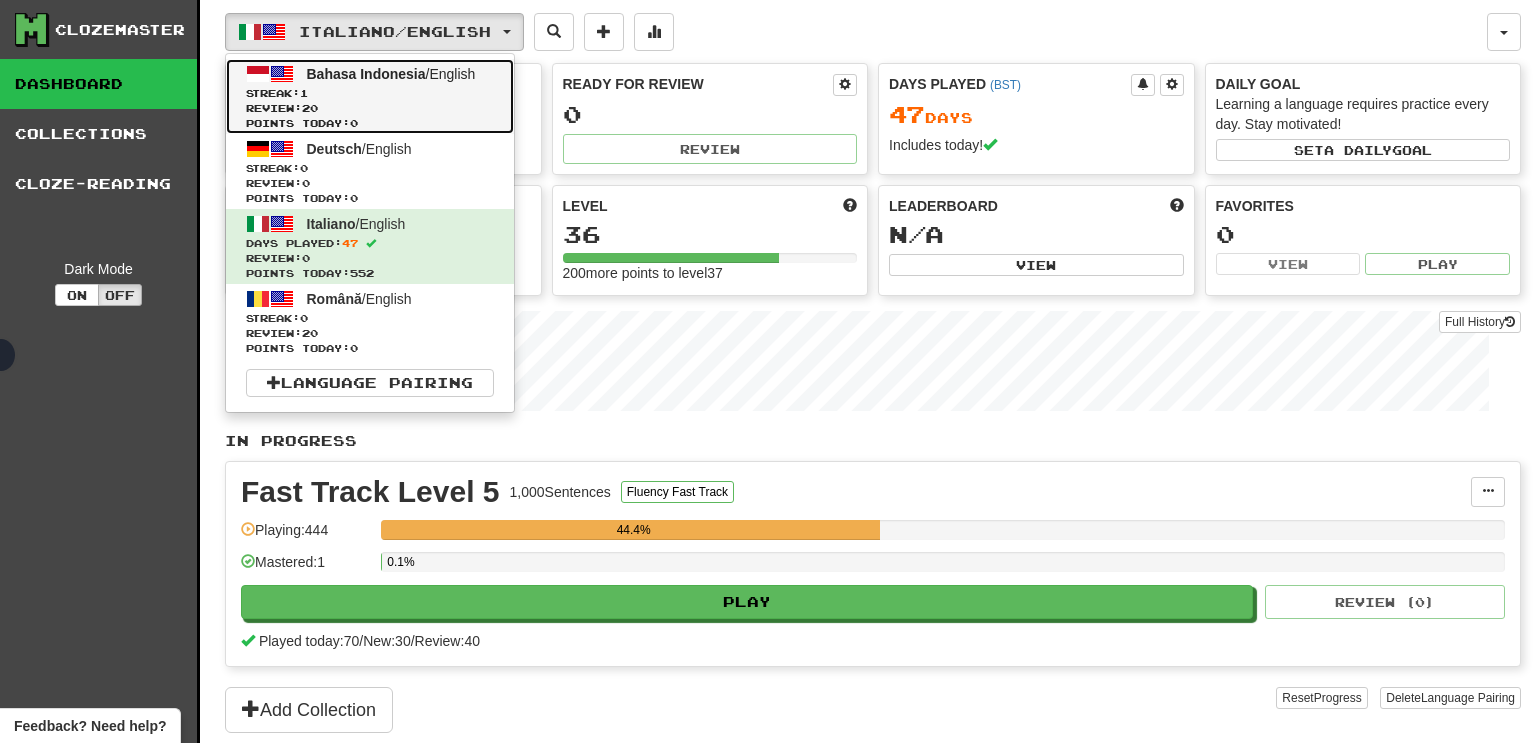 click on "Points today:  0" at bounding box center (370, 123) 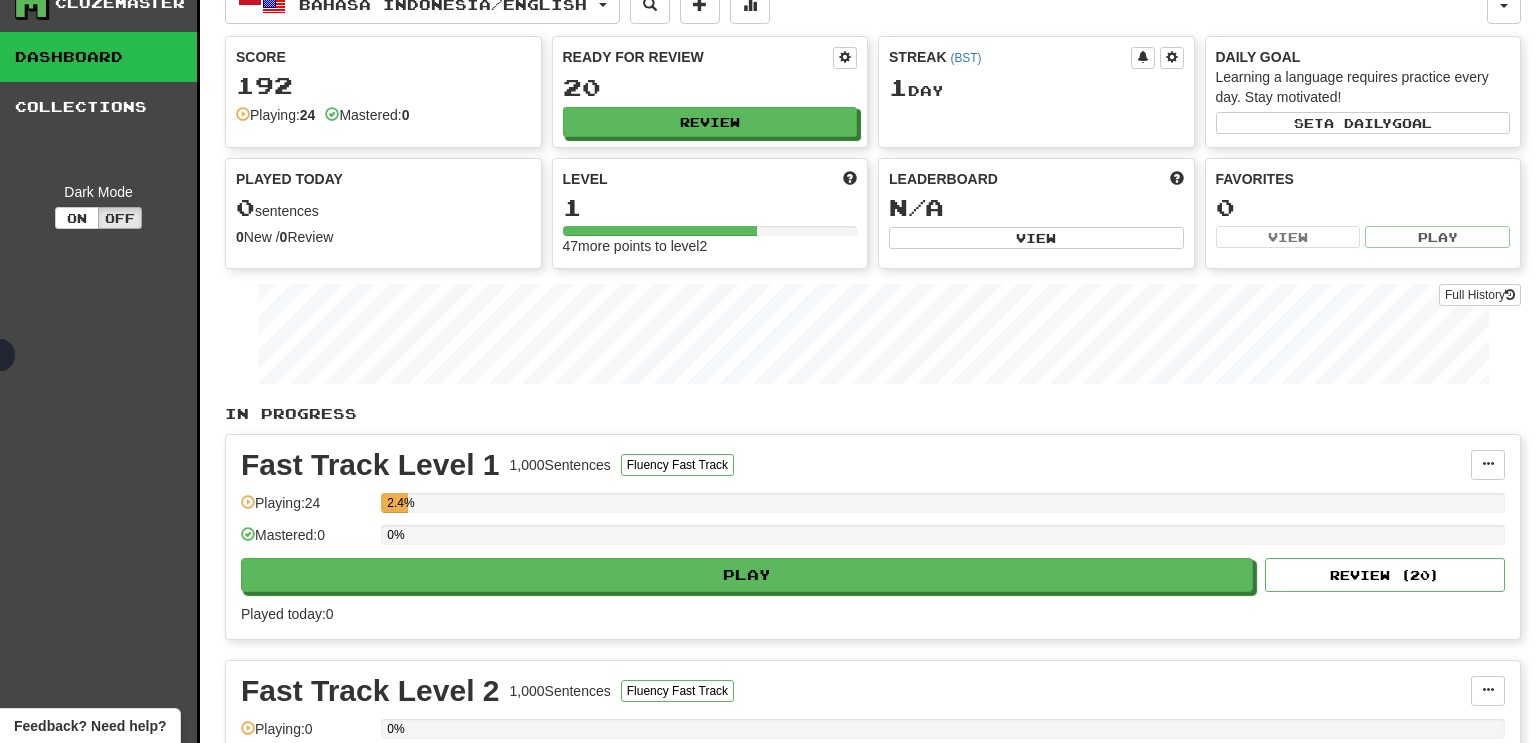 scroll, scrollTop: 0, scrollLeft: 0, axis: both 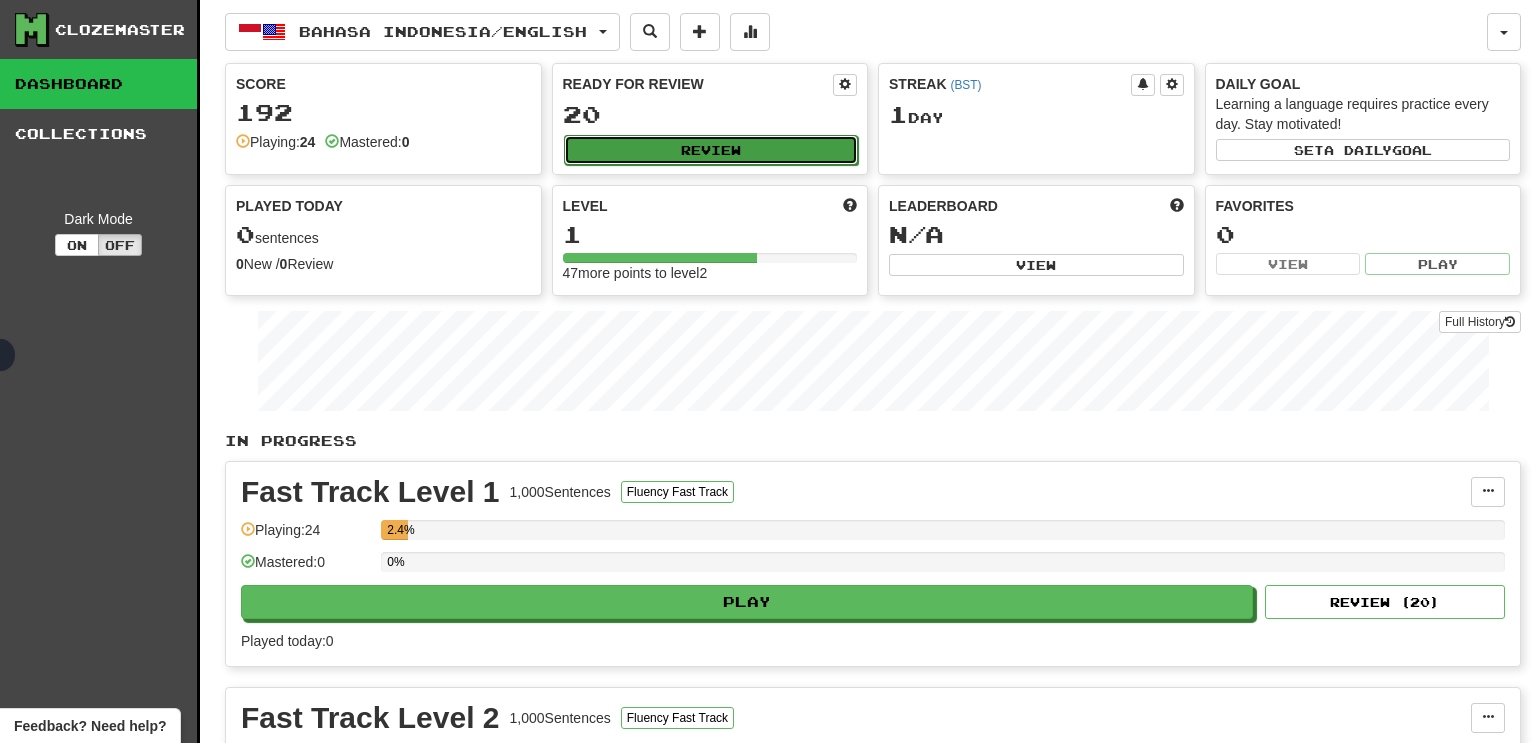 click on "Review" at bounding box center [711, 150] 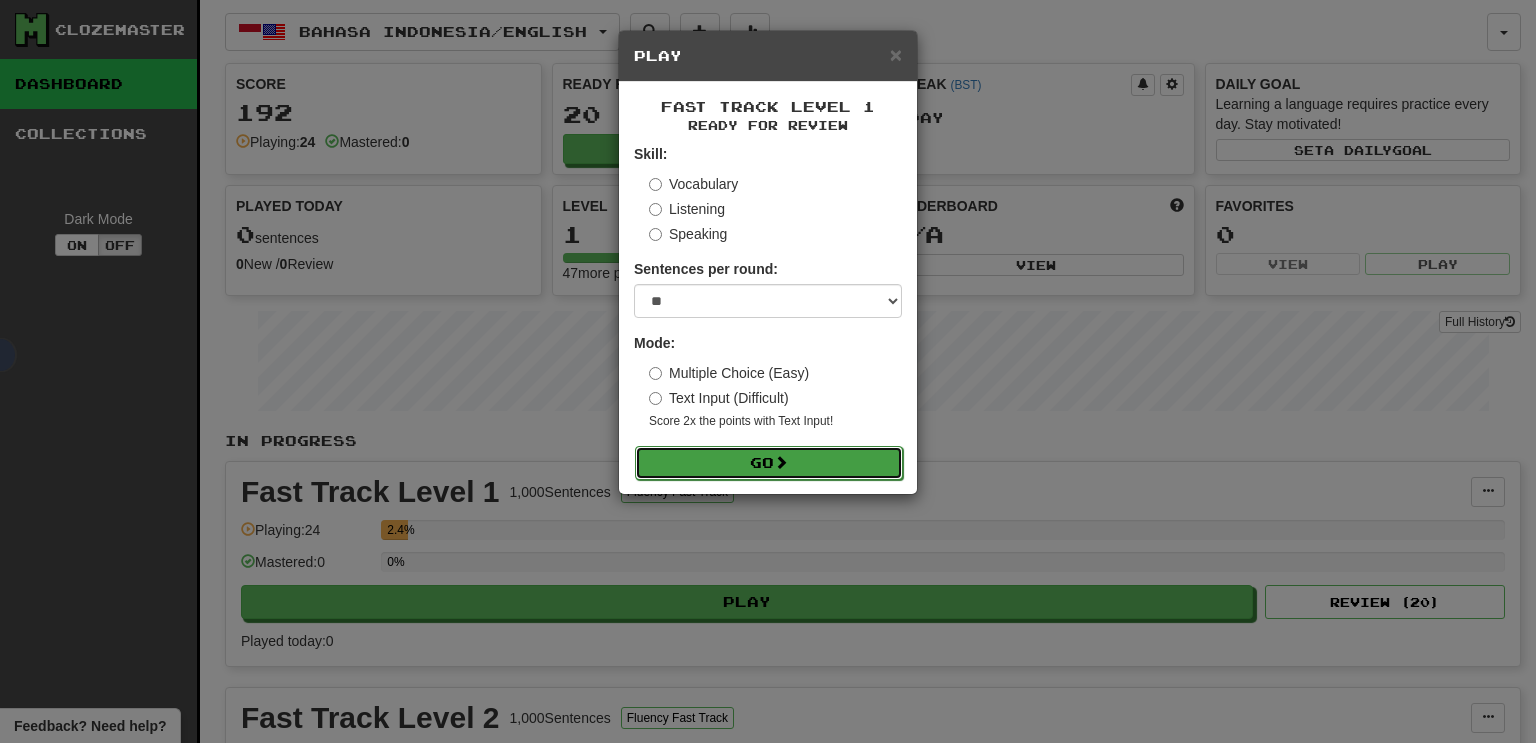 click on "Go" at bounding box center (769, 463) 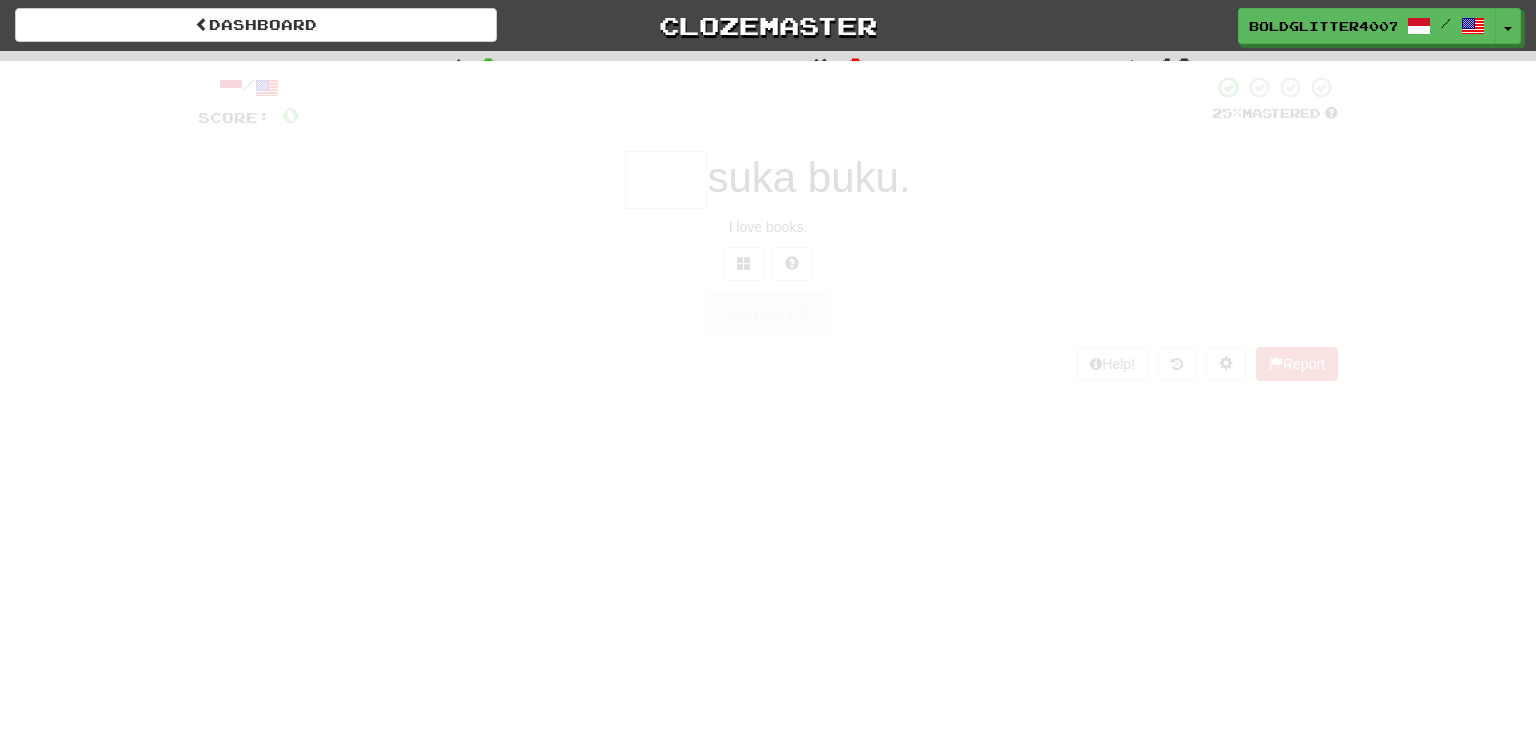 scroll, scrollTop: 0, scrollLeft: 0, axis: both 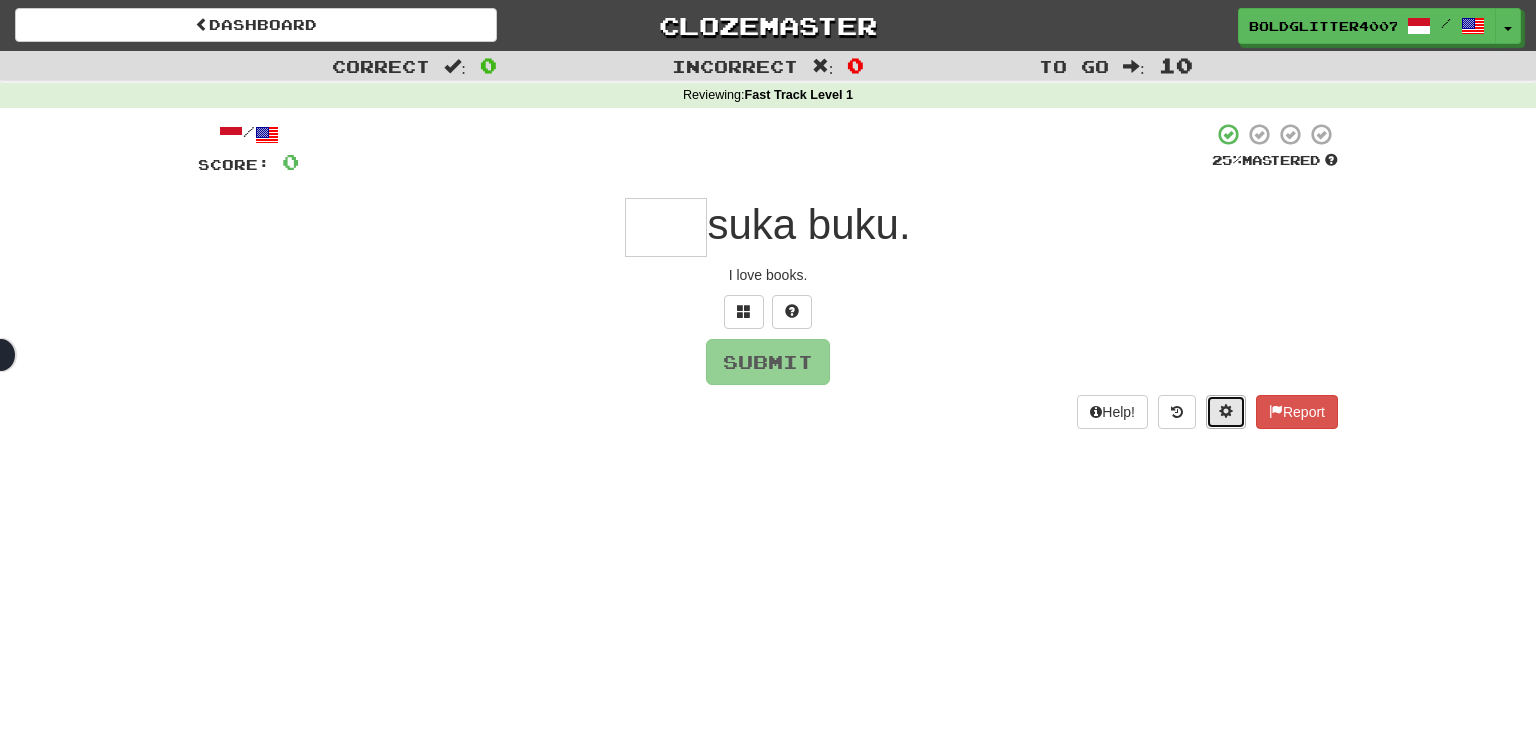 click at bounding box center [1226, 411] 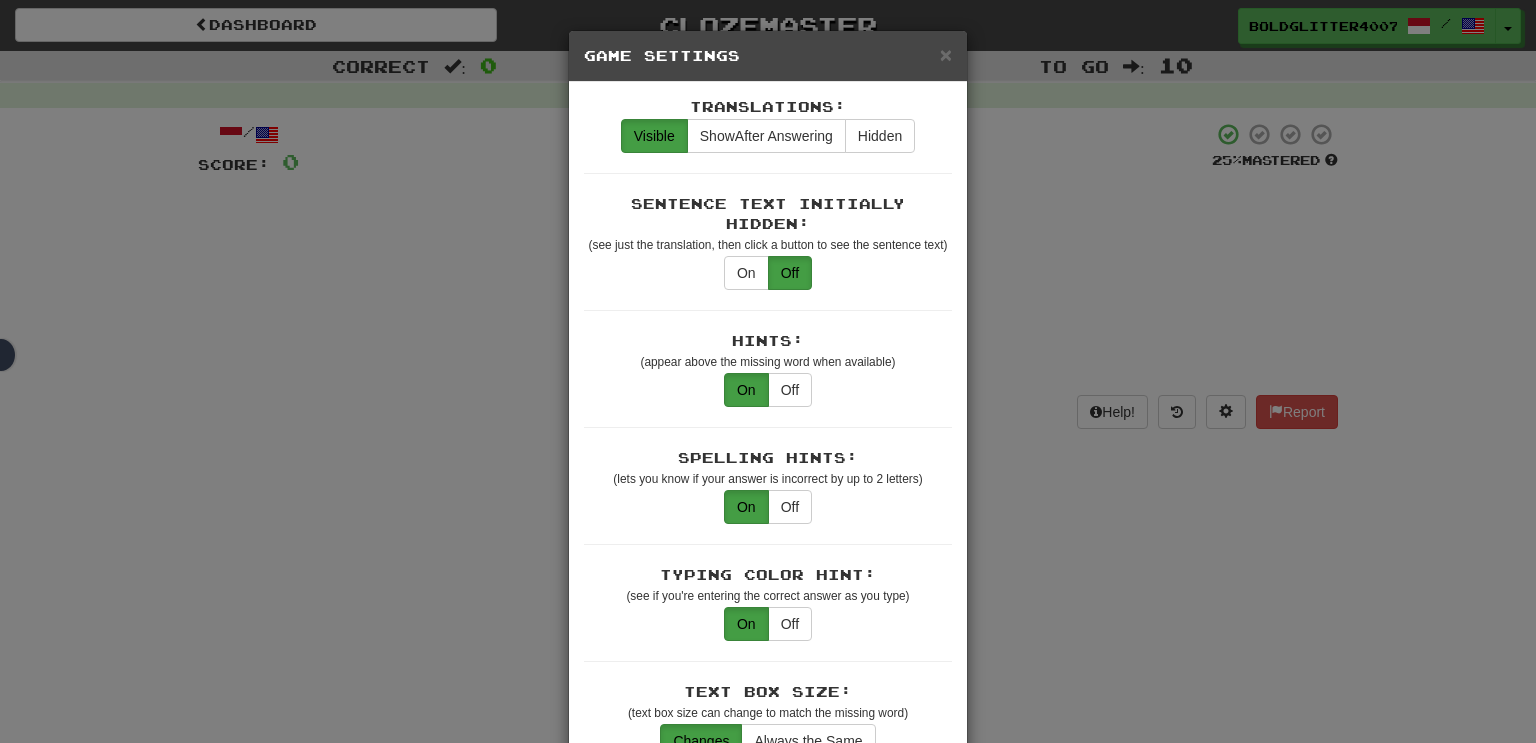click on "× Game Settings Translations: Visible Show  After Answering Hidden Sentence Text Initially Hidden: (see just the translation, then click a button to see the sentence text) On Off Hints: (appear above the missing word when available) On Off Spelling Hints: (lets you know if your answer is incorrect by up to 2 letters) On Off Typing Color Hint: (see if you're entering the correct answer as you type) On Off Text Box Size: (text box size can change to match the missing word) Changes Always the Same Enter Submits Empty: (pressing Enter when the input is empty will submit a blank answer) On Off Clear After Answering: (keypress clears the text input after answering so you can practice re-typing the answer) On Off Image Toggle: (toggle button, if sentence image available) After Answering Before and After Off Image Background: (use sentence image as background, if available) On Off Pronunciation: (shown after answering when available) On Off Sound Effects: On Off Text-to-Speech Auto-Play: On Off Loop: On Off On Off 1" at bounding box center (768, 371) 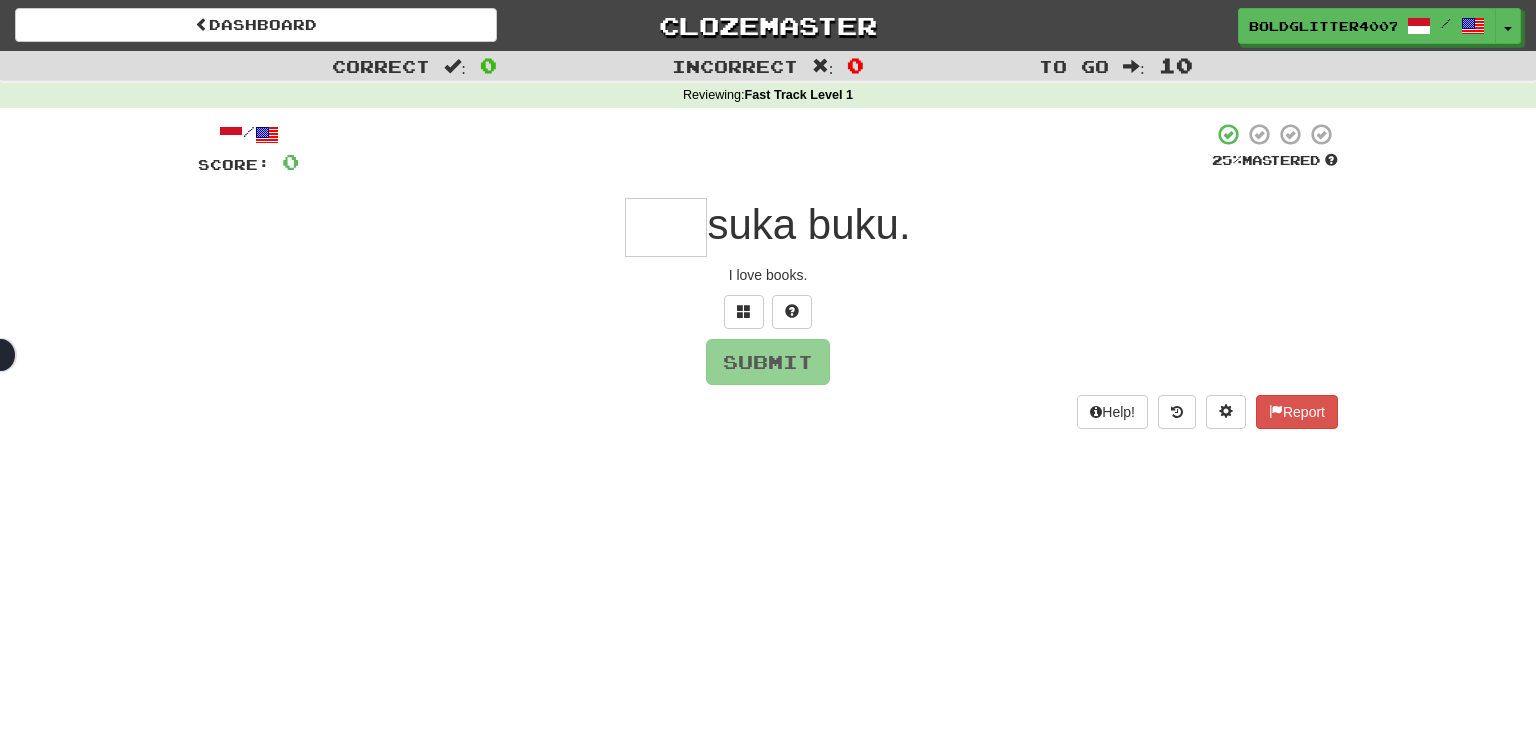 click at bounding box center [666, 227] 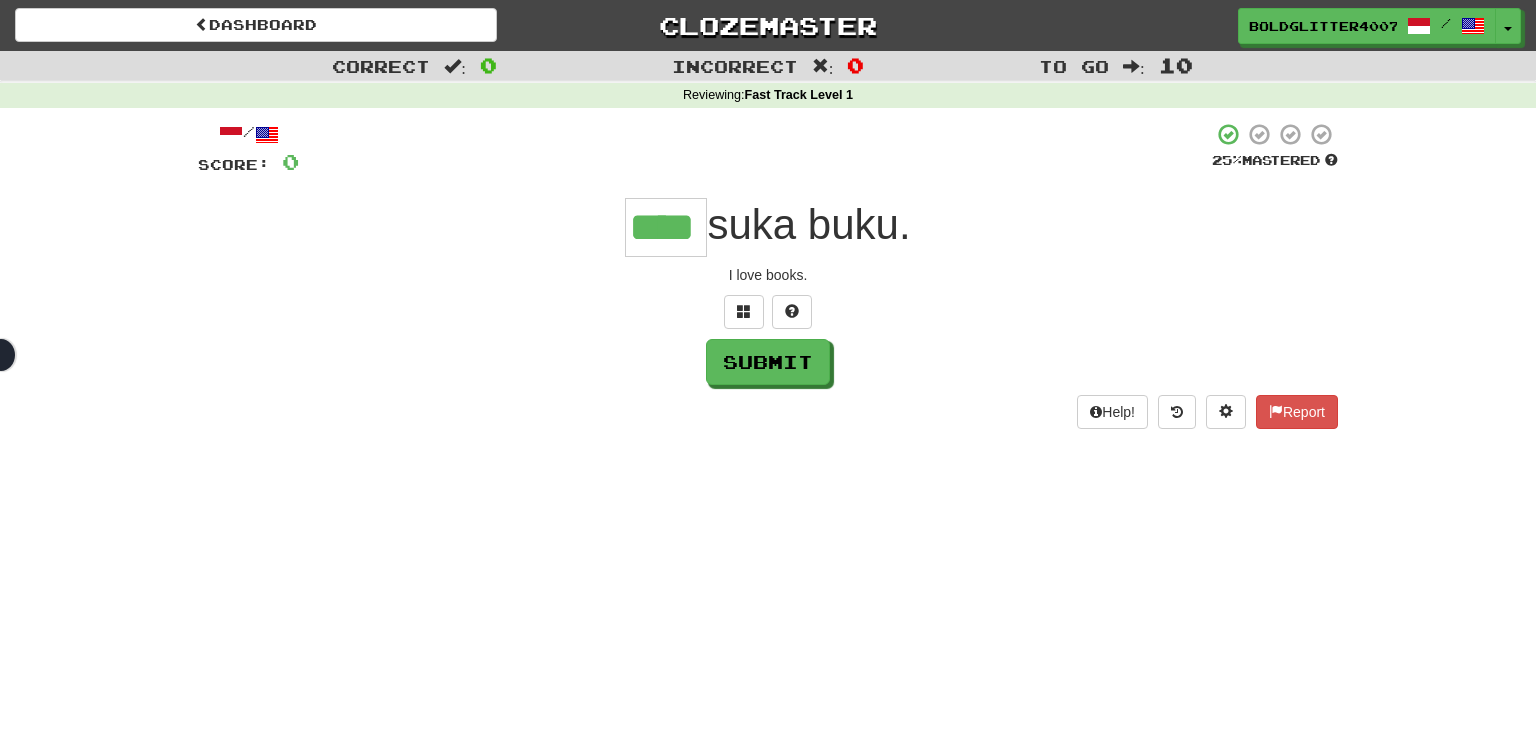 scroll, scrollTop: 0, scrollLeft: 14, axis: horizontal 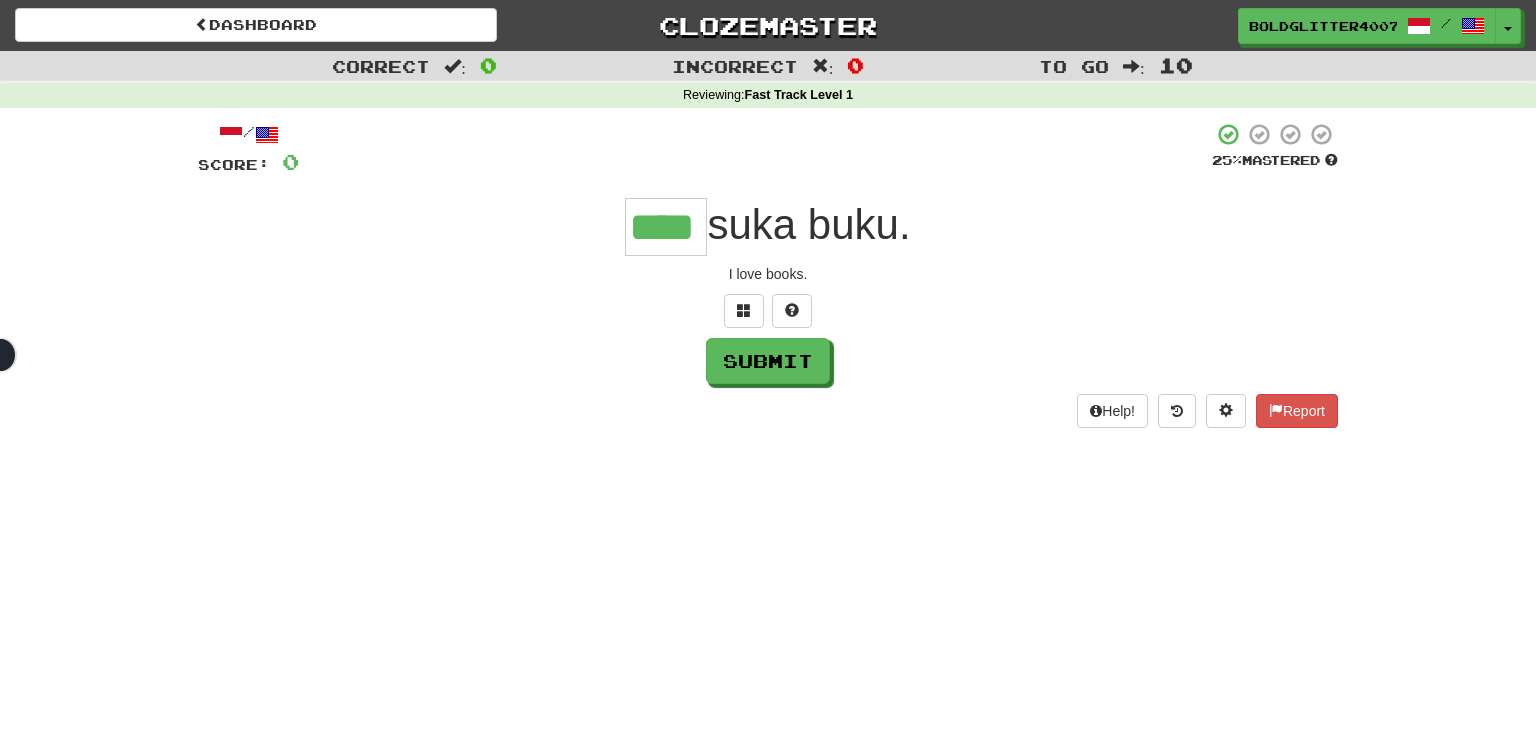 type on "***" 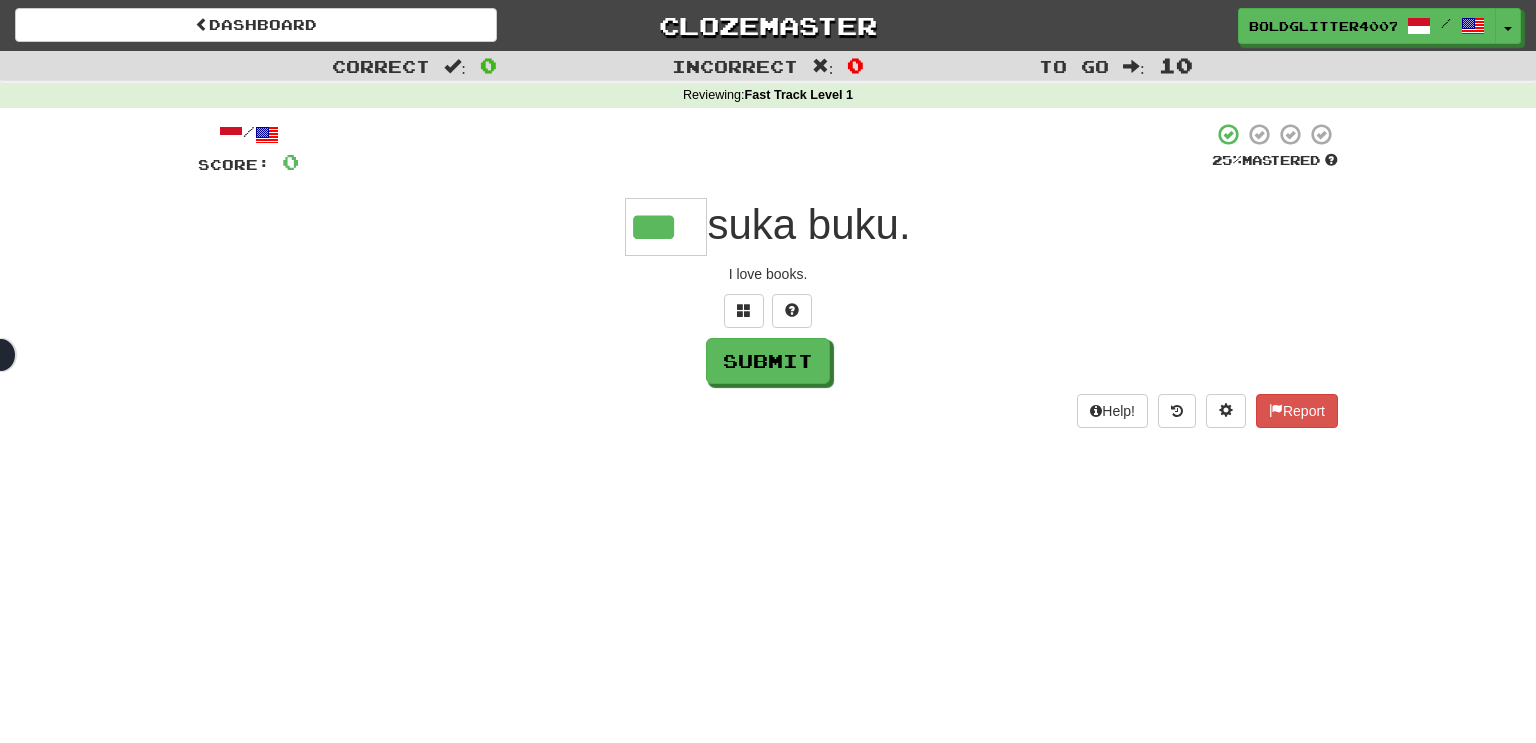 scroll, scrollTop: 0, scrollLeft: 0, axis: both 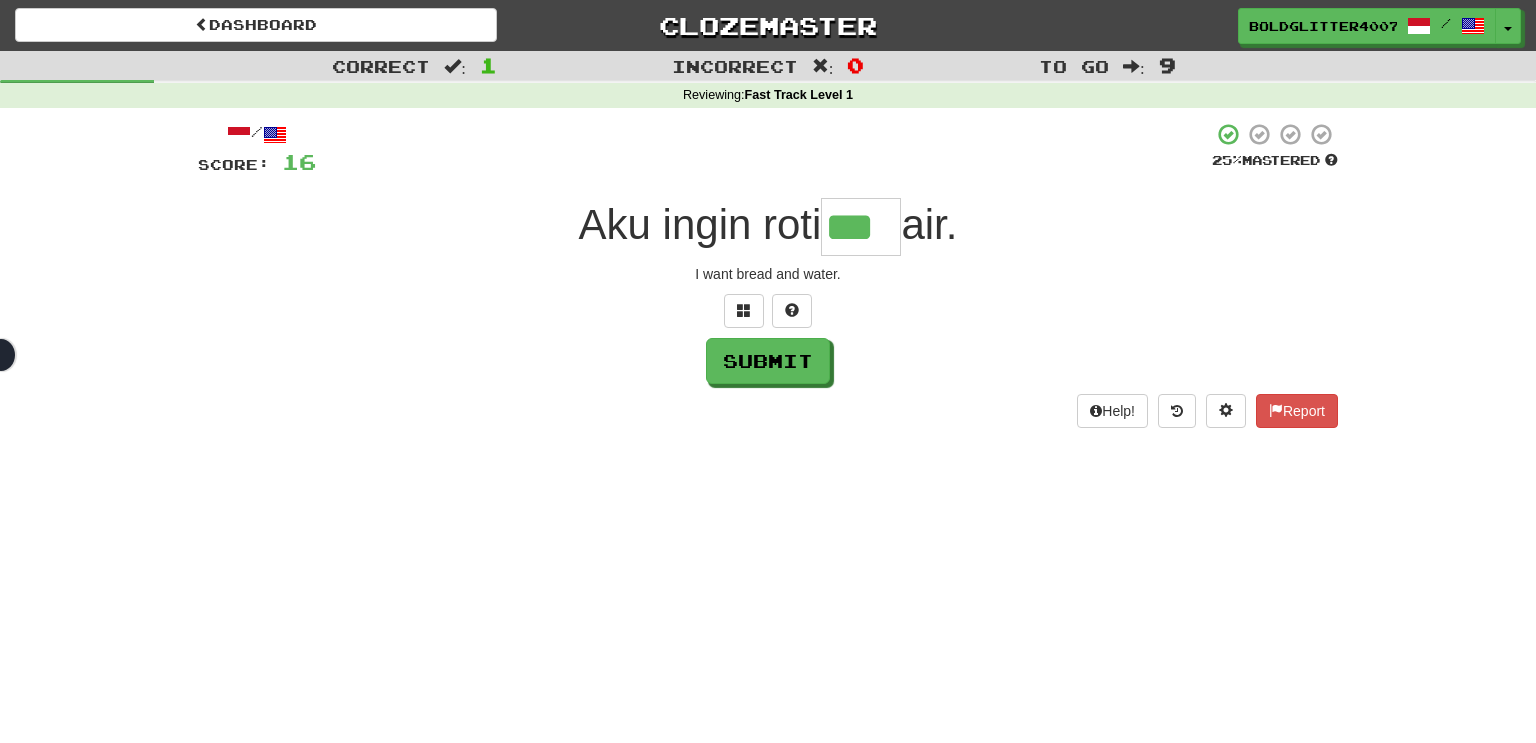 type on "***" 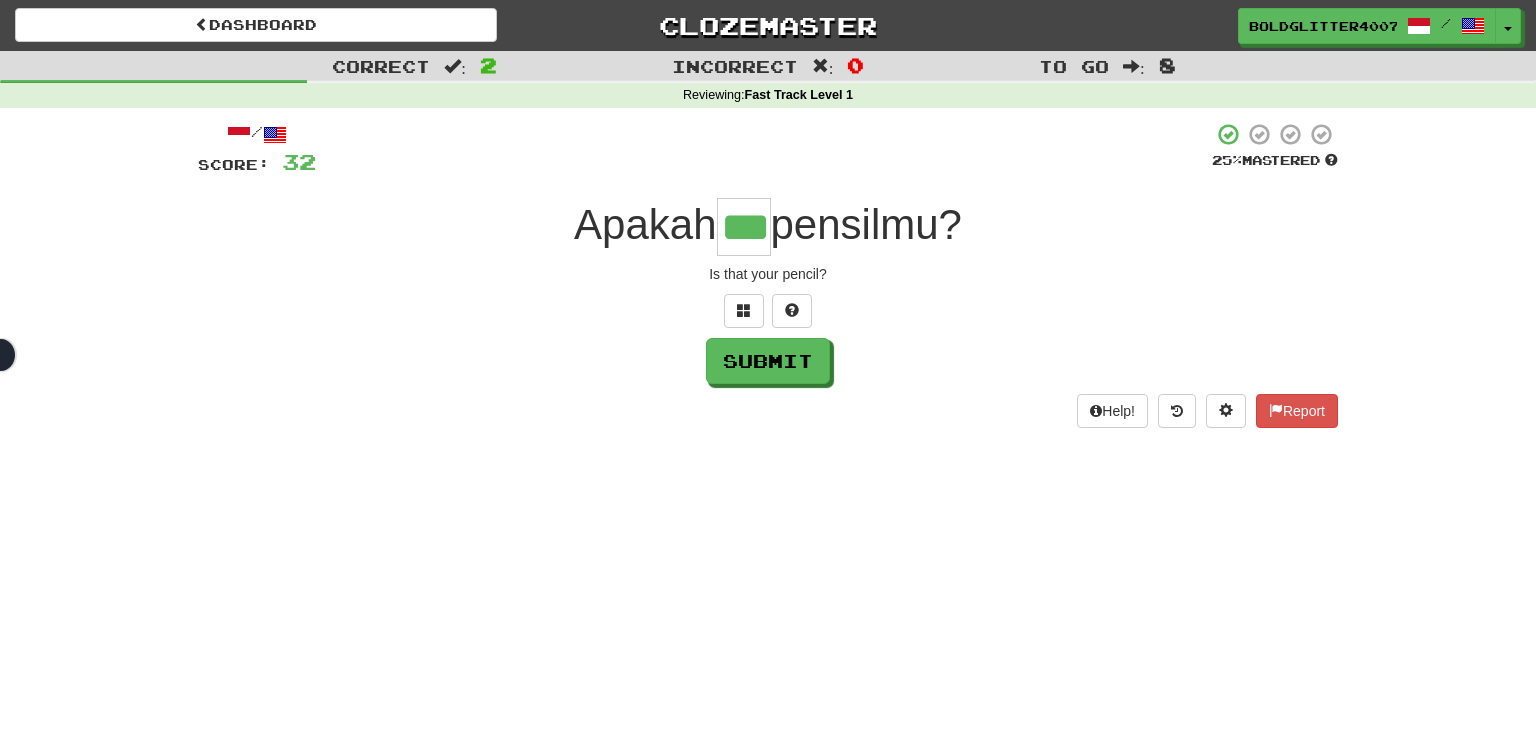 type on "***" 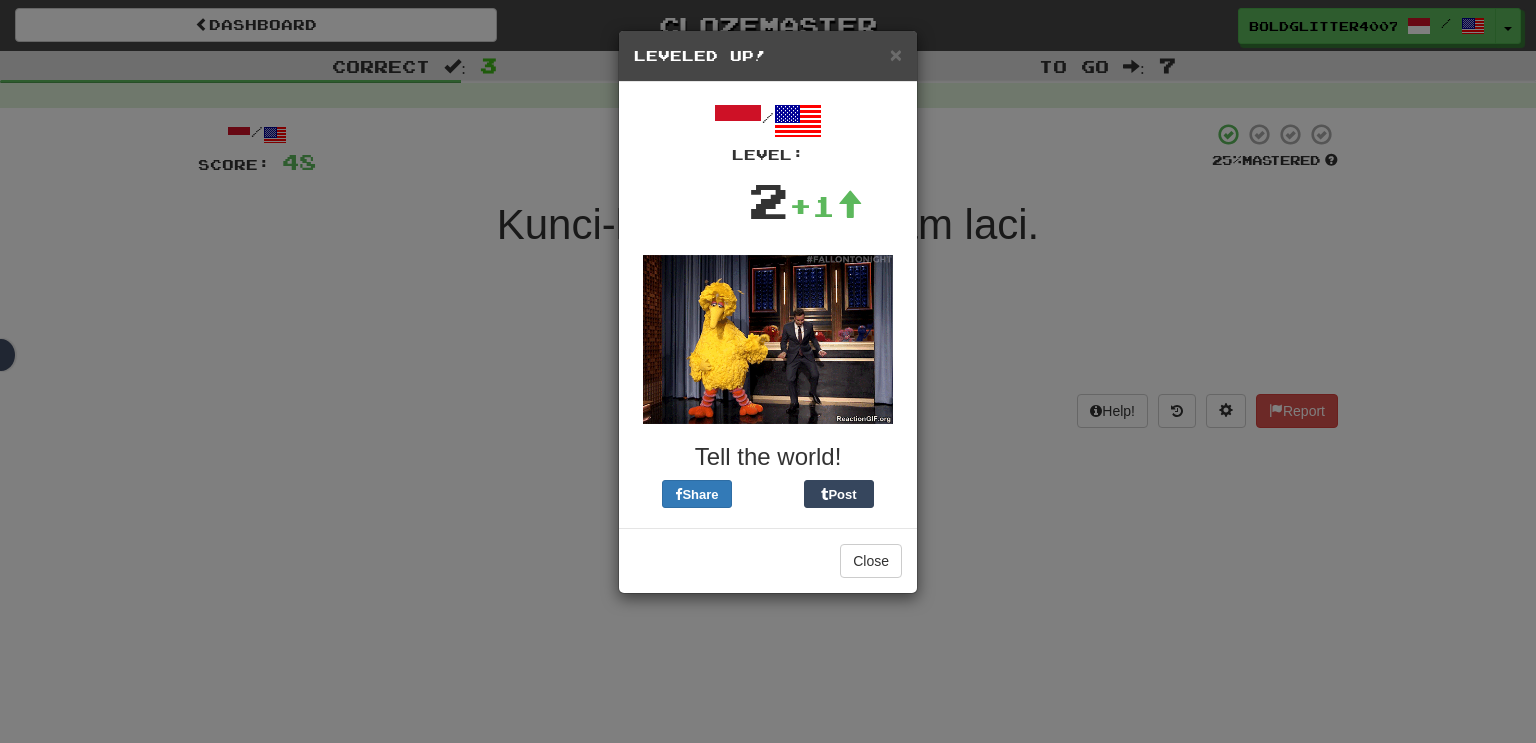 click on "× Leveled Up!  /  Level: 2 +1 Tell the world!  Share  Post Close" at bounding box center (768, 371) 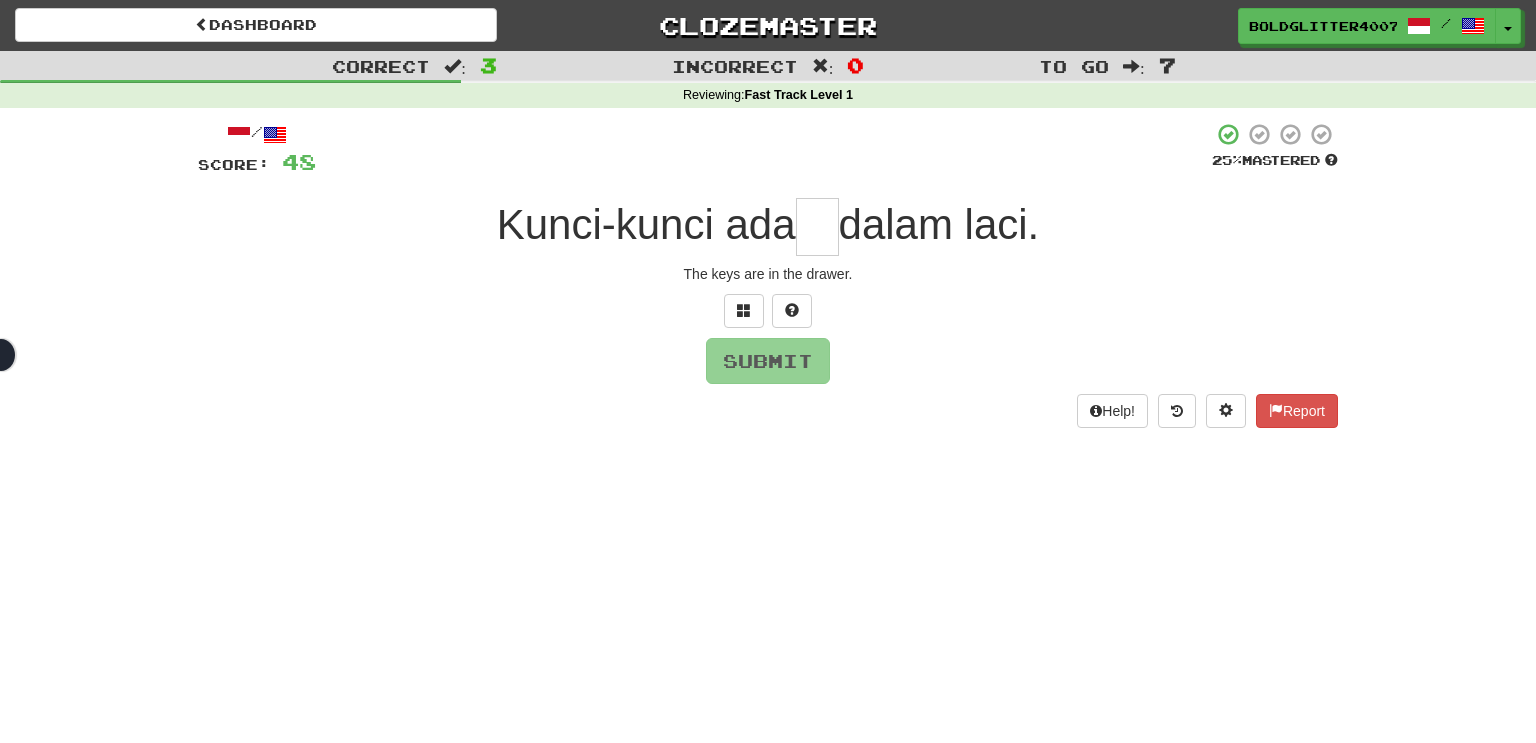 click at bounding box center [817, 227] 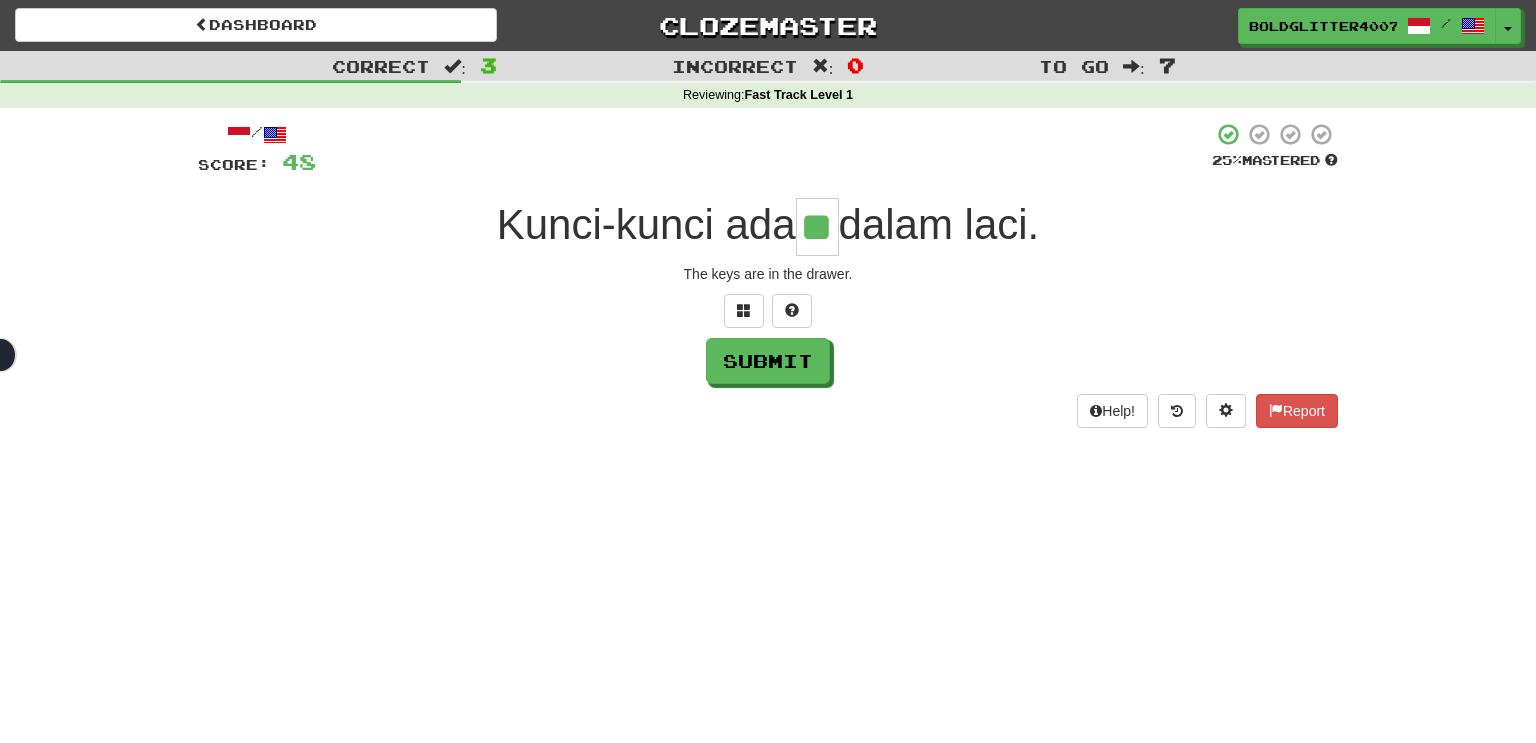 type on "**" 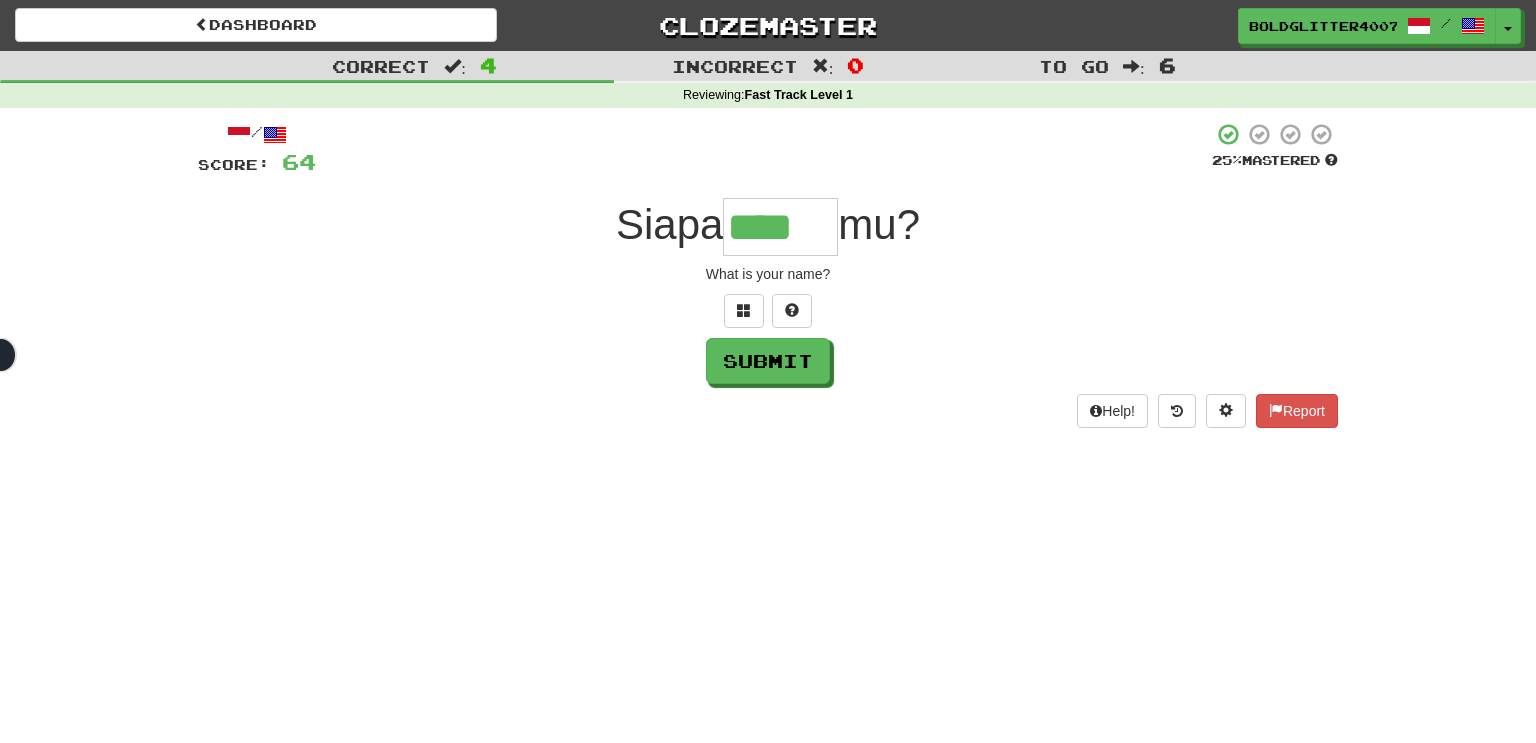 type on "****" 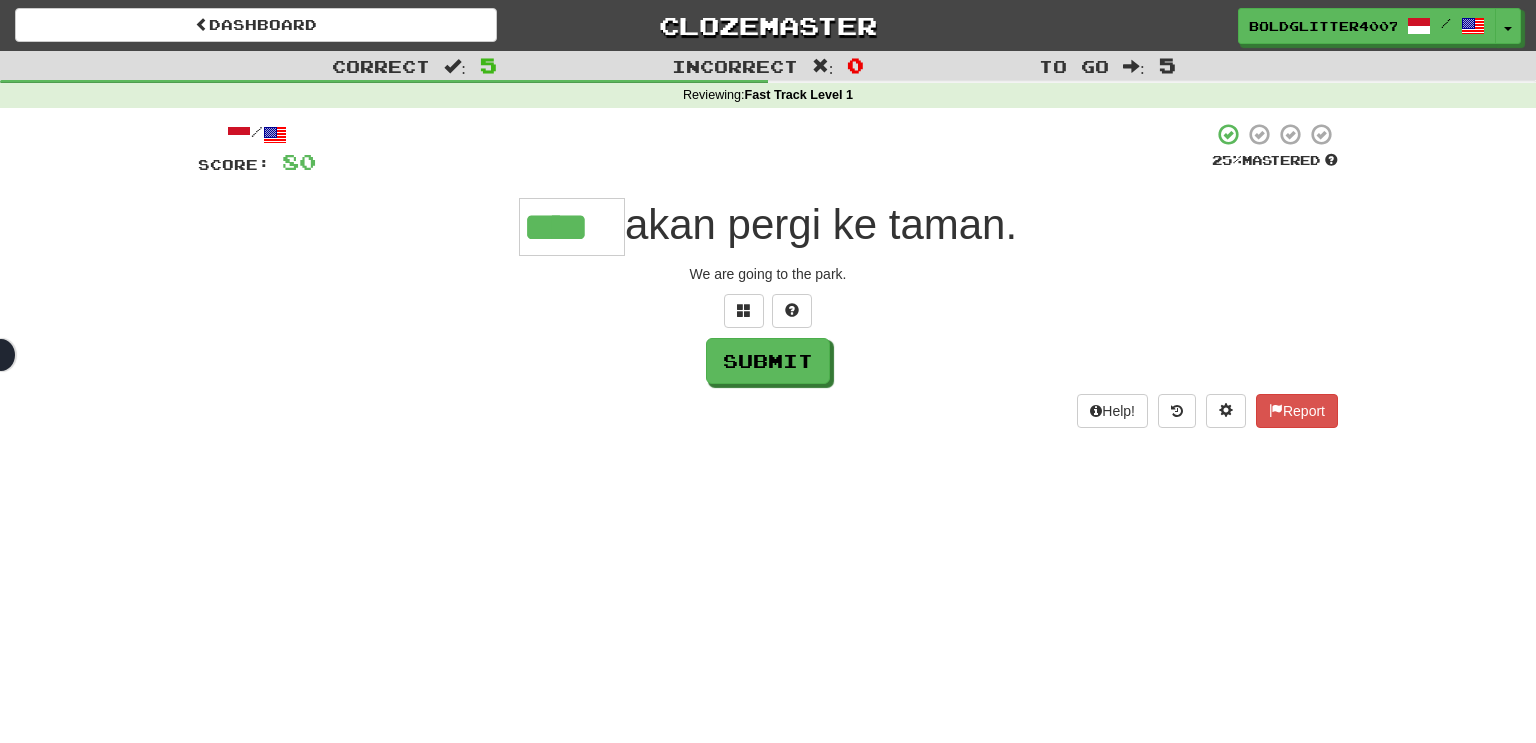 type on "****" 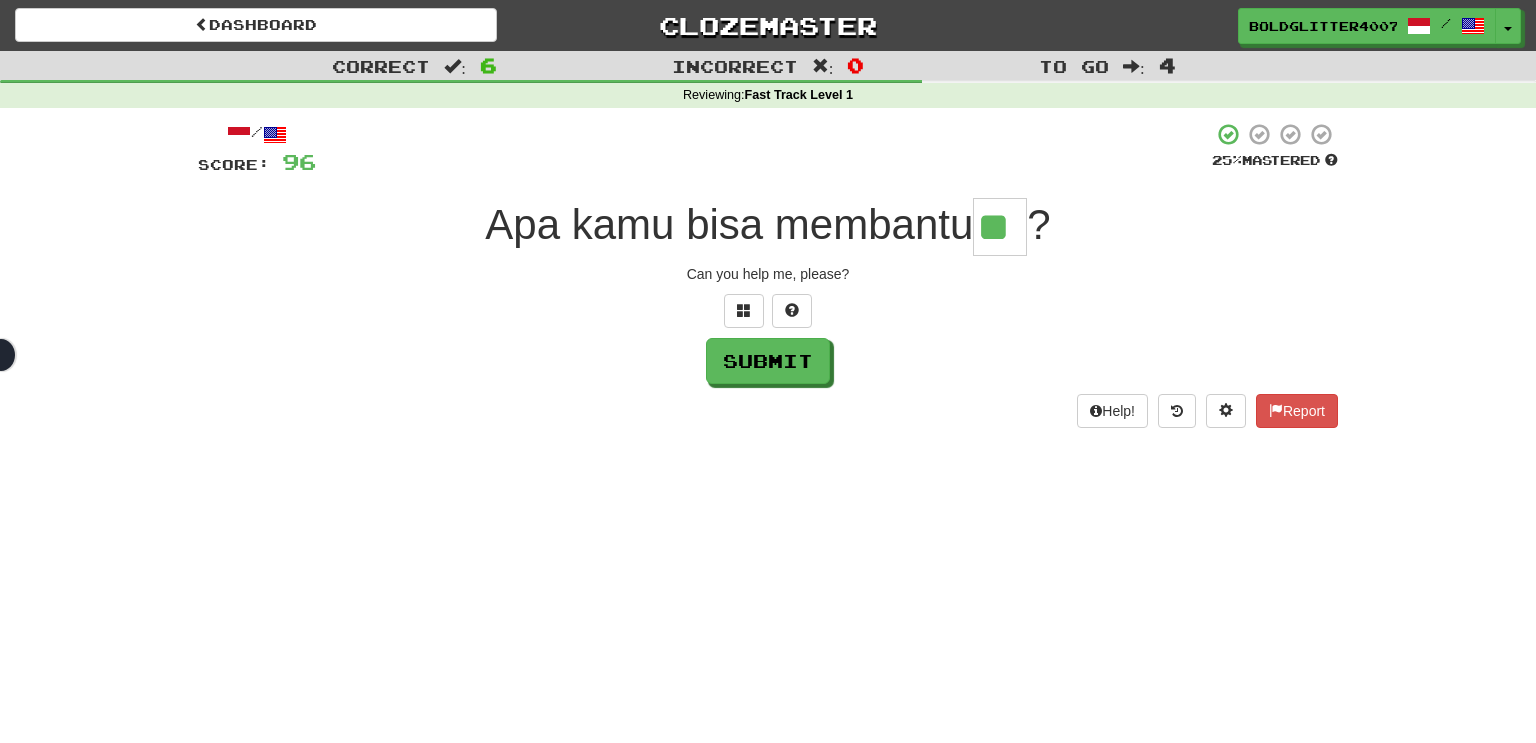type on "**" 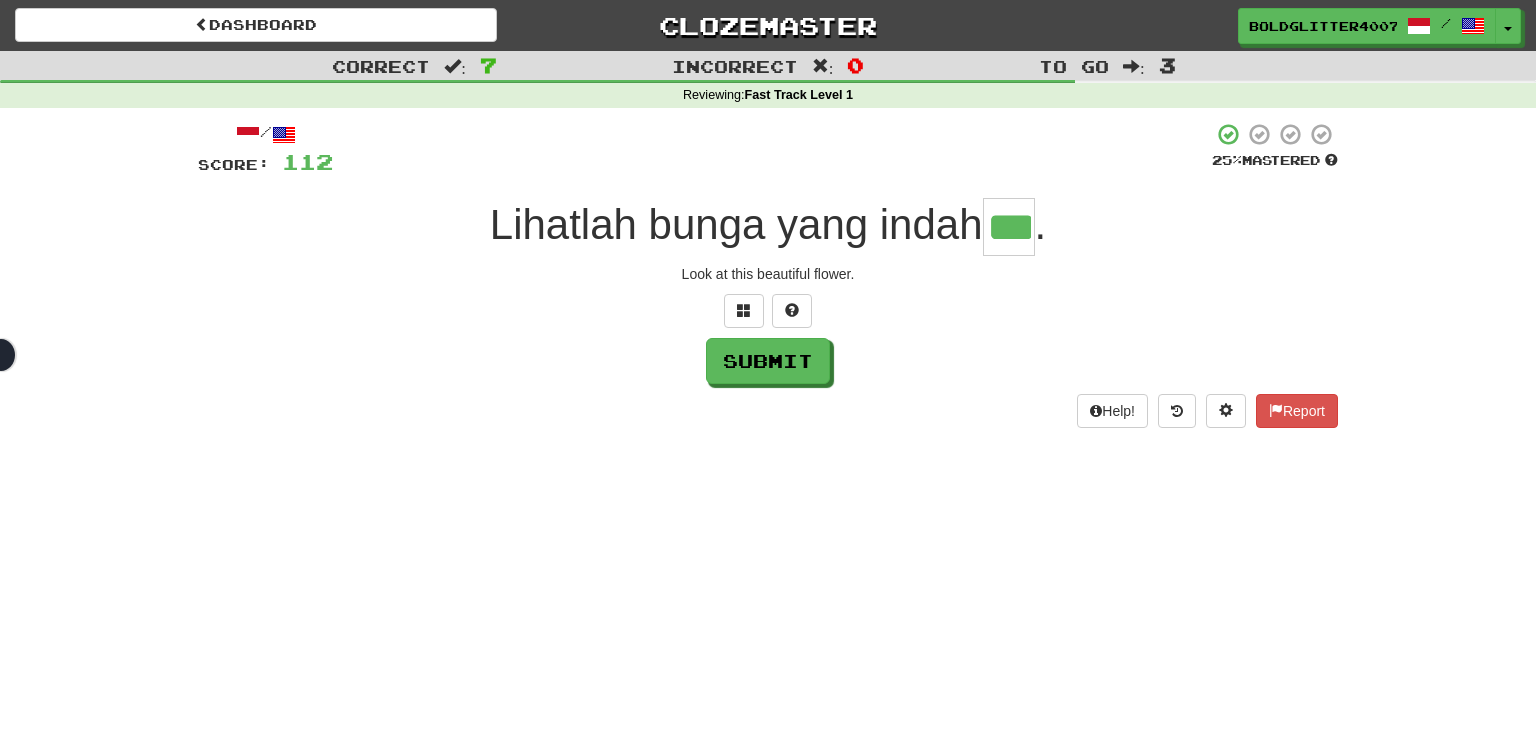 type on "***" 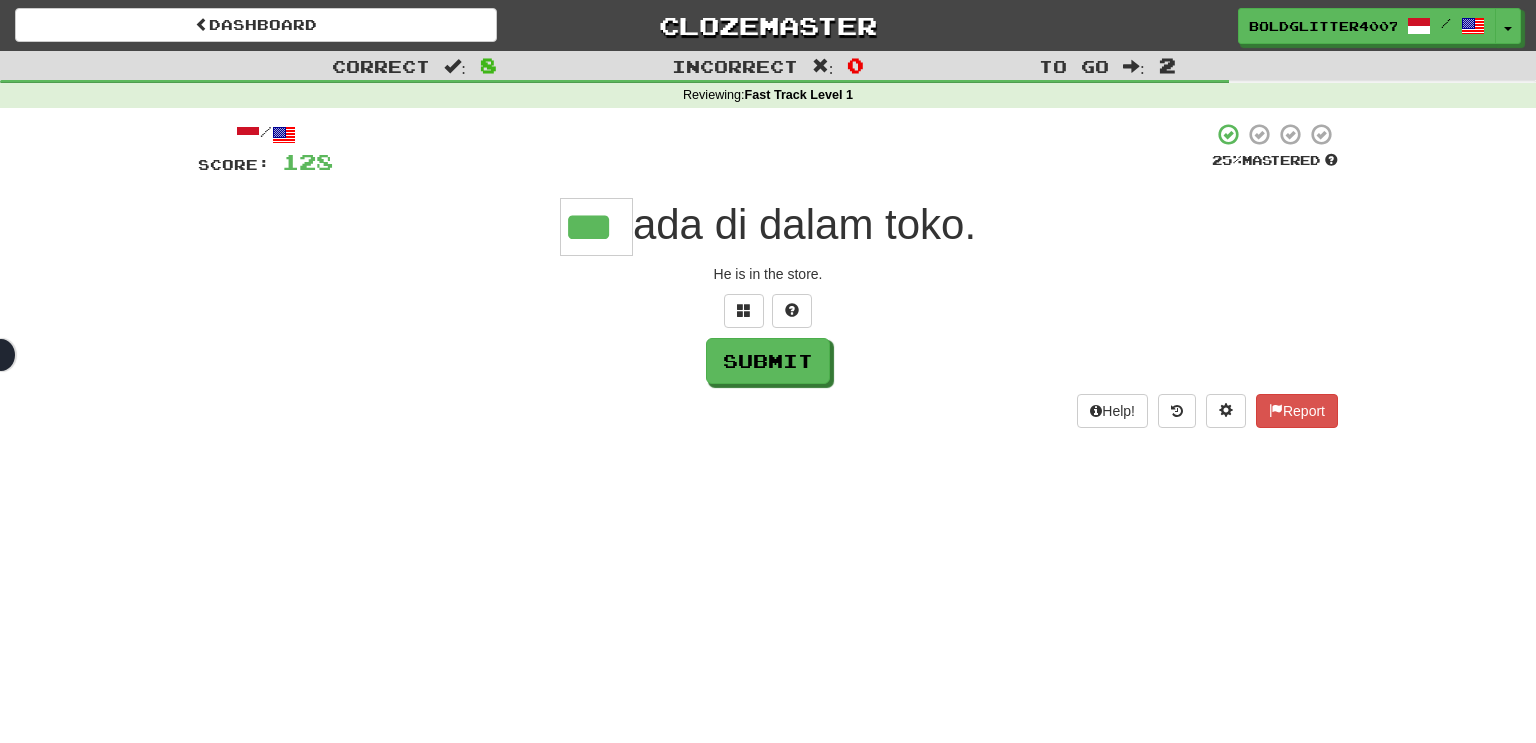 type on "***" 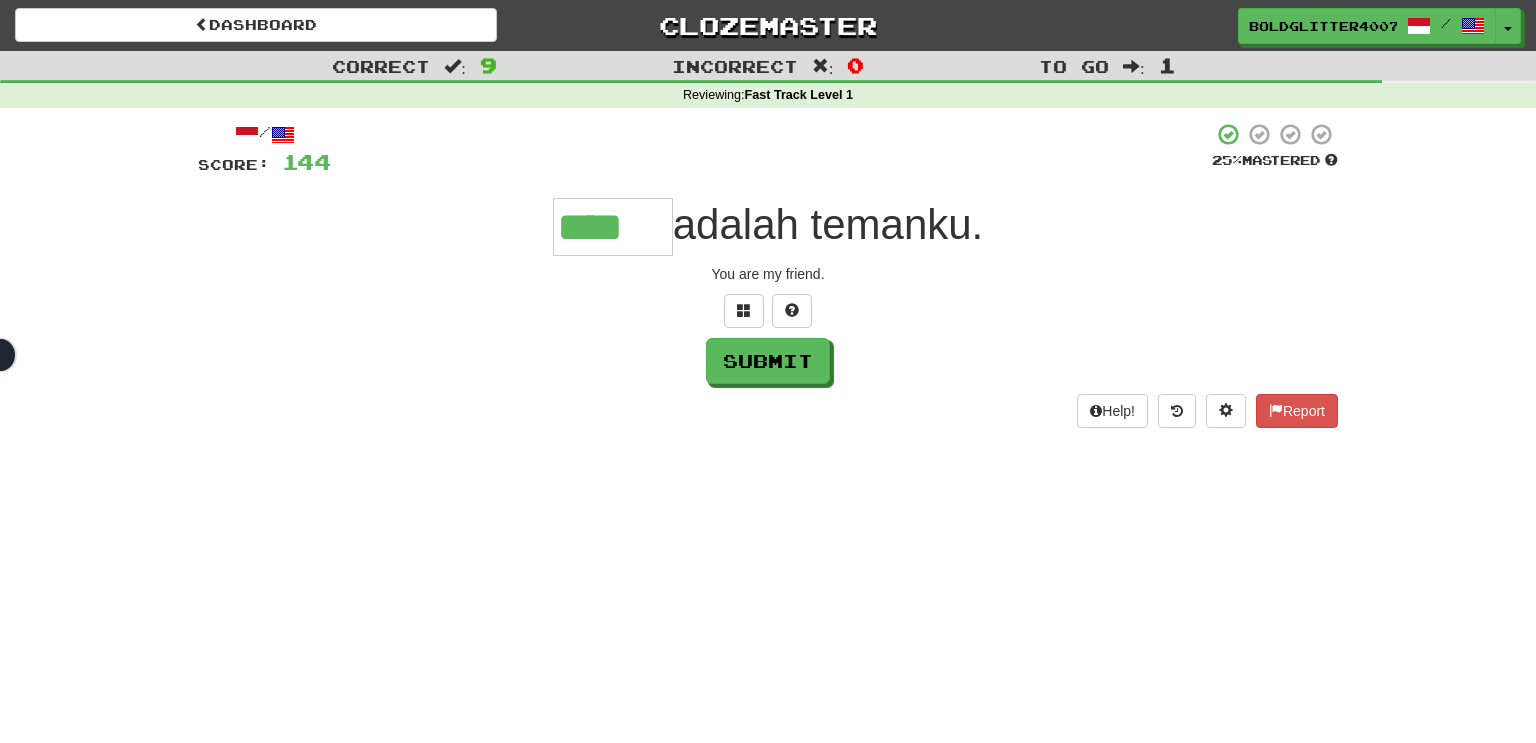 type on "****" 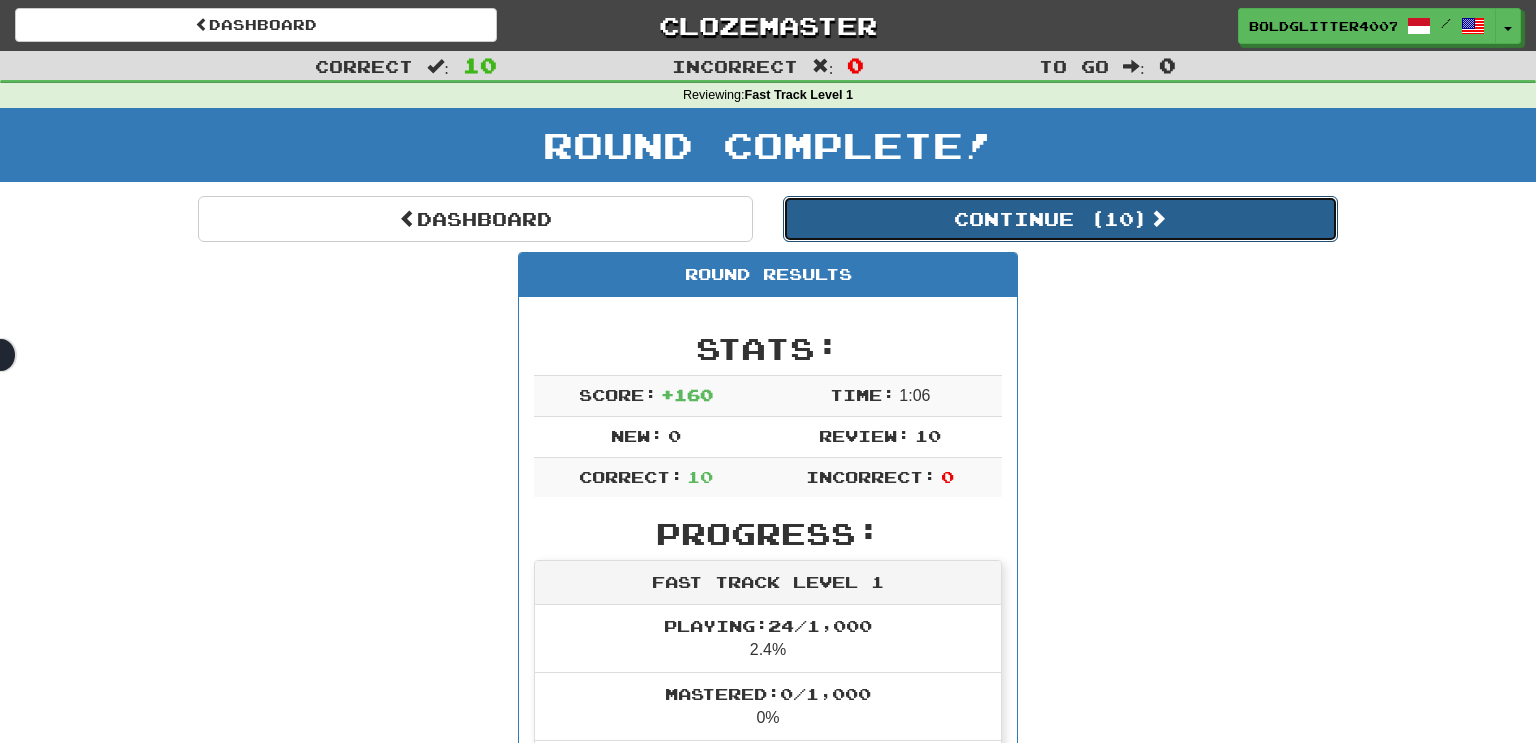 click on "Continue ( 10 )" at bounding box center (1060, 219) 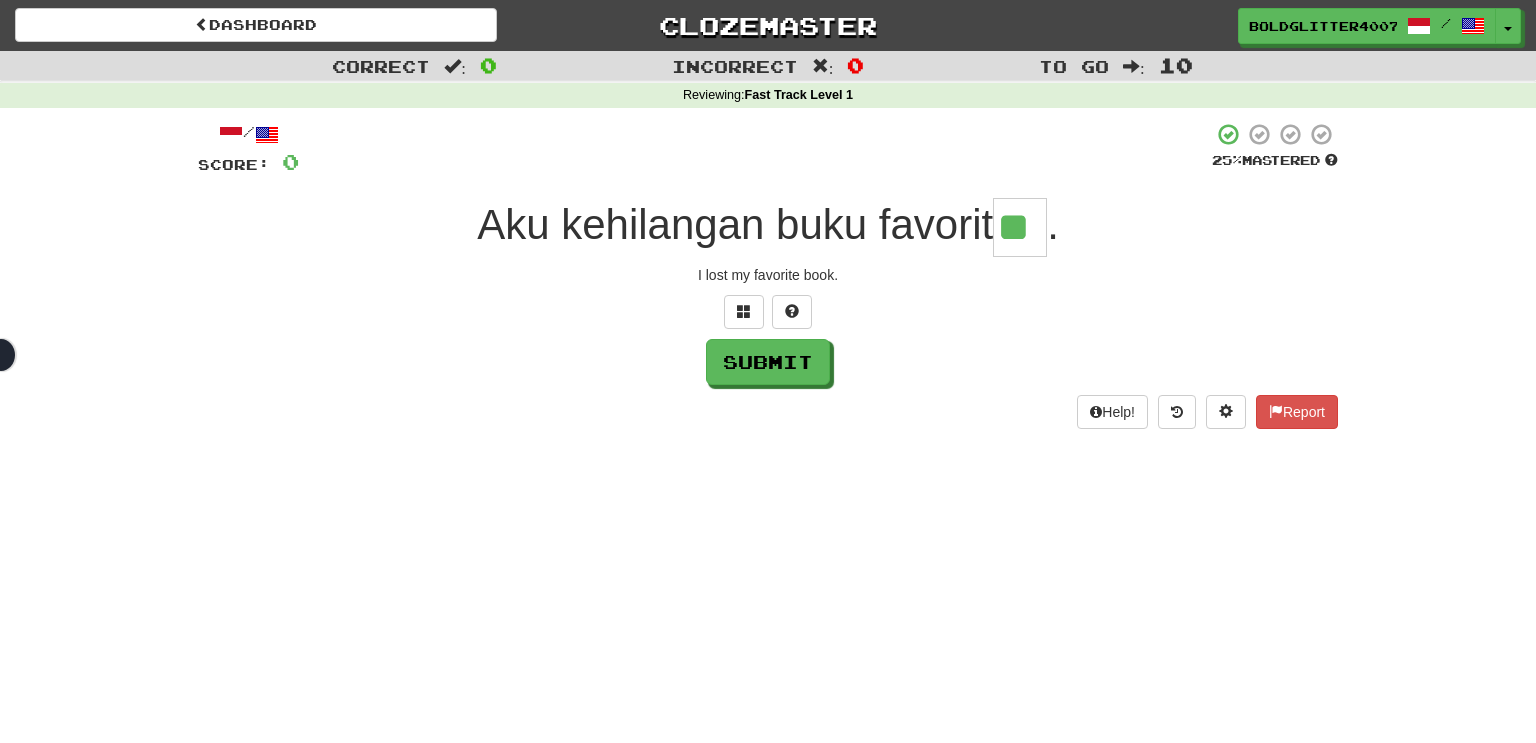type on "**" 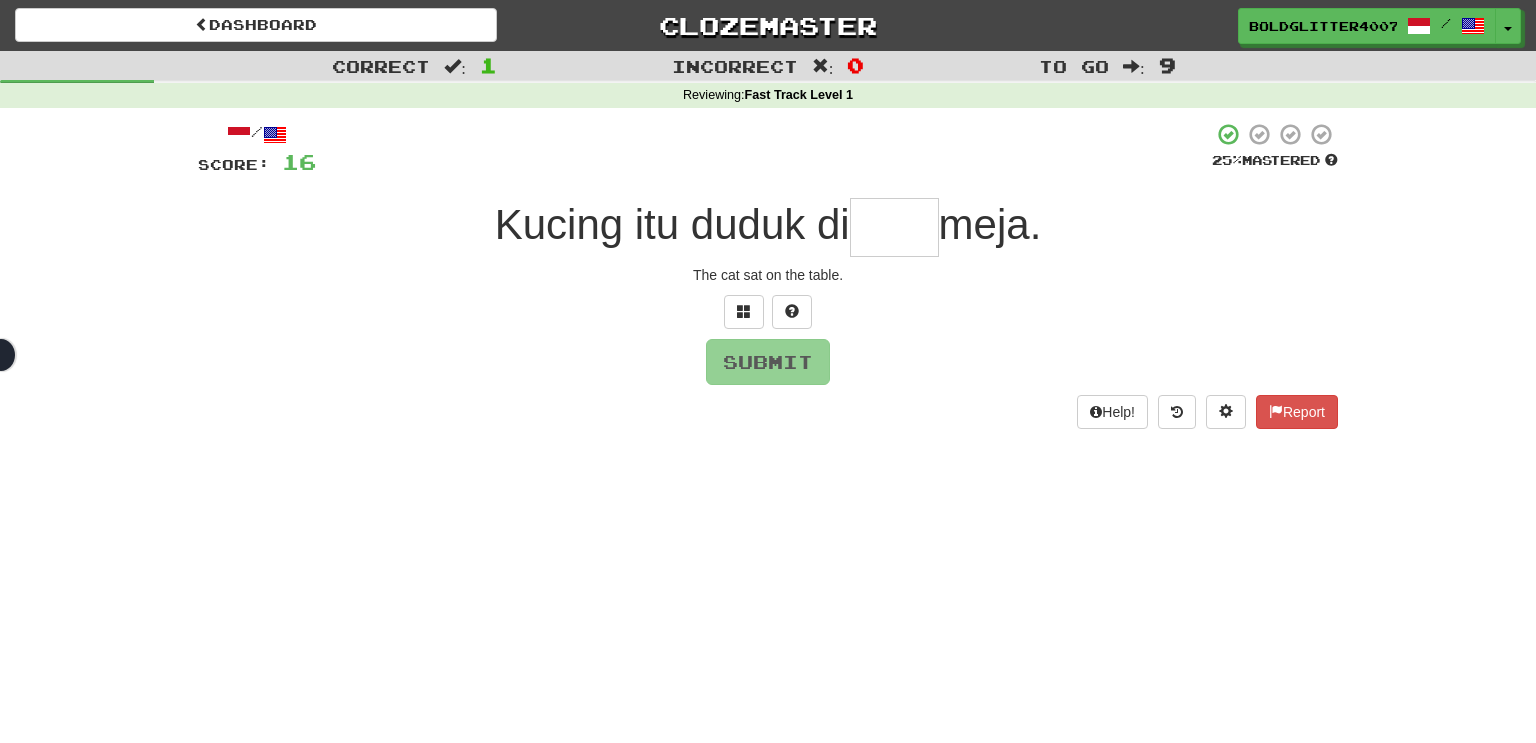 type on "****" 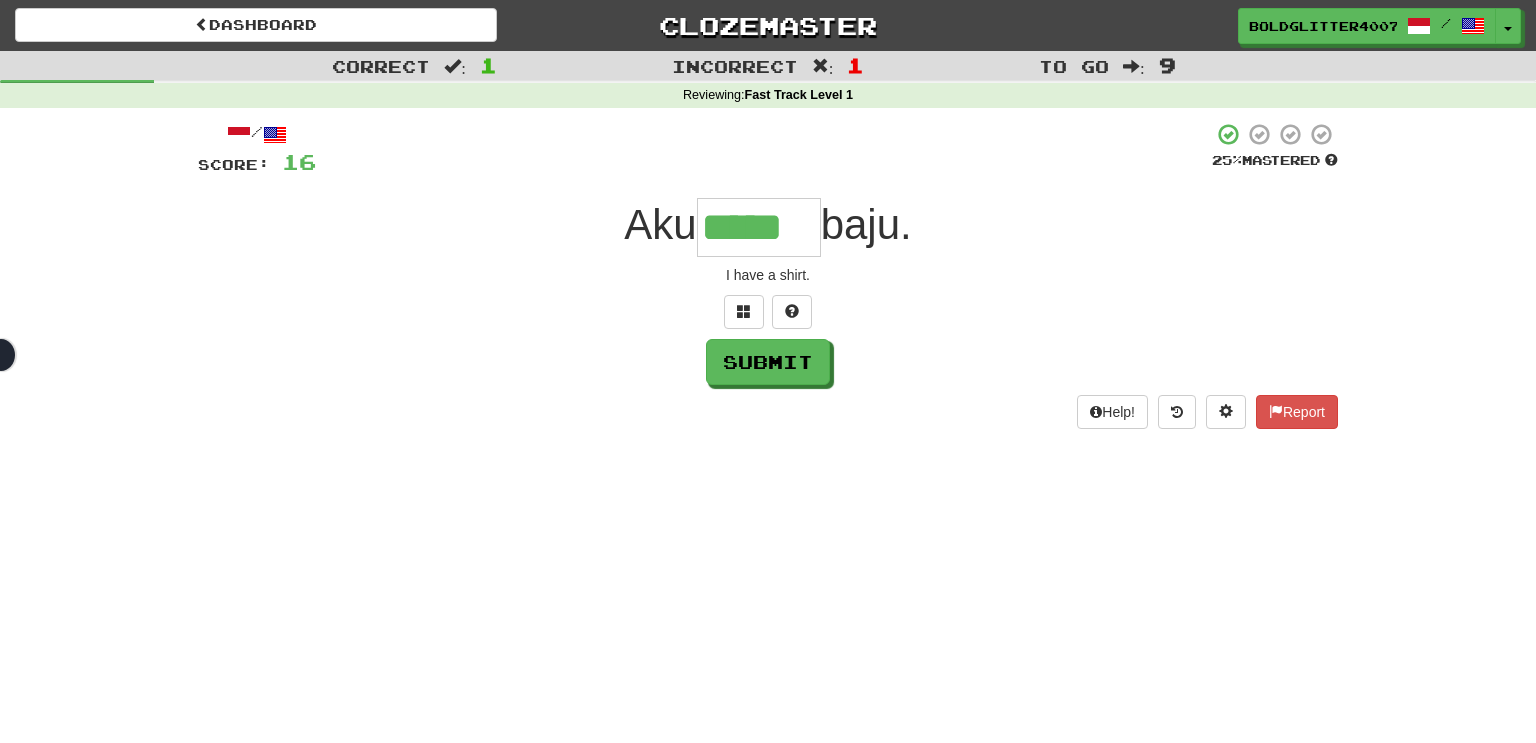 type on "*****" 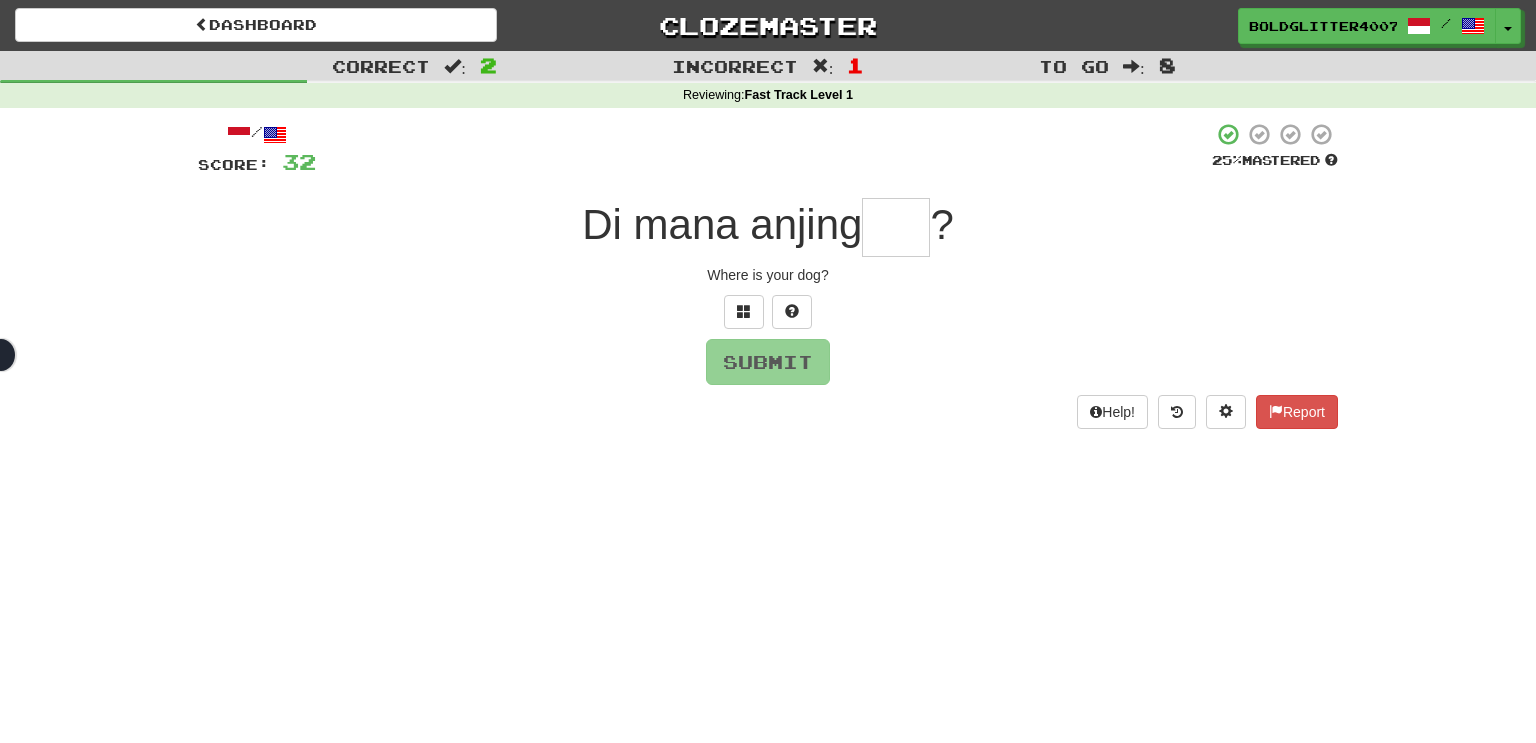 type on "*" 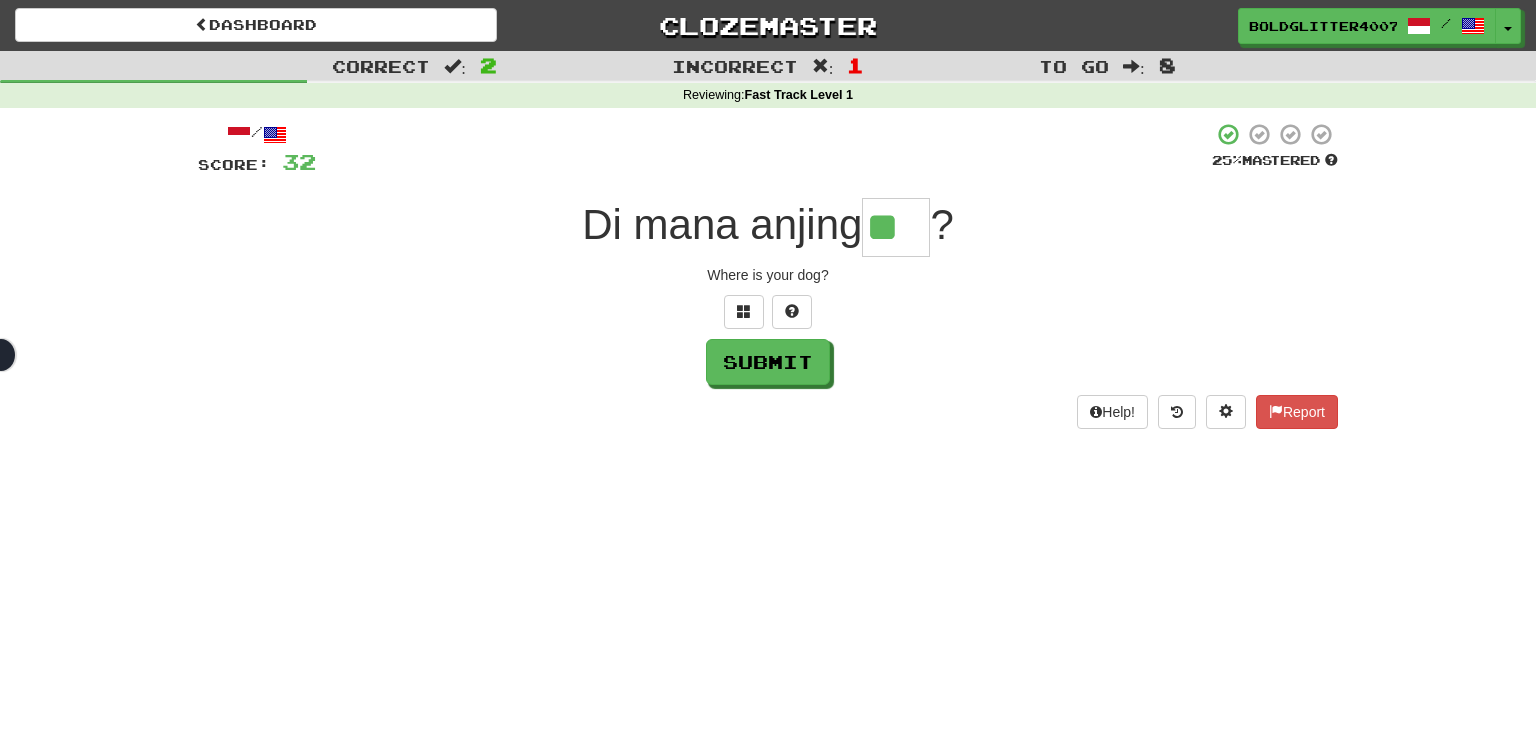 type on "**" 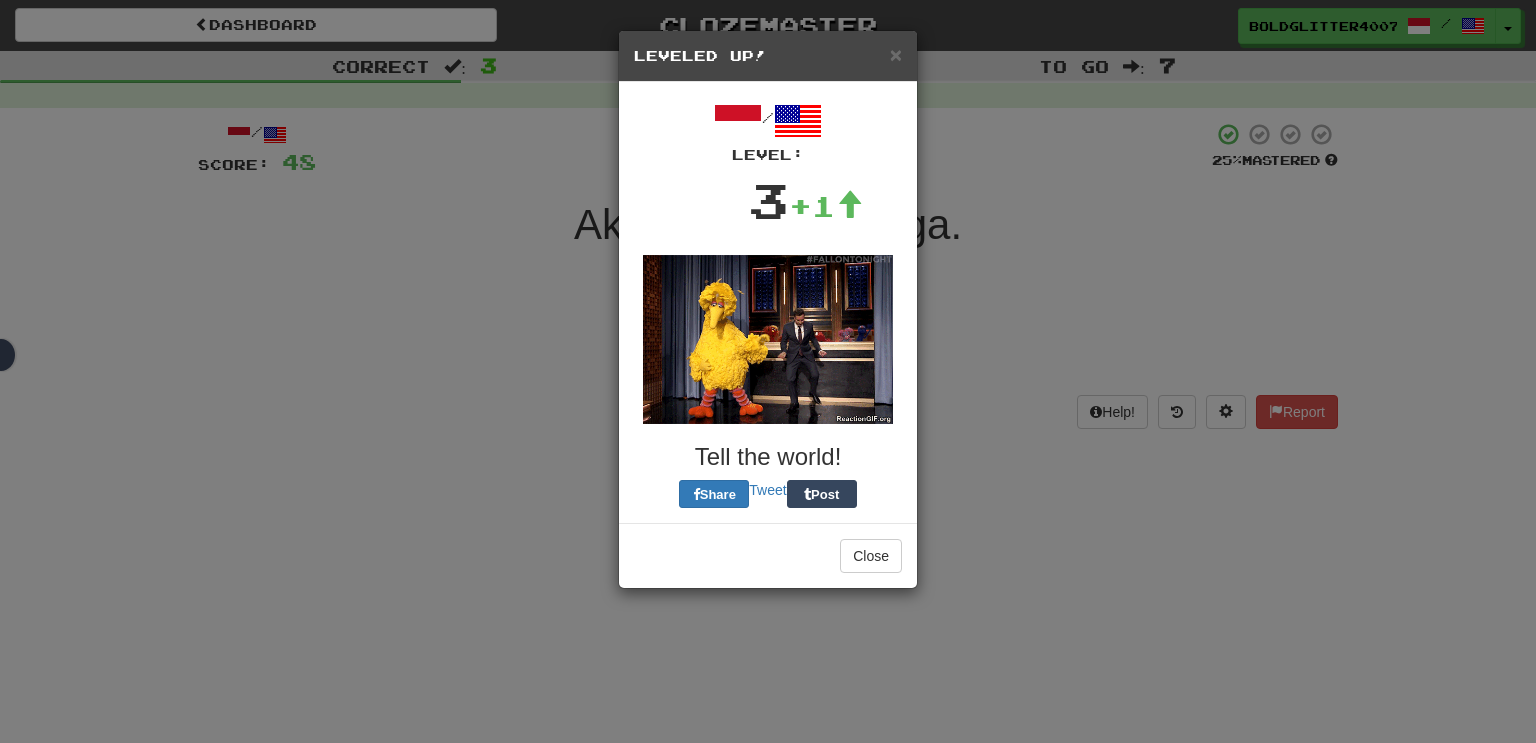 click on "× Leveled Up!  /  Level: 3 +1 Tell the world!  Share Tweet  Post Close" at bounding box center (768, 371) 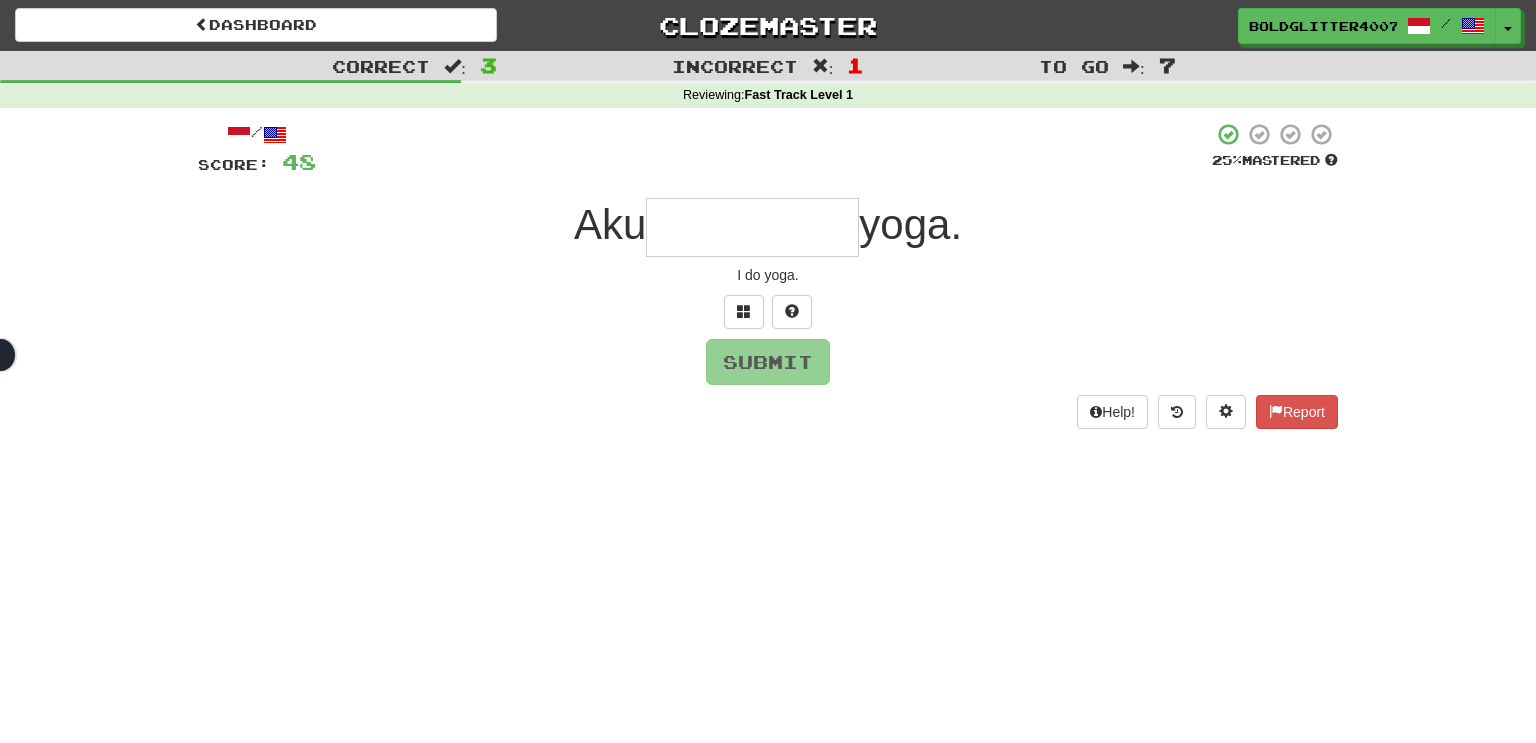 click at bounding box center [752, 227] 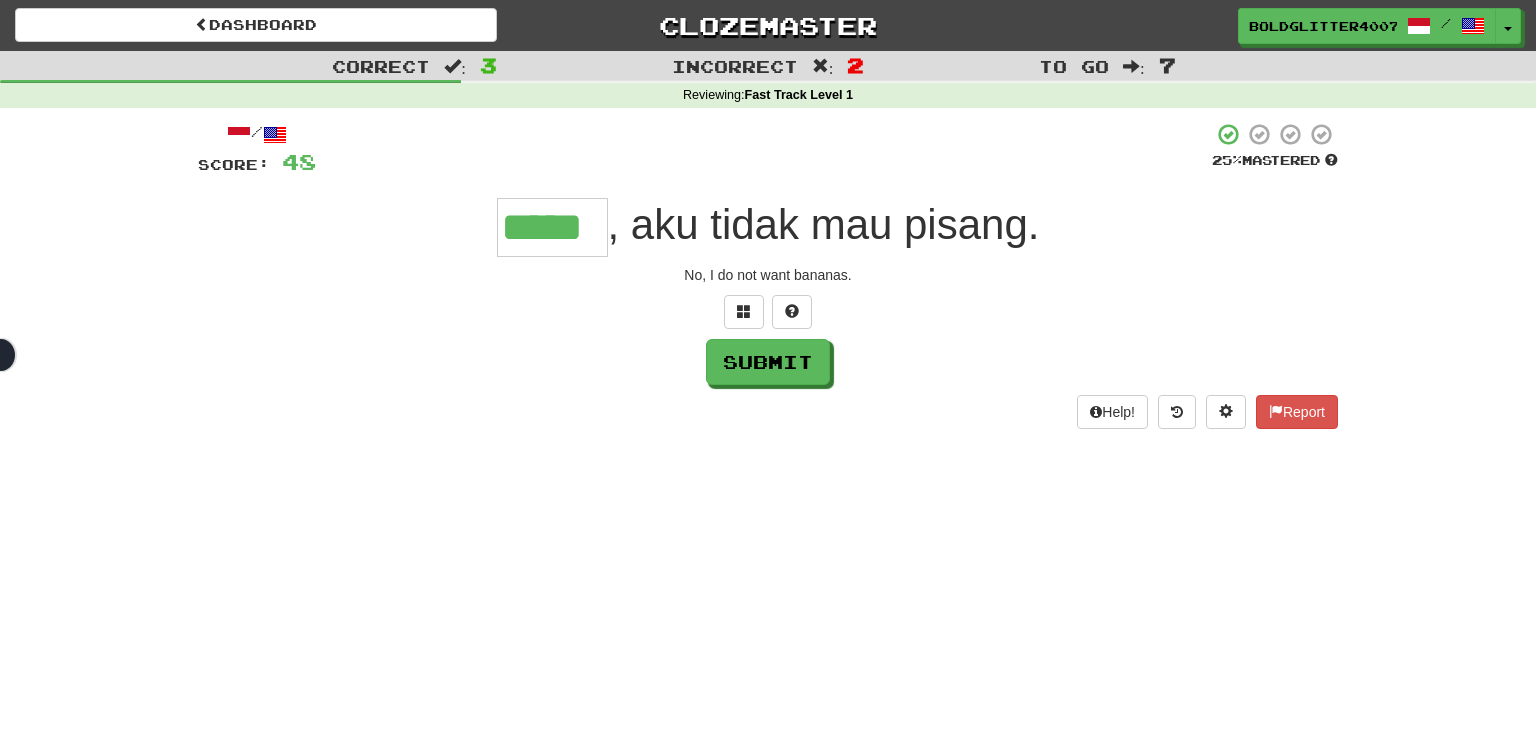 type on "*****" 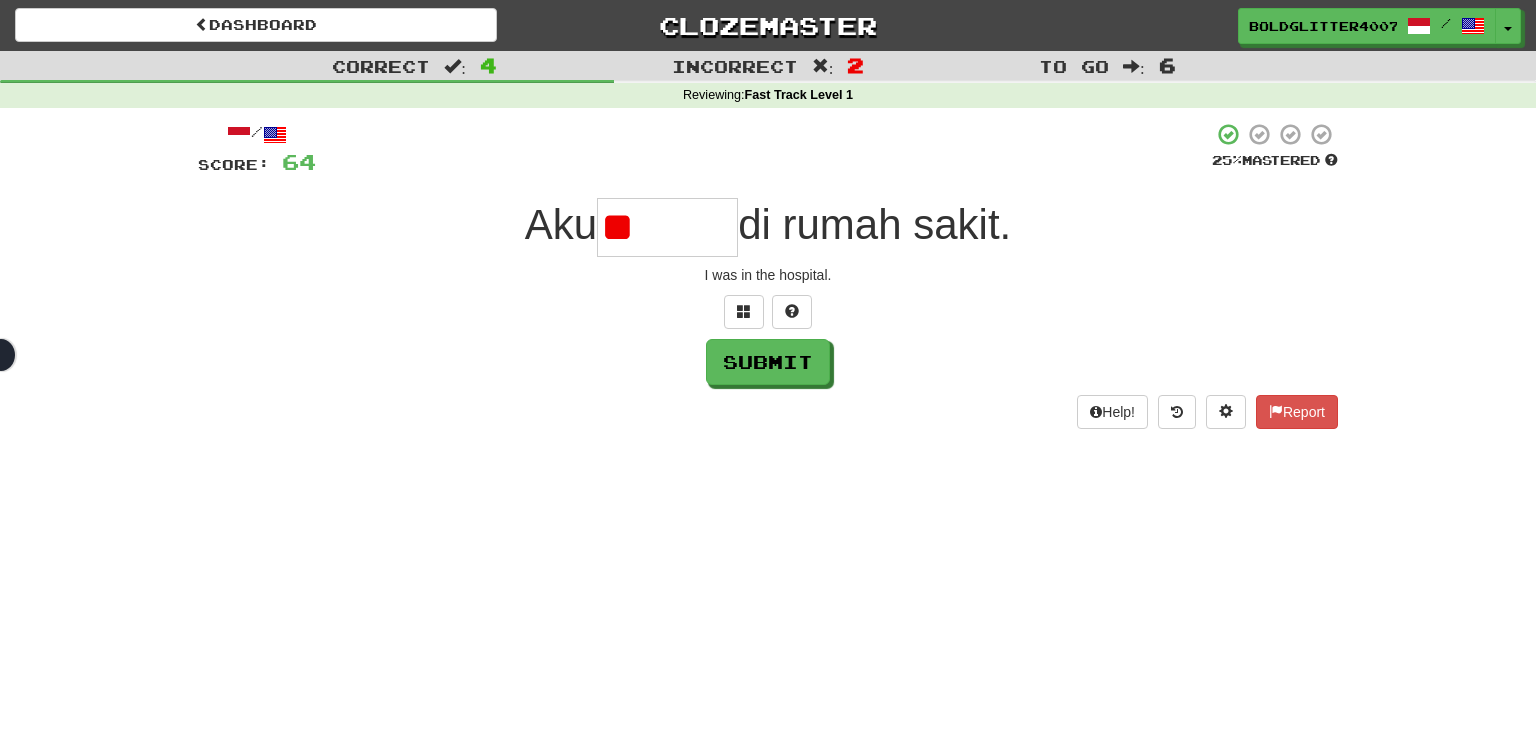 type on "*" 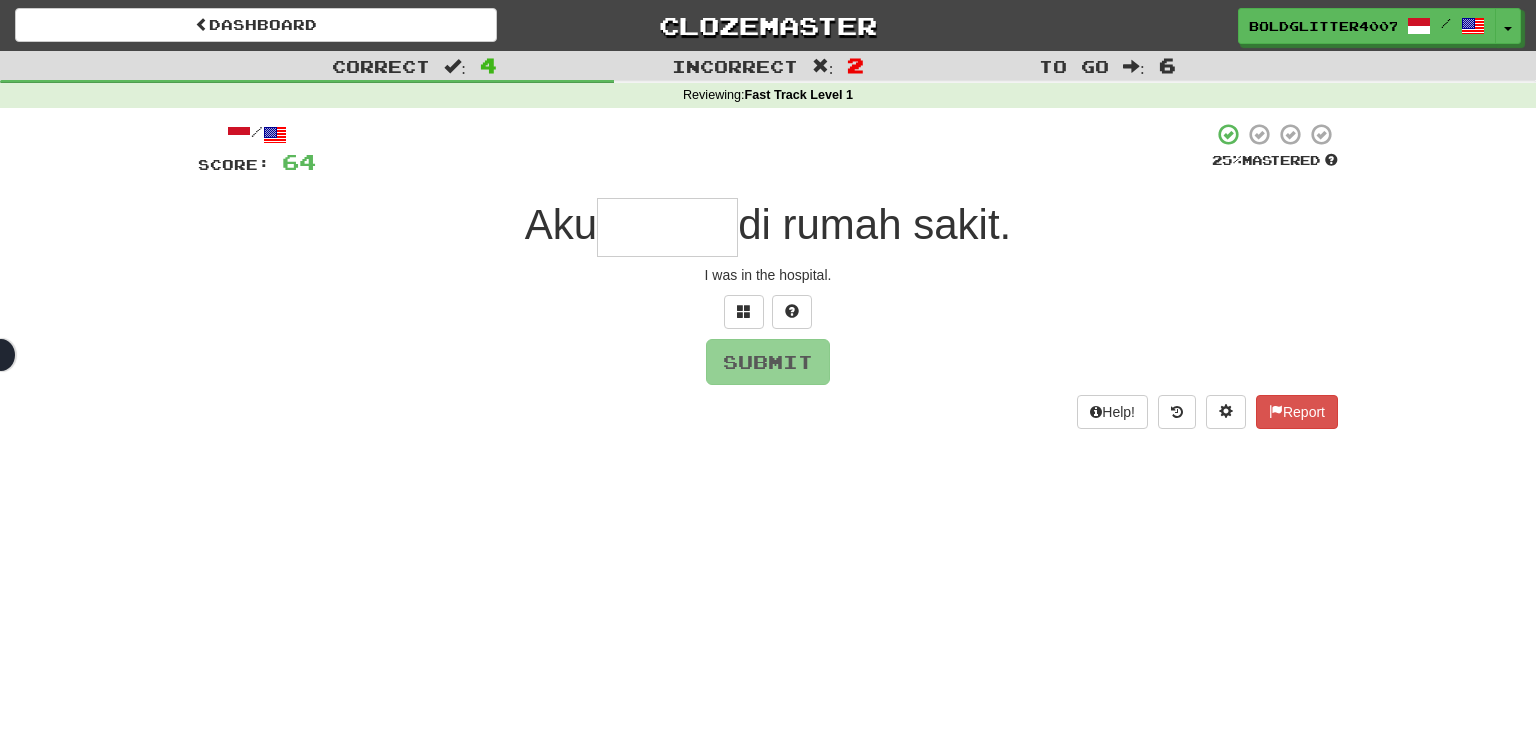type on "******" 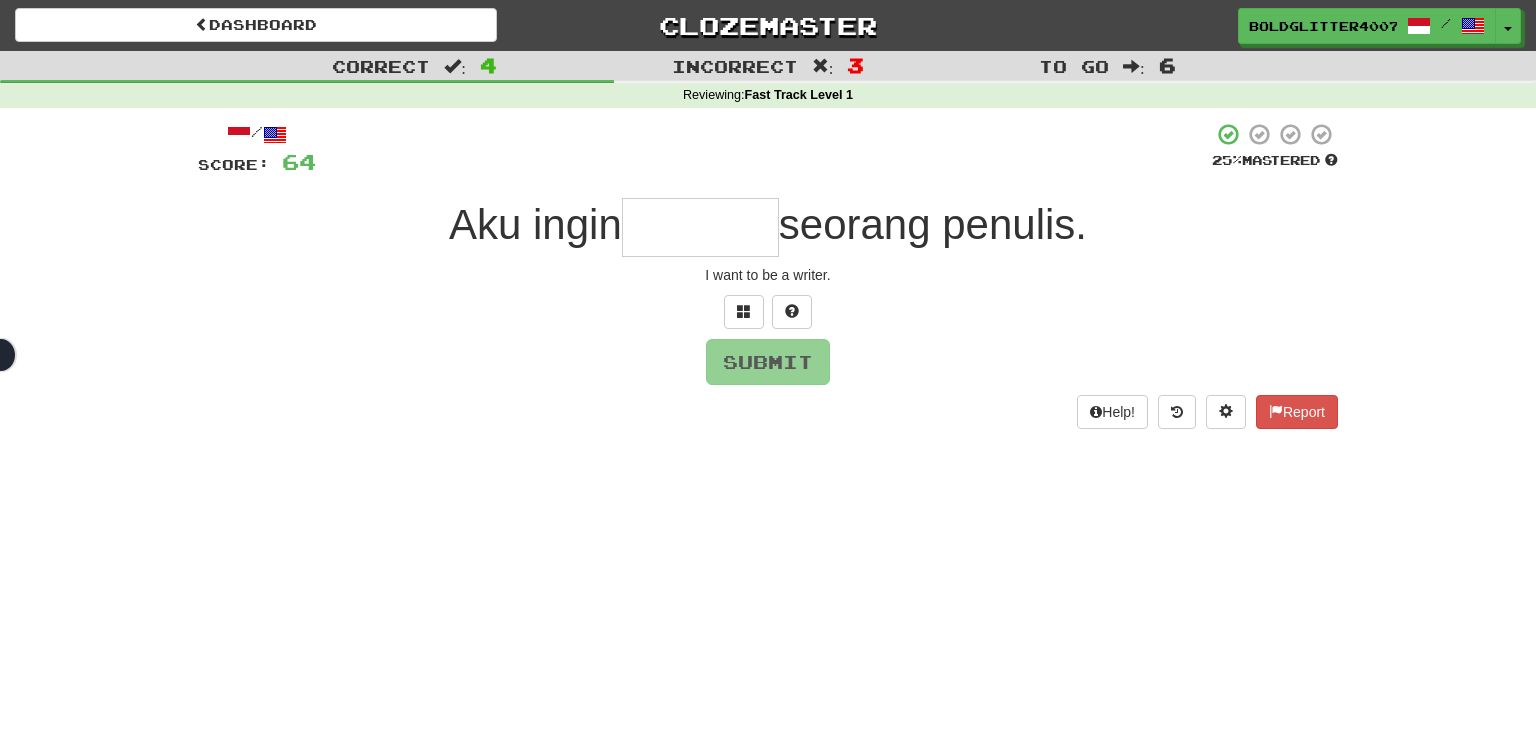 type on "*******" 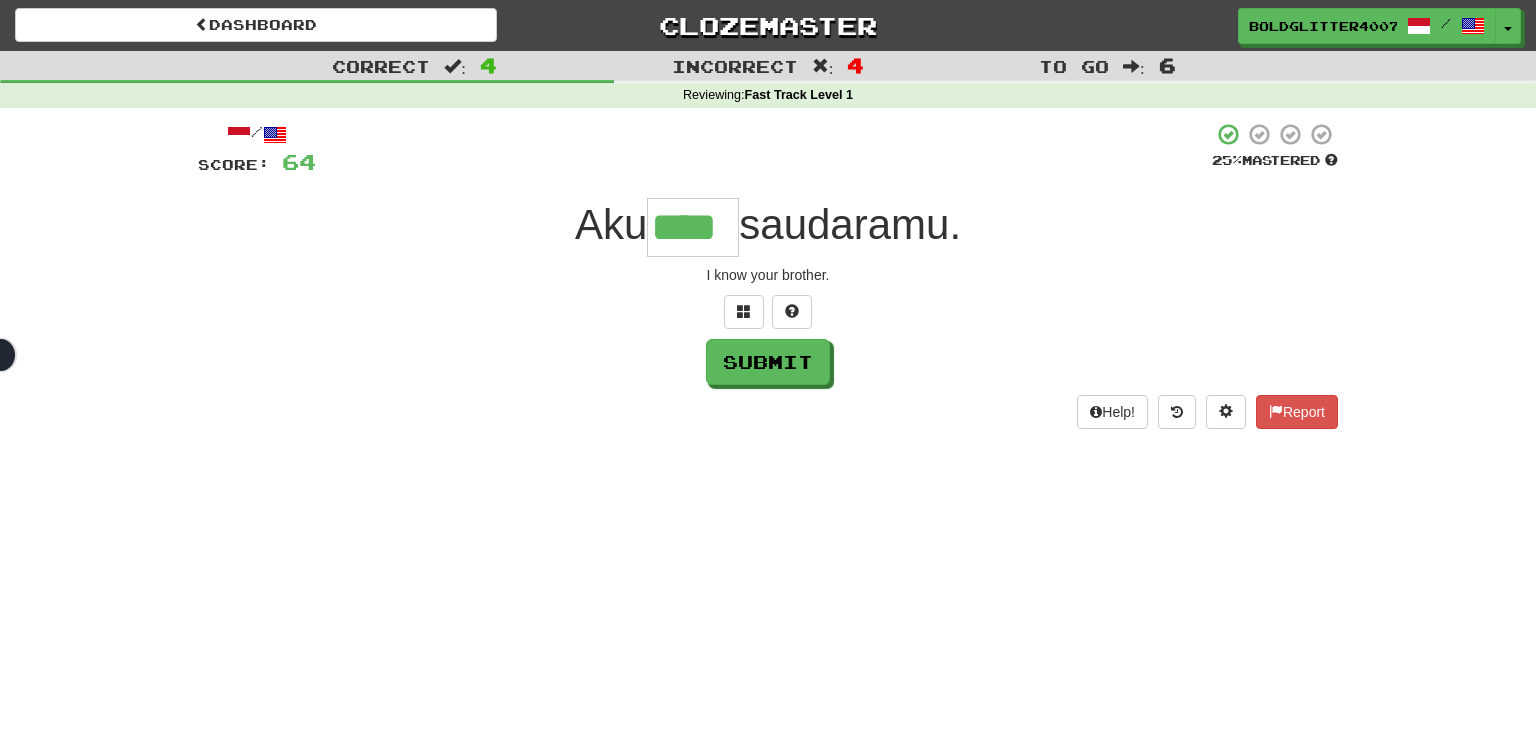 type on "****" 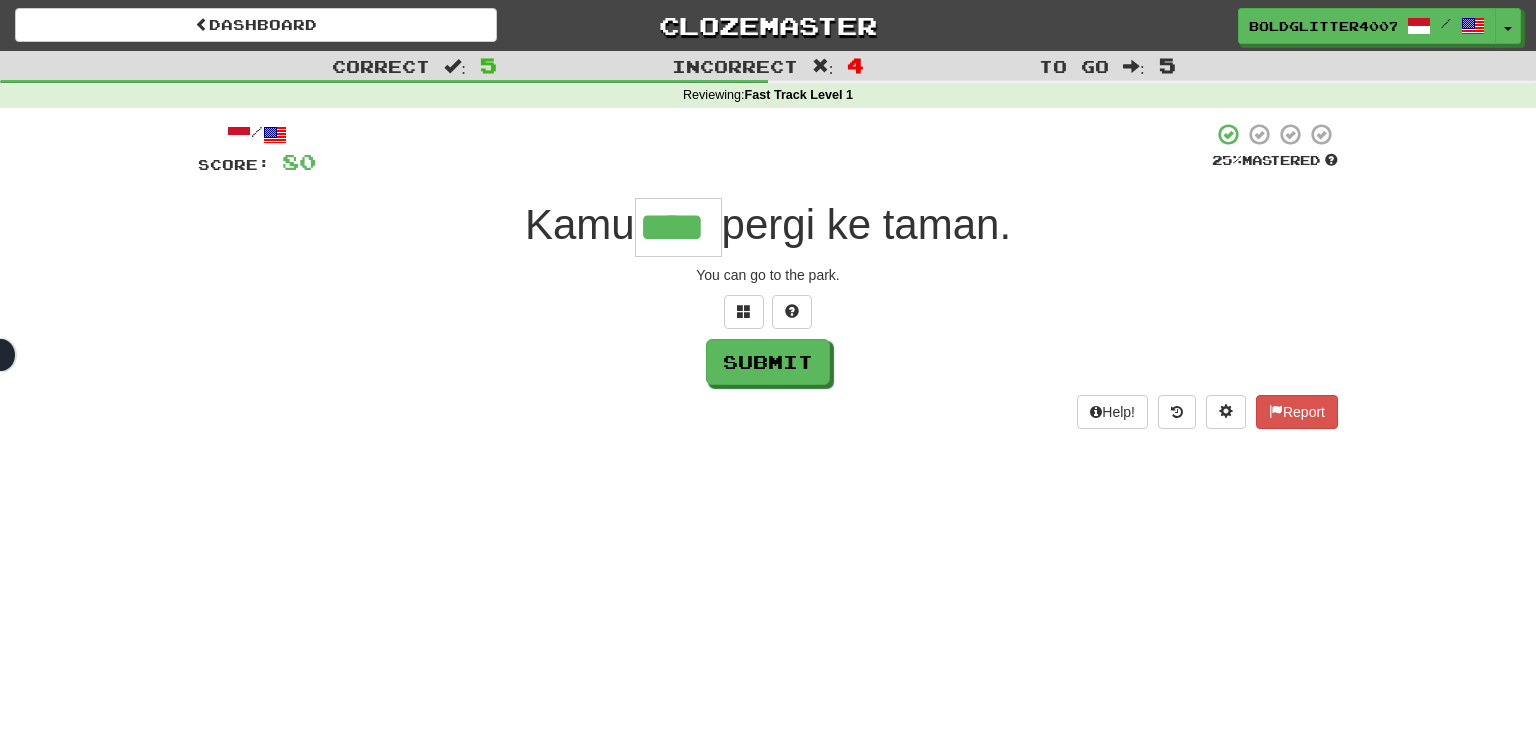 type on "****" 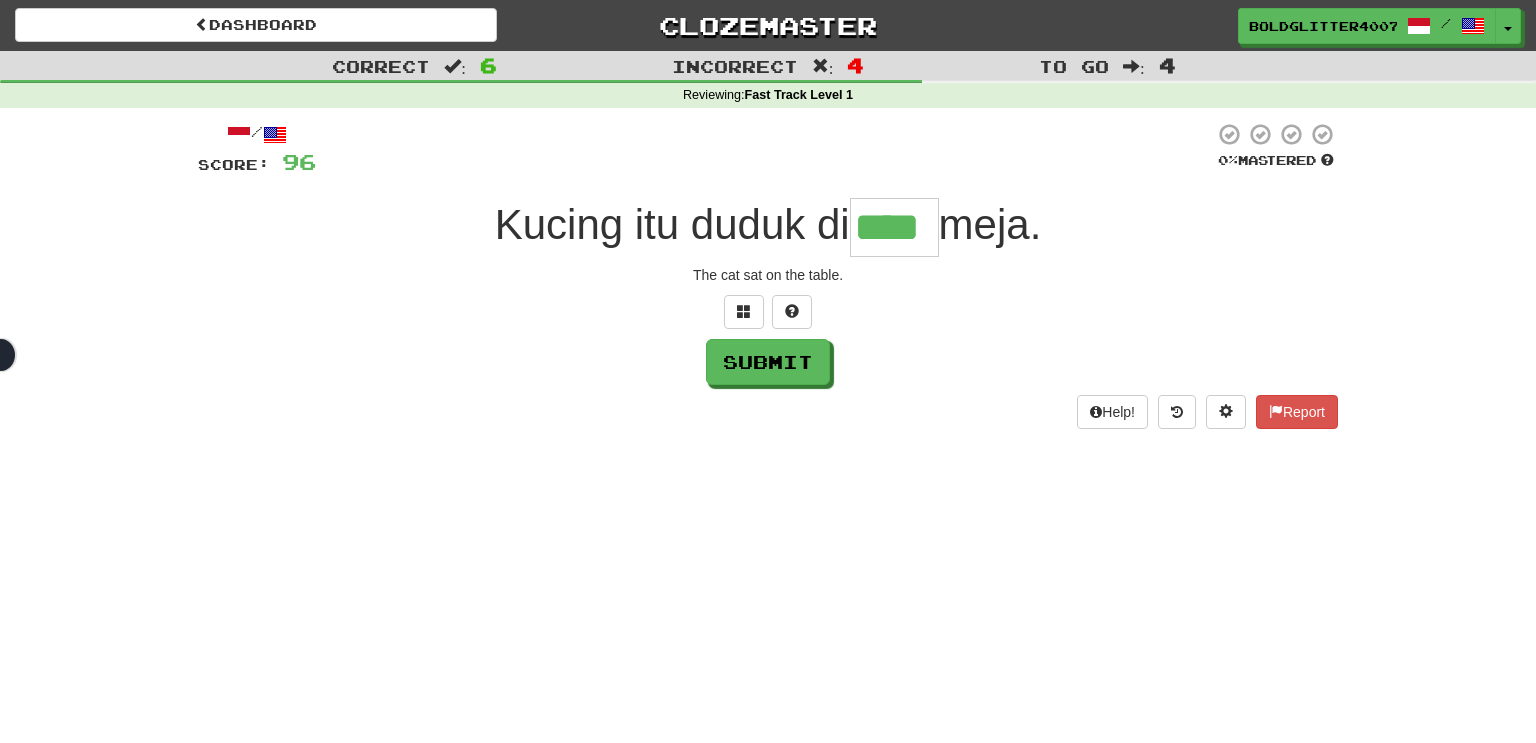 type on "****" 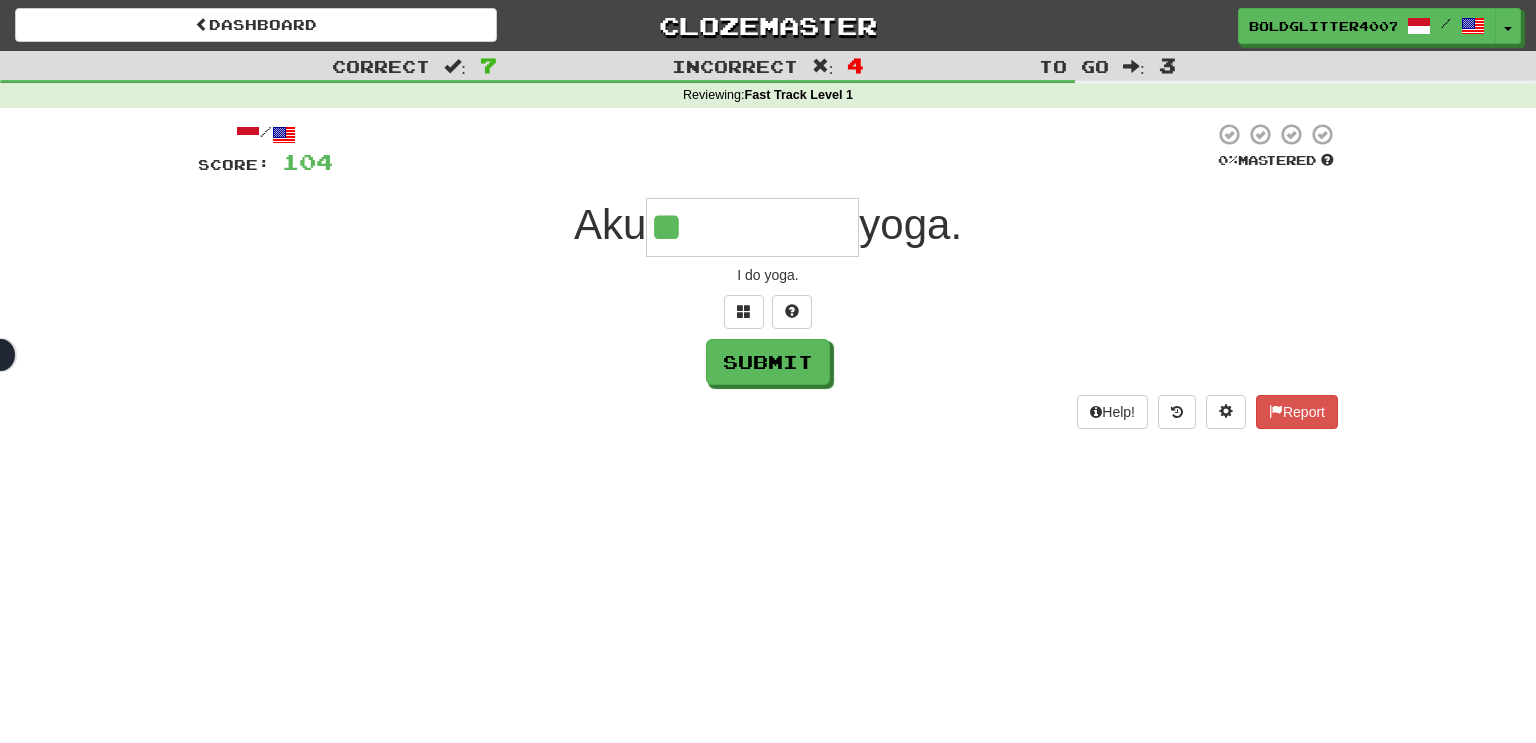 type on "*********" 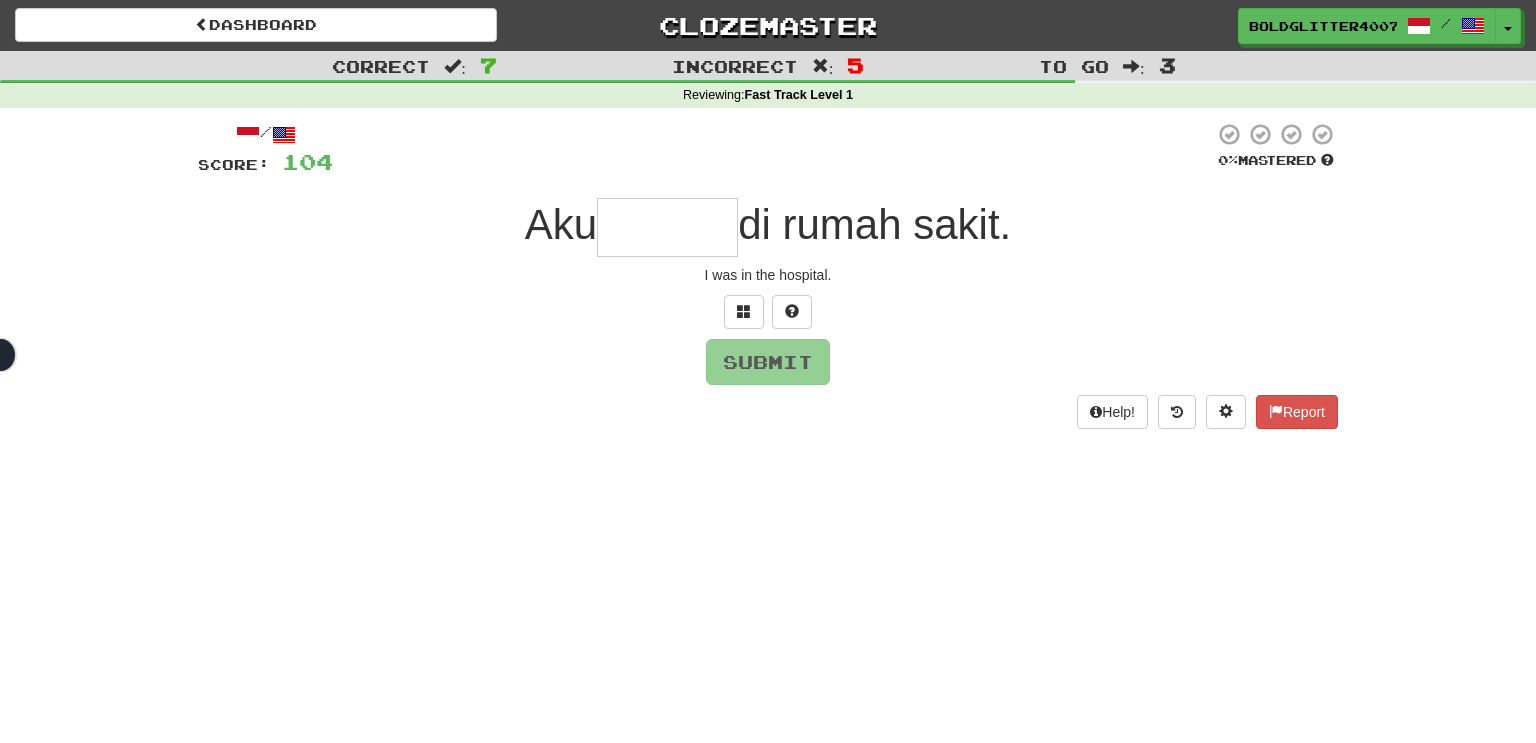 type on "*" 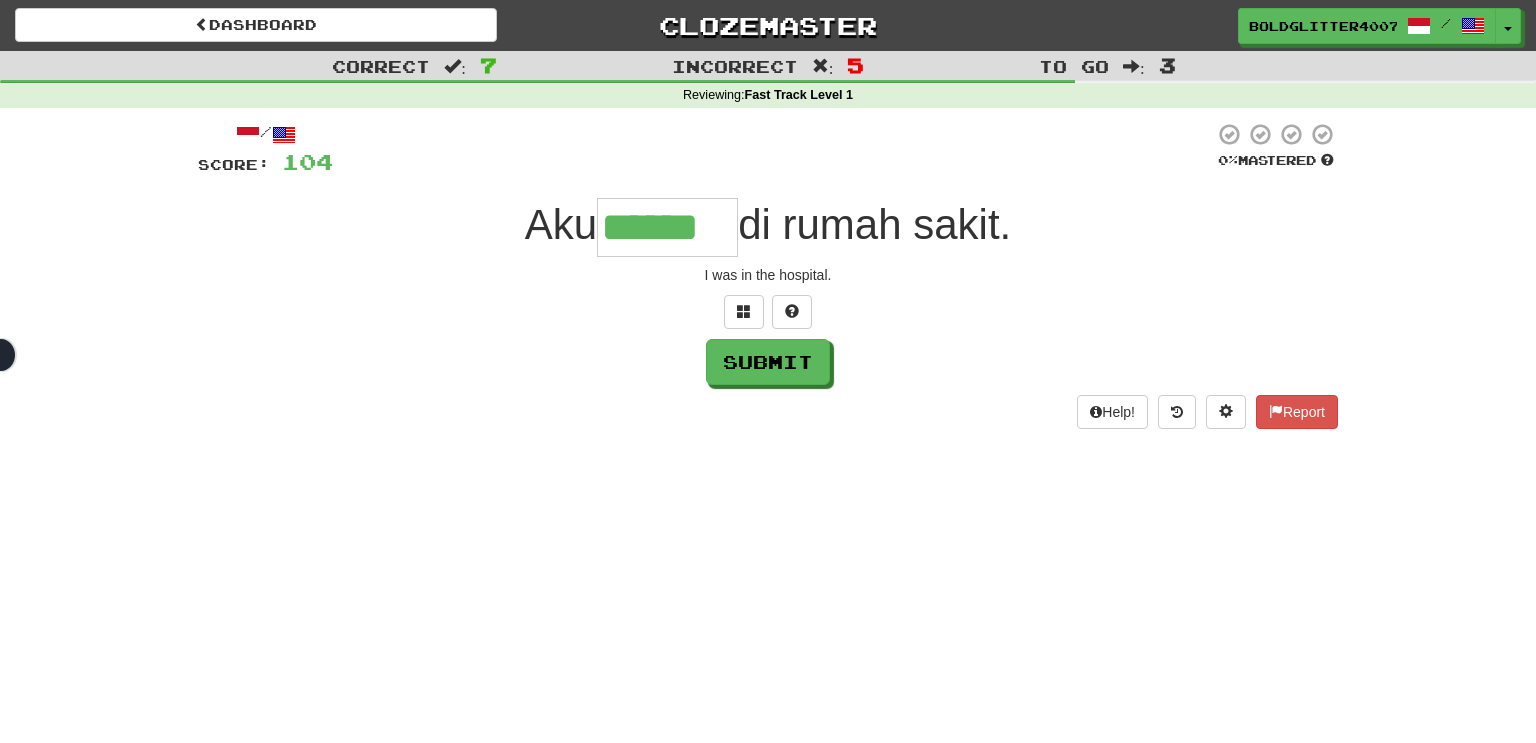 type on "******" 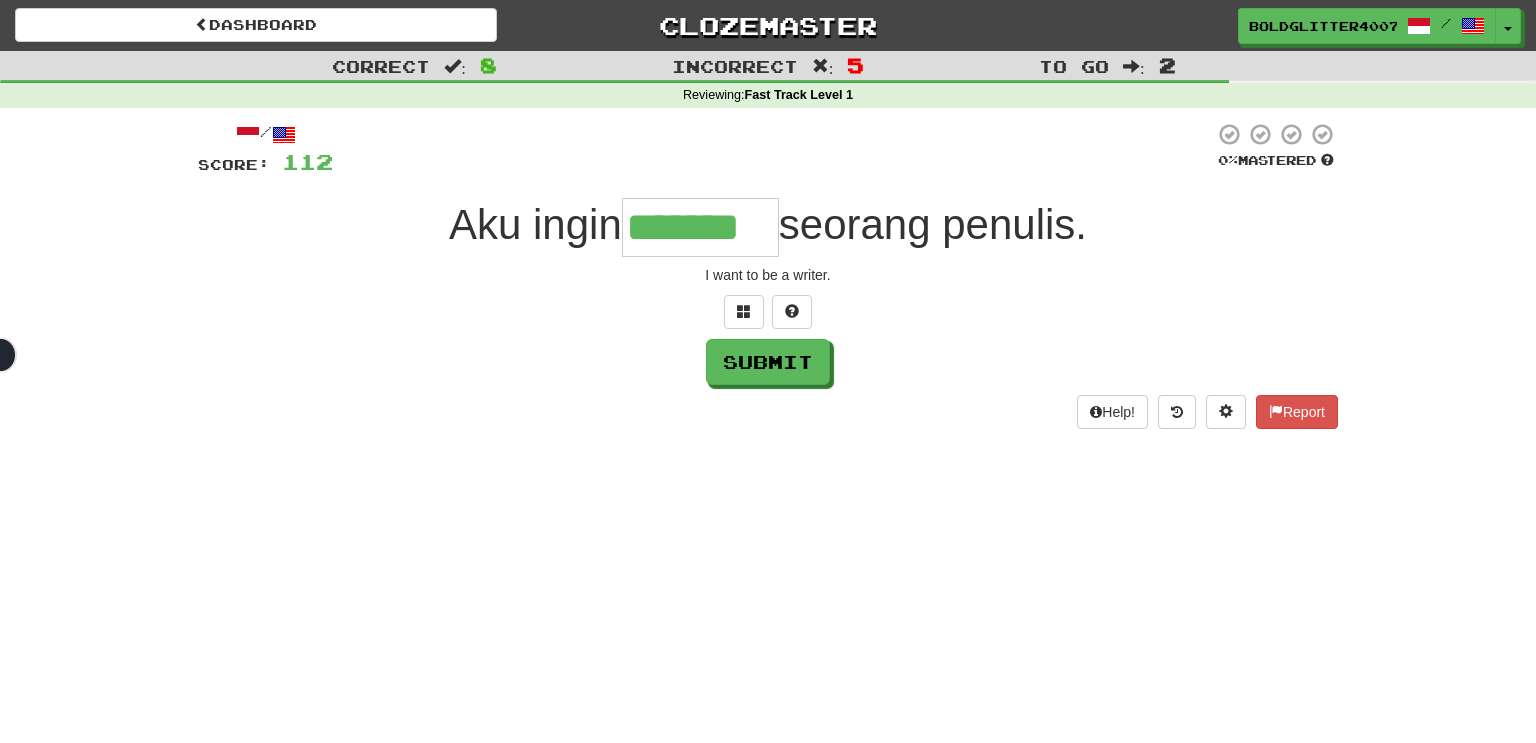 type on "*******" 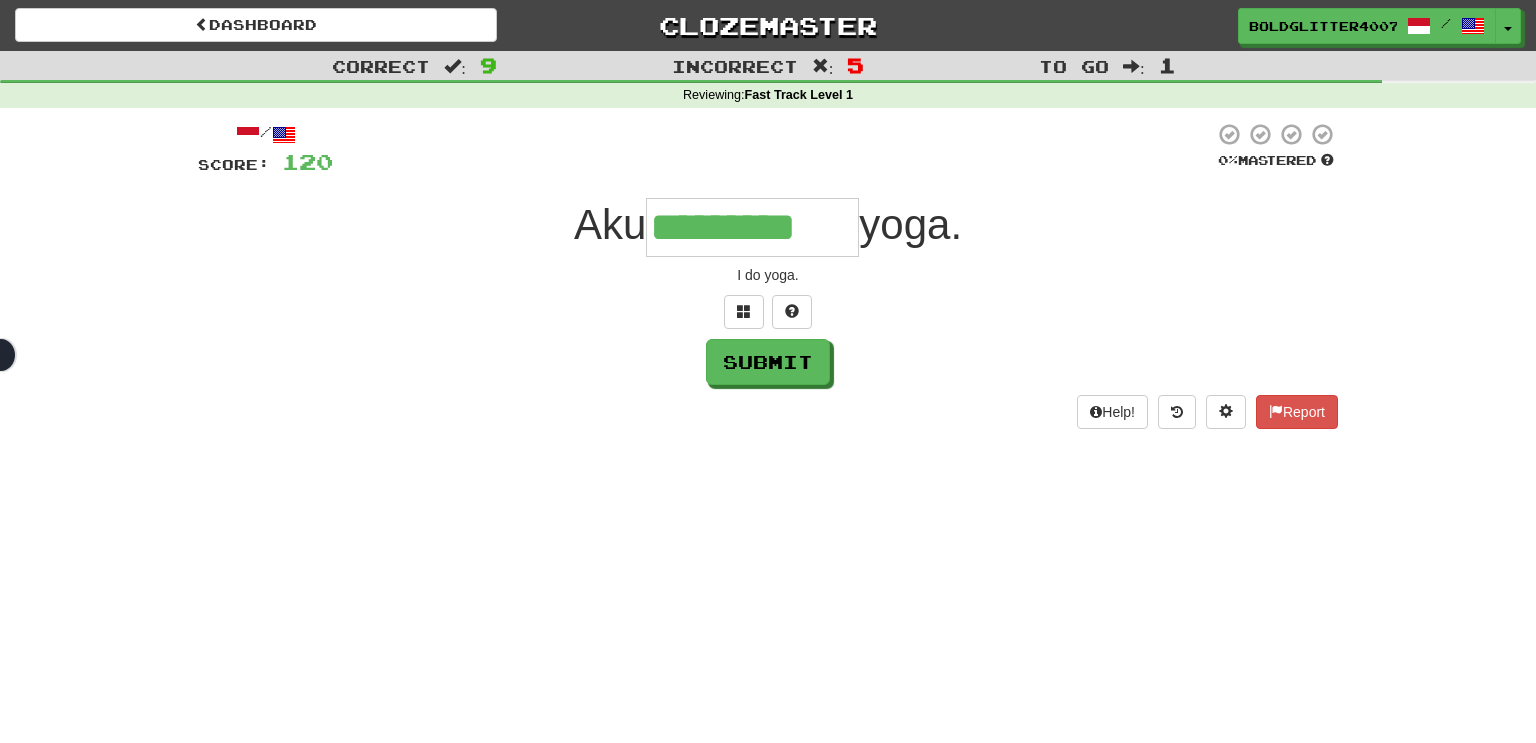 type on "*********" 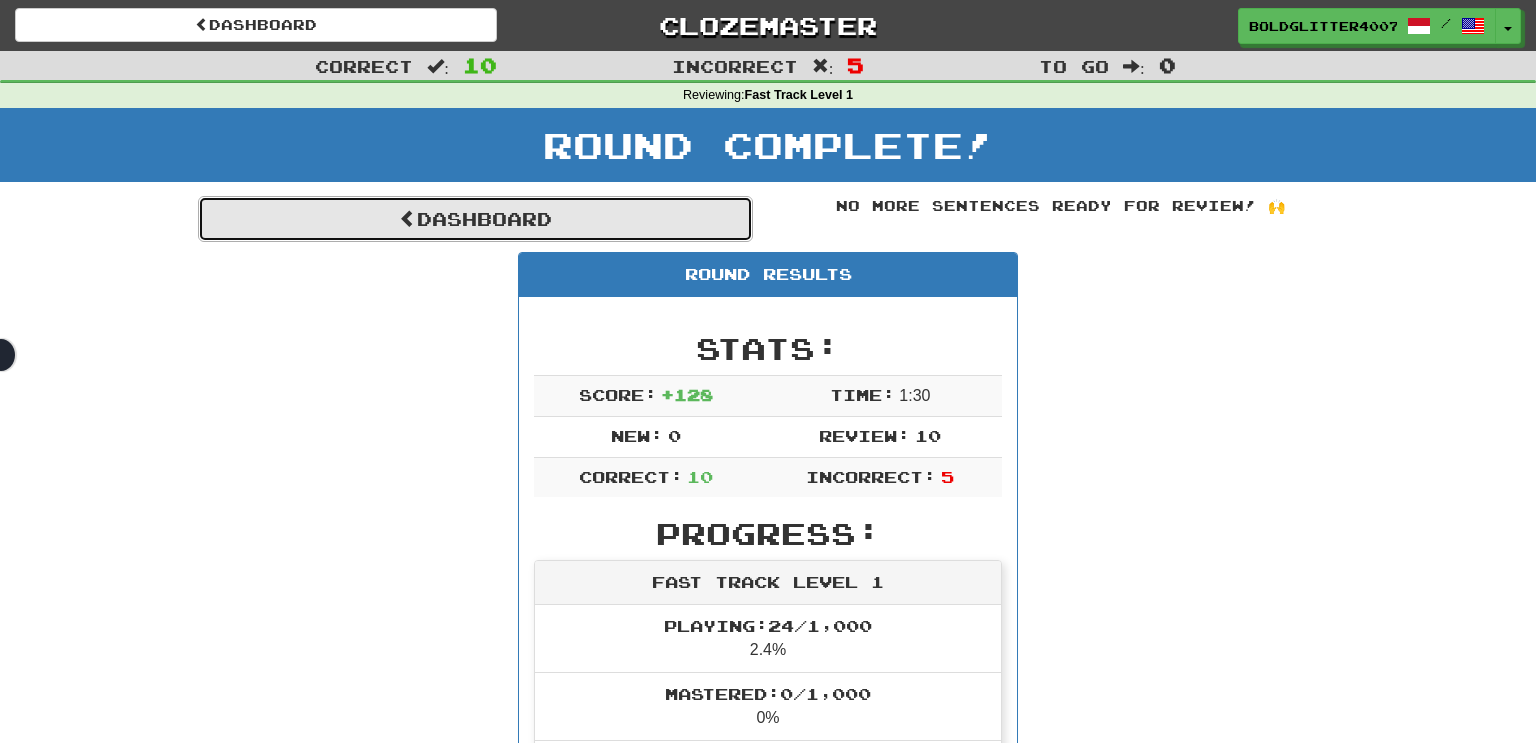 click on "Dashboard" at bounding box center (475, 219) 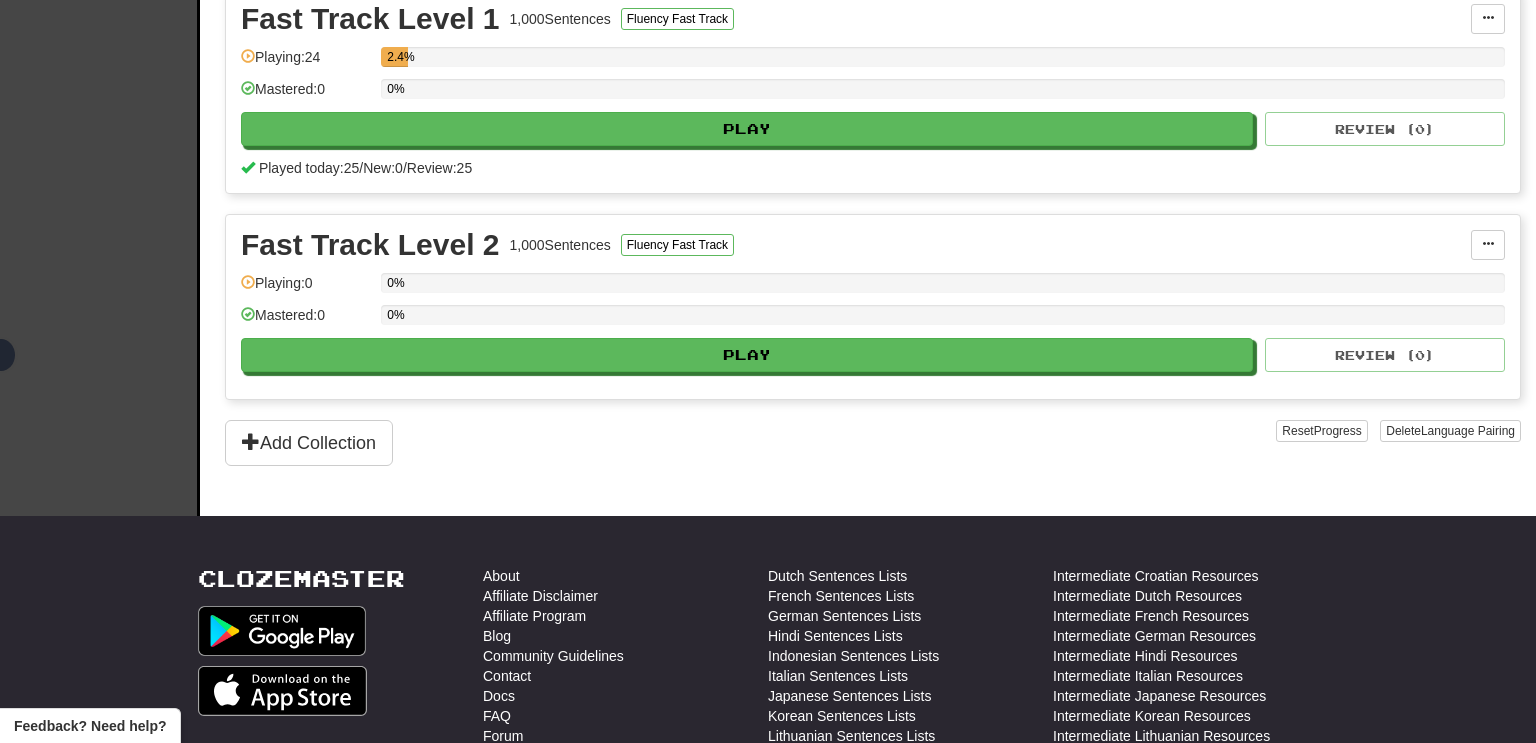 scroll, scrollTop: 0, scrollLeft: 0, axis: both 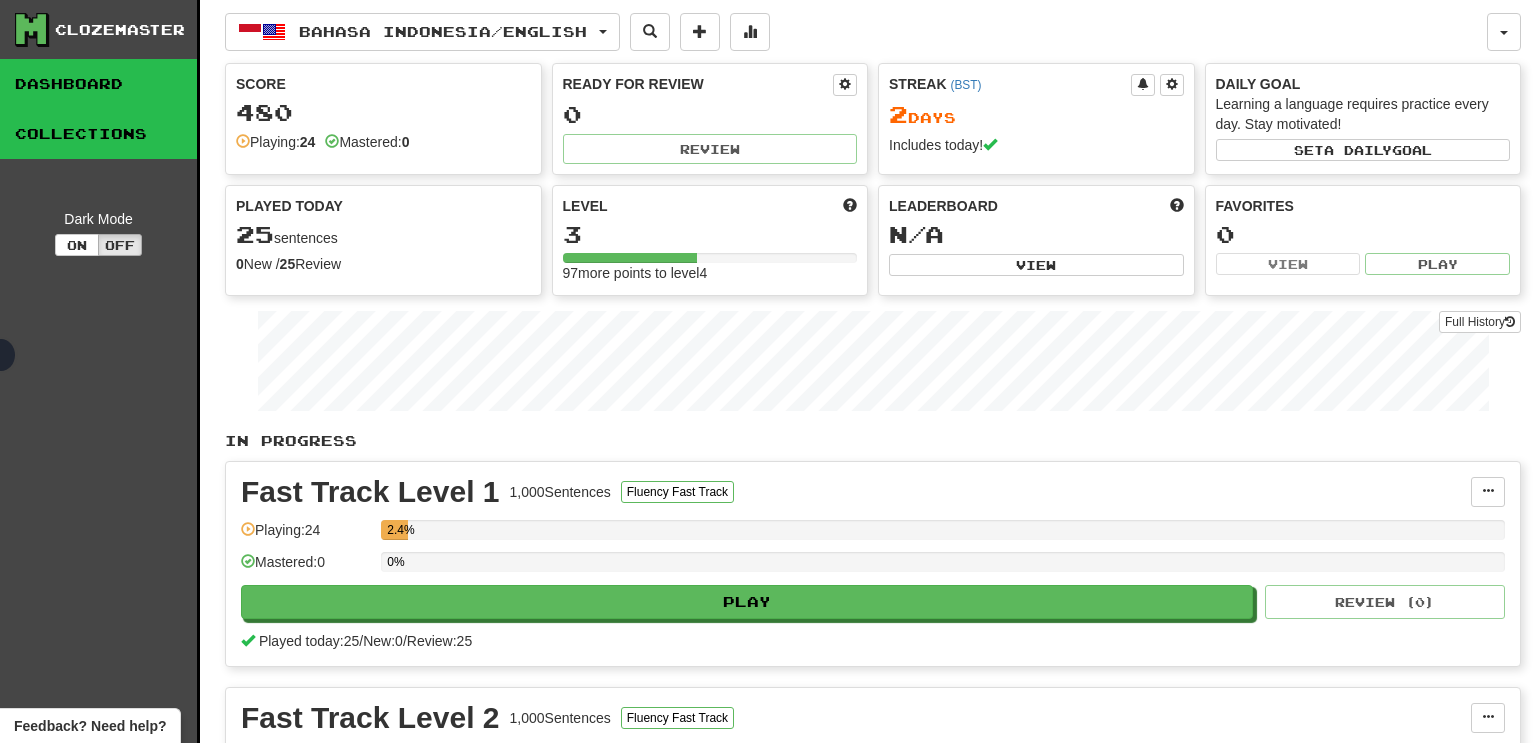 click on "Collections" at bounding box center [98, 134] 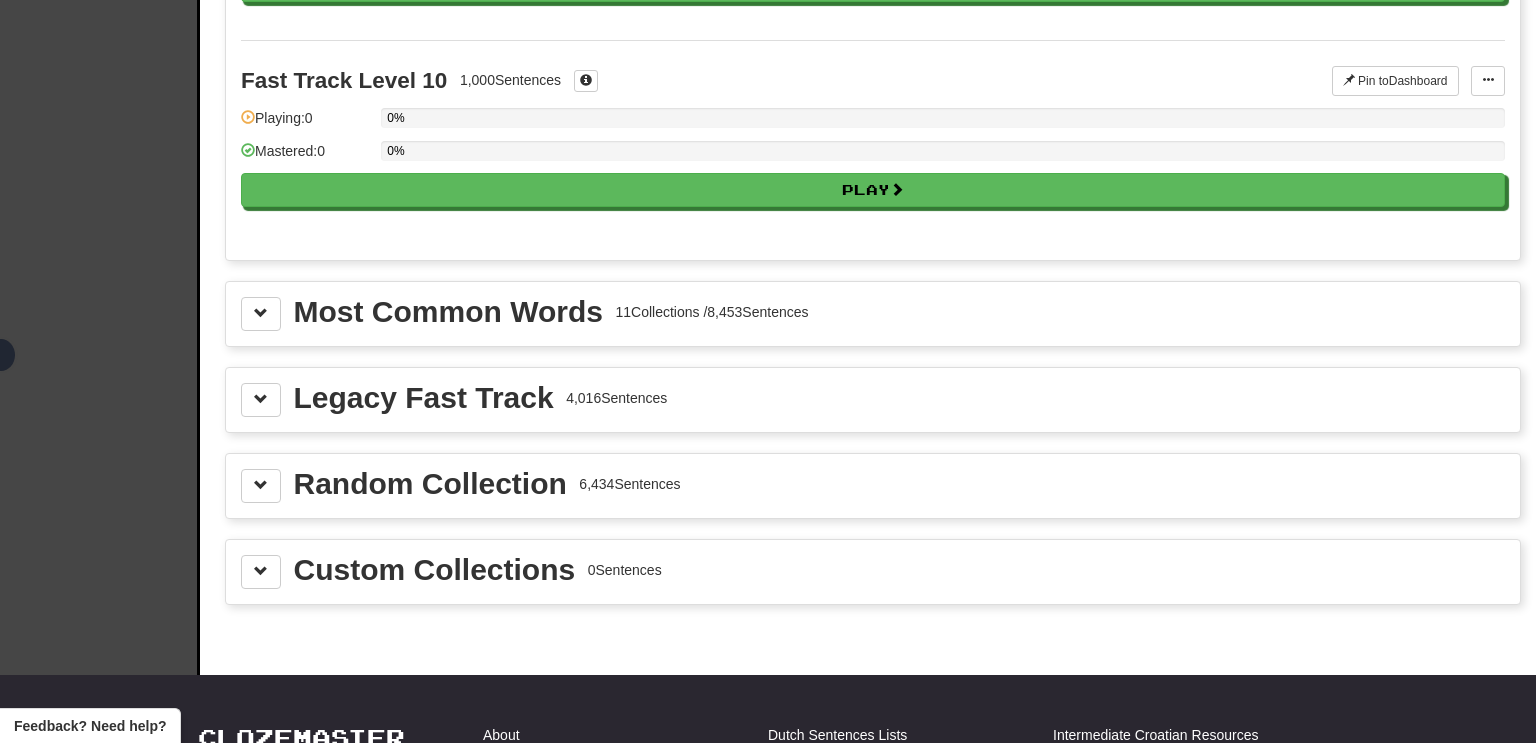 scroll, scrollTop: 1976, scrollLeft: 0, axis: vertical 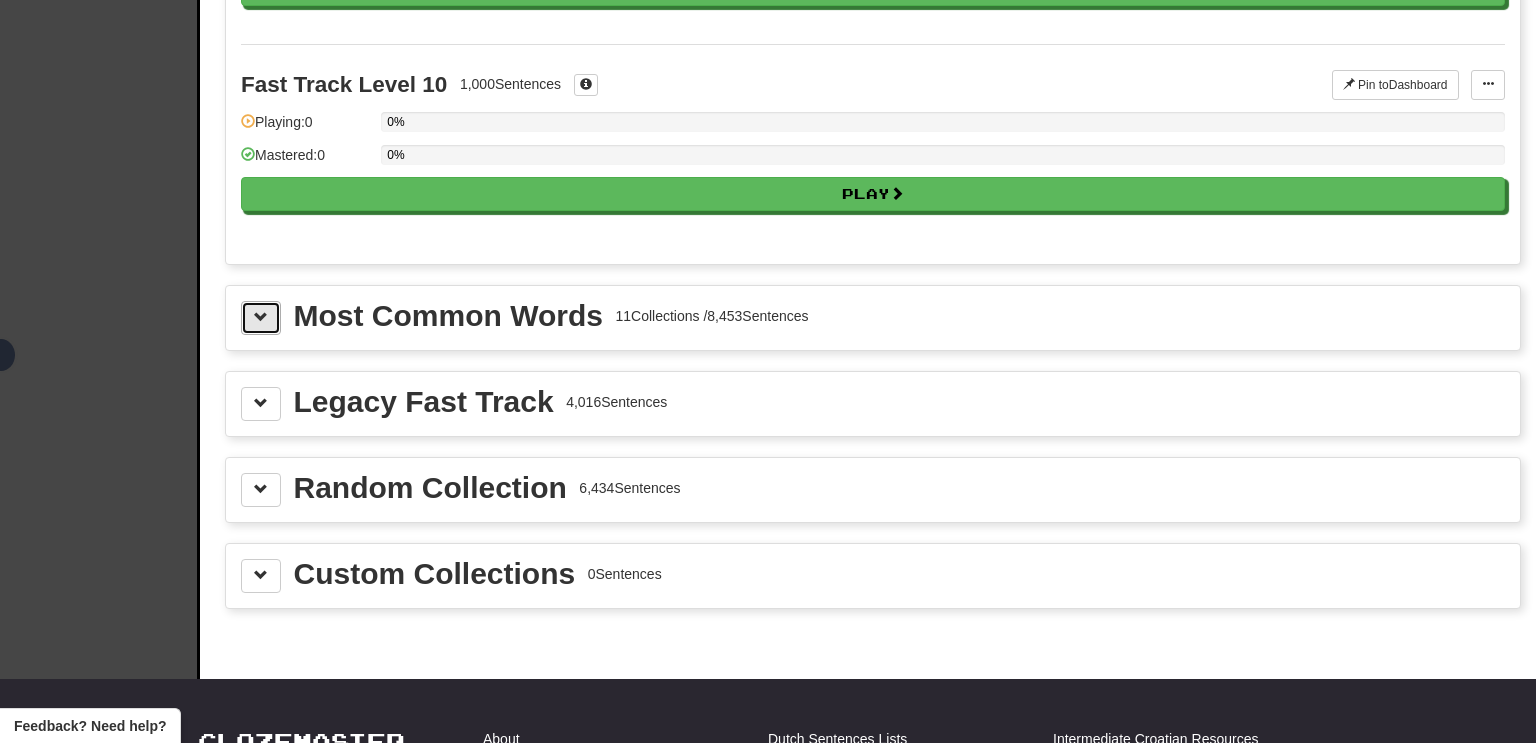 click at bounding box center (261, 317) 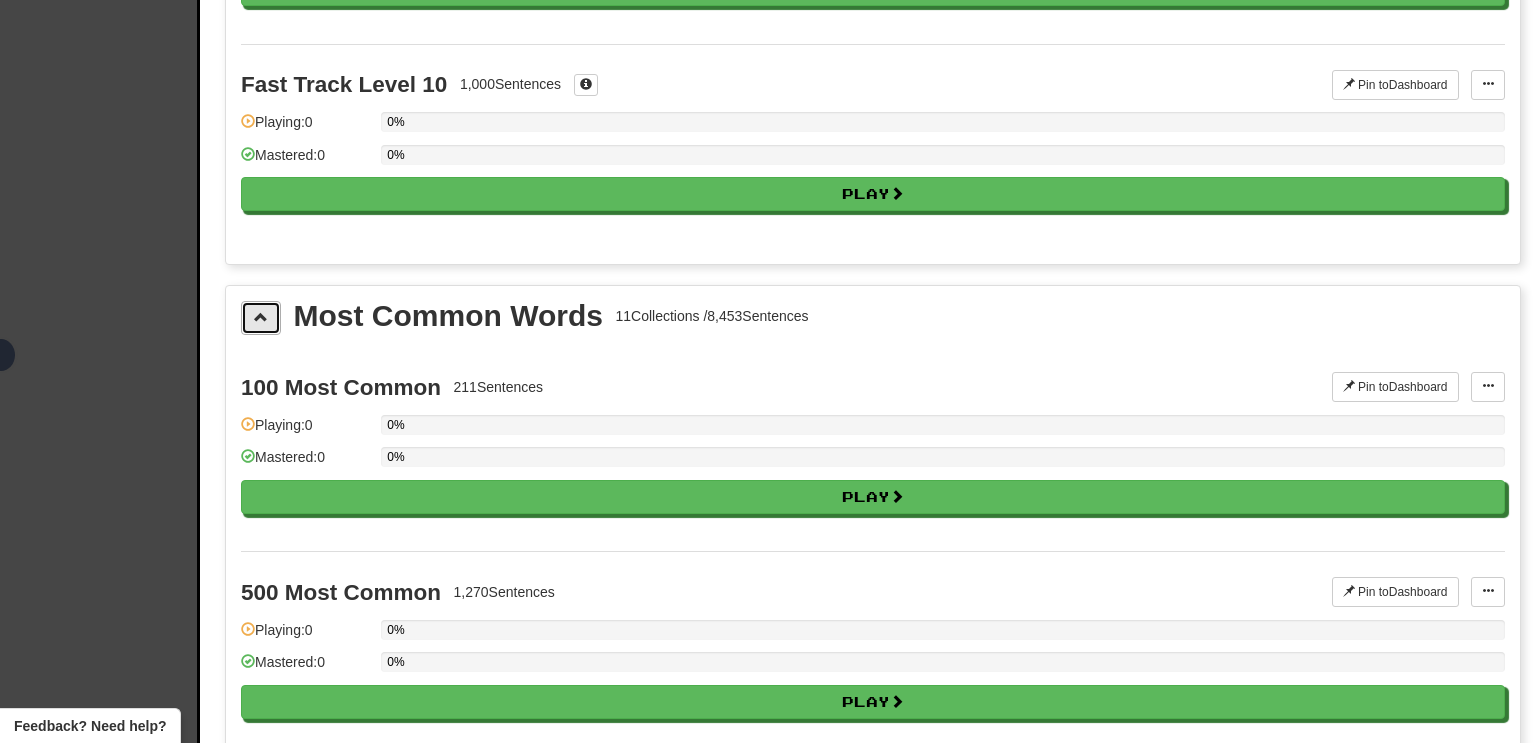 click at bounding box center (261, 317) 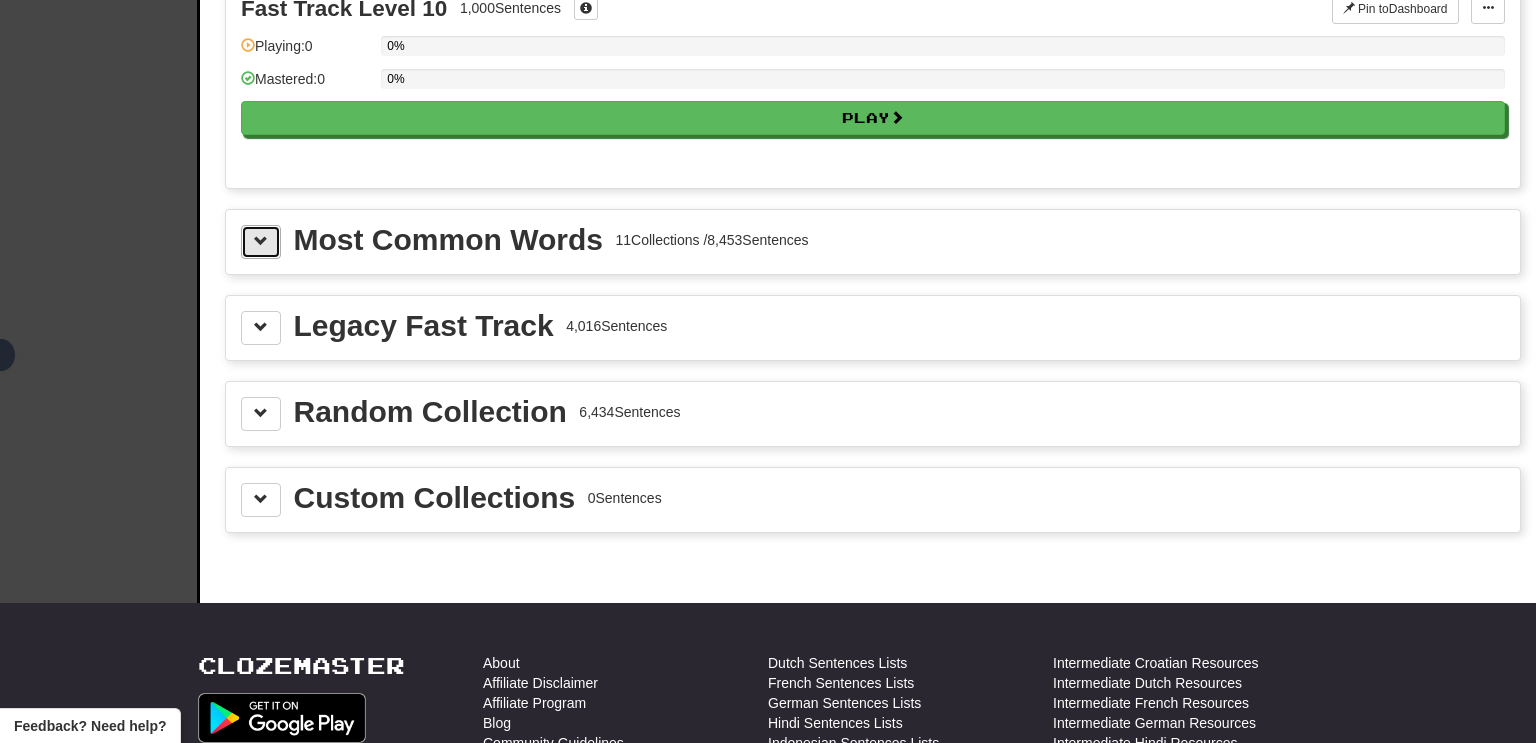 scroll, scrollTop: 2056, scrollLeft: 0, axis: vertical 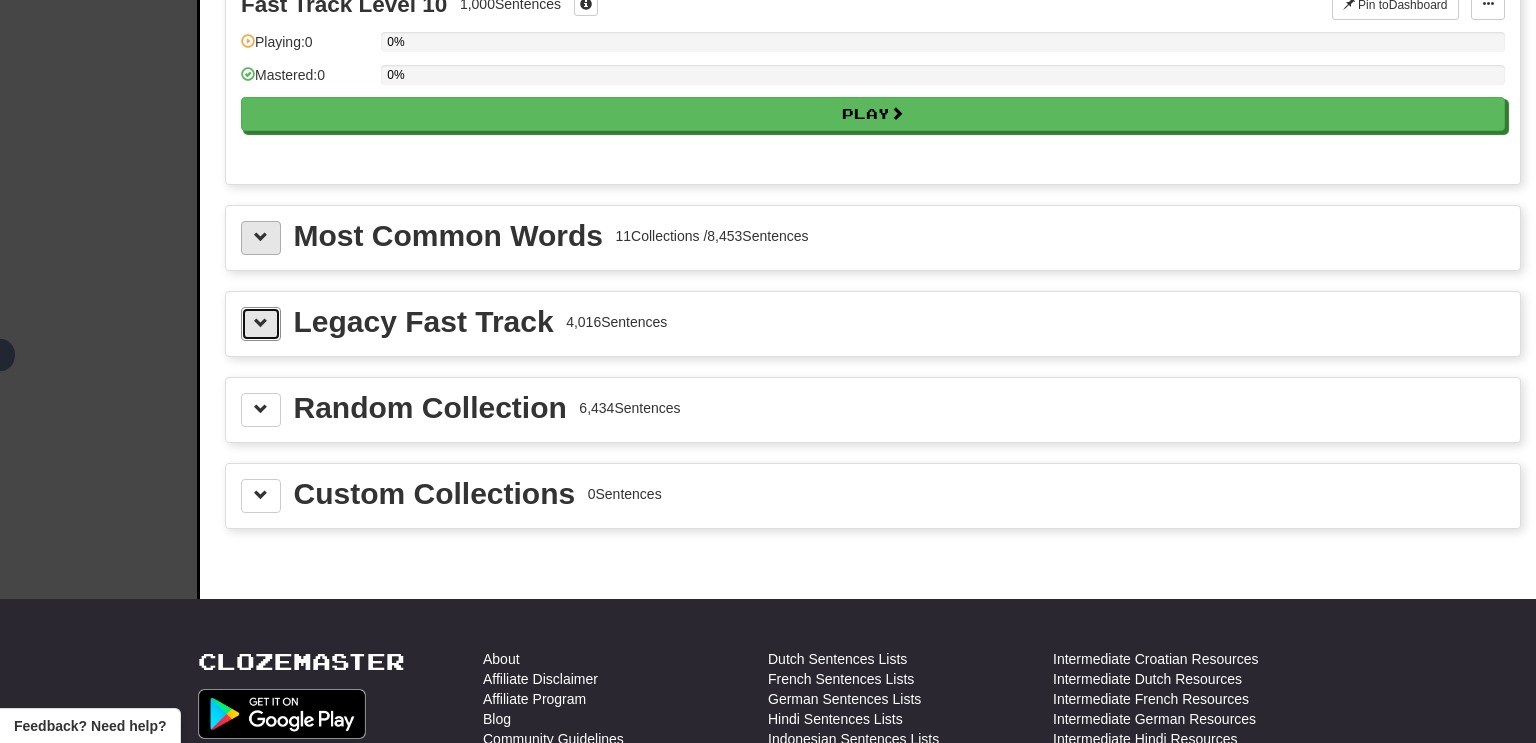 click at bounding box center (261, 323) 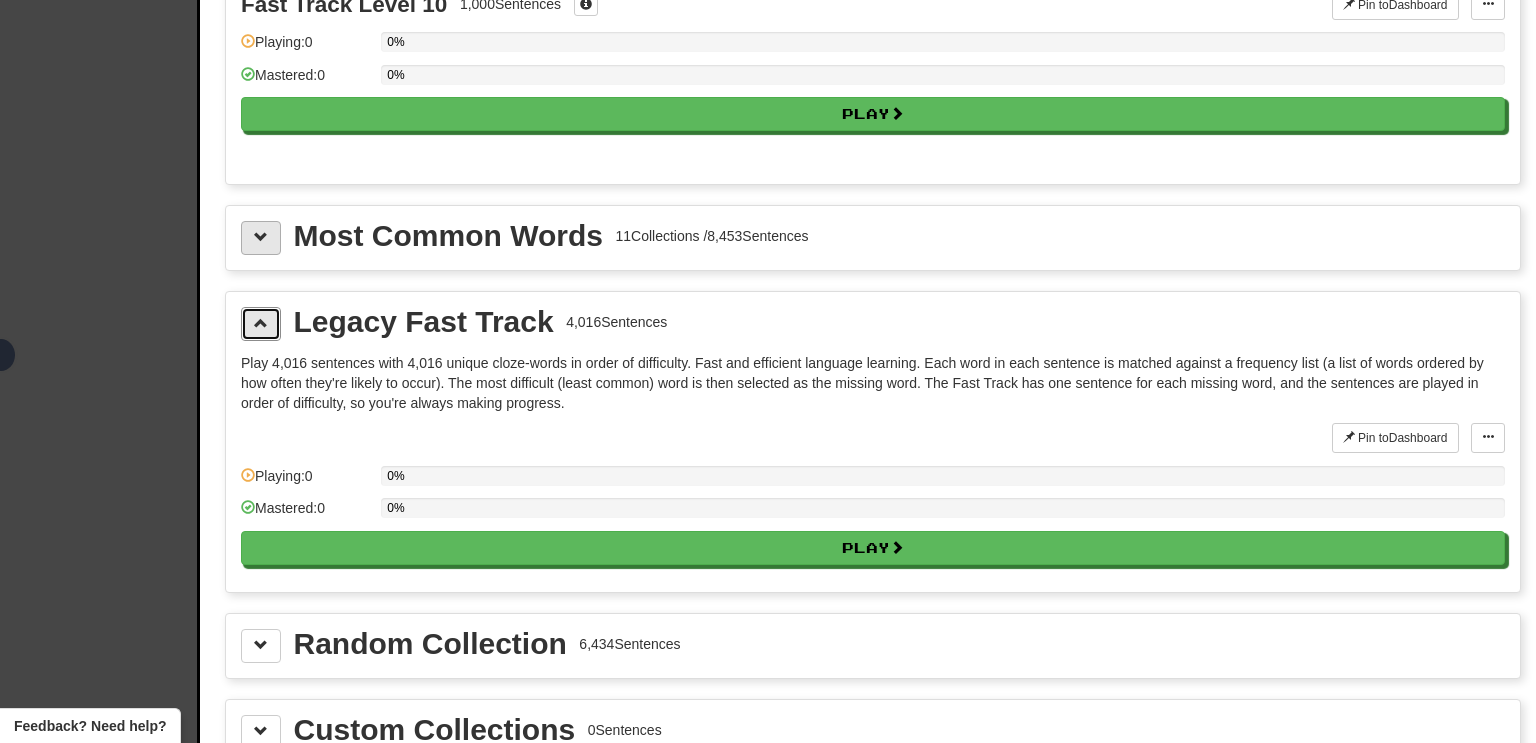 click at bounding box center [261, 323] 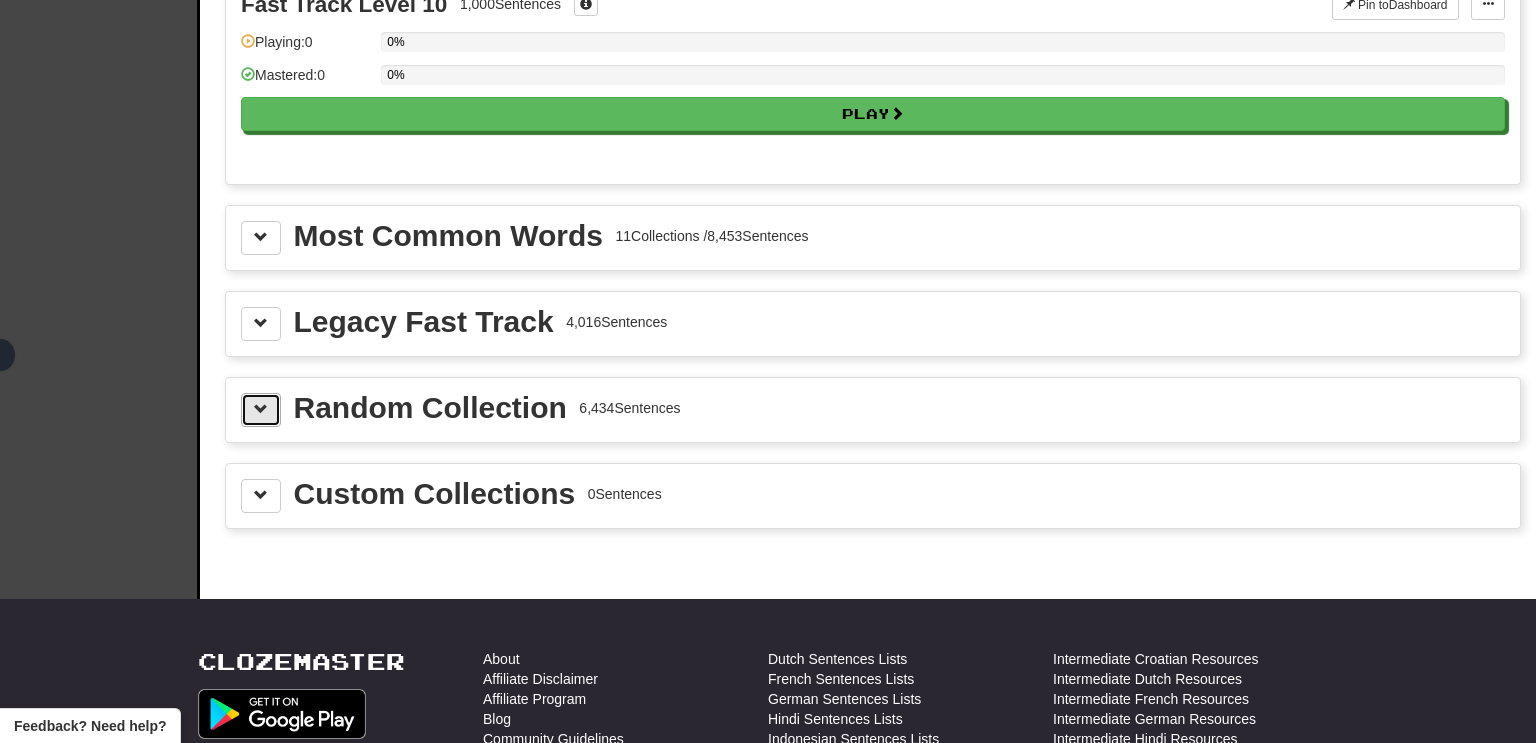 click at bounding box center [261, 409] 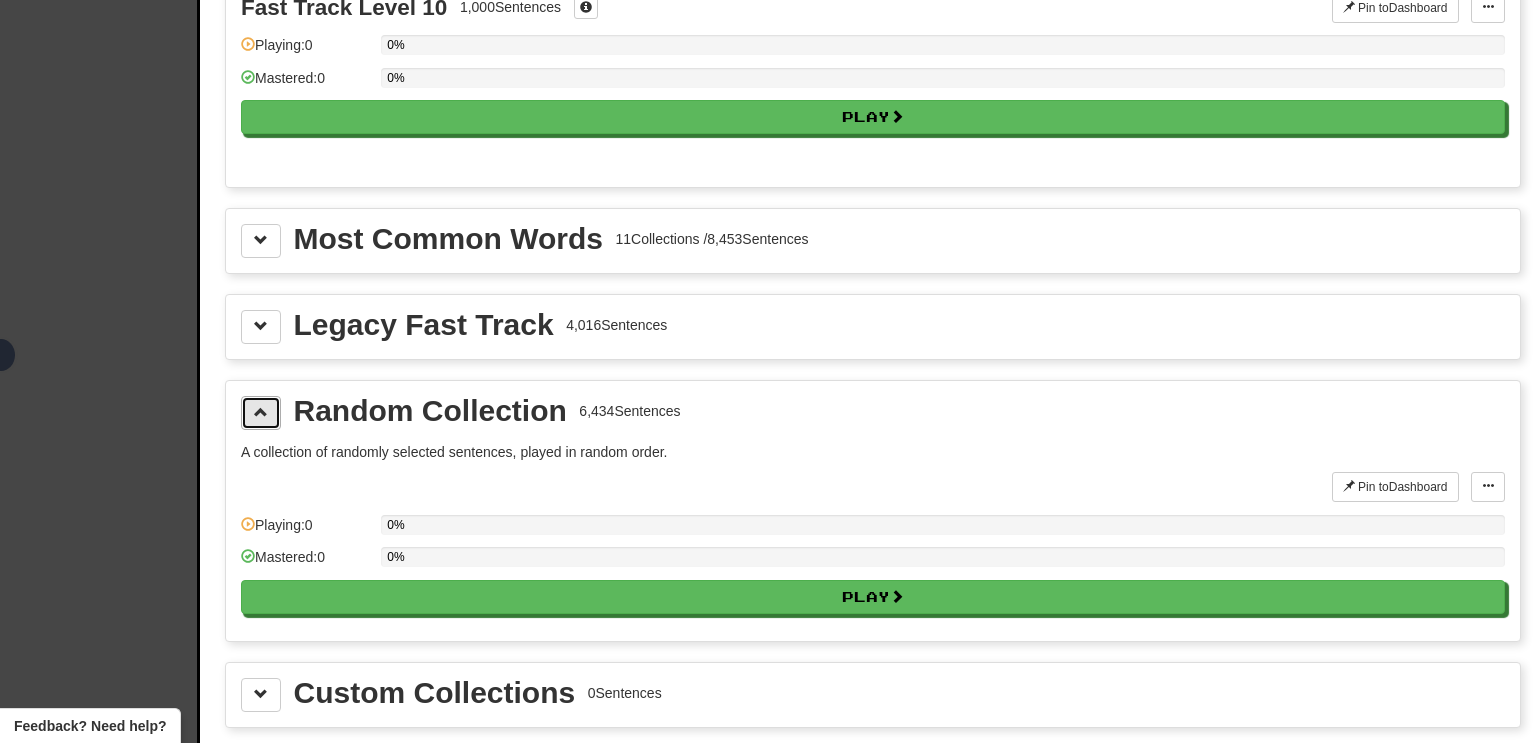 click at bounding box center (261, 413) 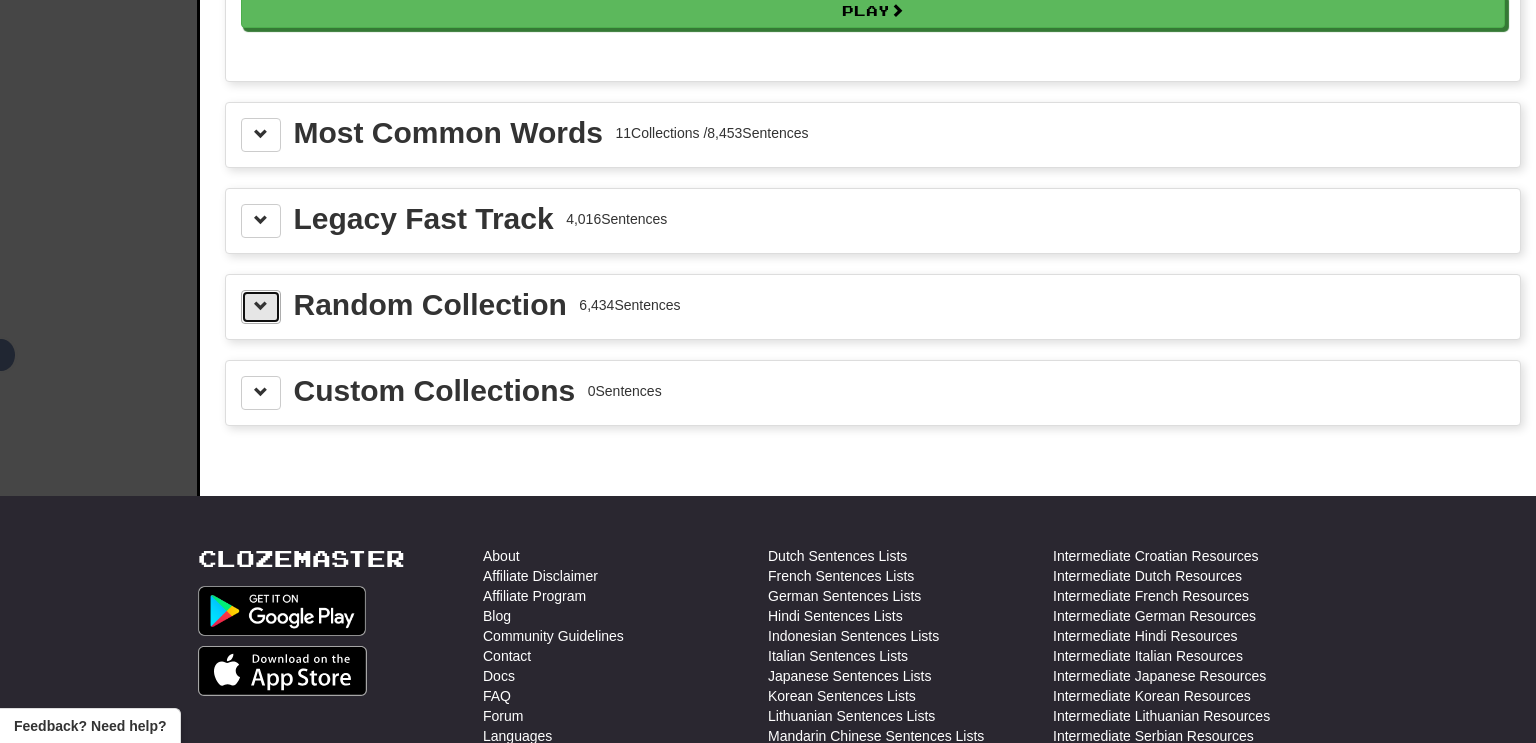 scroll, scrollTop: 2160, scrollLeft: 0, axis: vertical 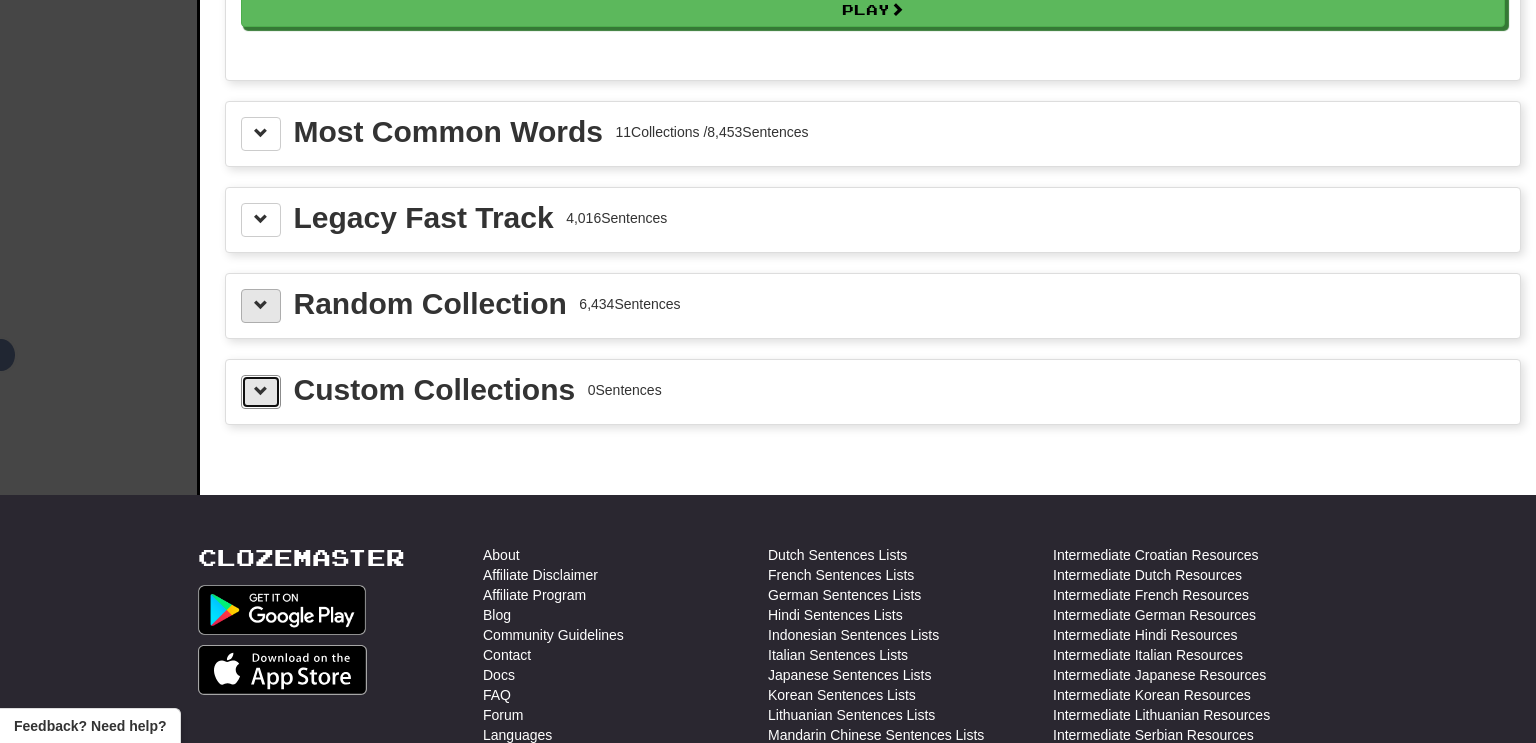 click at bounding box center [261, 392] 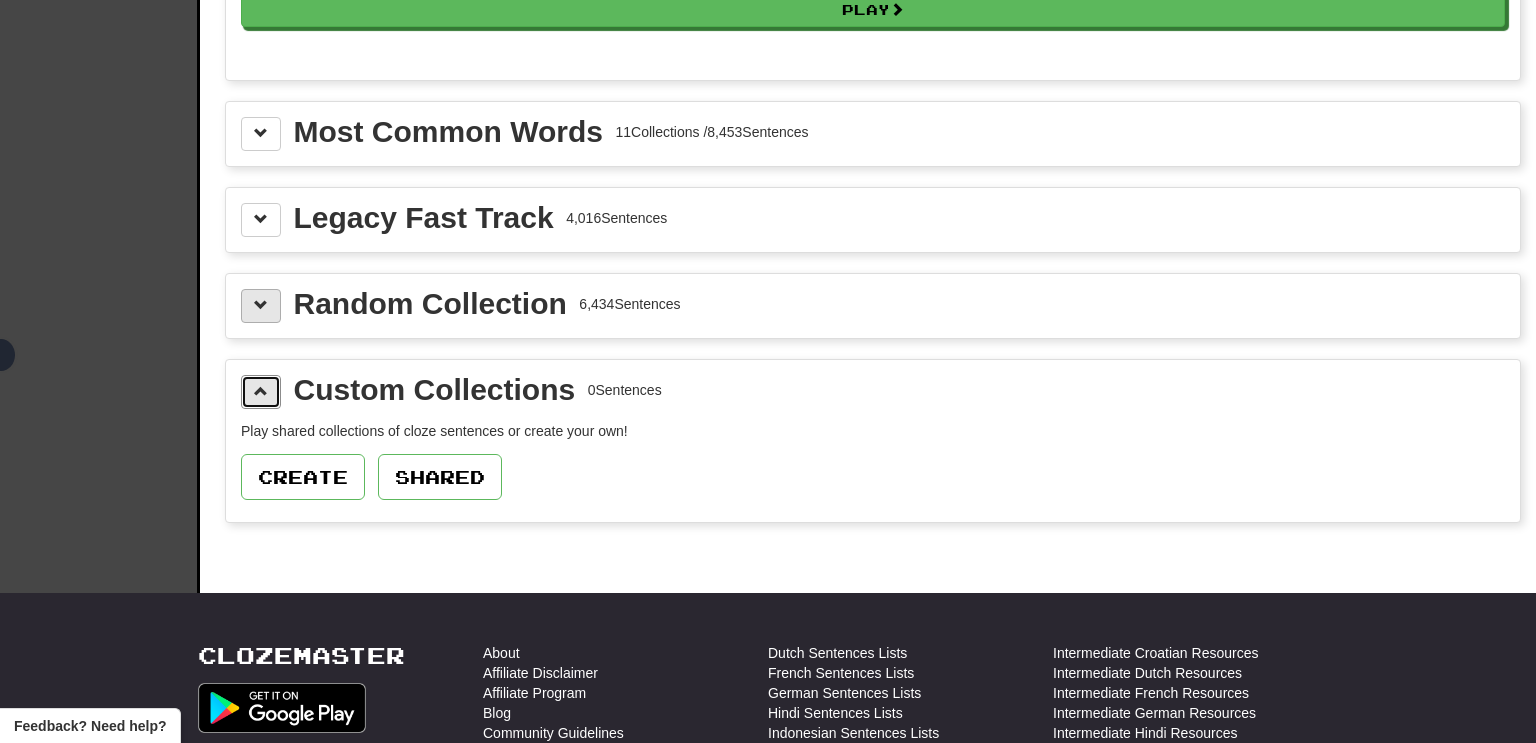 click at bounding box center (261, 392) 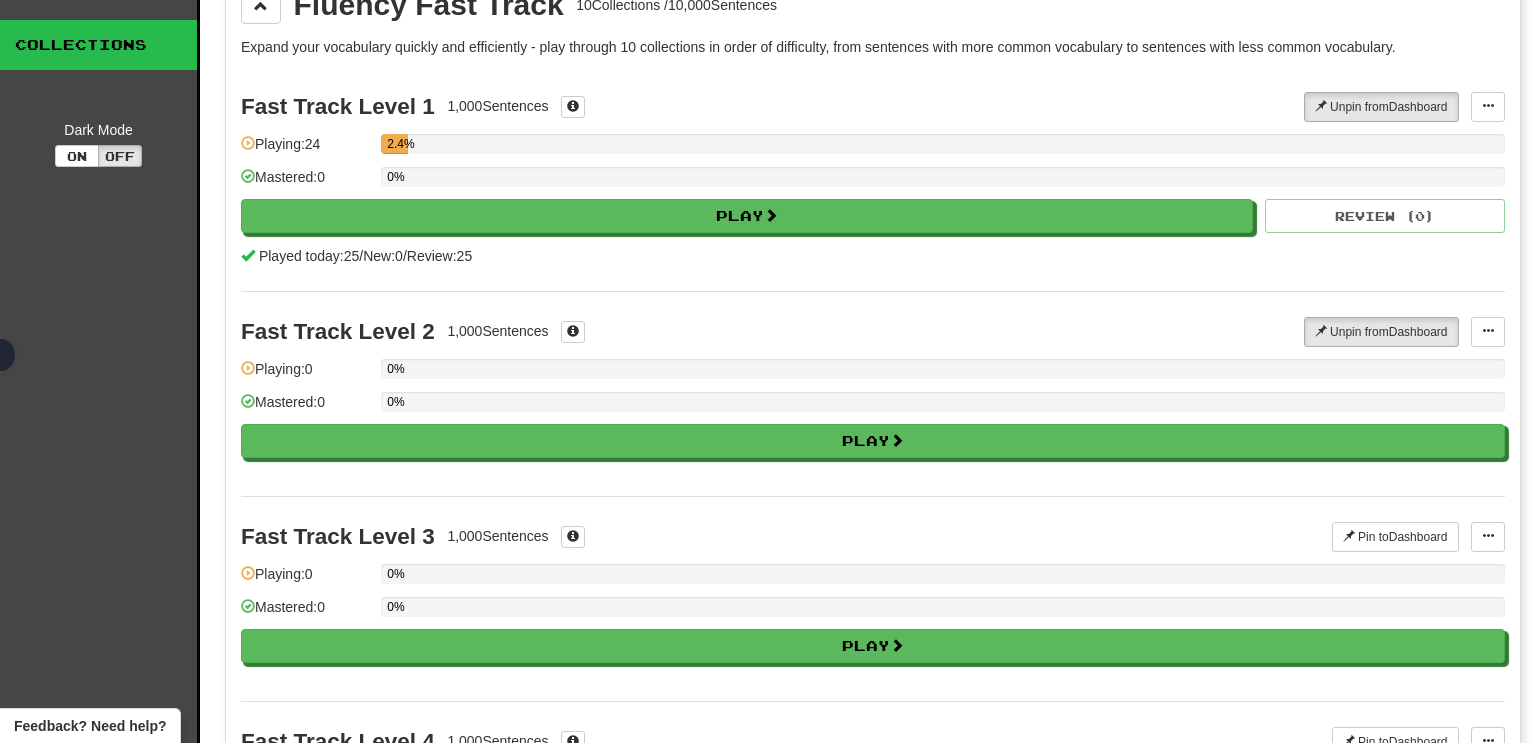 scroll, scrollTop: 0, scrollLeft: 0, axis: both 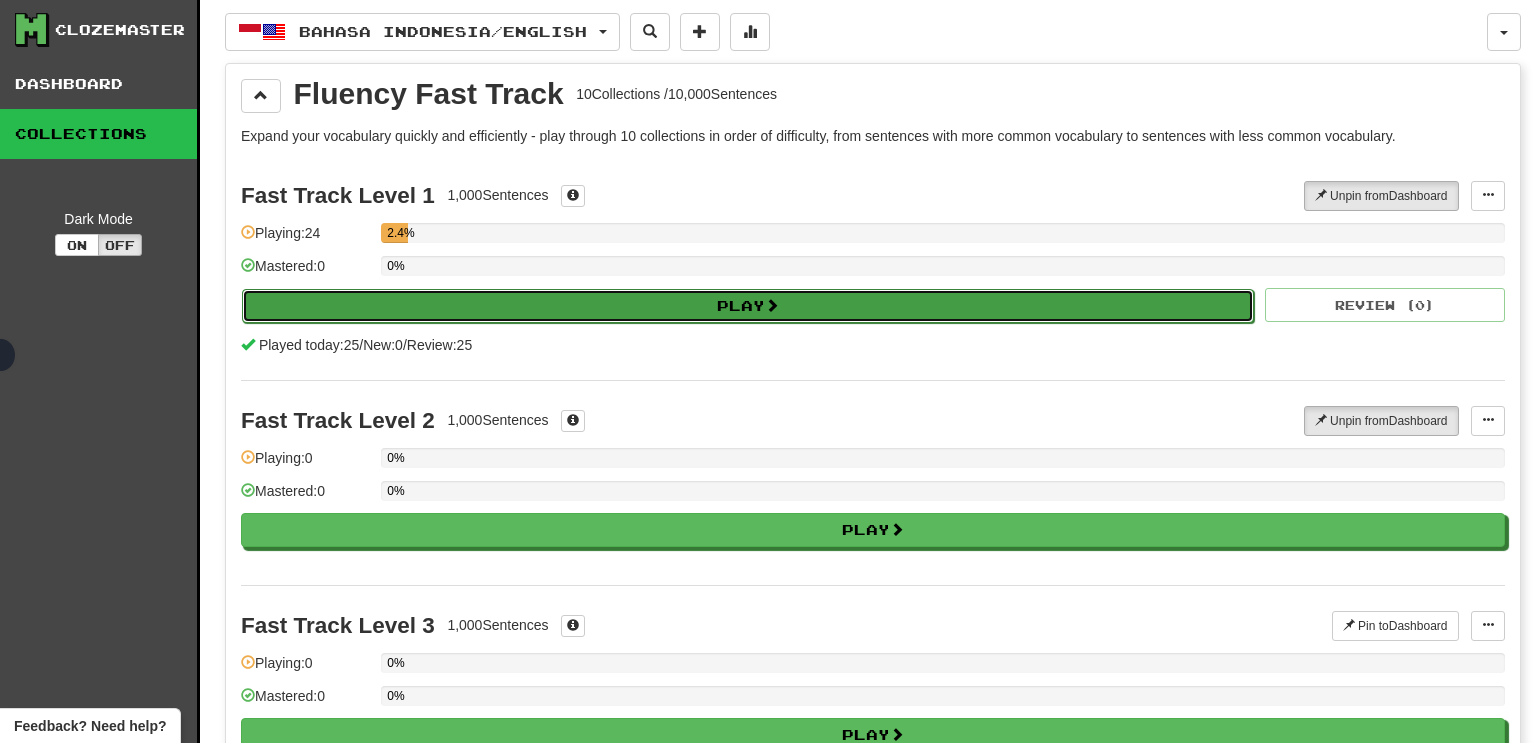 click on "Play" at bounding box center [748, 306] 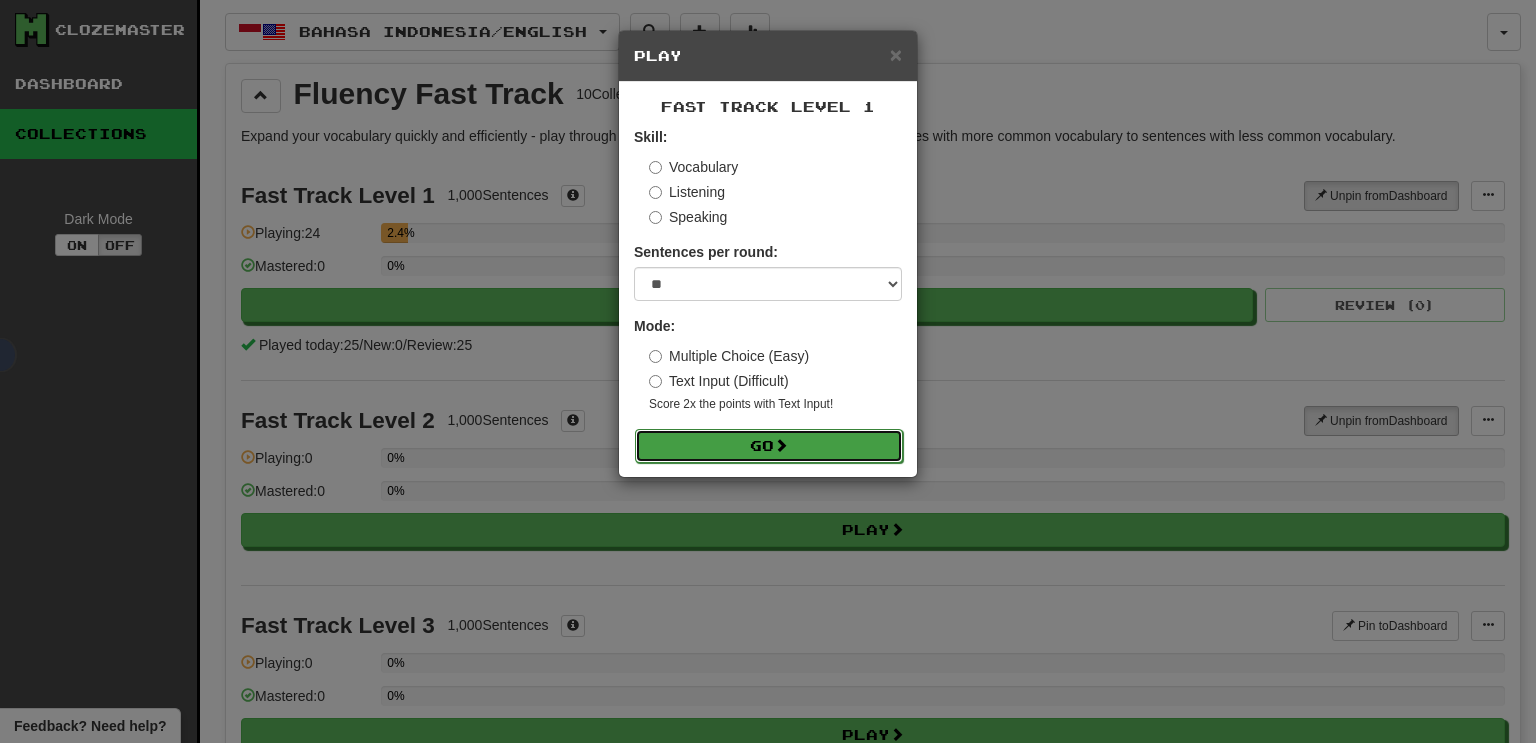 click on "Go" at bounding box center (769, 446) 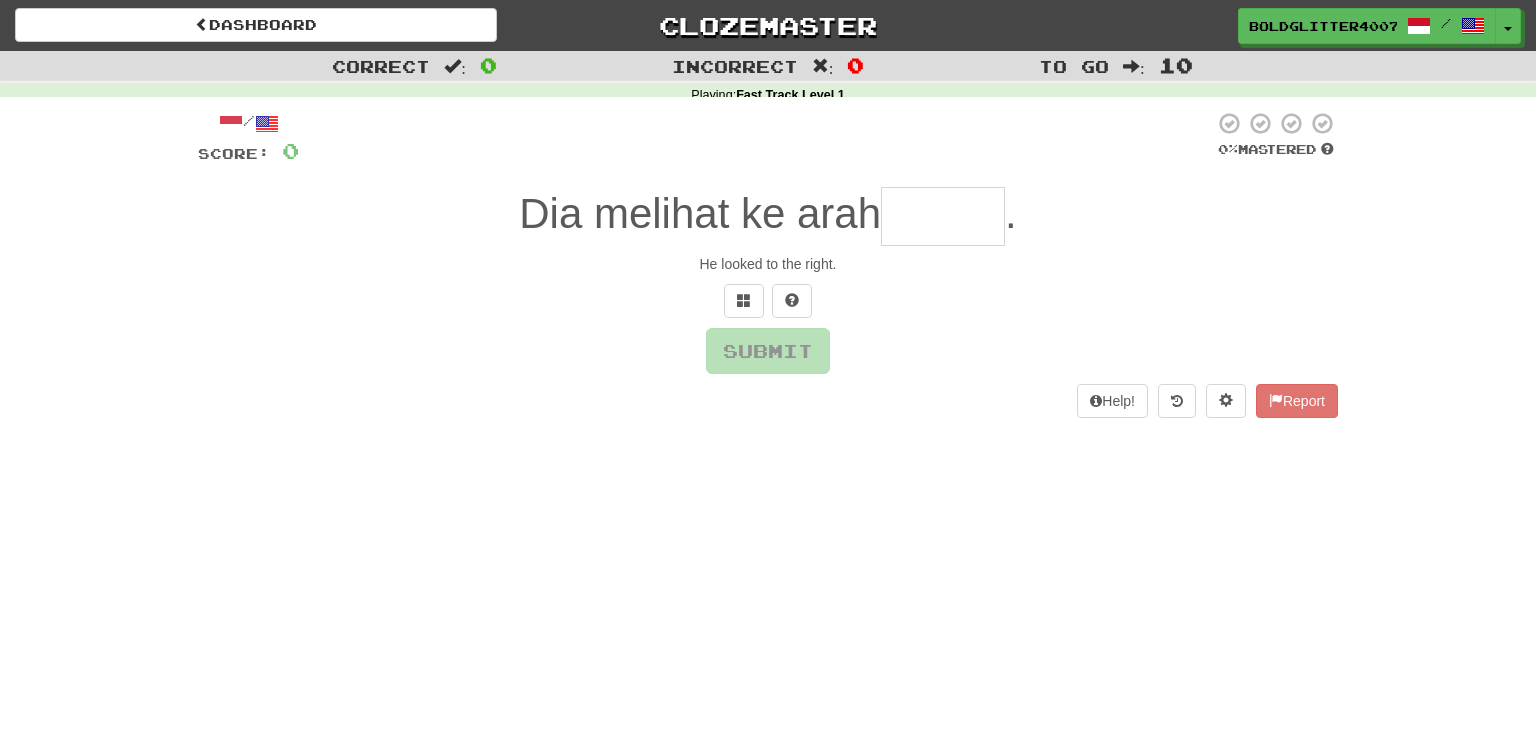 scroll, scrollTop: 0, scrollLeft: 0, axis: both 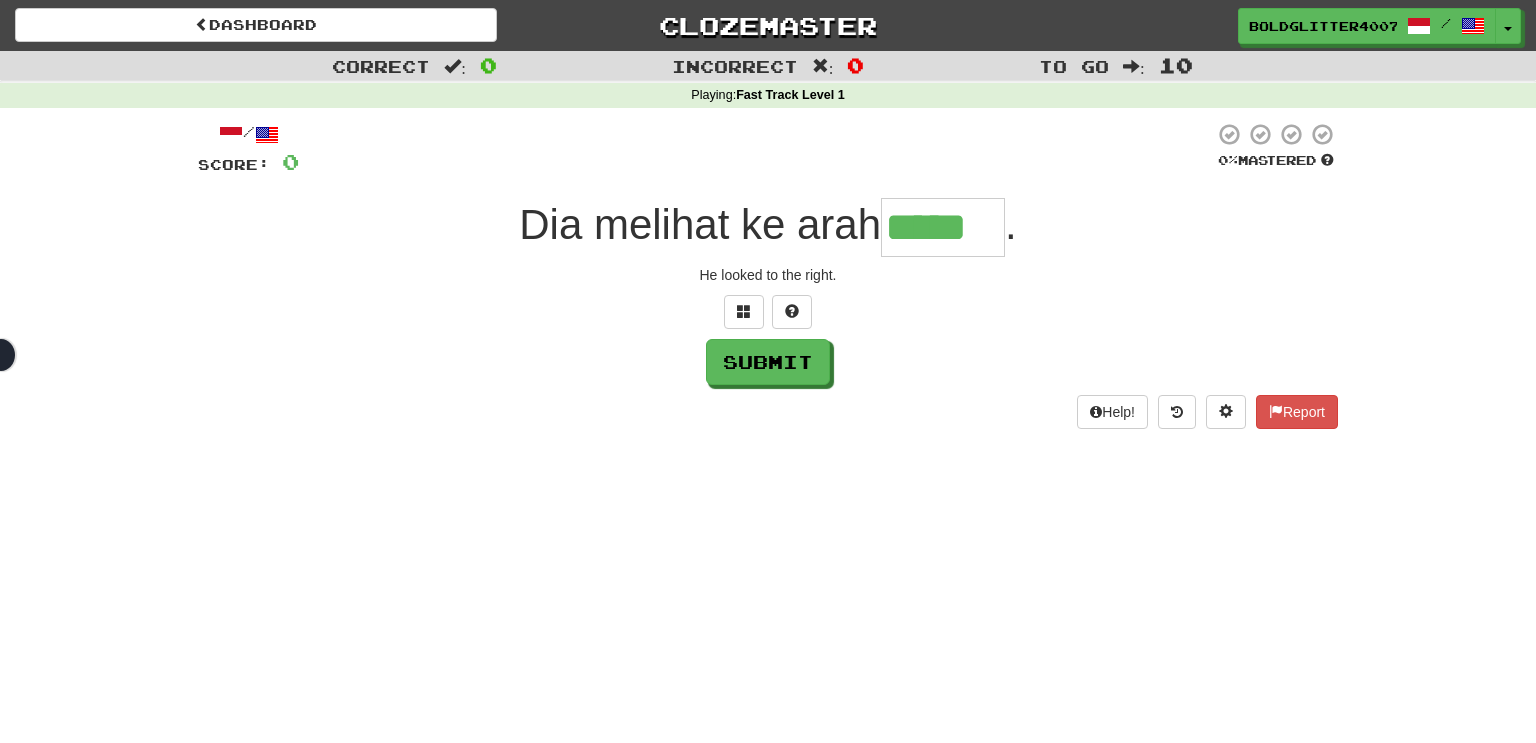 type on "*****" 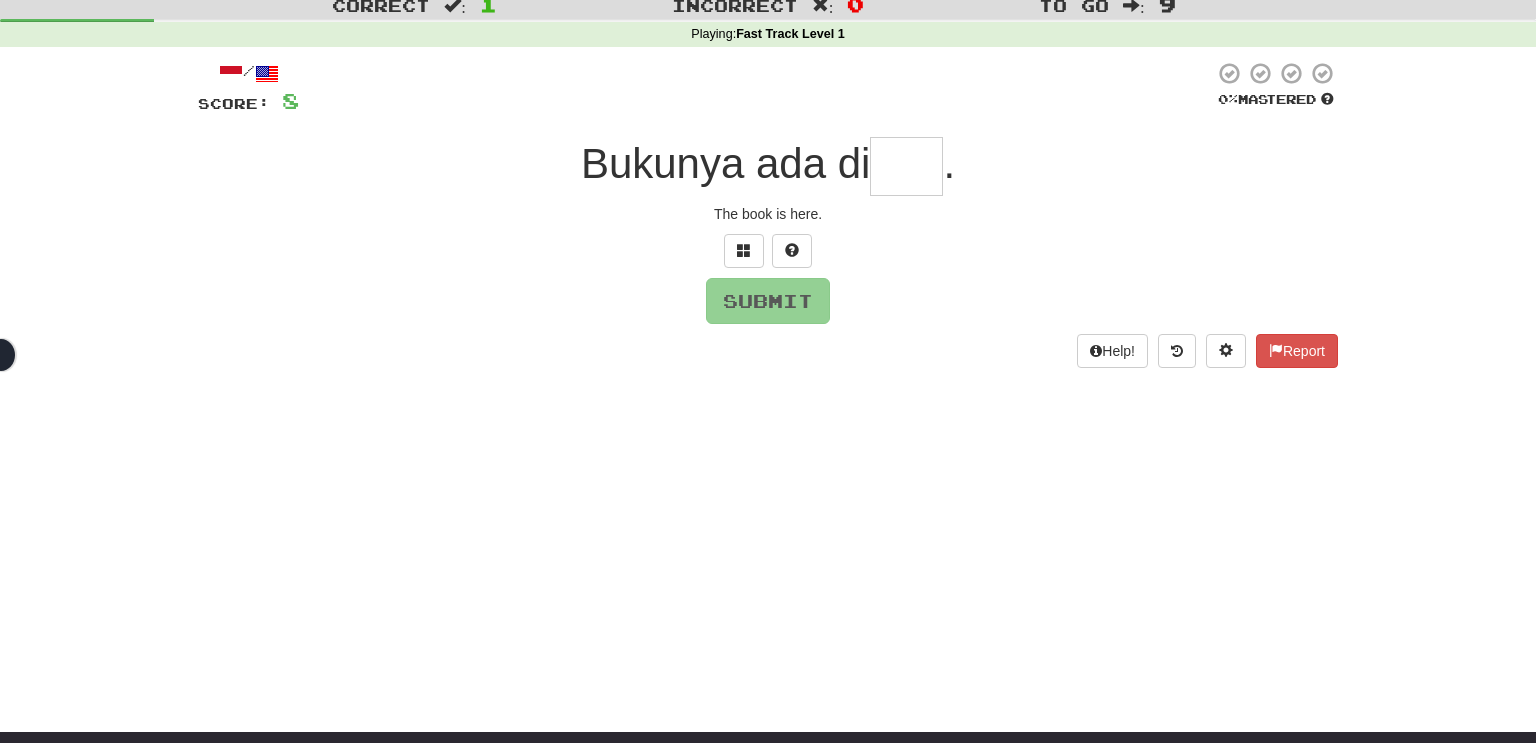 scroll, scrollTop: 0, scrollLeft: 0, axis: both 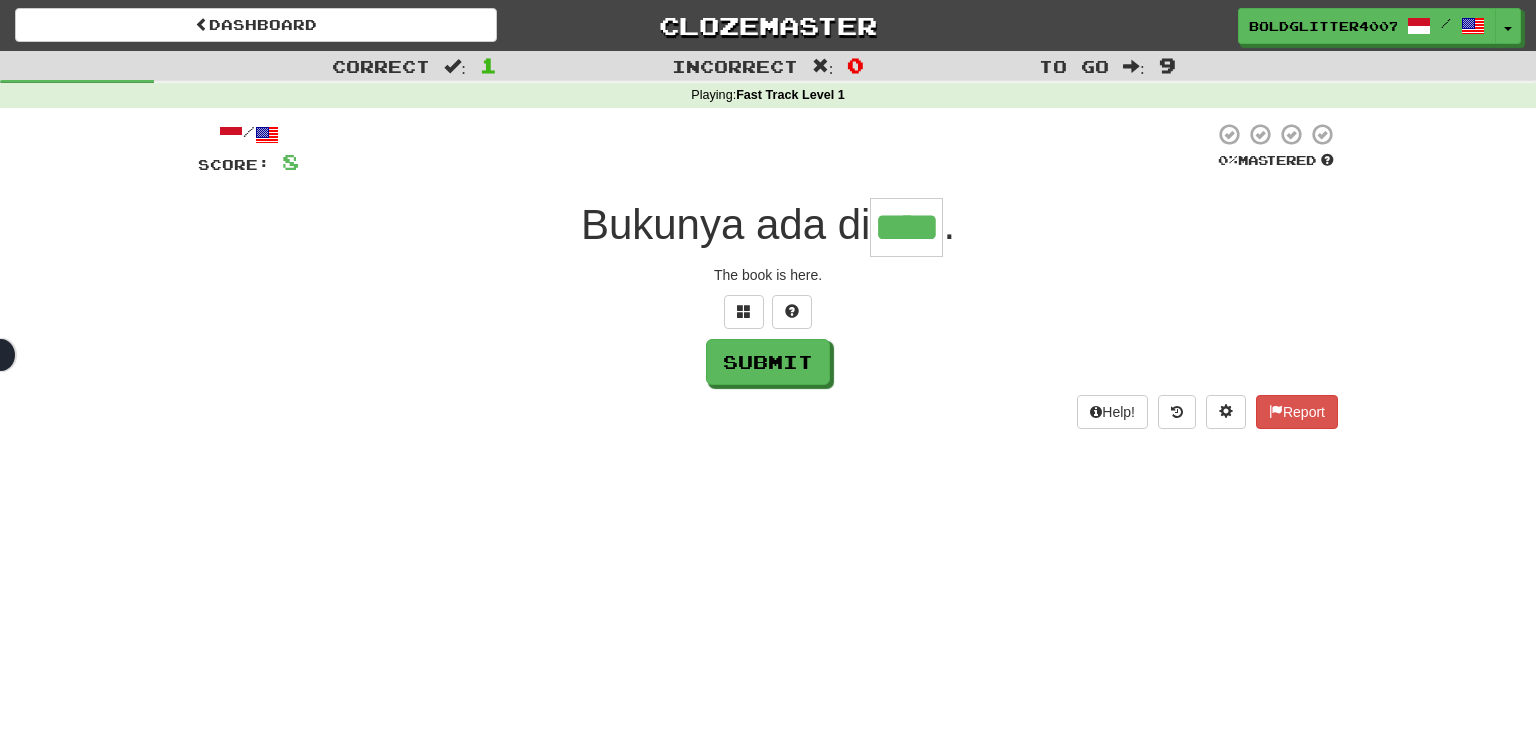 type on "****" 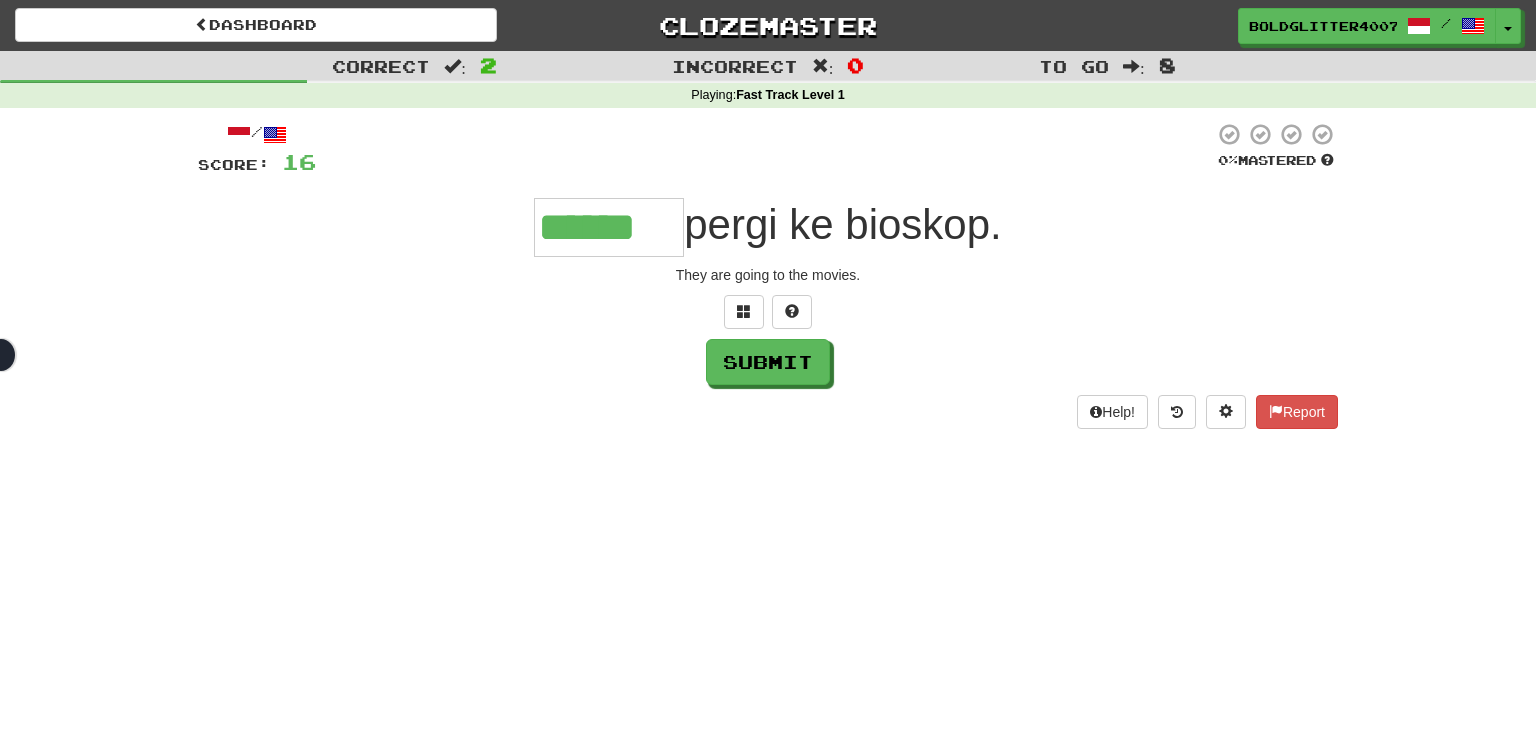 type on "******" 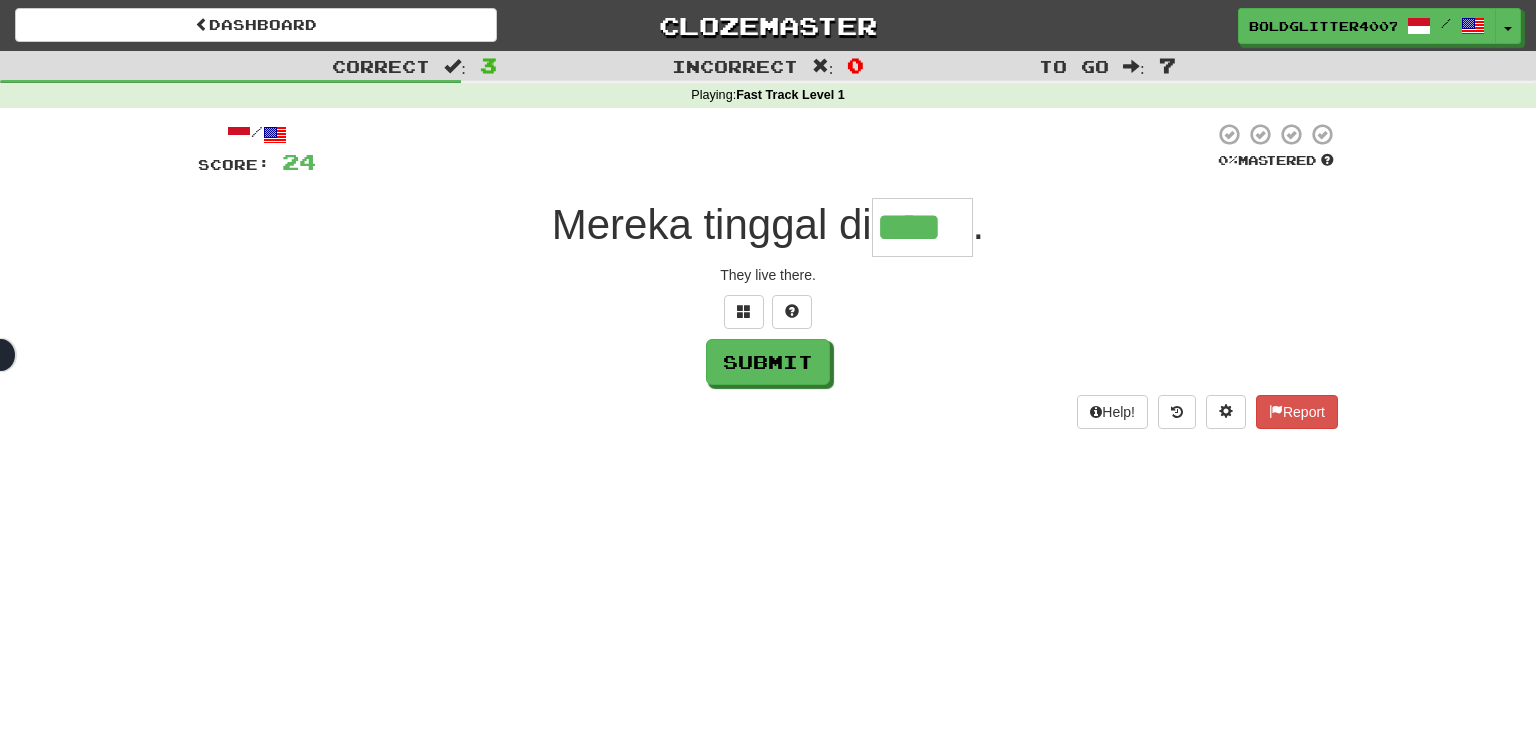 type on "****" 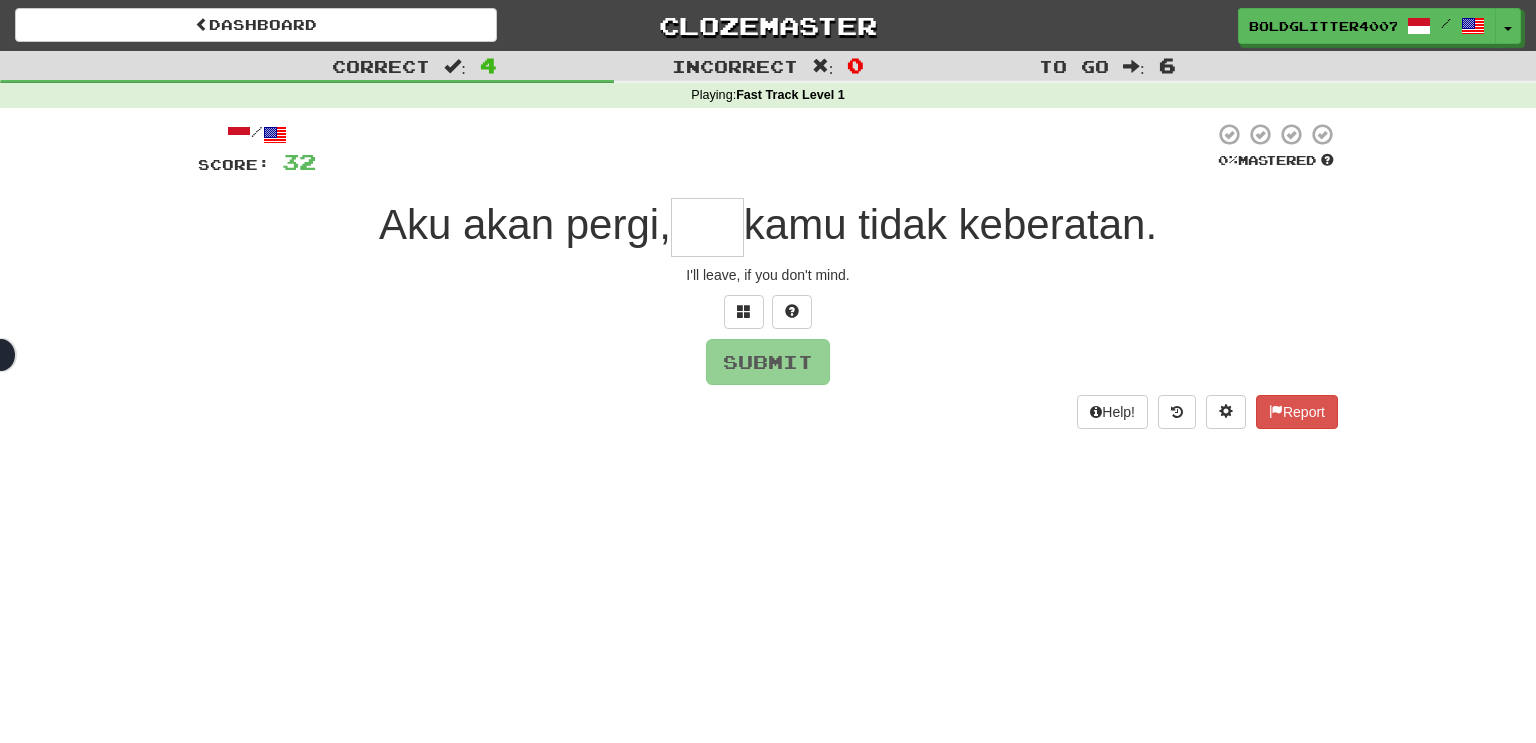 type on "****" 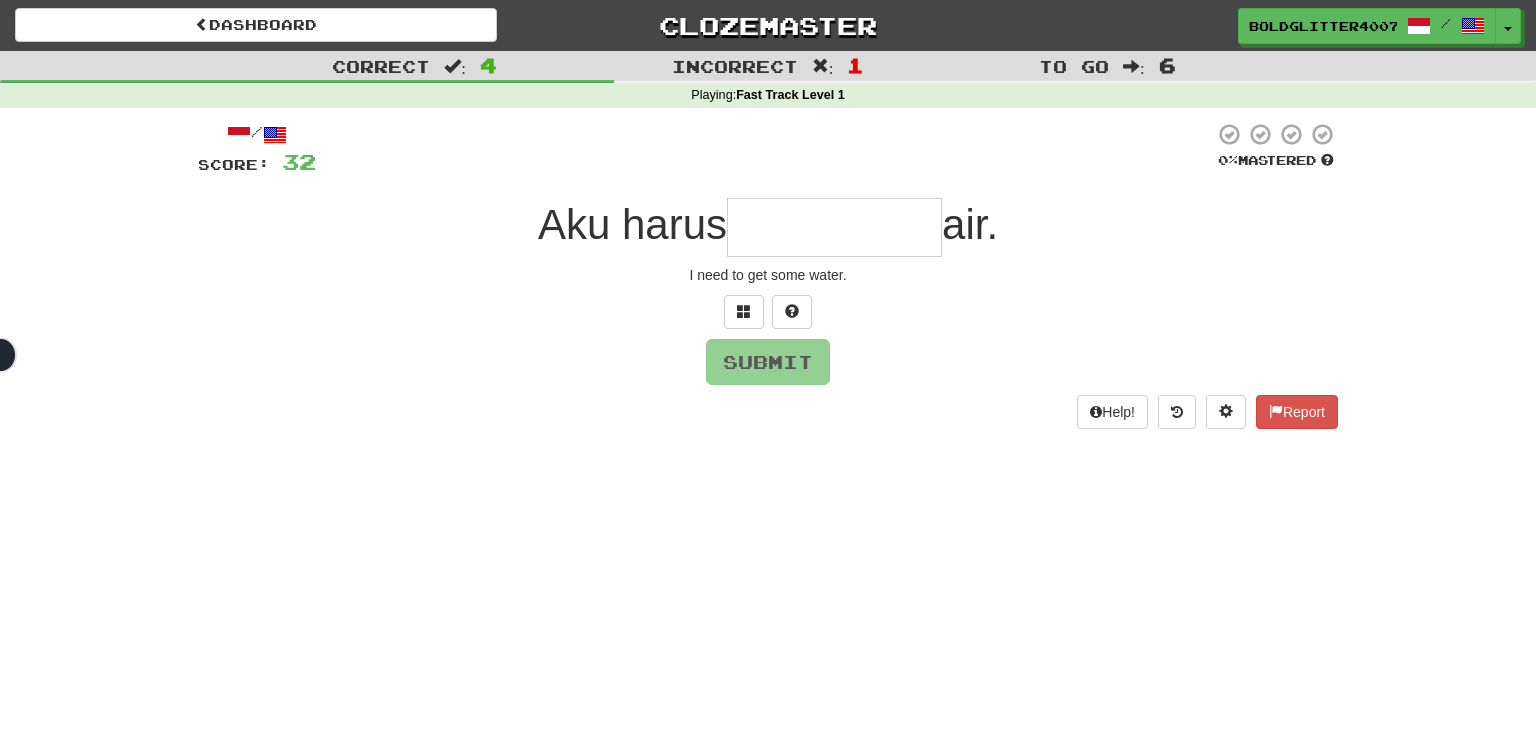 type on "*********" 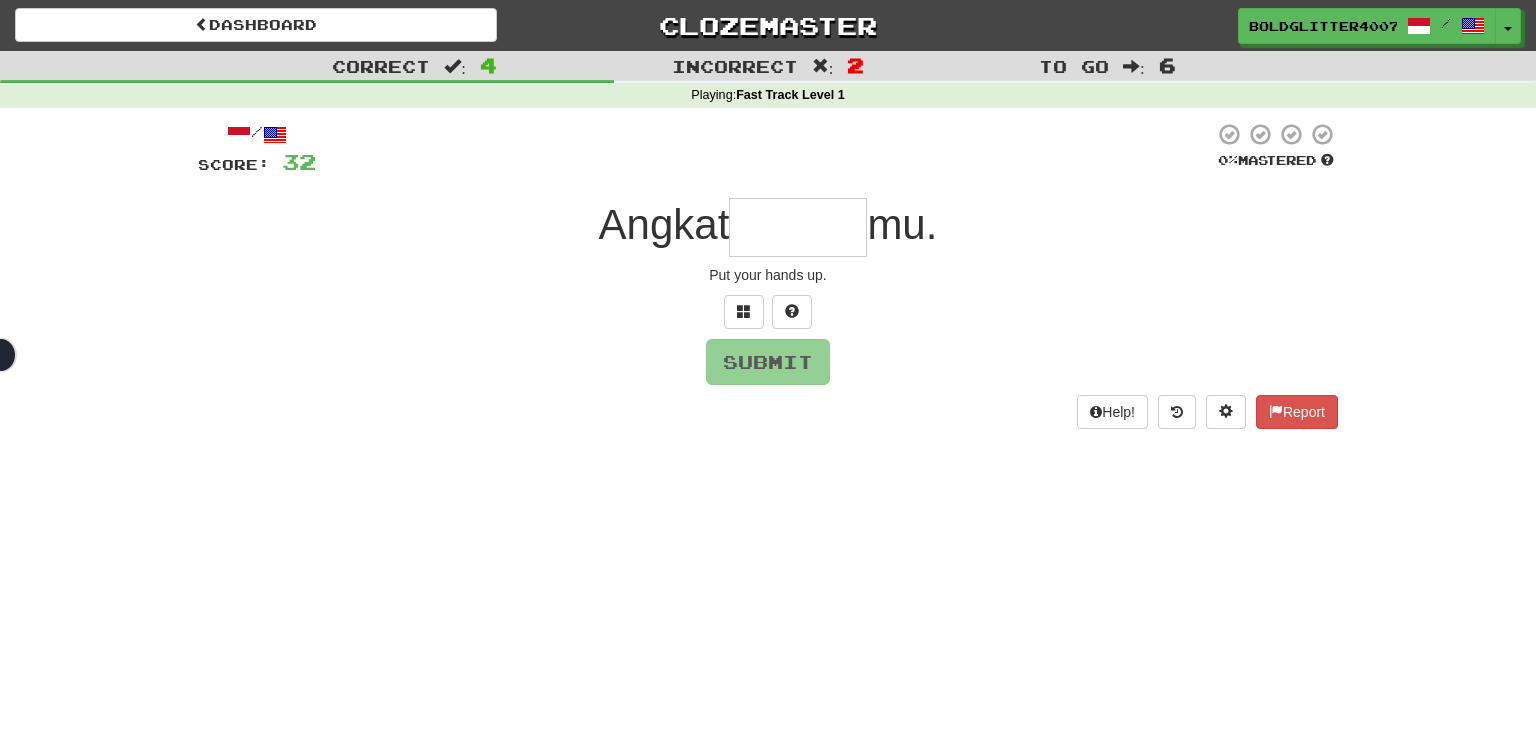 type on "******" 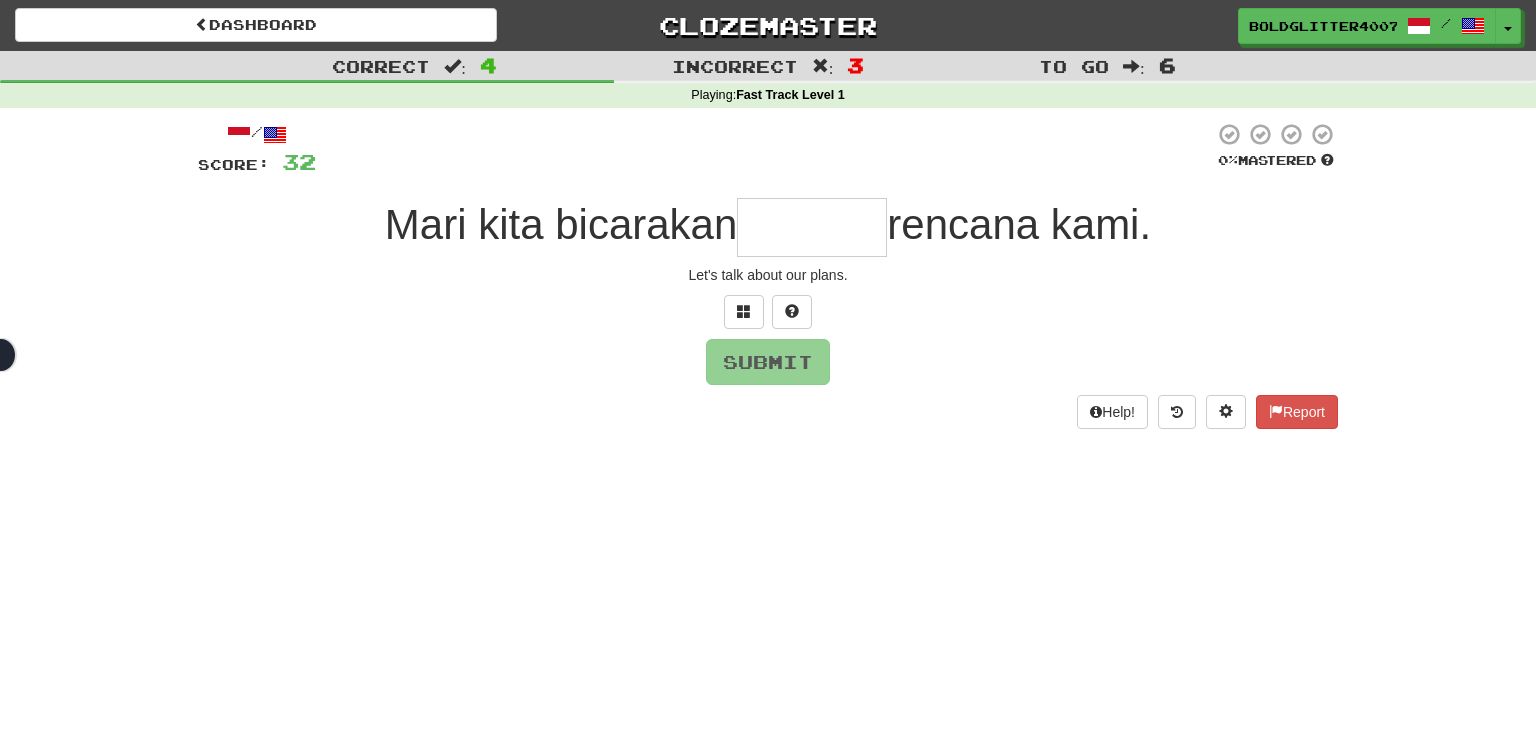 type on "*******" 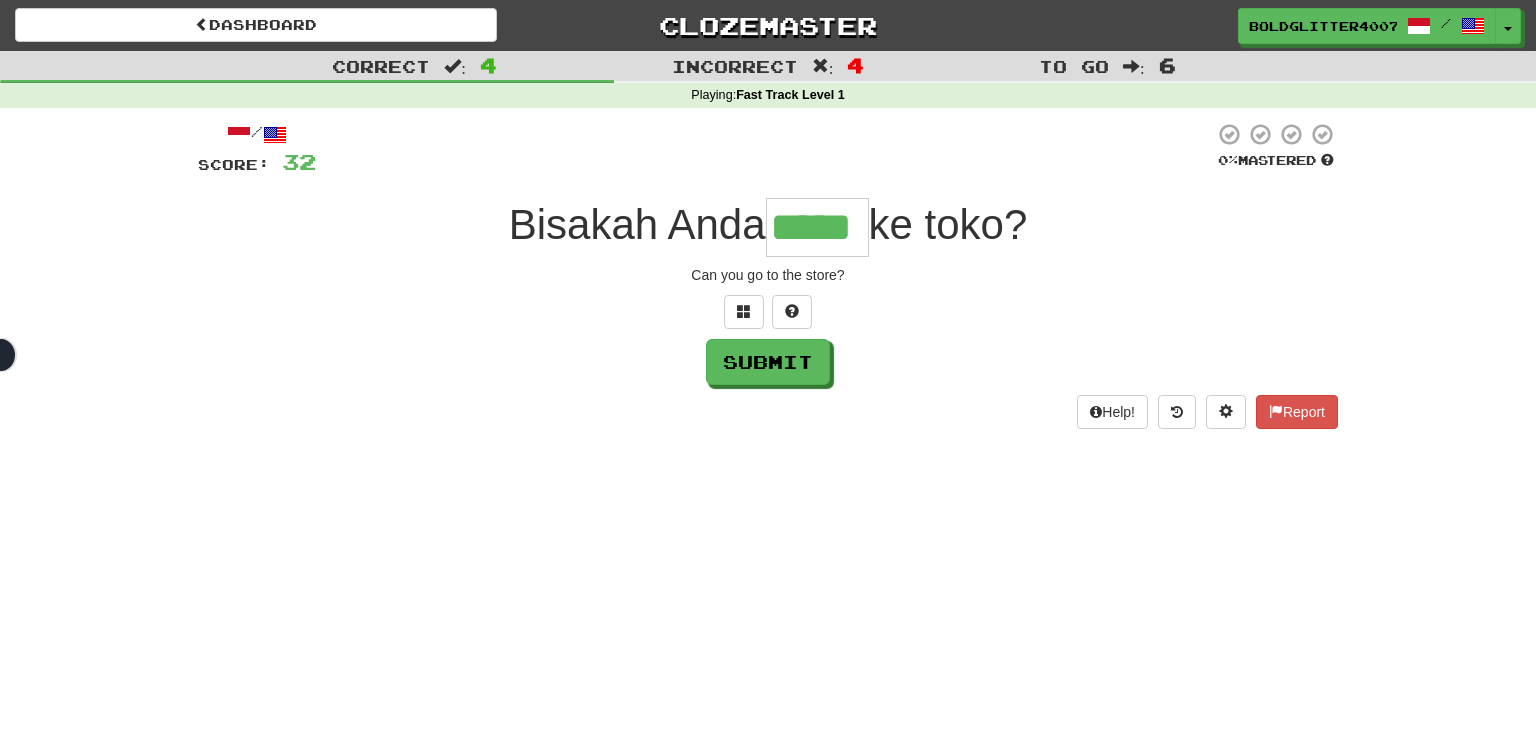 type on "*****" 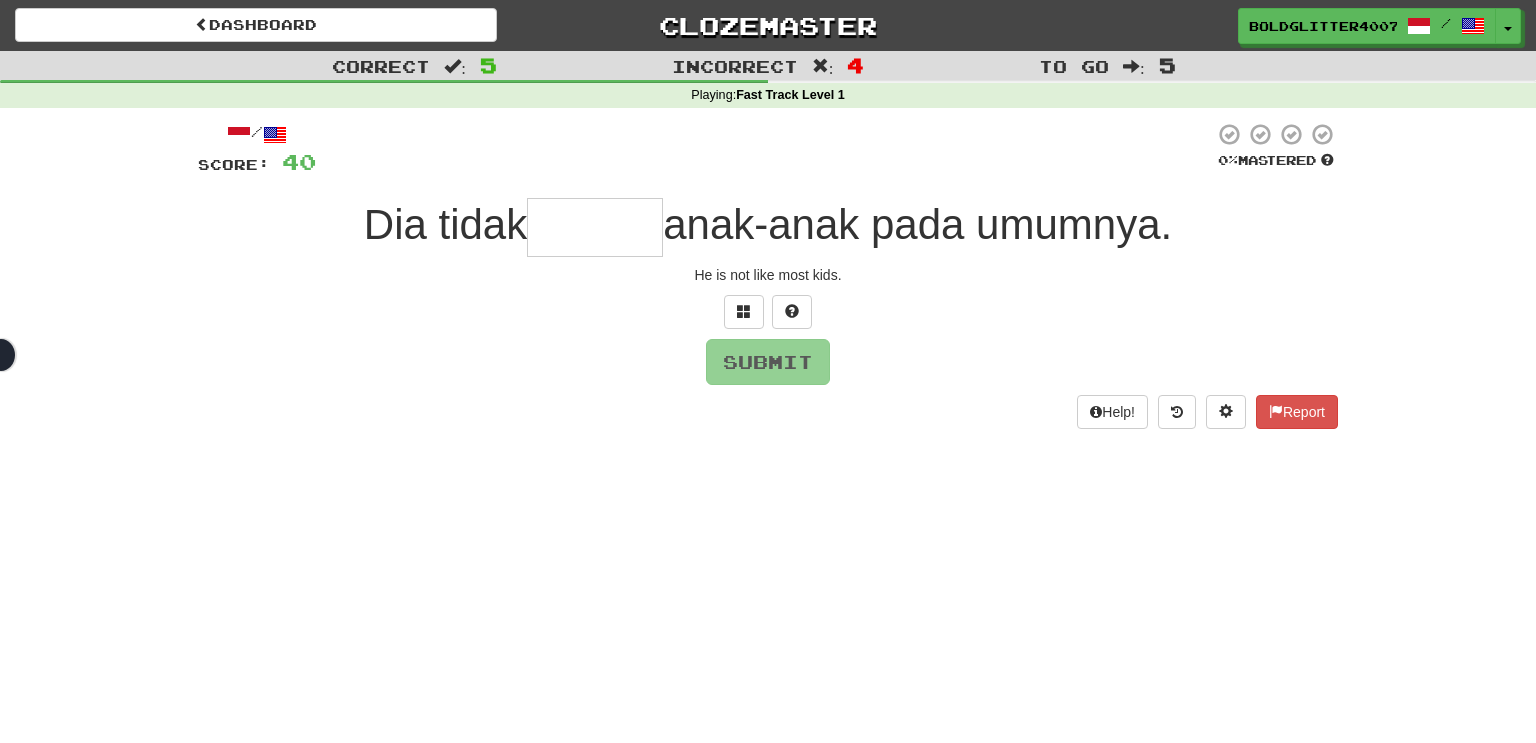 type on "*******" 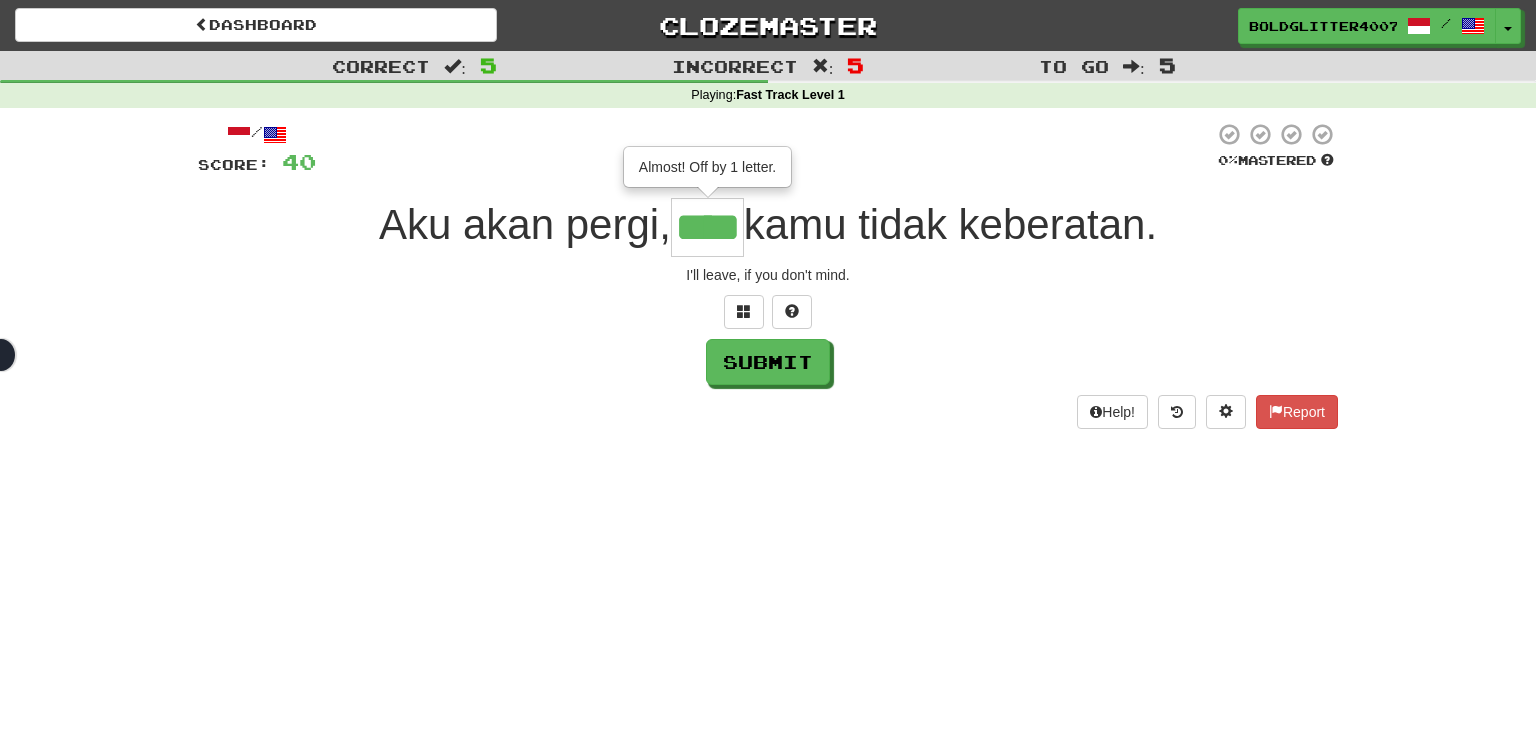 type on "****" 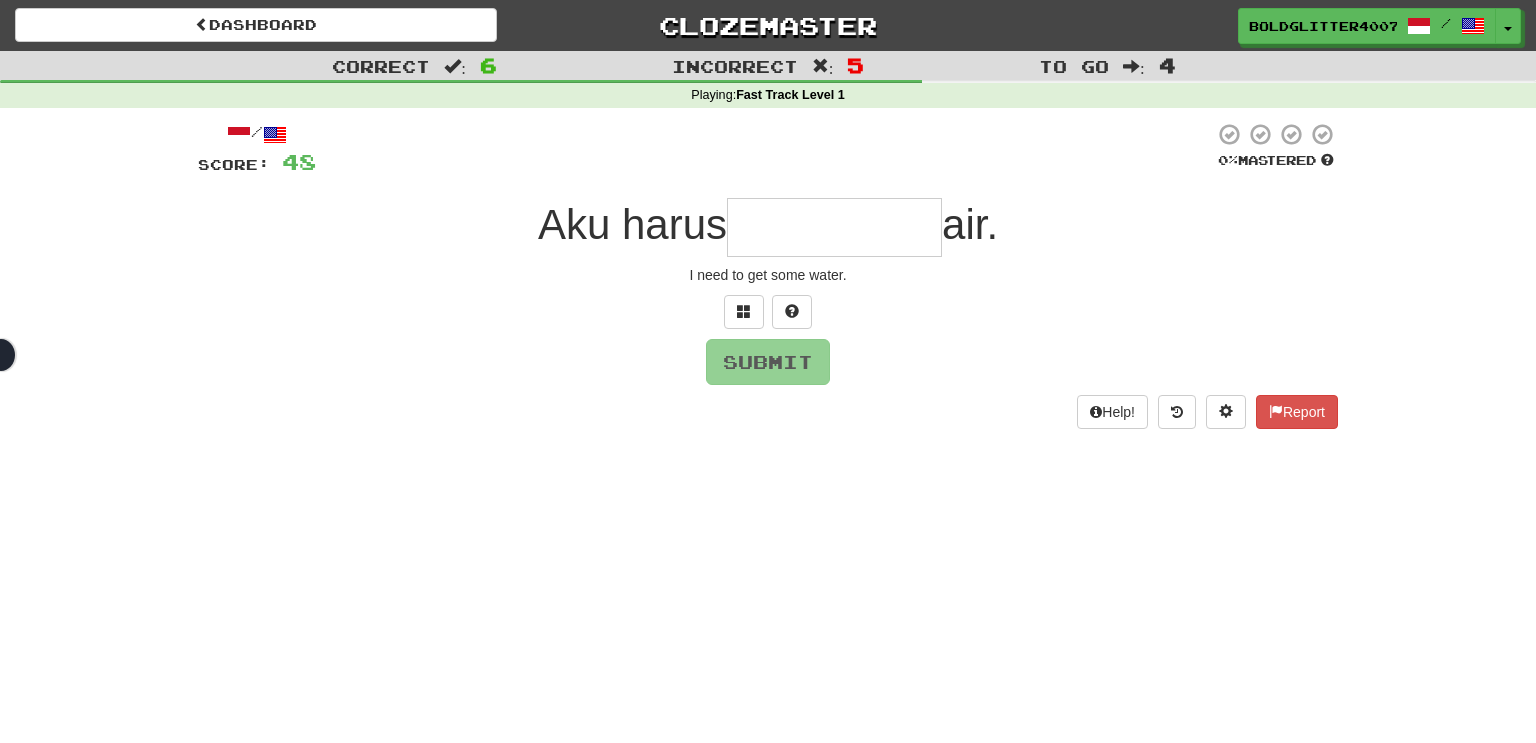 type on "*********" 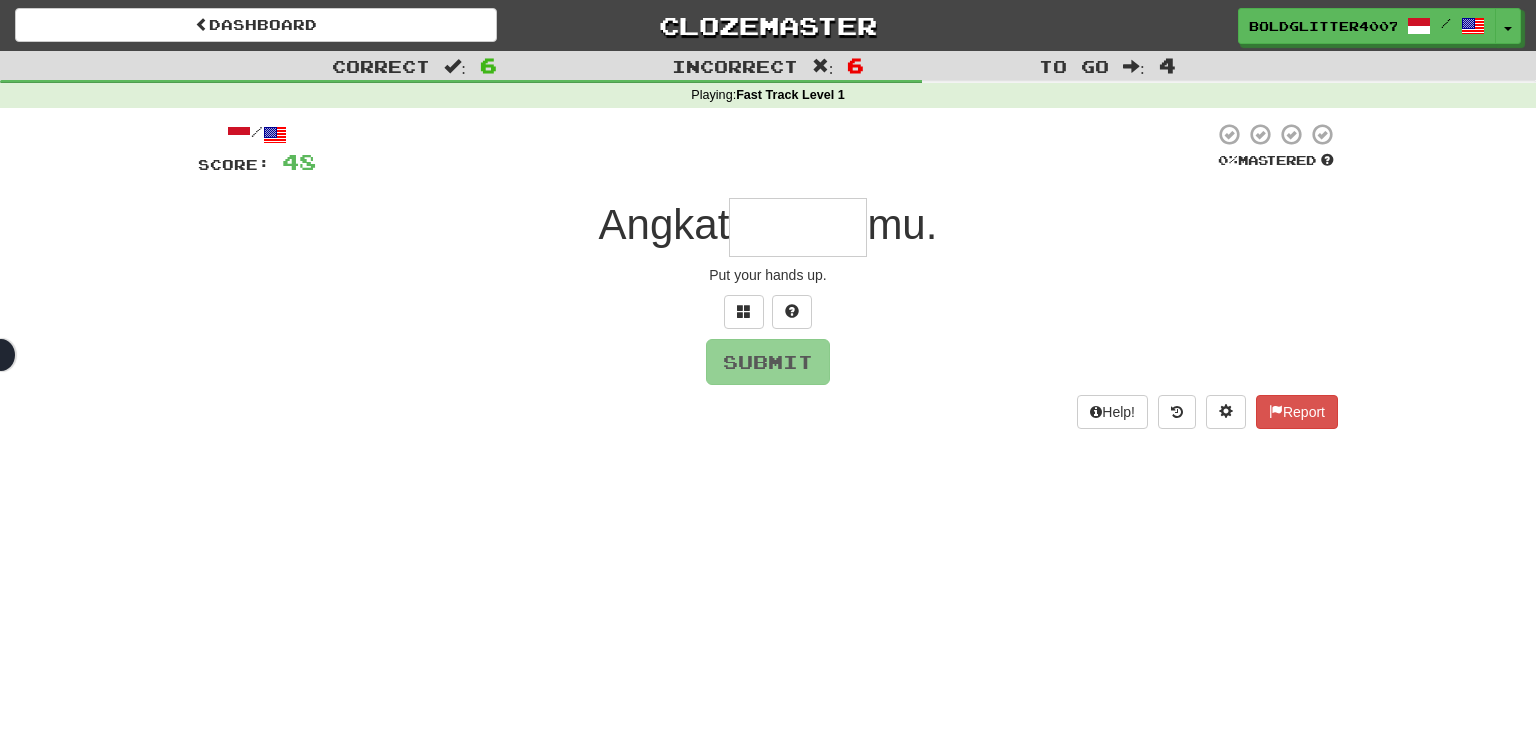 type on "******" 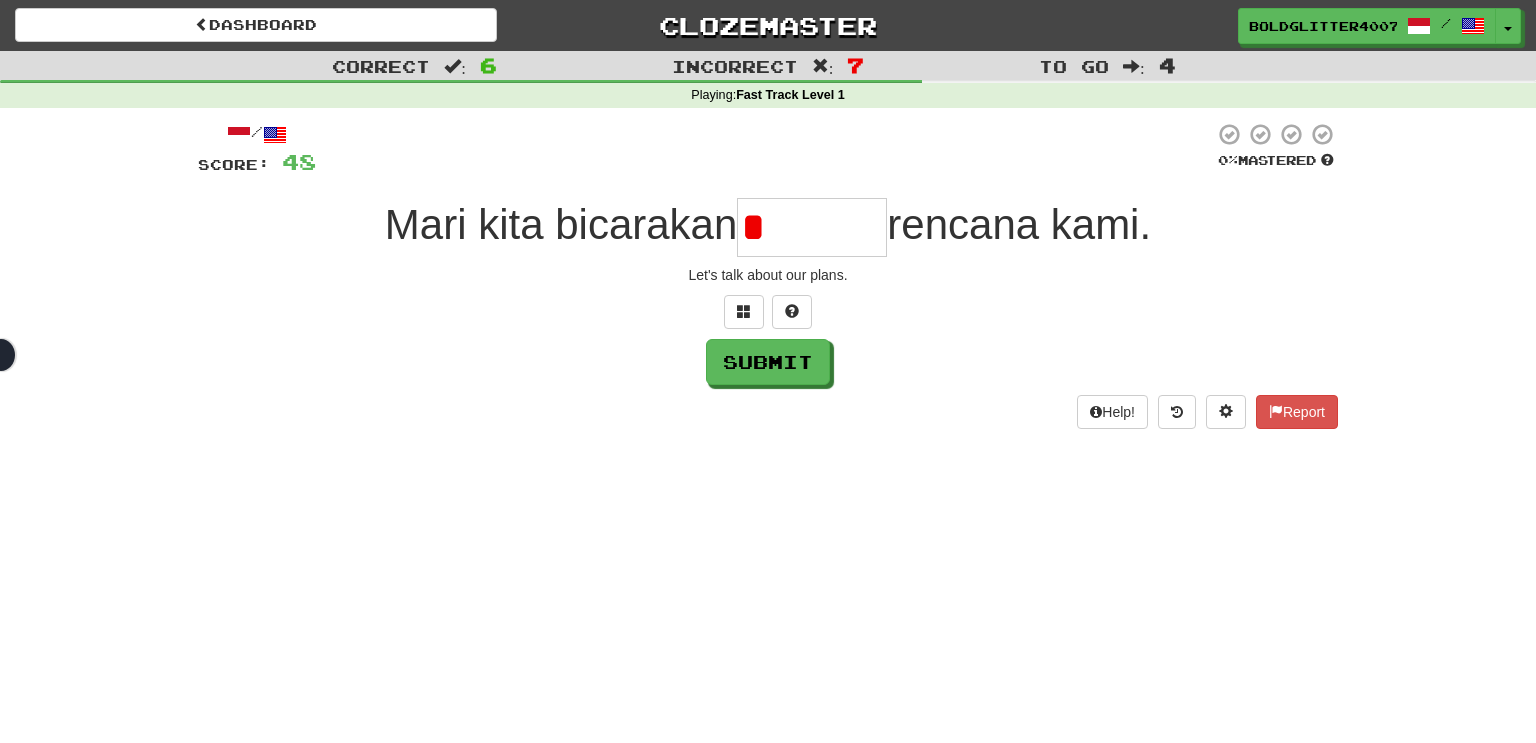 type on "*******" 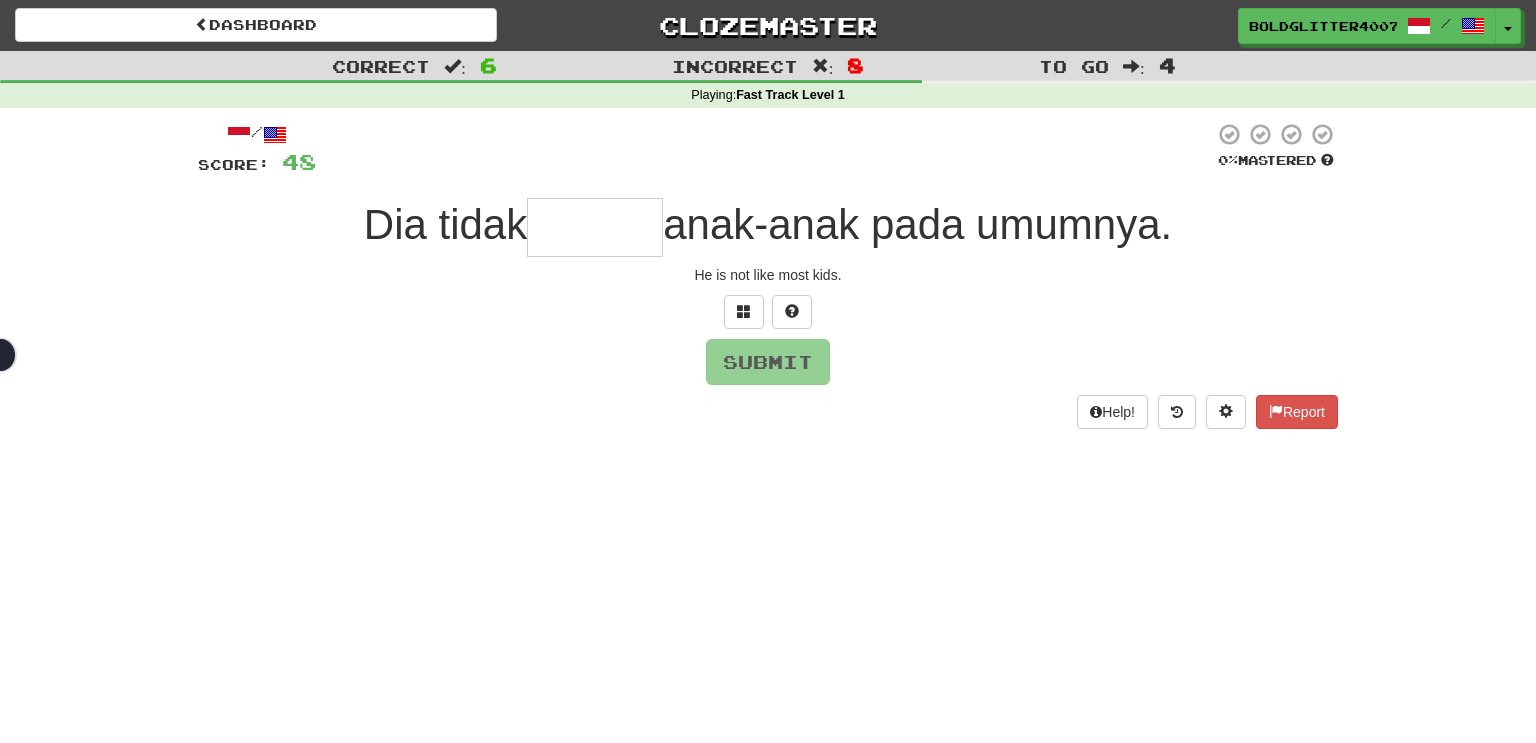 type on "*******" 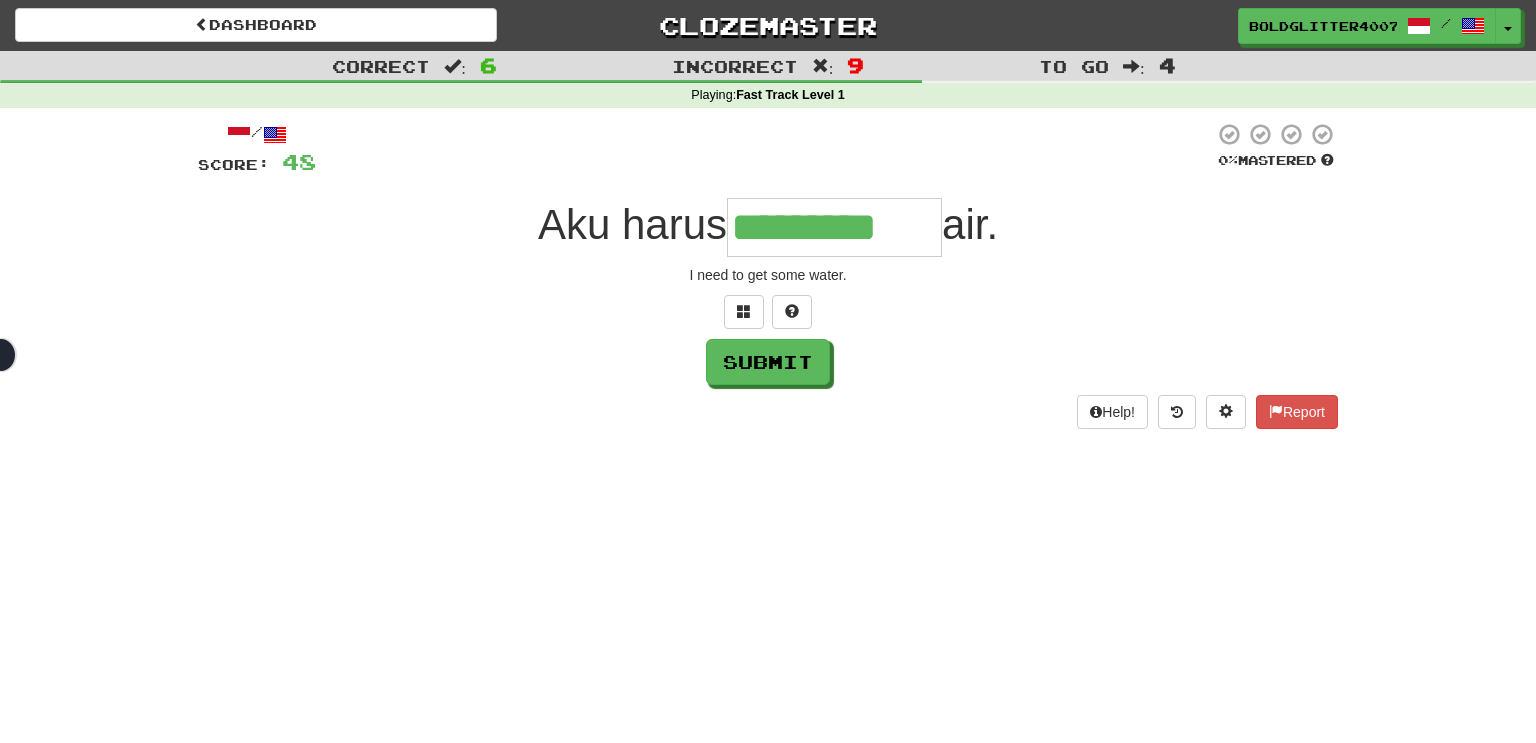 type on "*********" 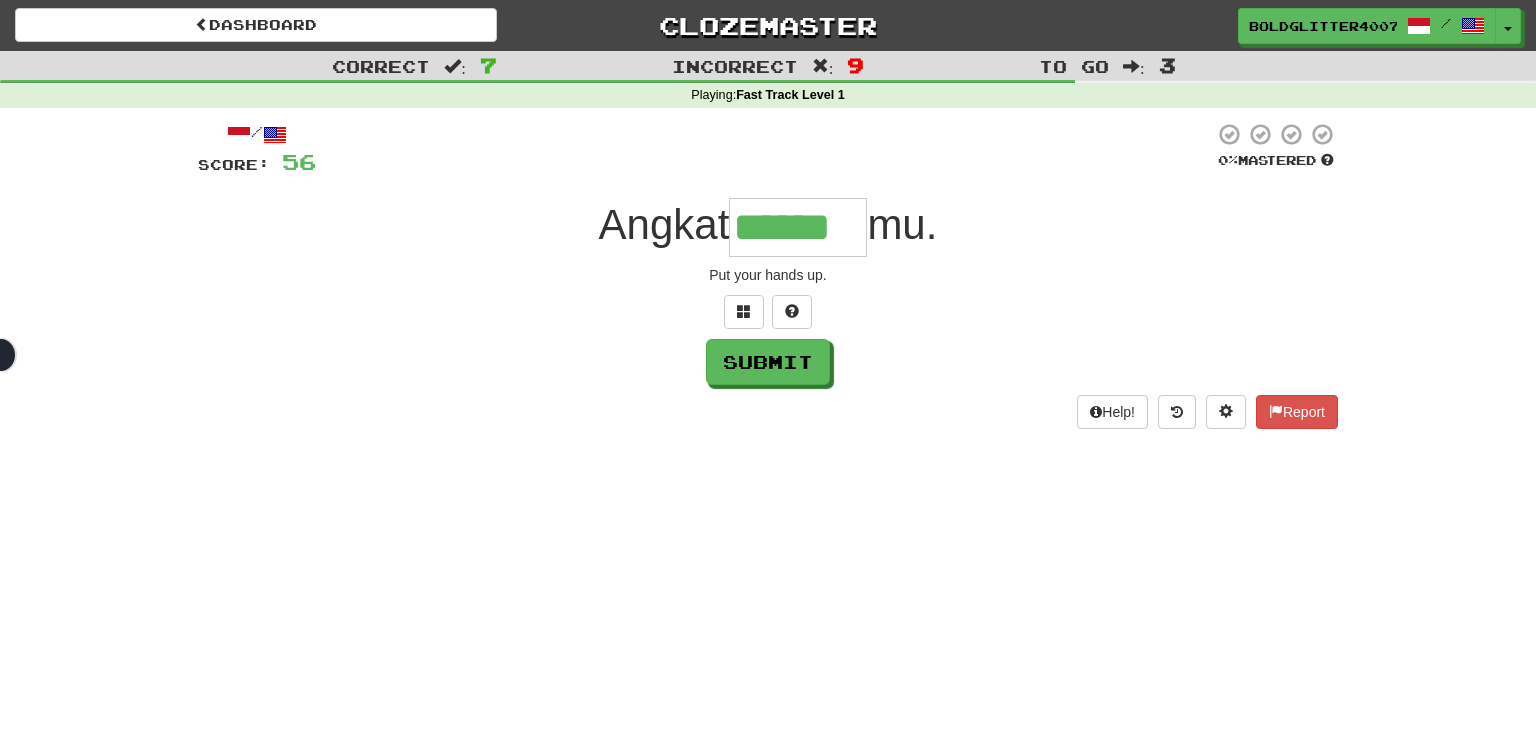 type on "******" 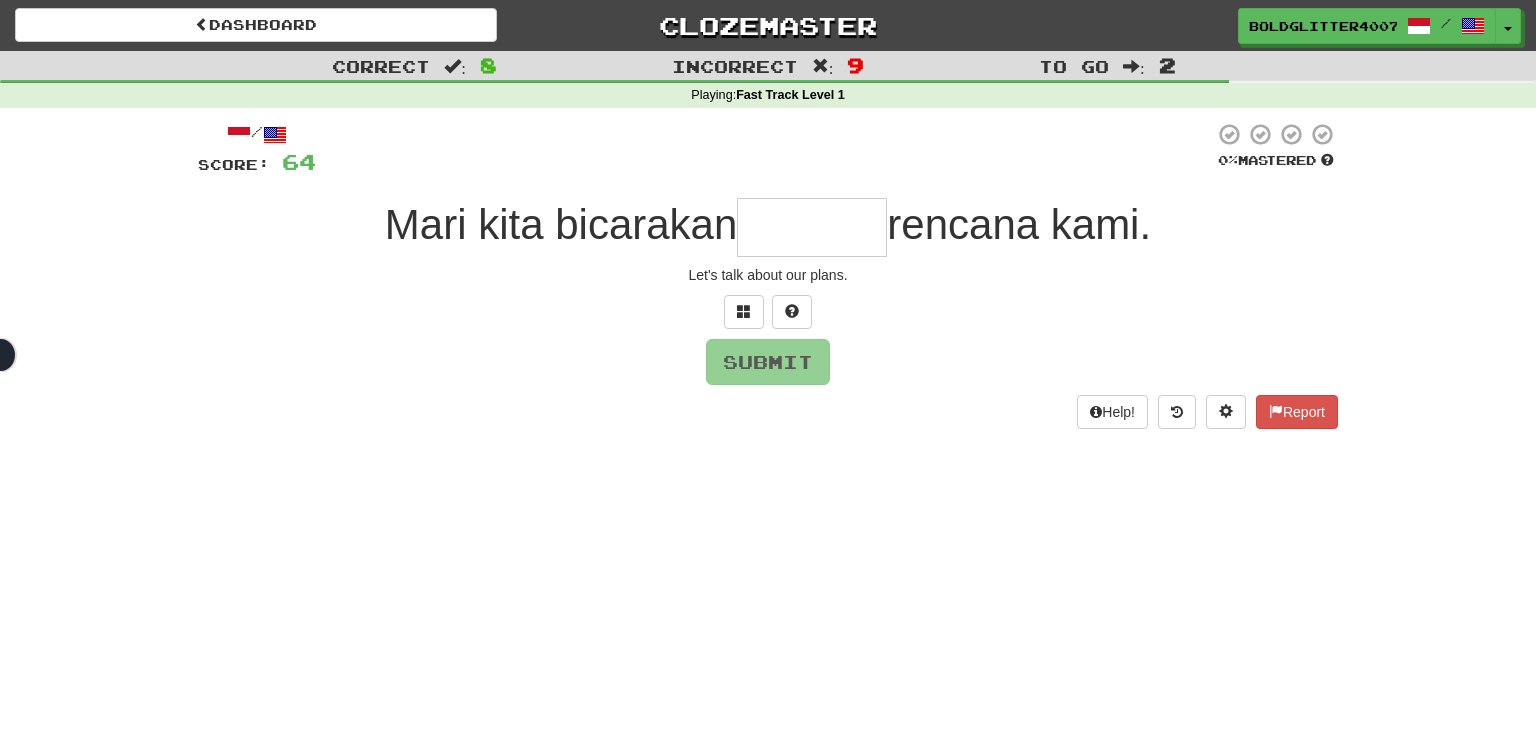 type on "*******" 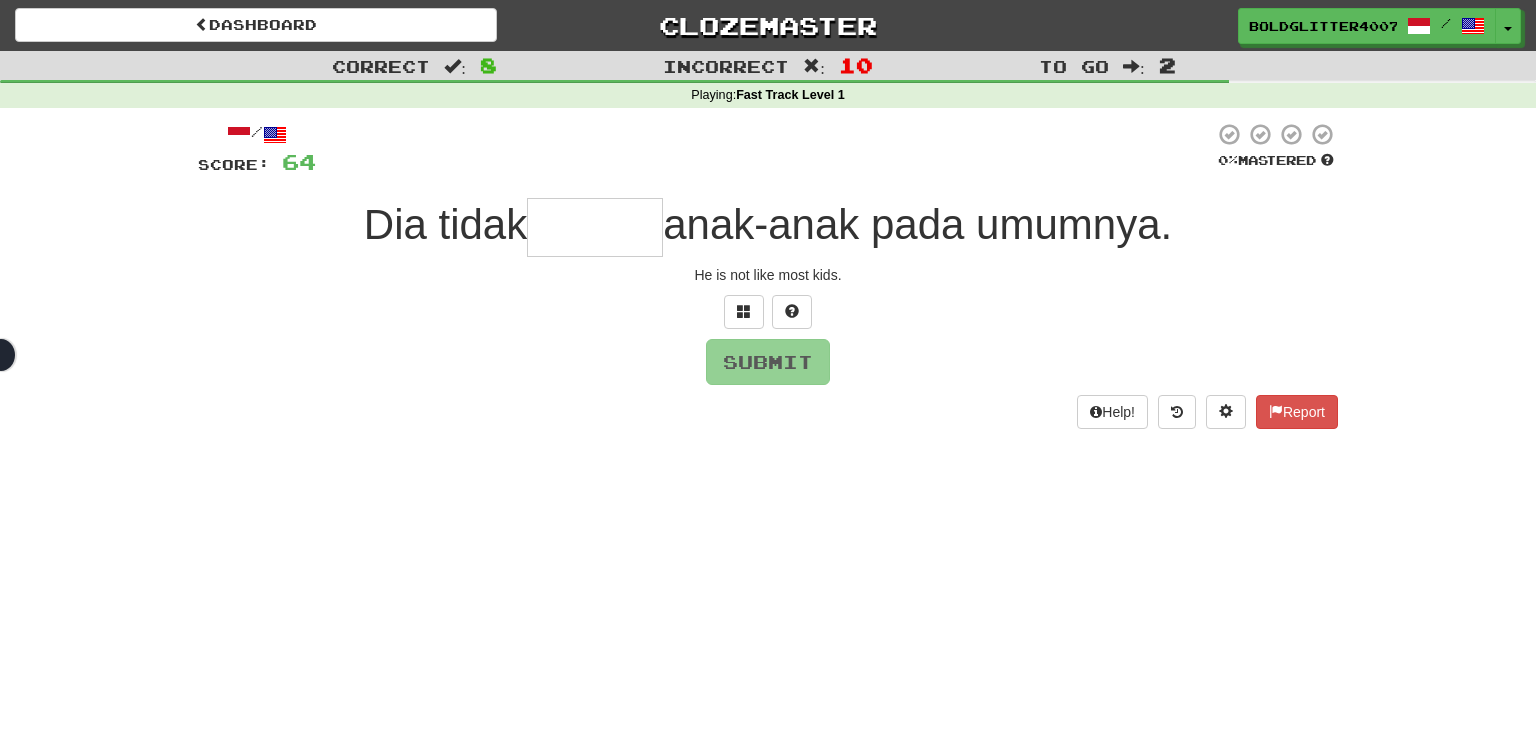 type on "*******" 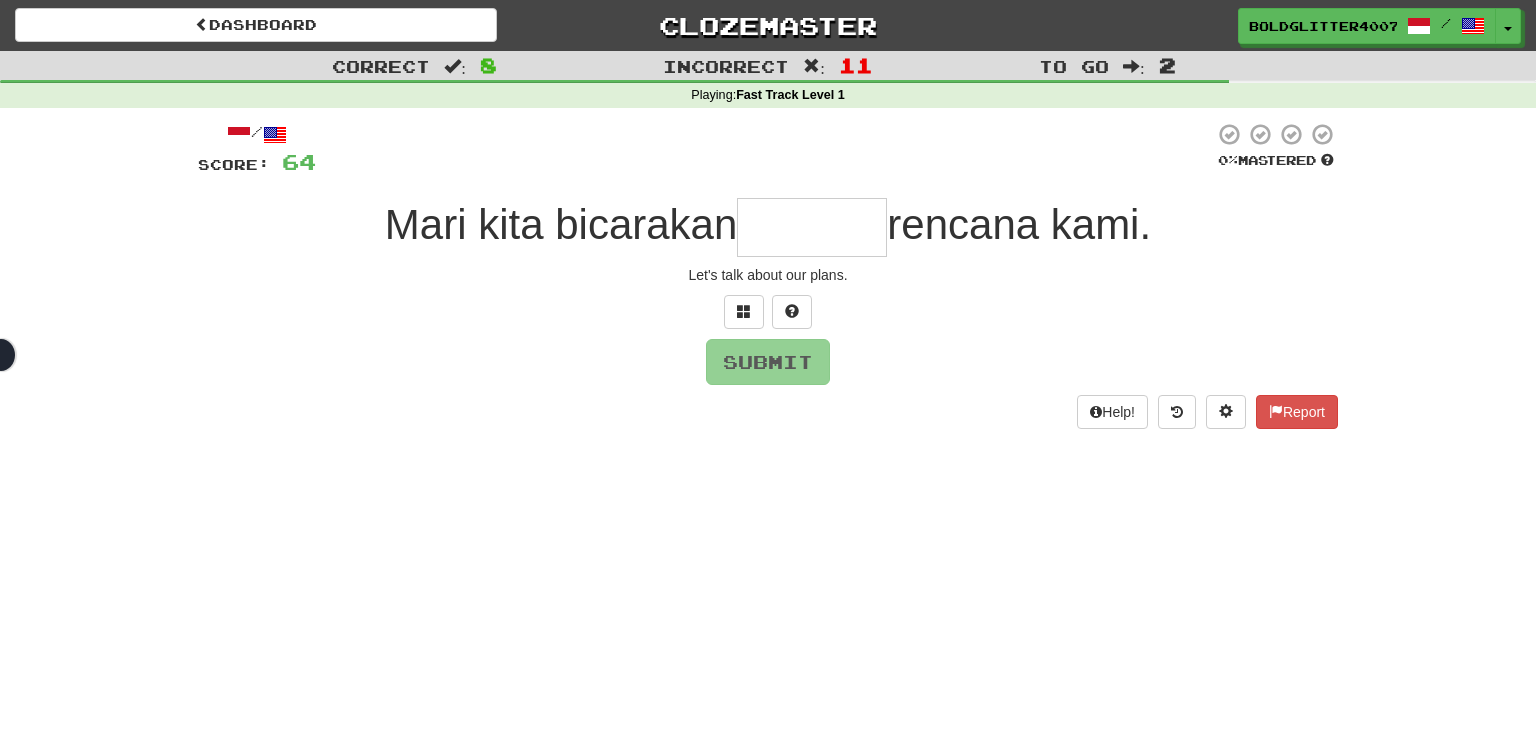 type on "*******" 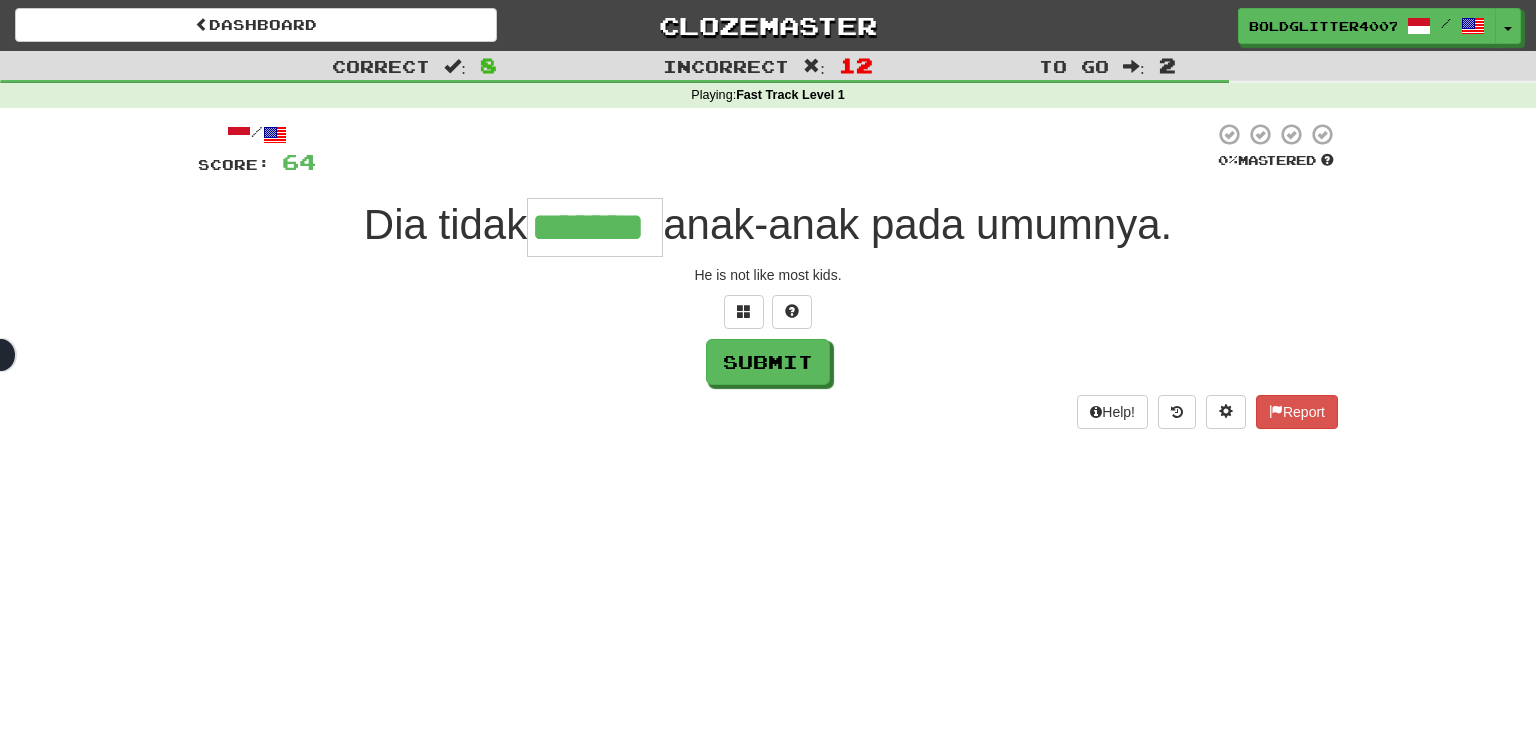 type on "*******" 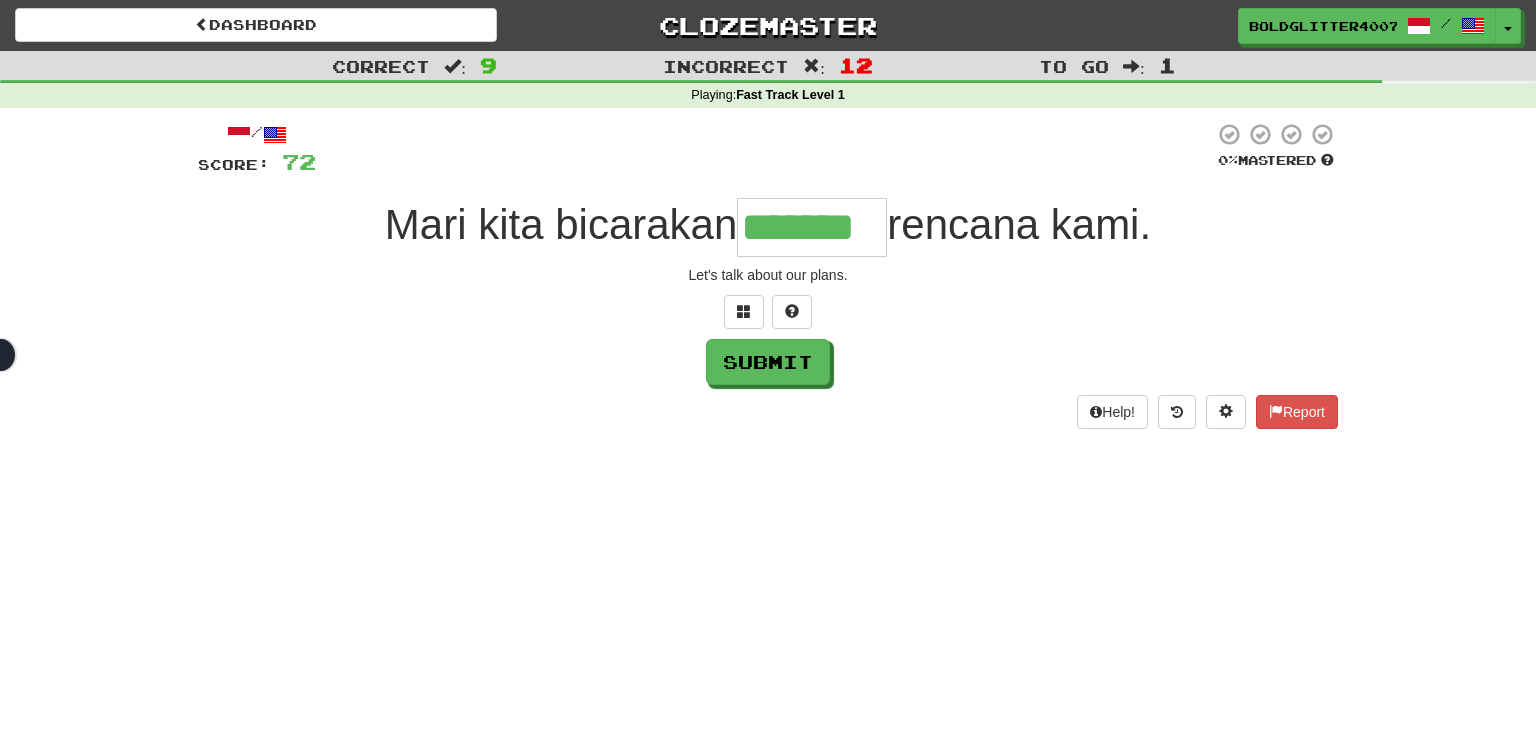 type on "*******" 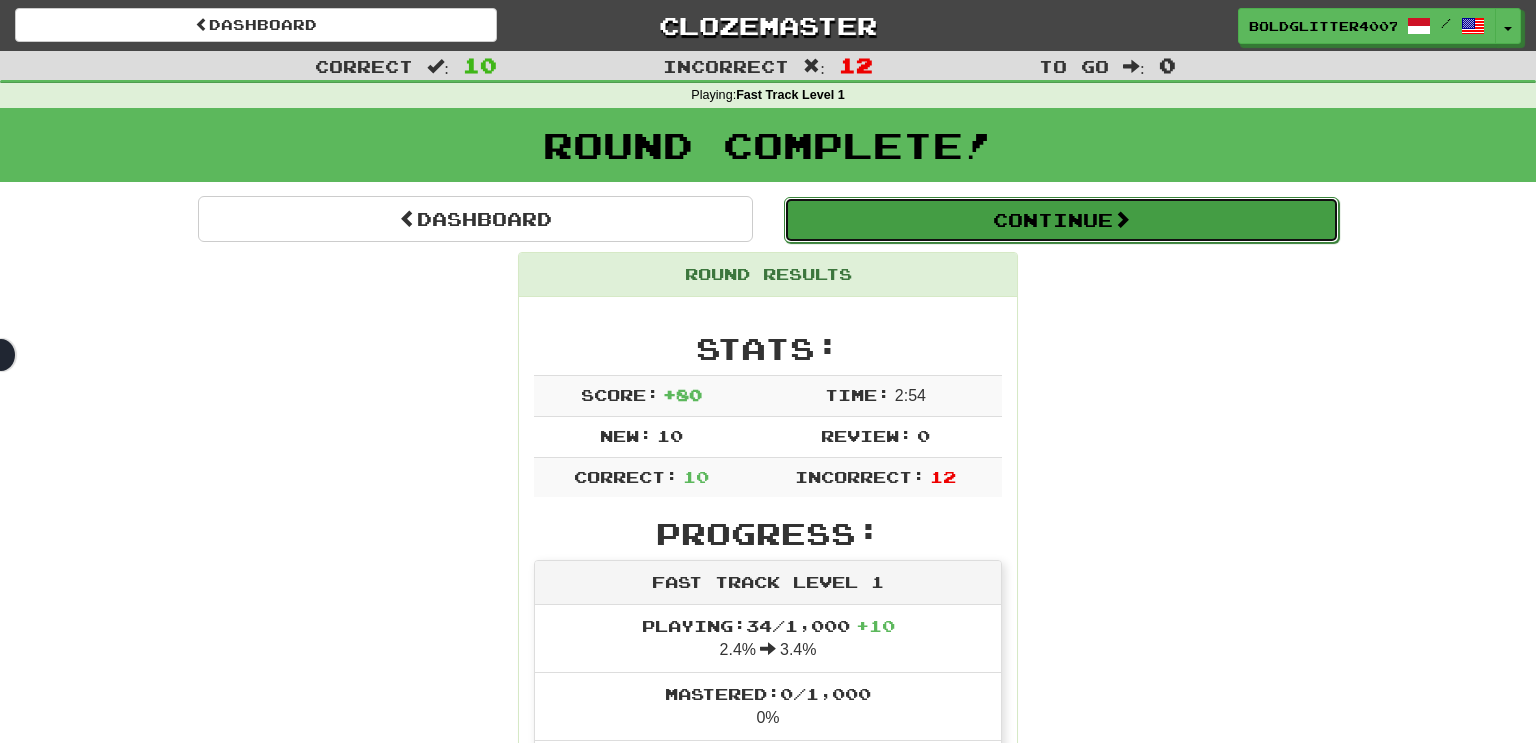 click on "Continue" at bounding box center [1061, 220] 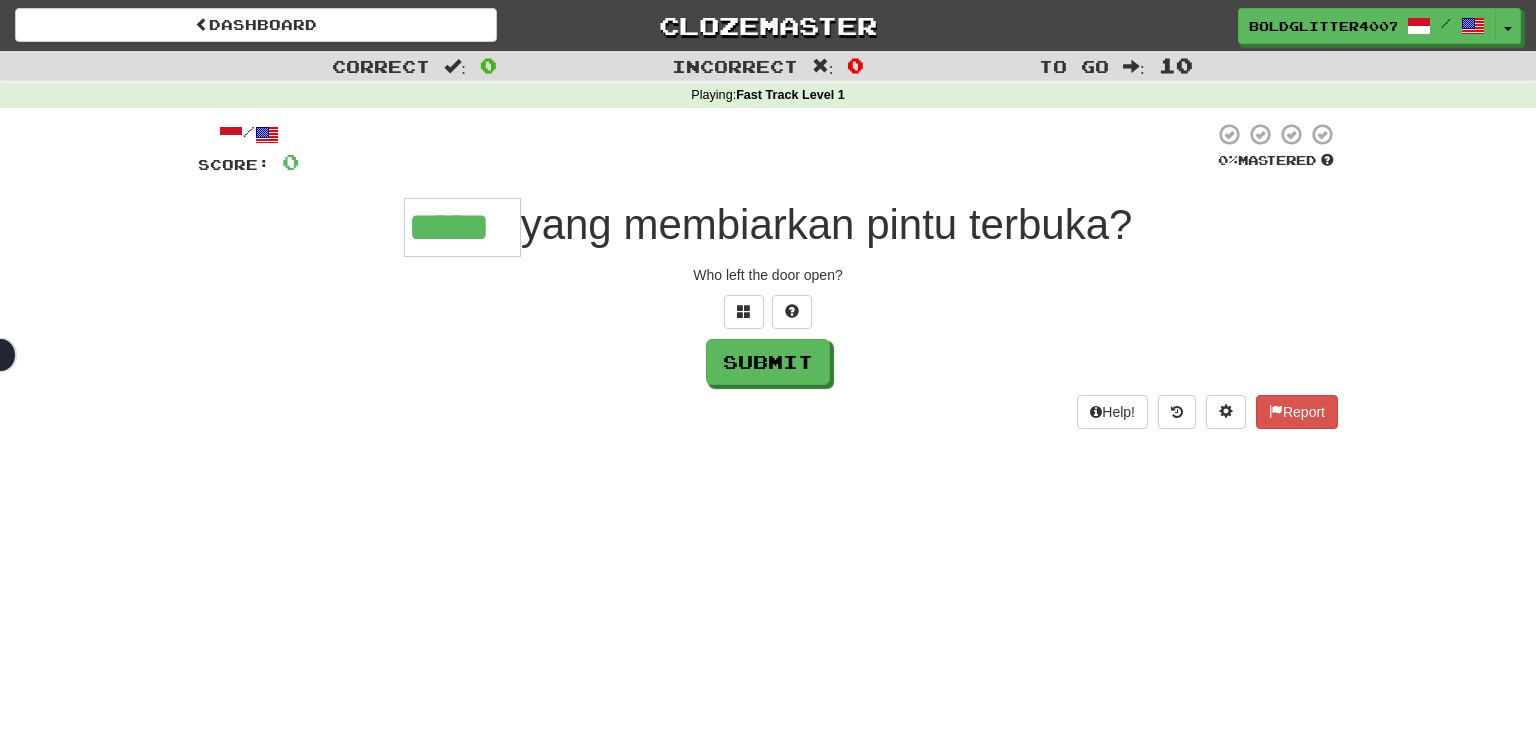 type on "*****" 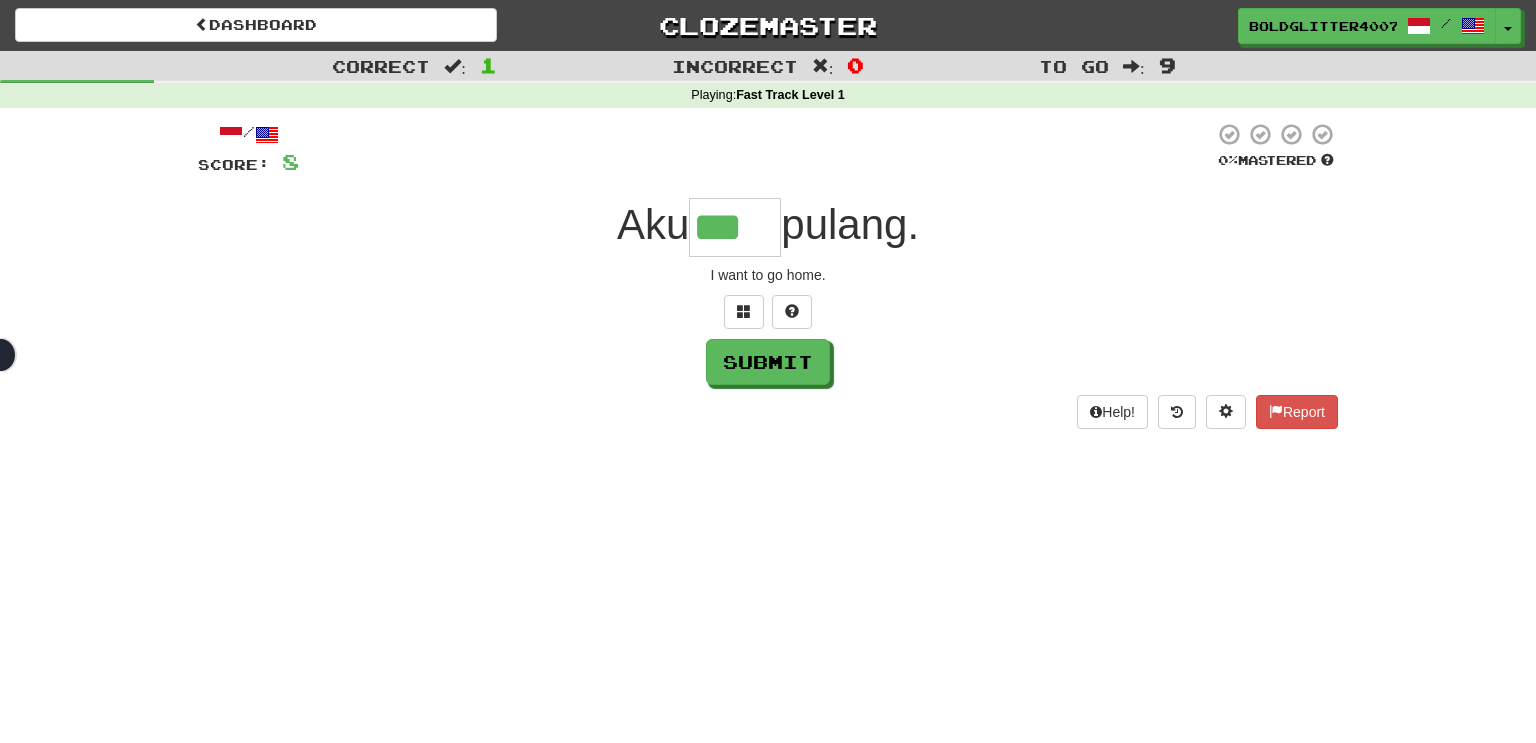type on "***" 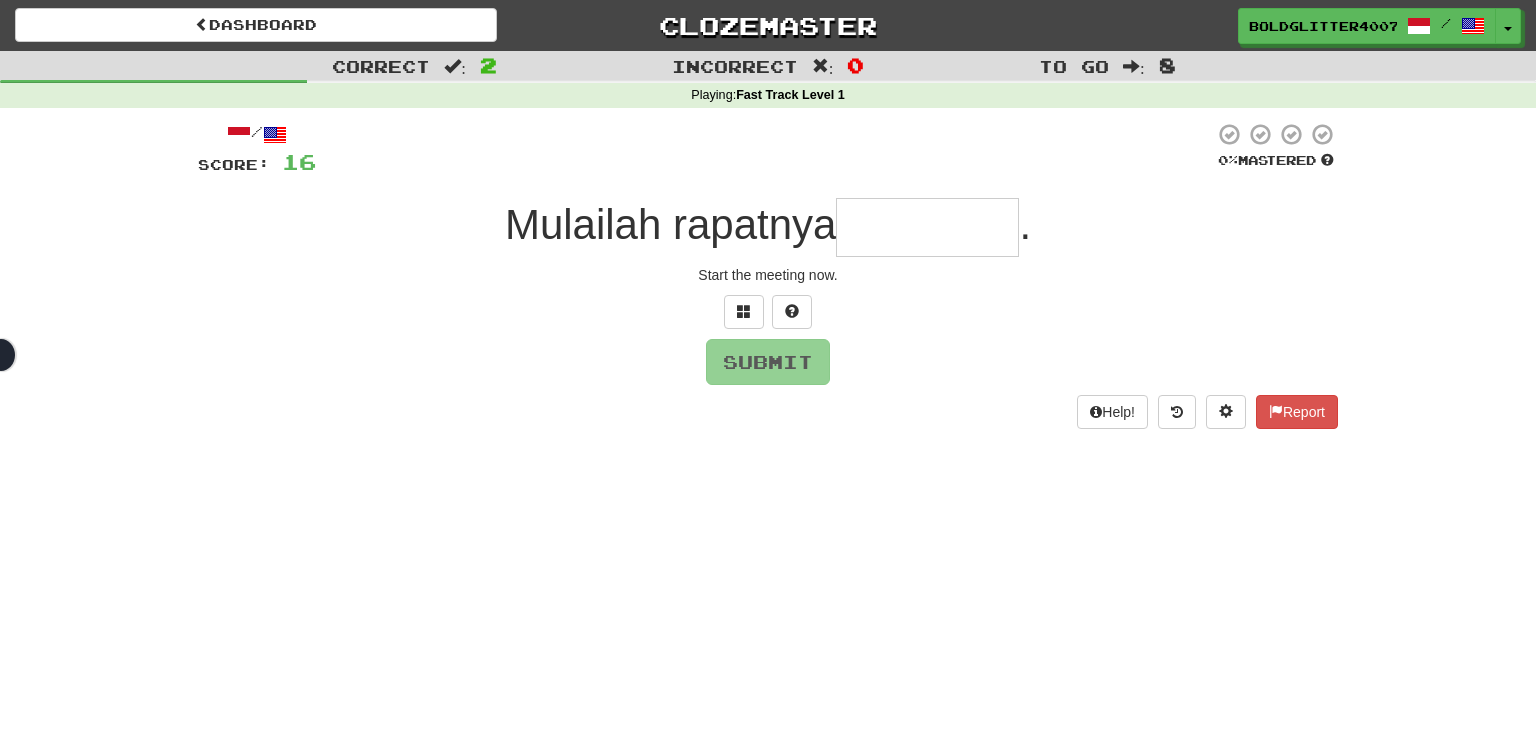 type on "********" 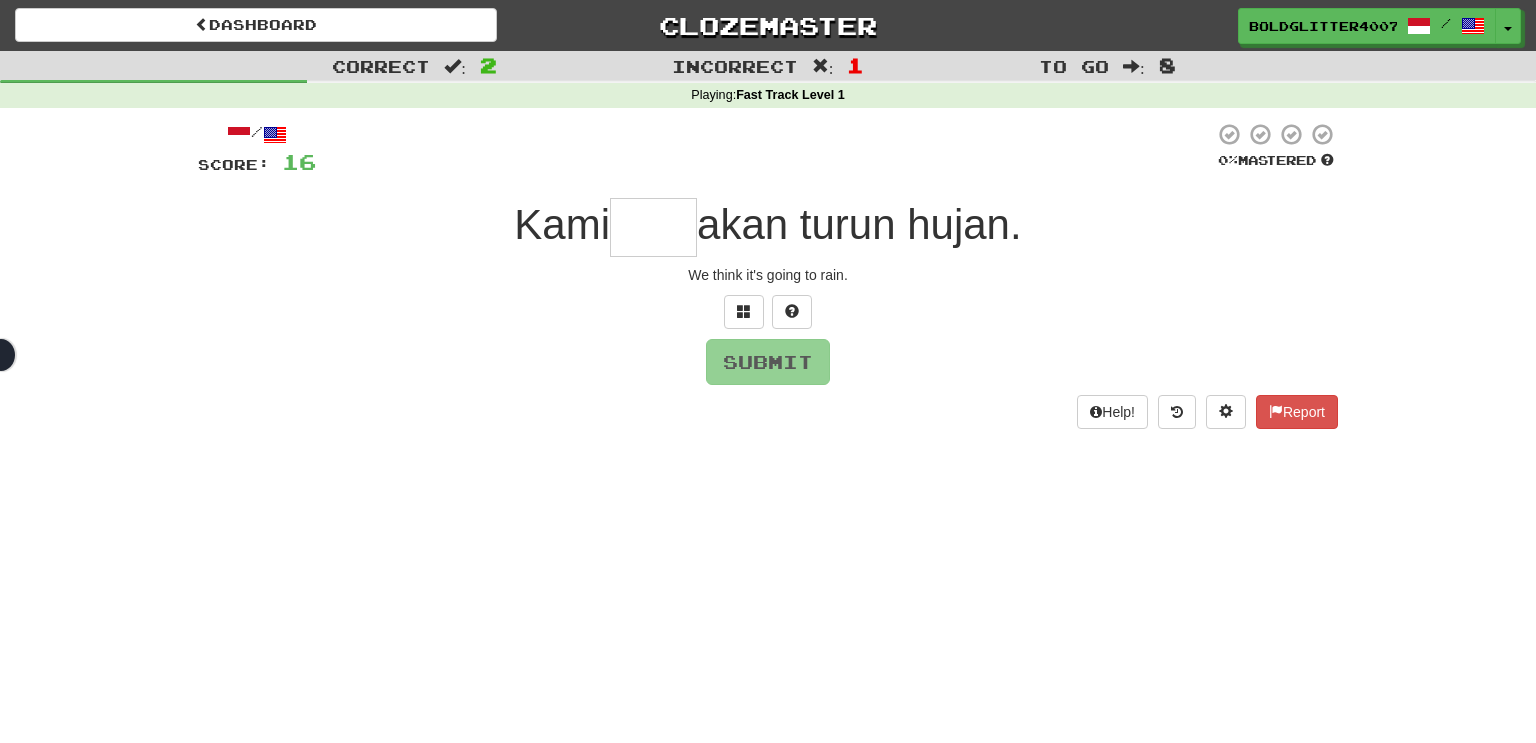 type on "*****" 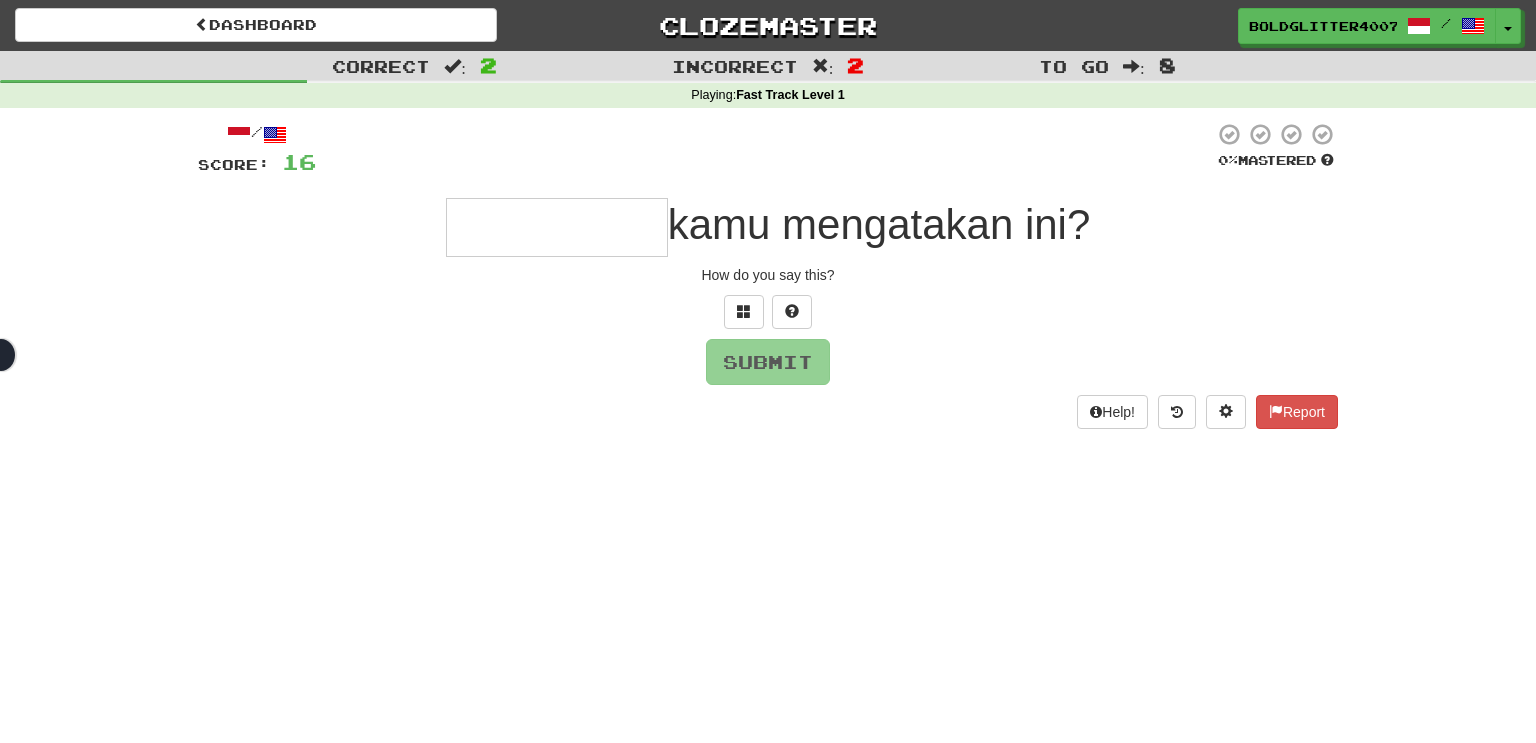 type on "*" 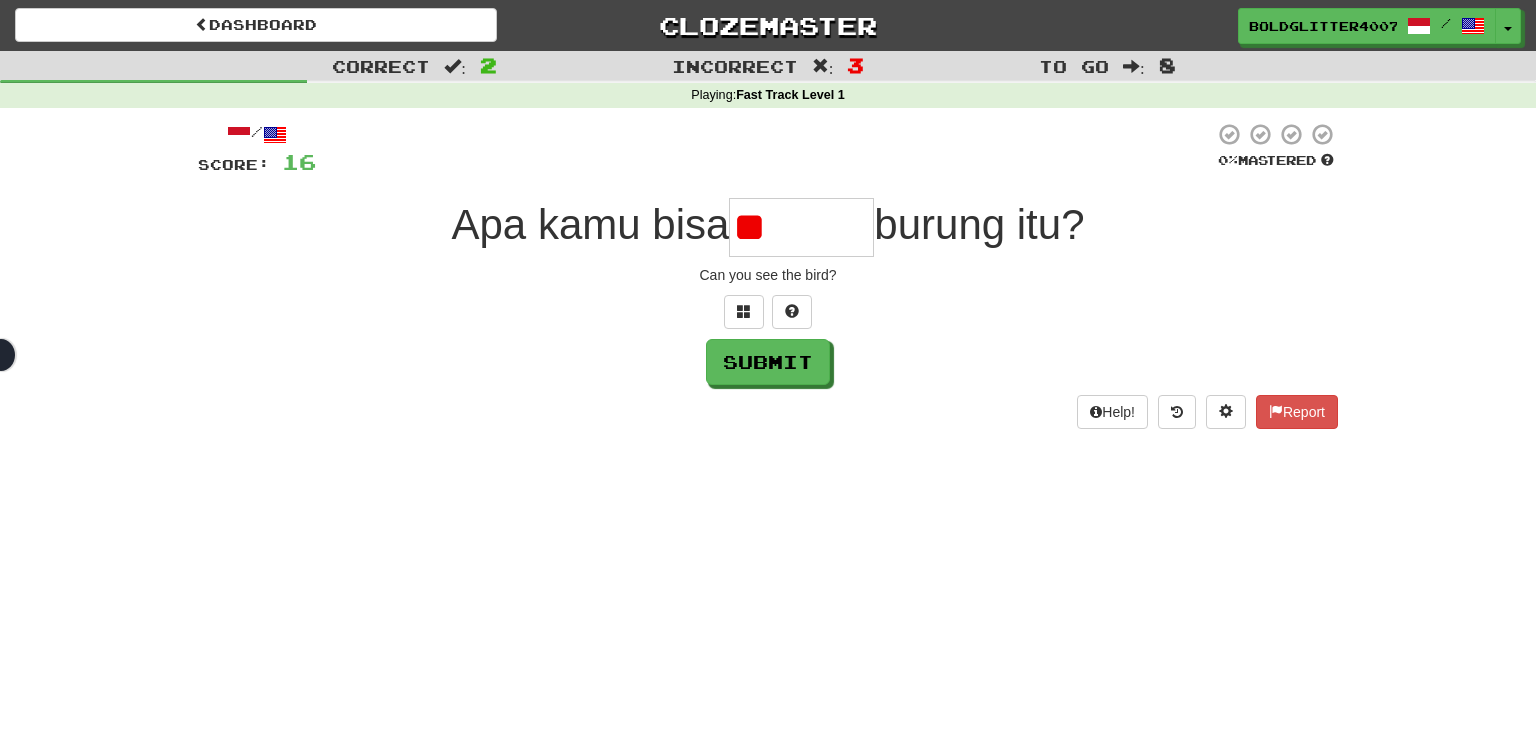 type on "*" 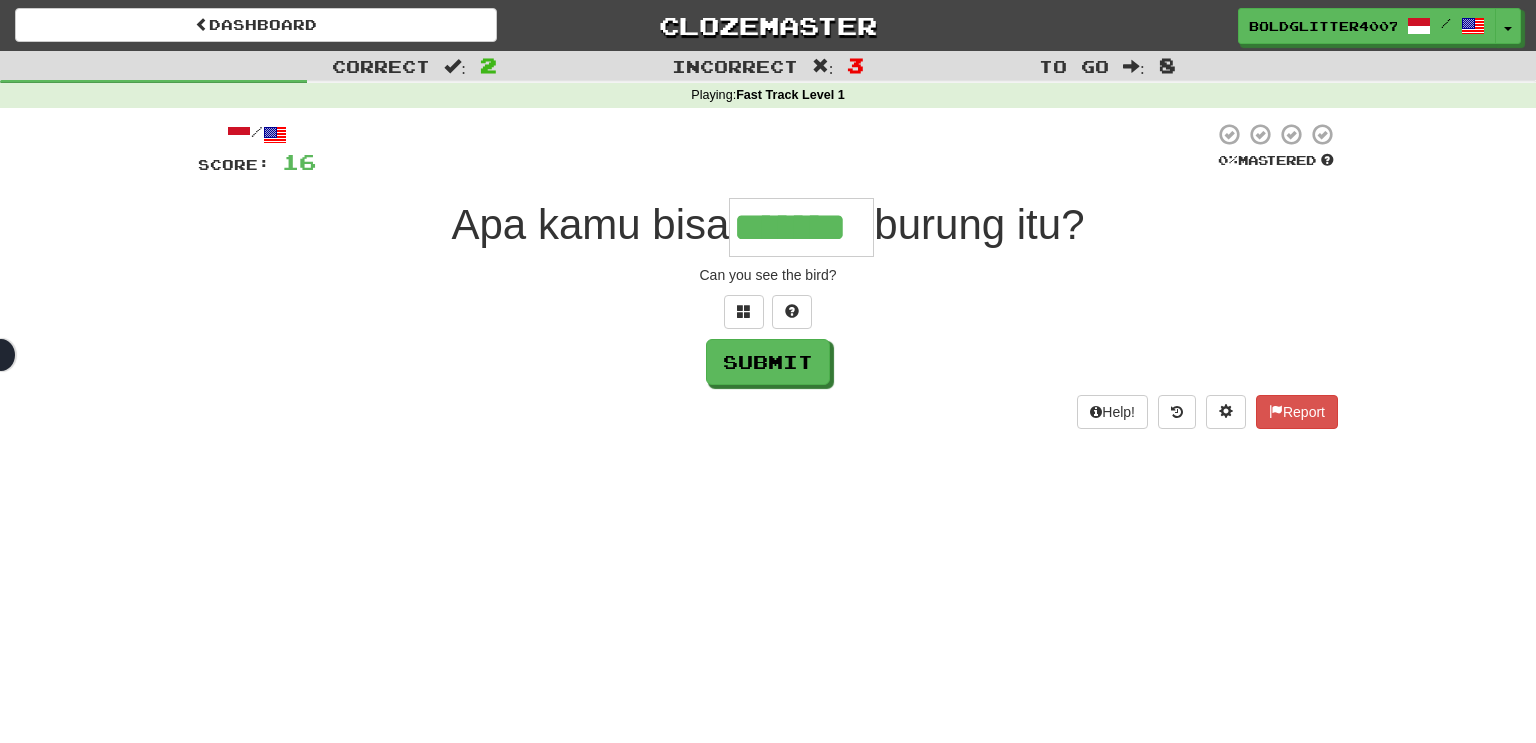 type on "*******" 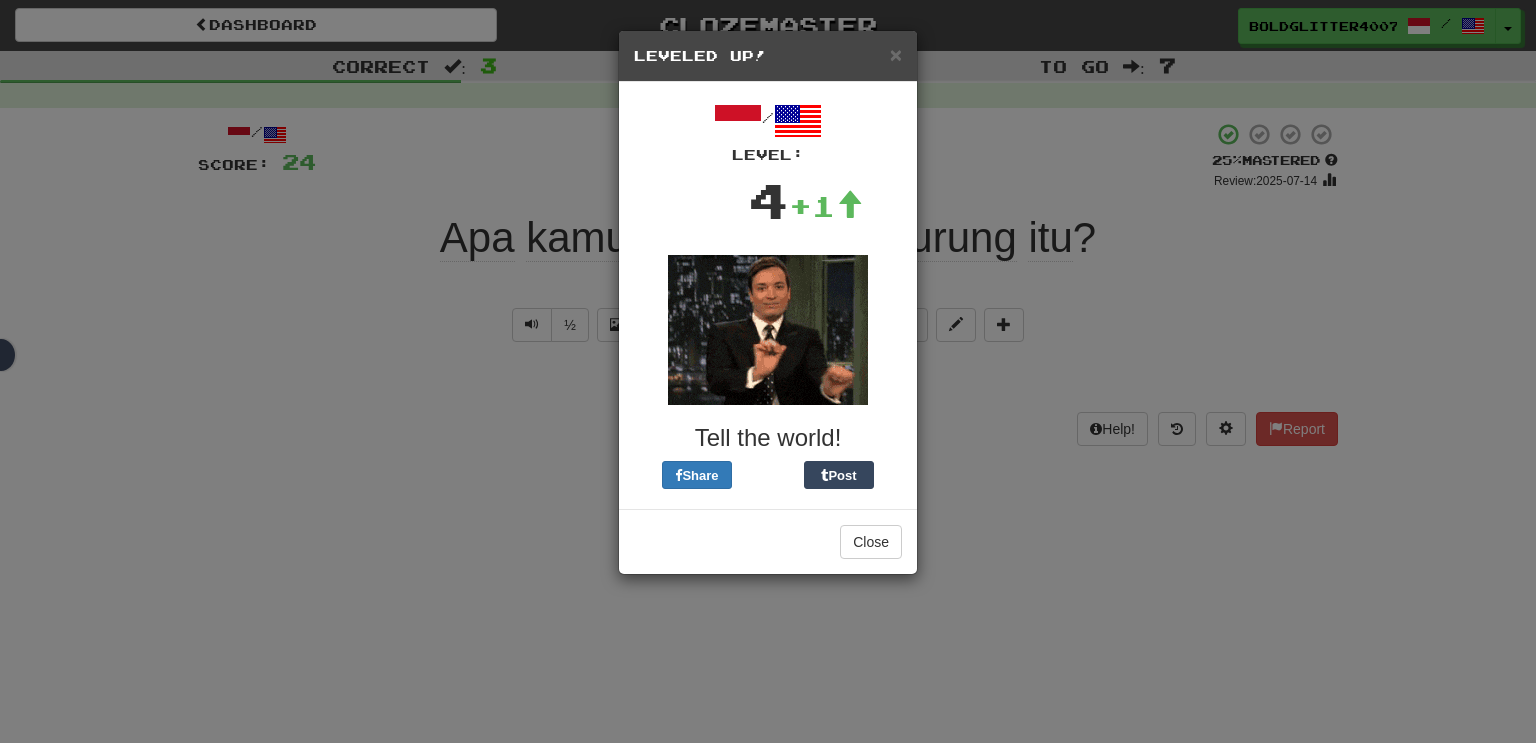 click on "× Leveled Up!  /  Level: 4 +1 Tell the world!  Share  Post Close" at bounding box center (768, 371) 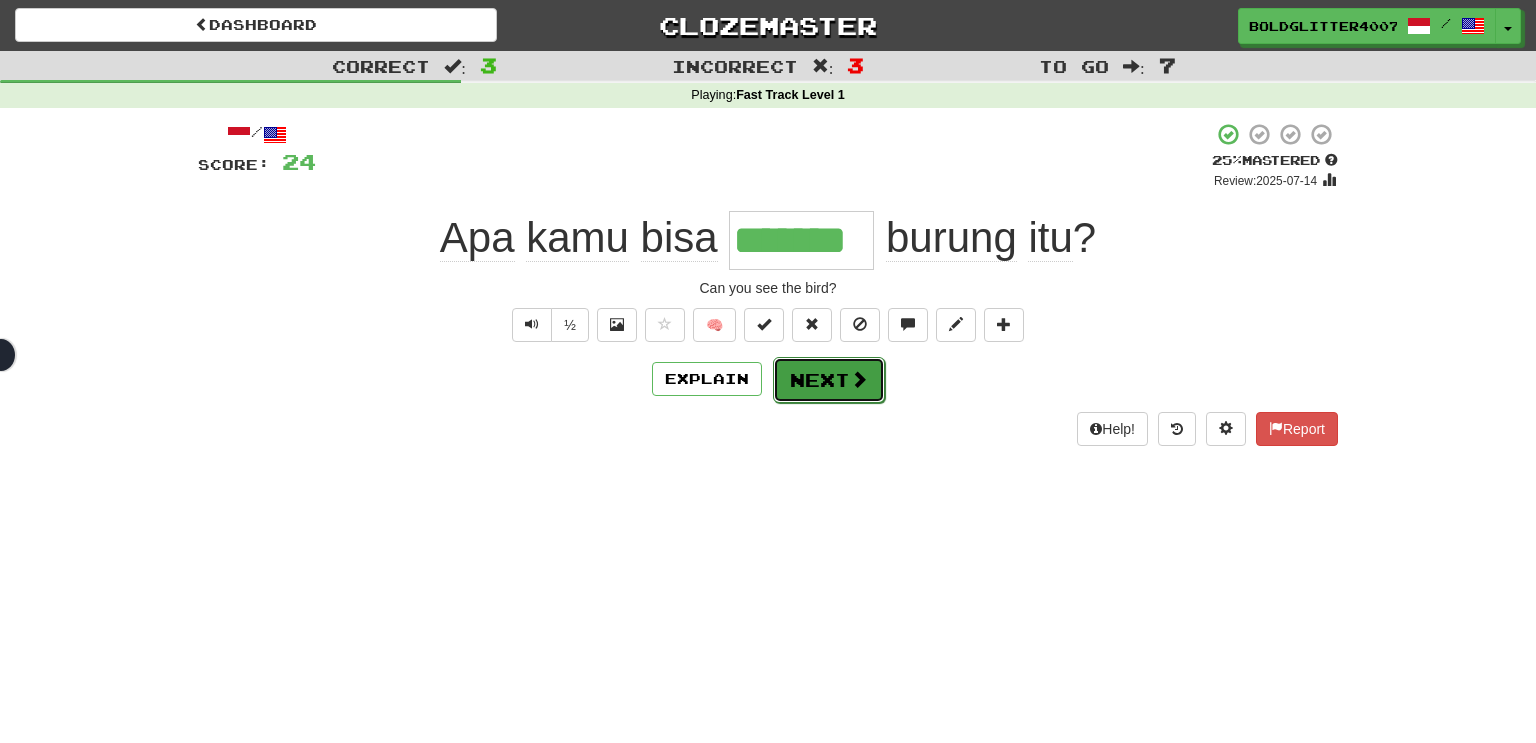 click on "Next" at bounding box center [829, 380] 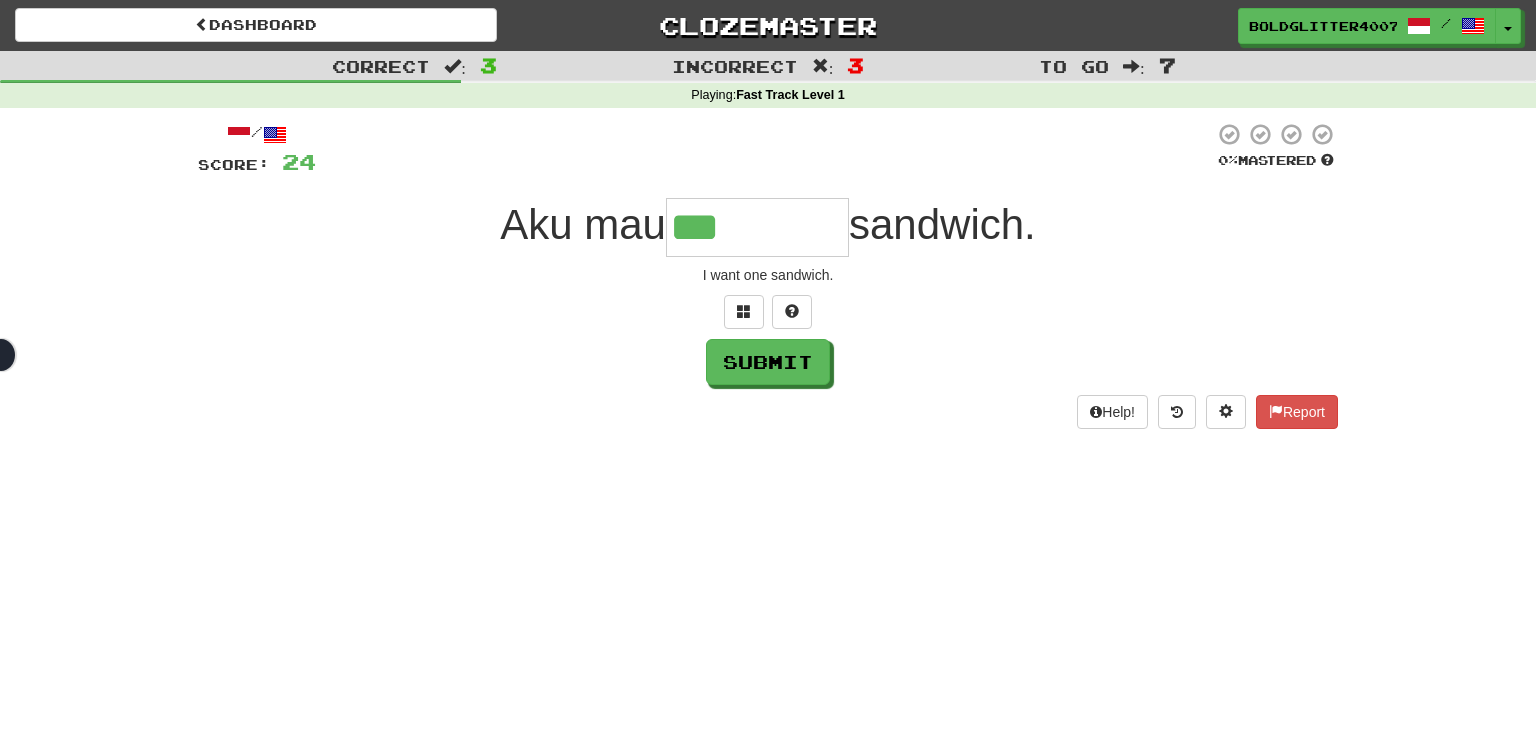 type on "********" 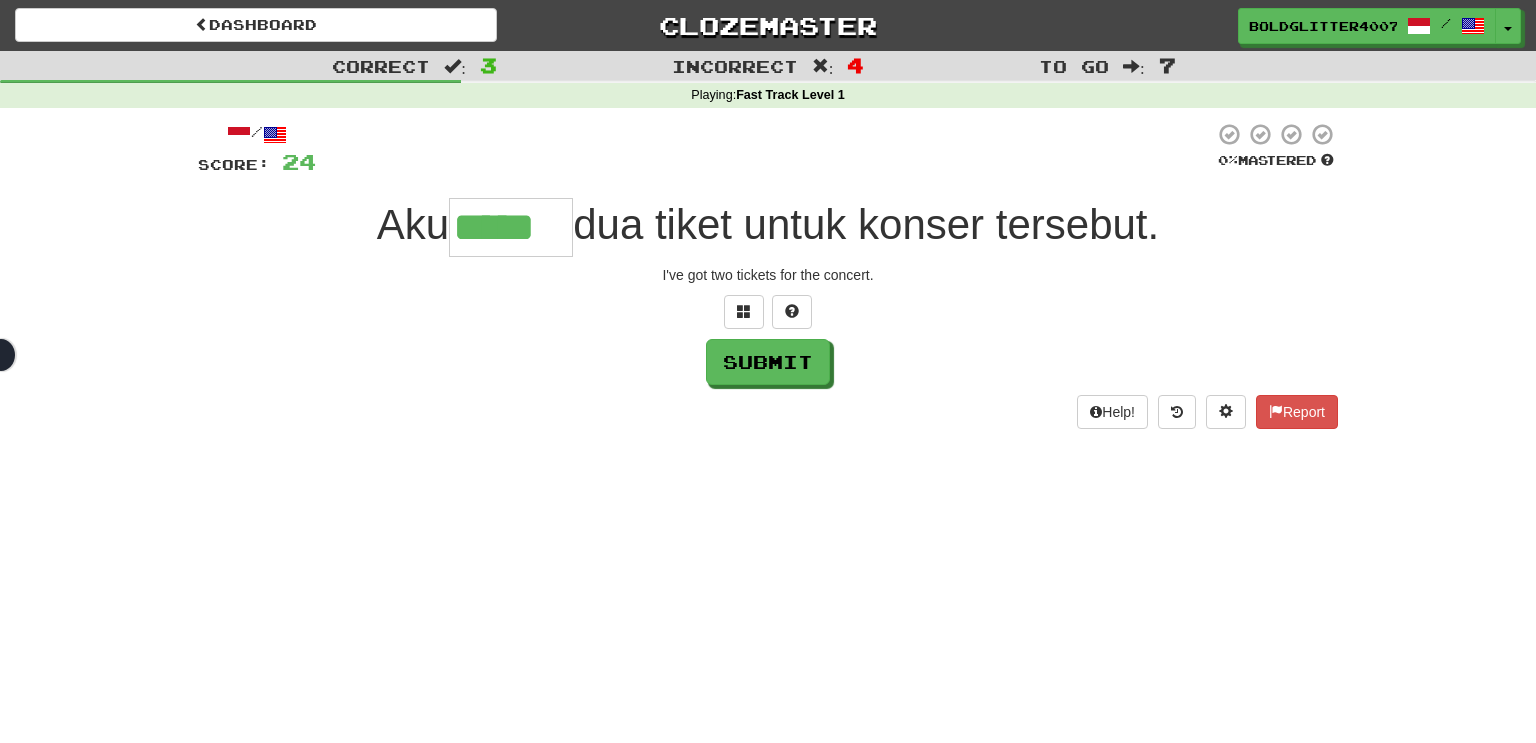 type on "*****" 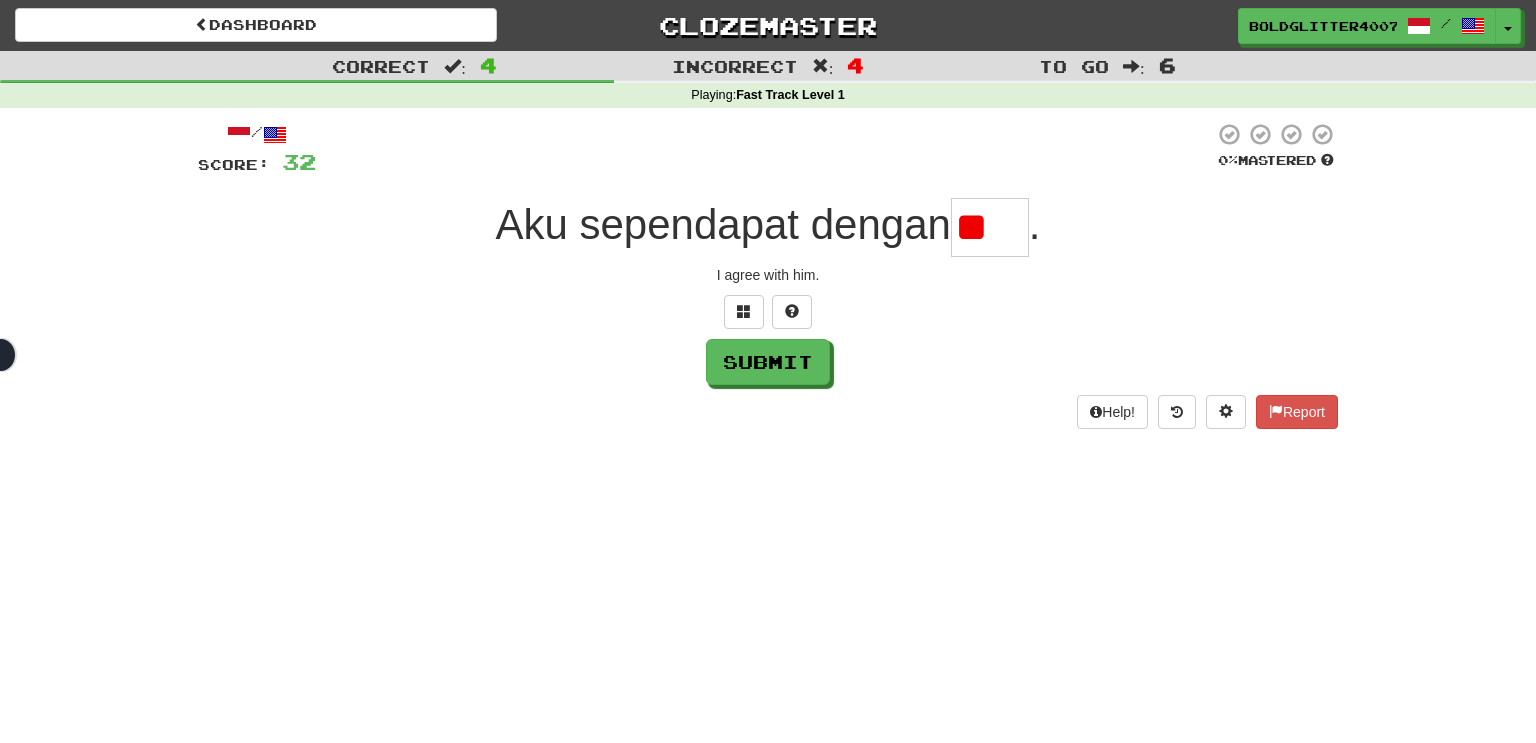 type on "*" 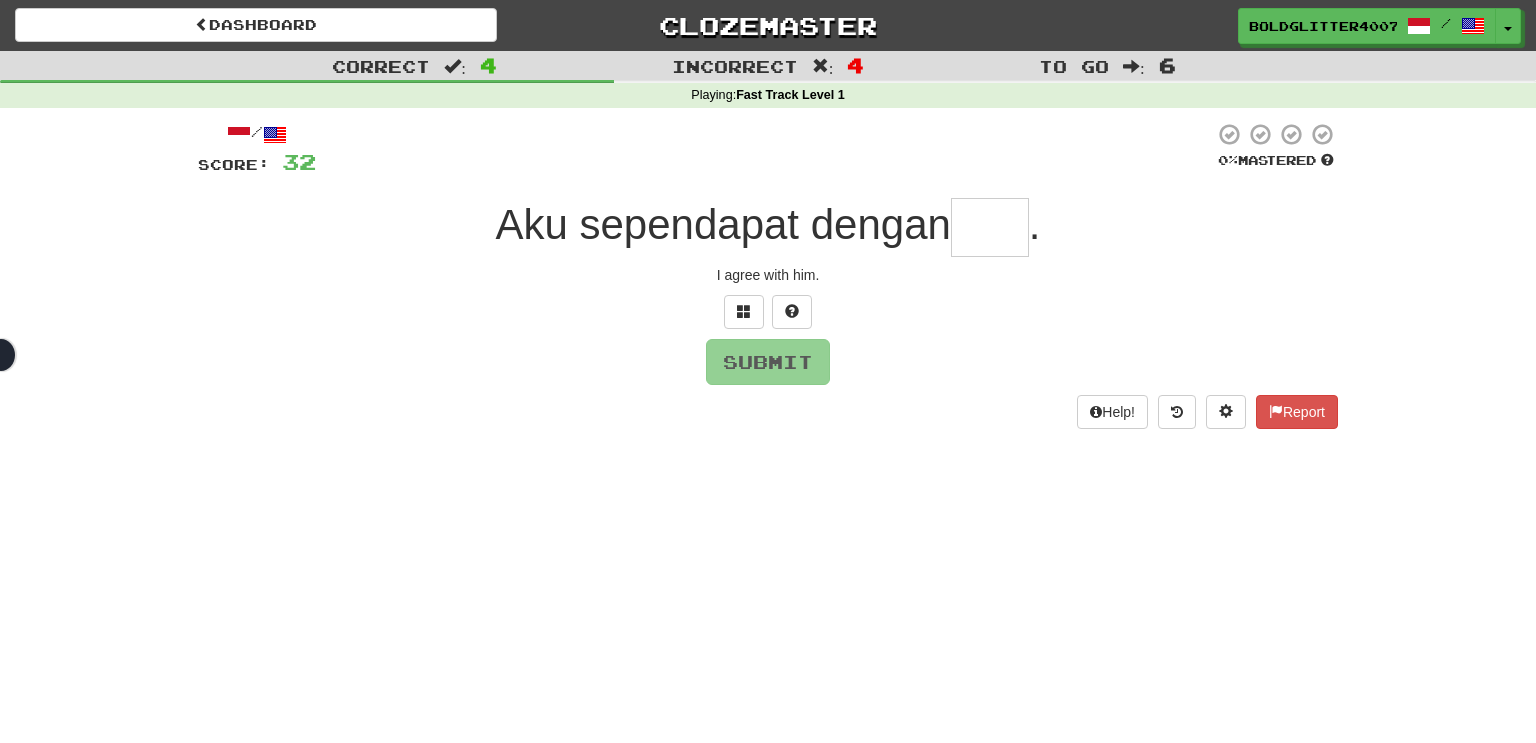 type on "***" 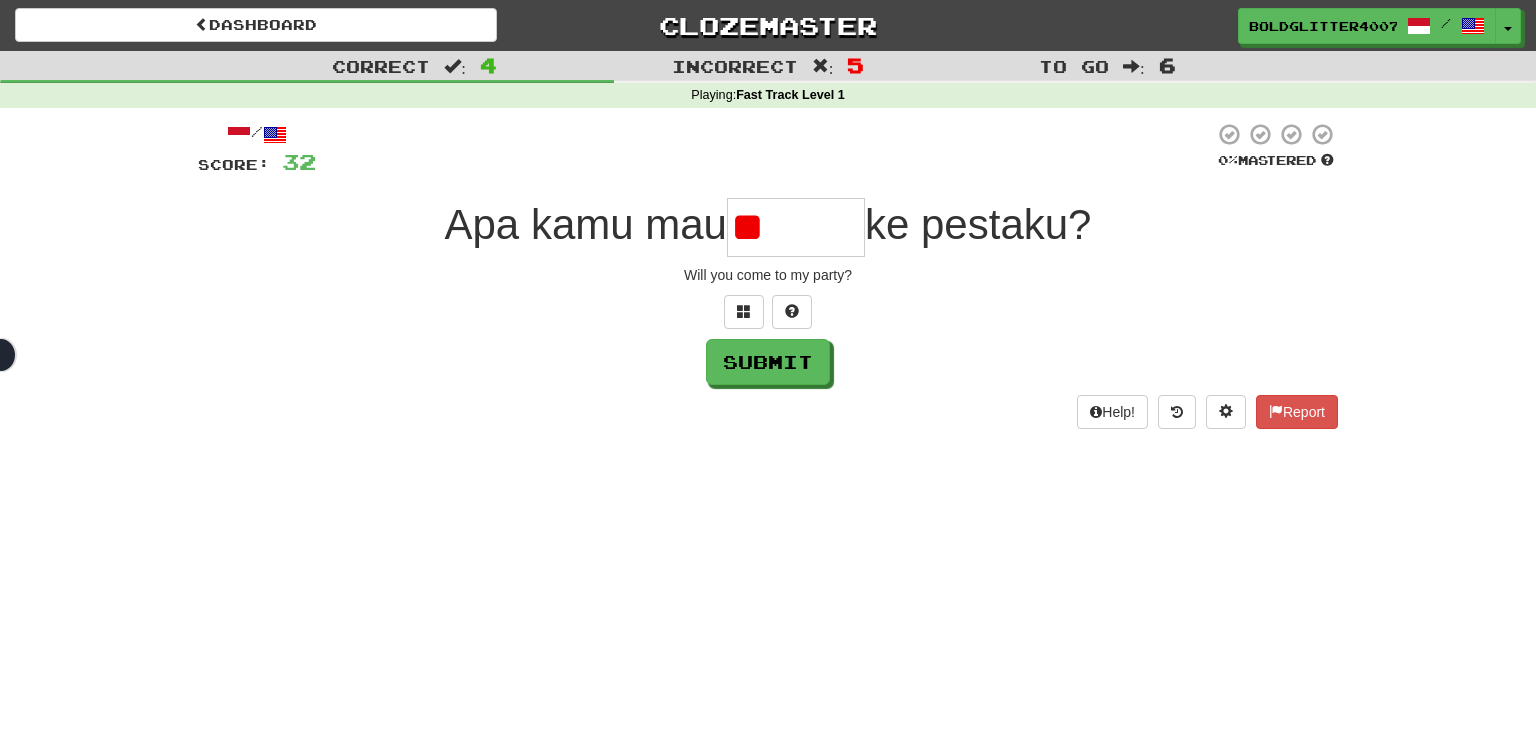 type on "*" 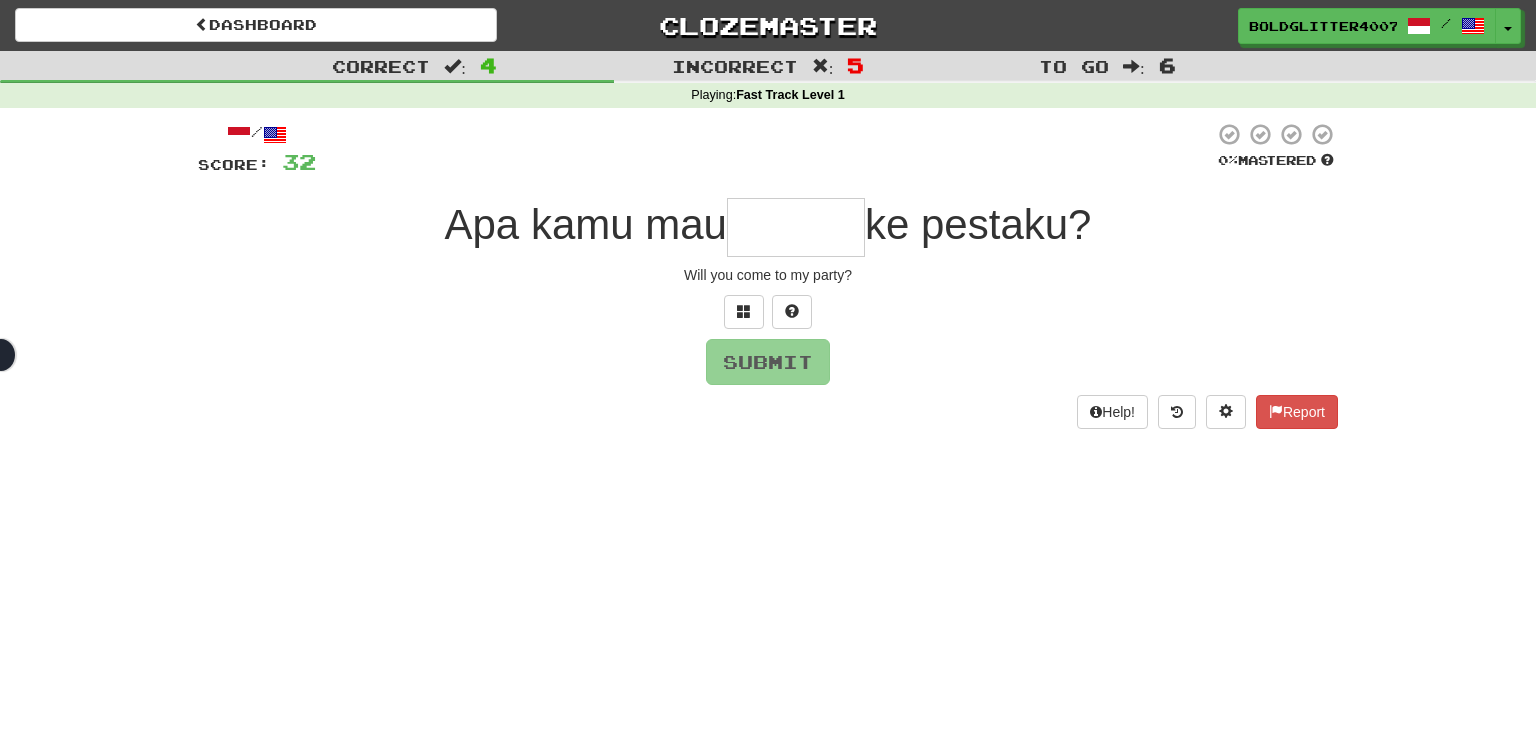 type on "******" 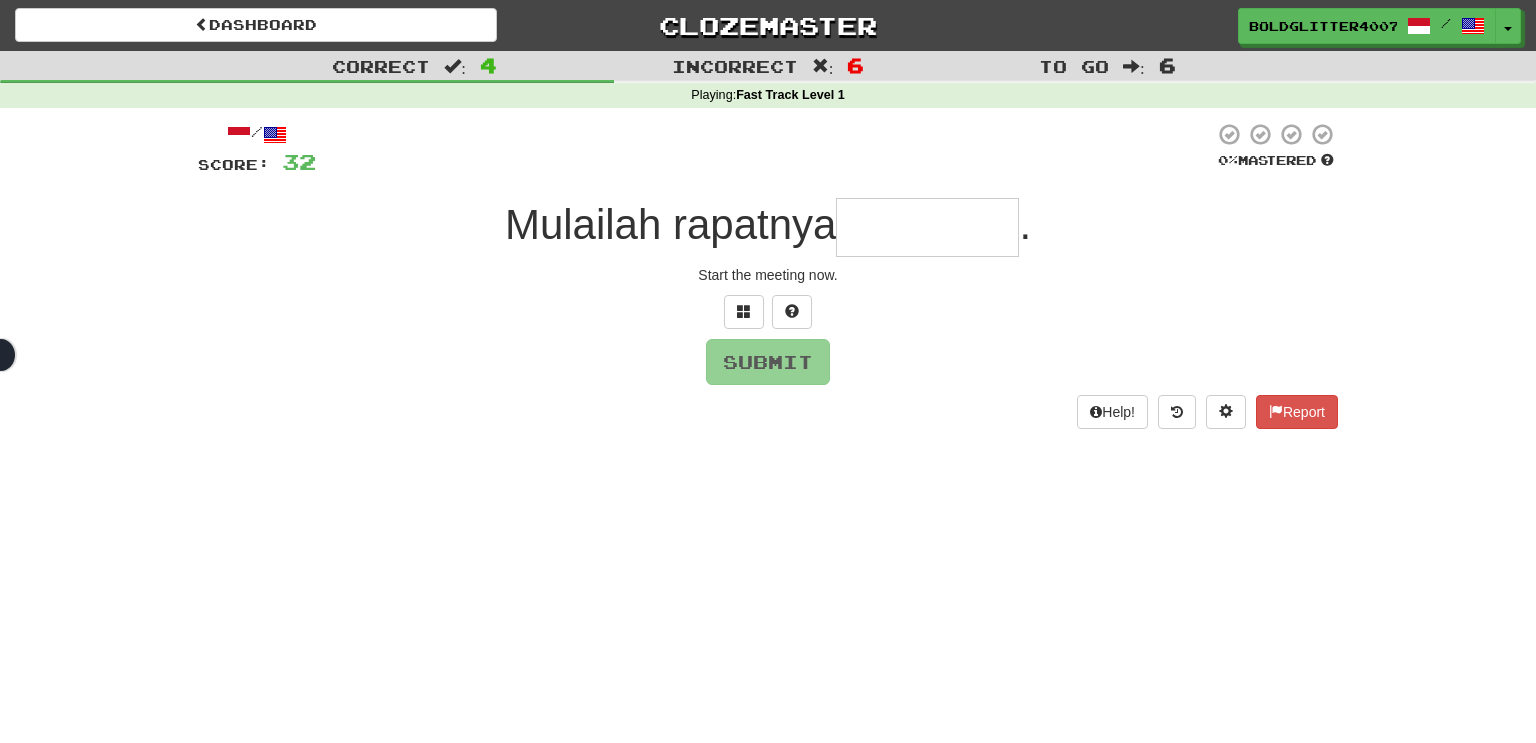 type on "********" 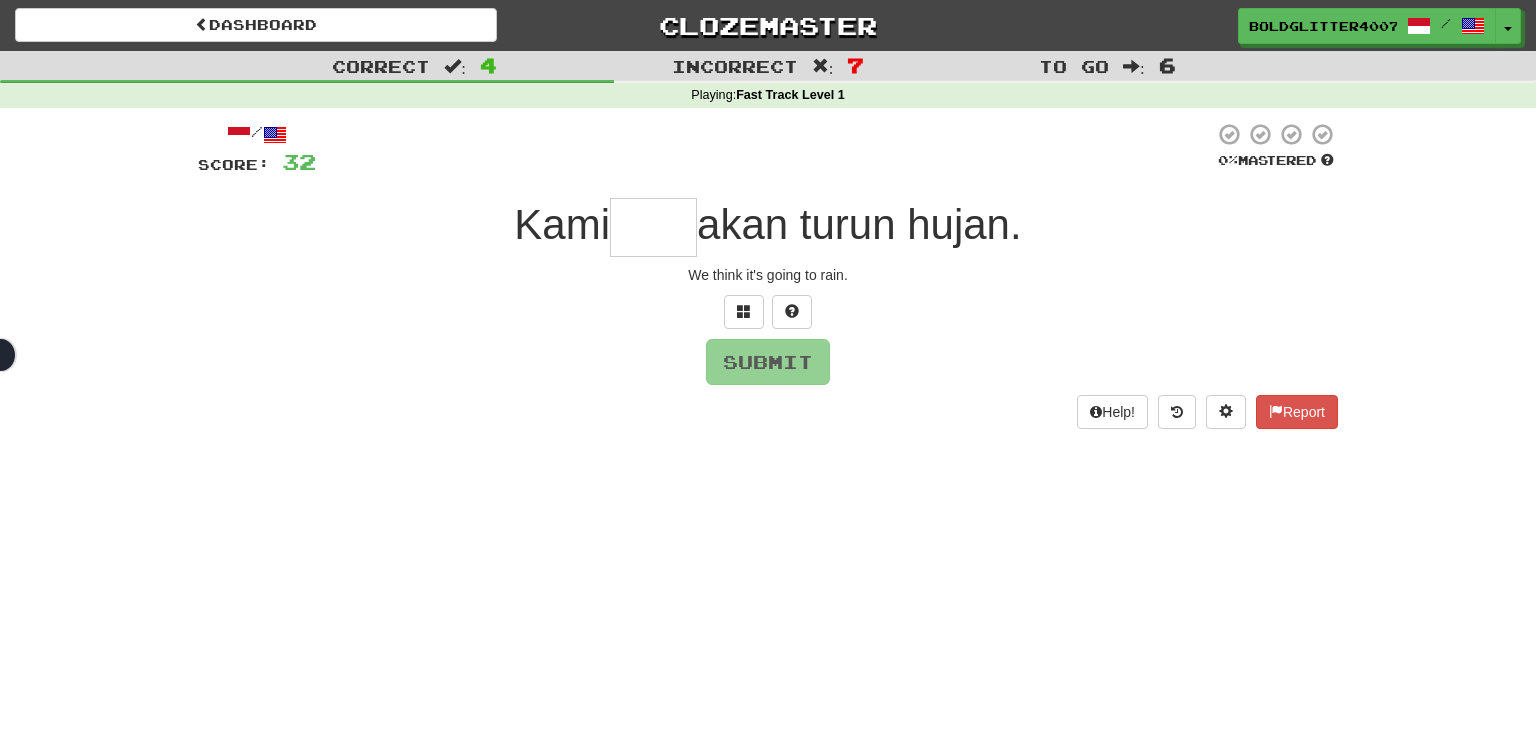 type on "*****" 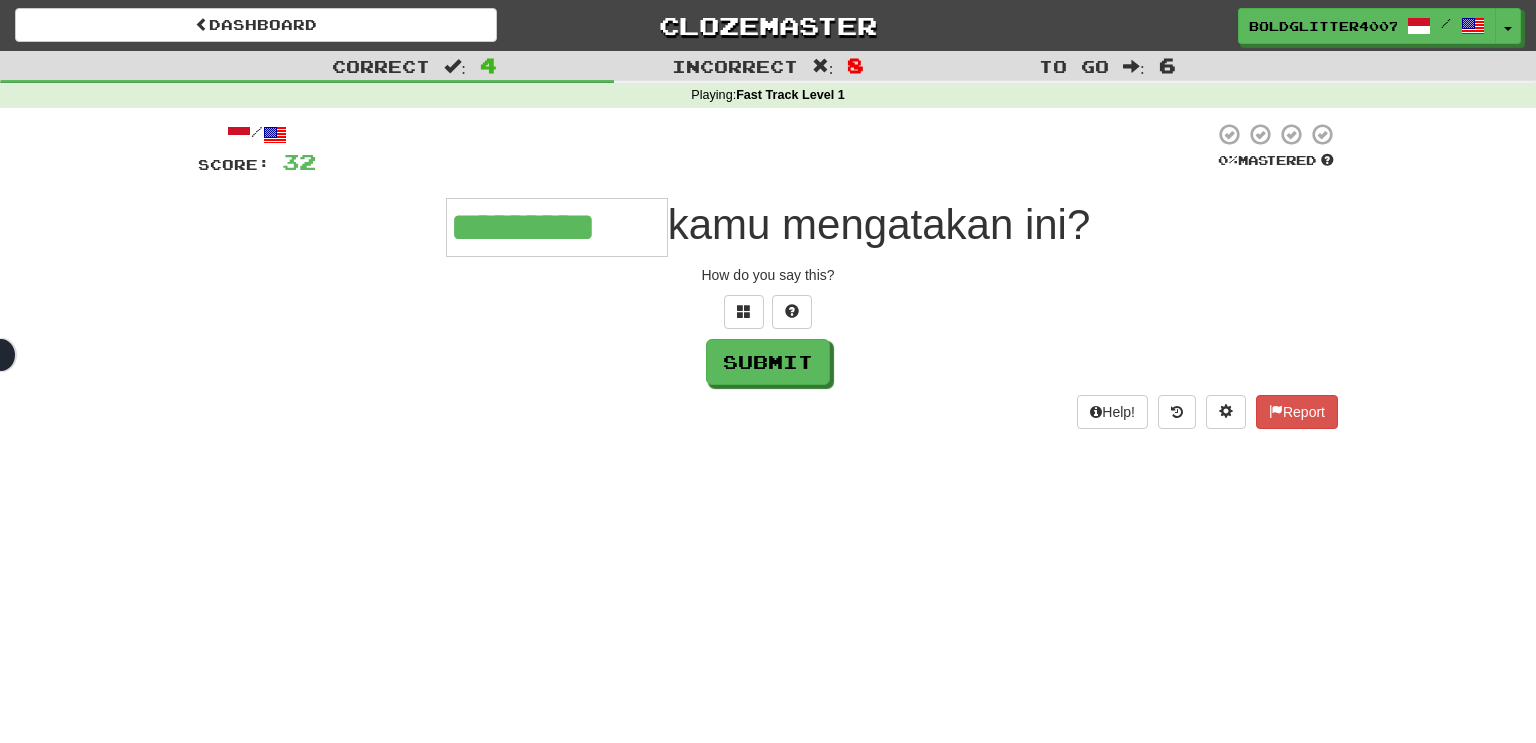 type on "*********" 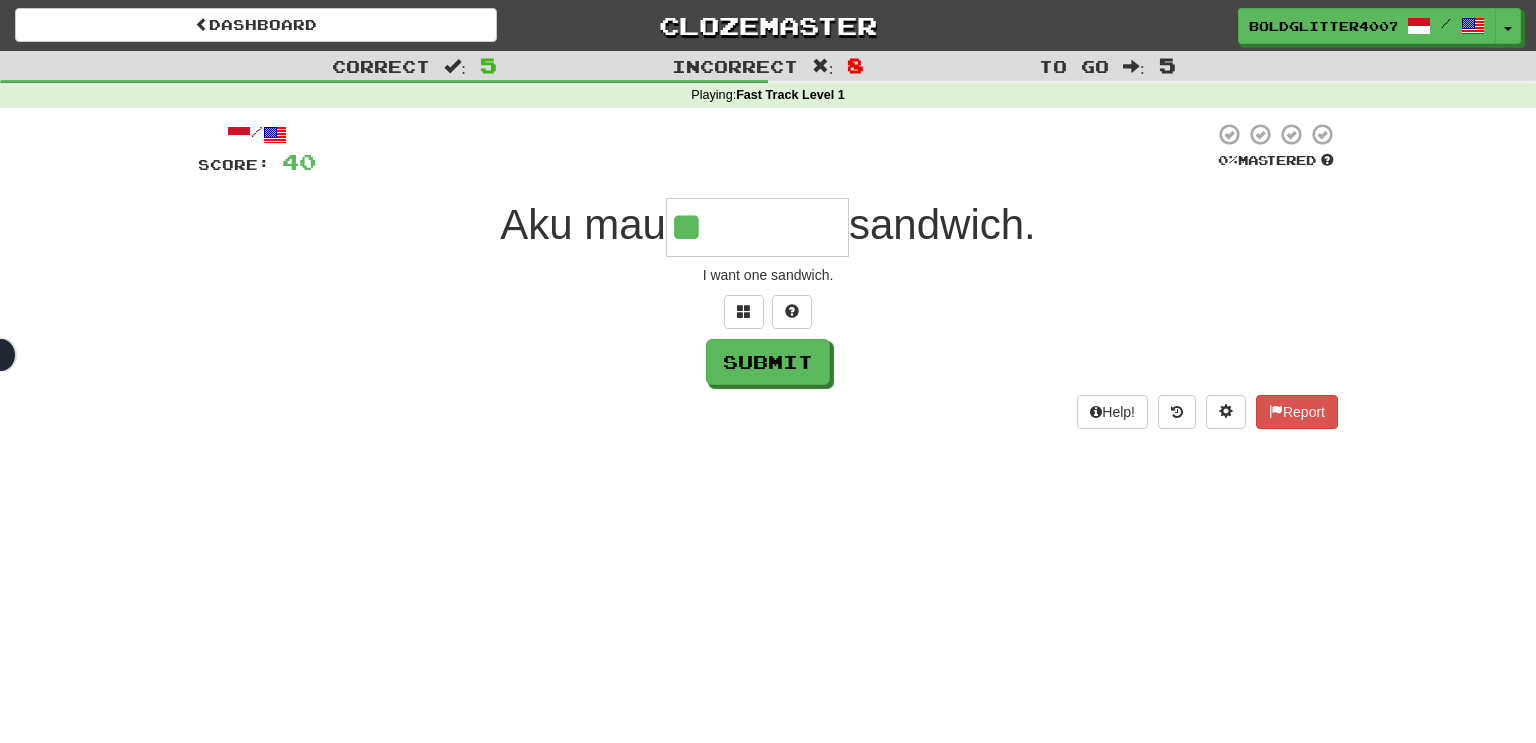type on "********" 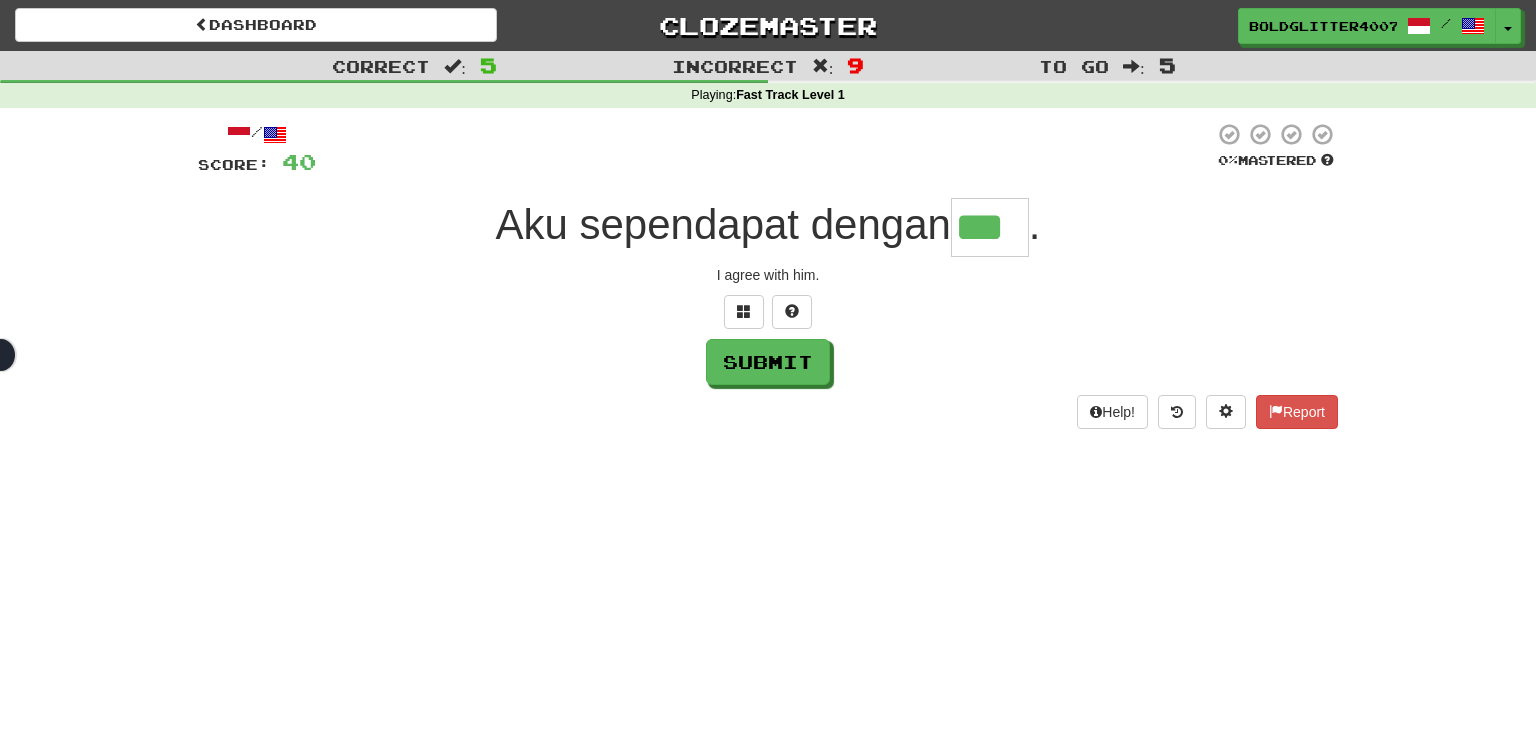 type on "***" 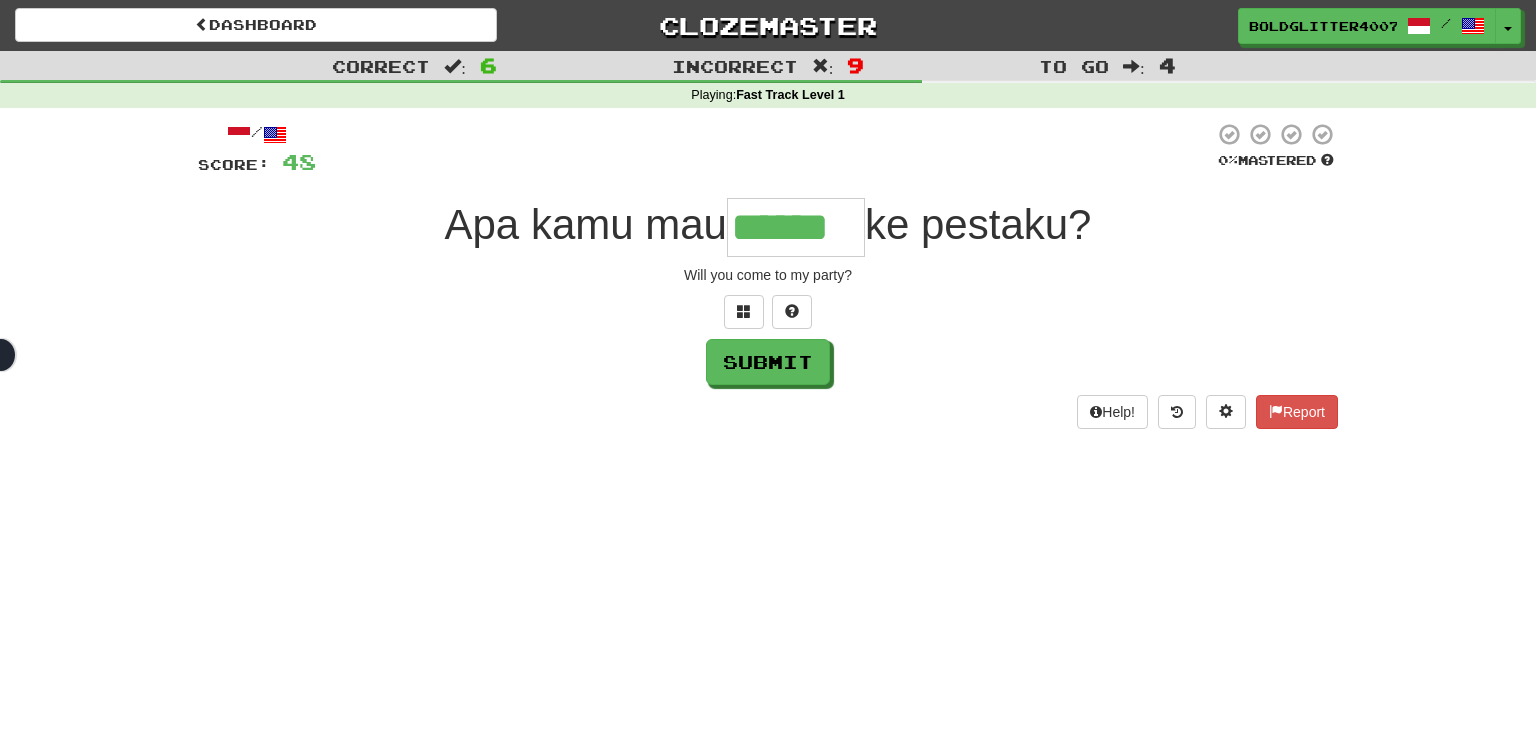type on "******" 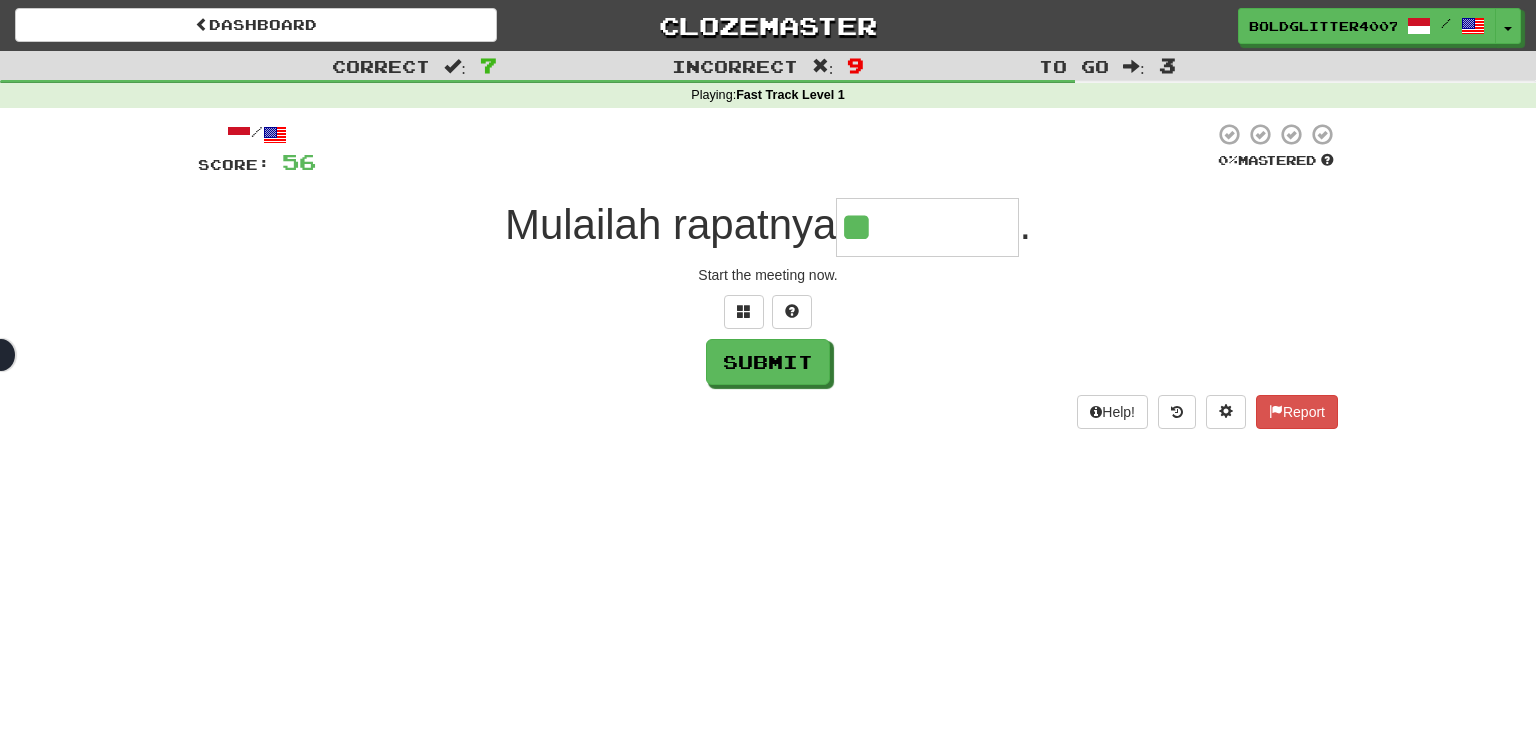 type on "********" 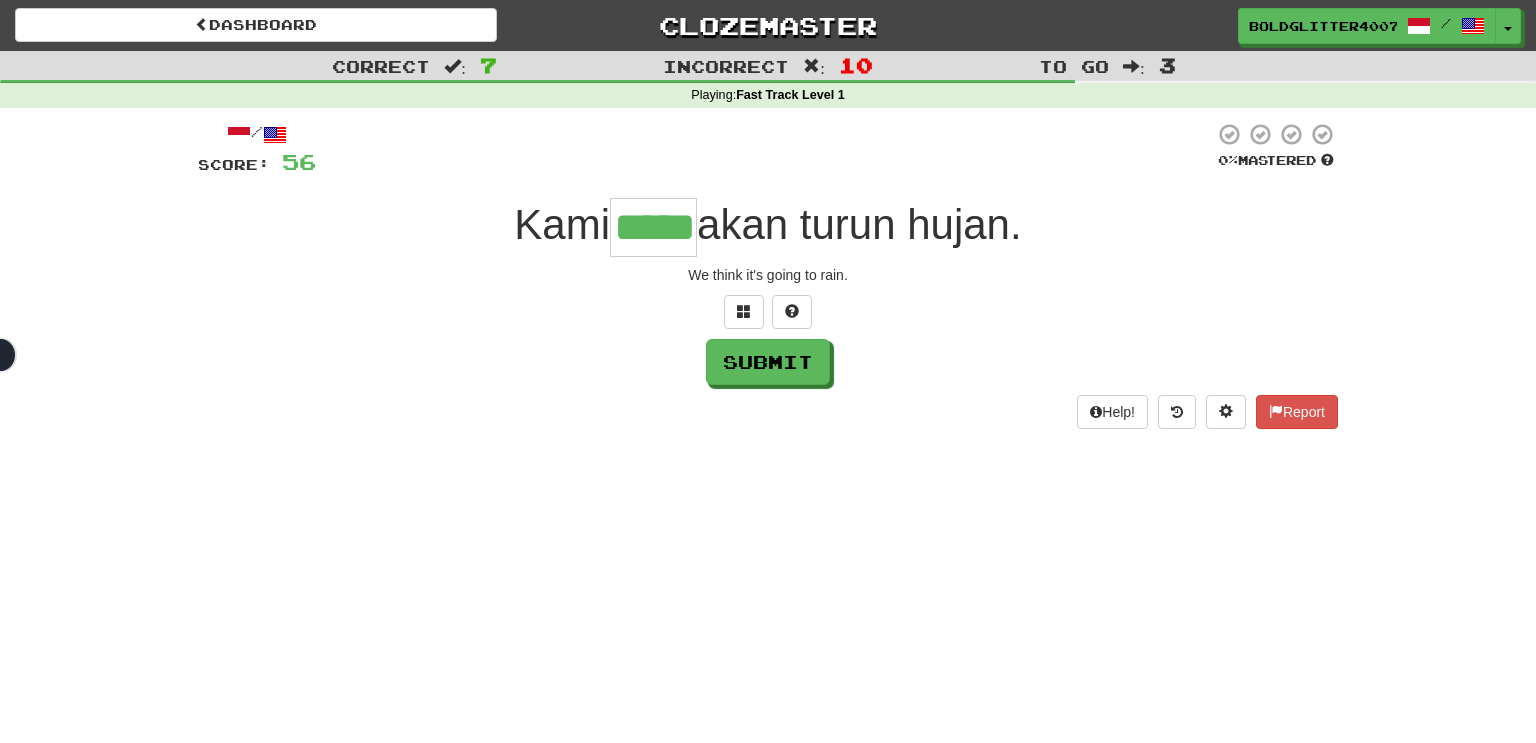 type on "*****" 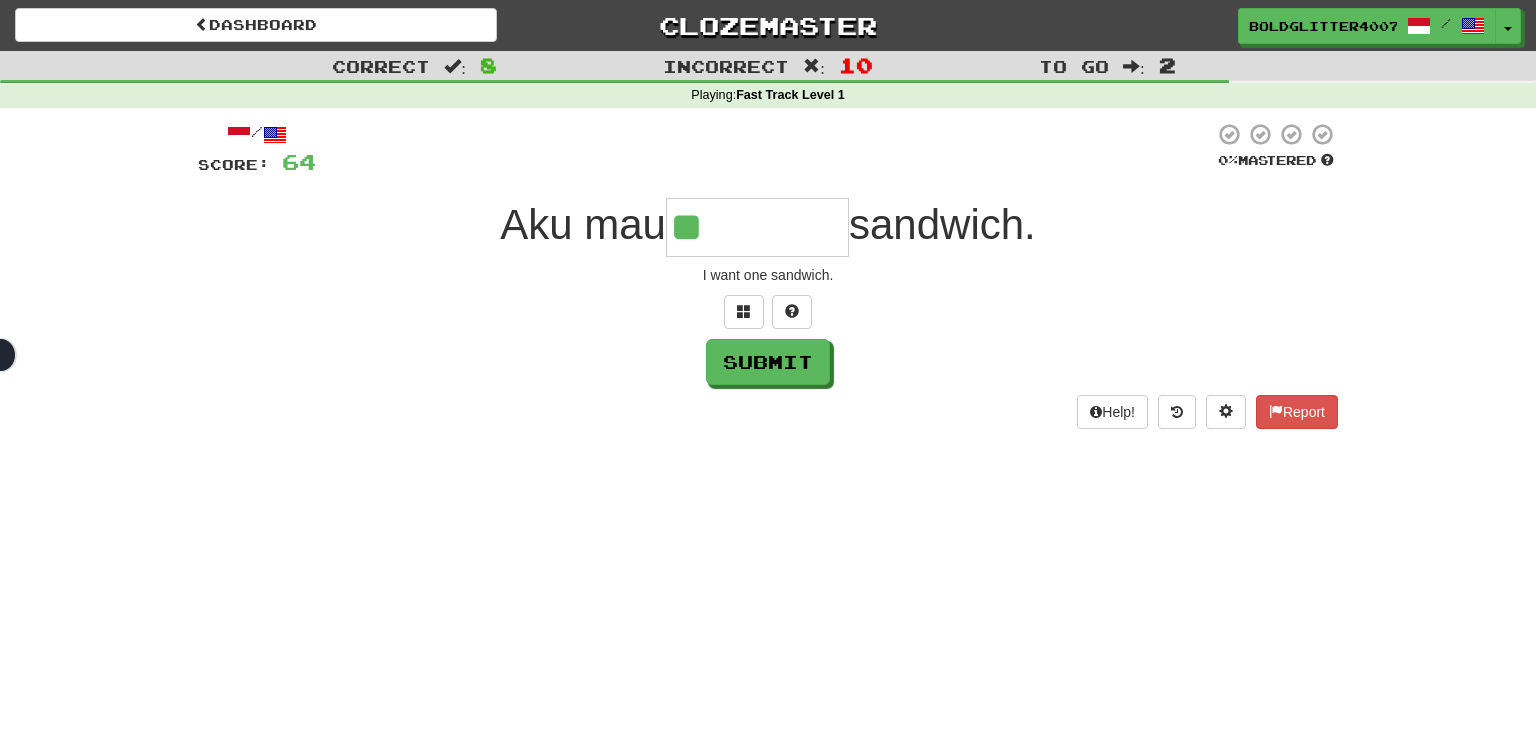 type on "********" 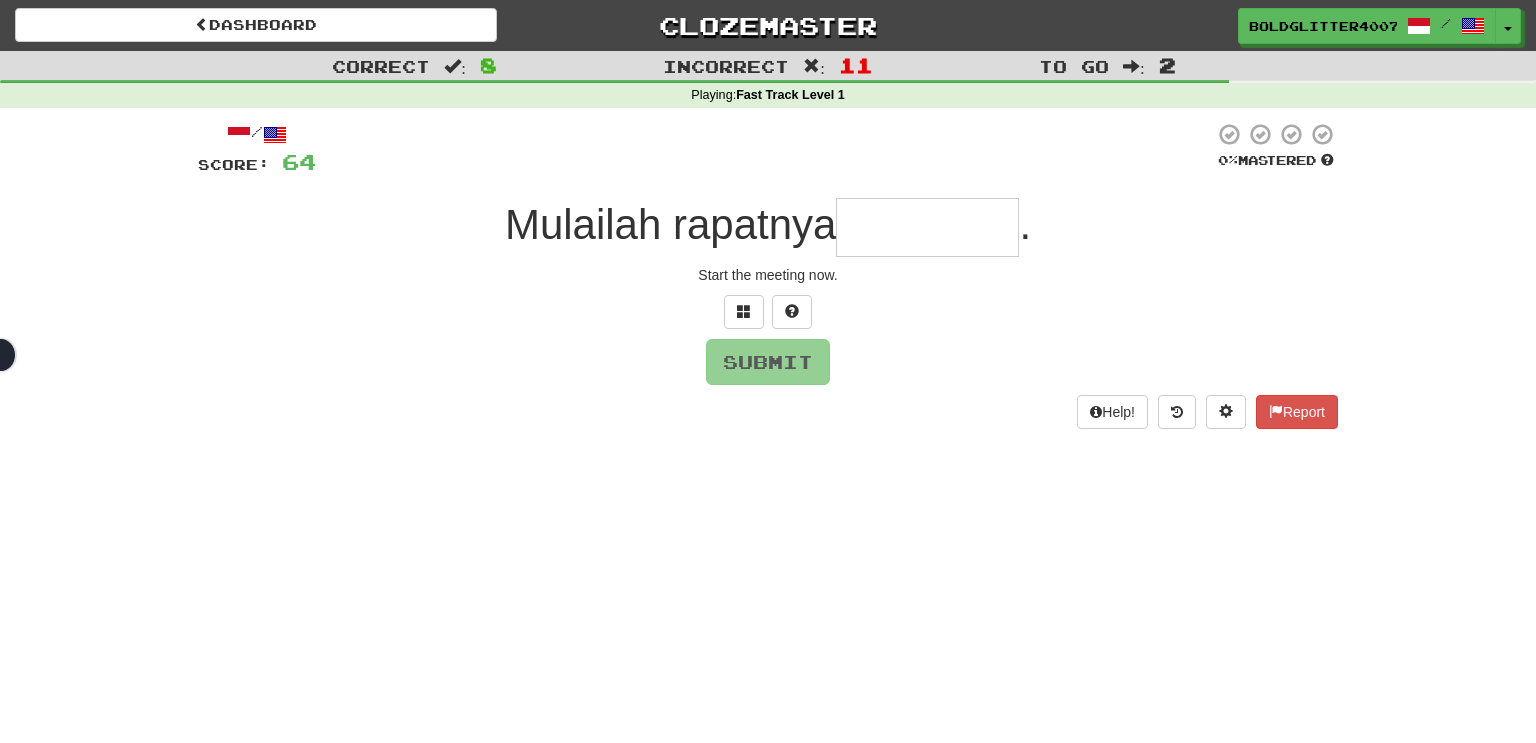 type on "********" 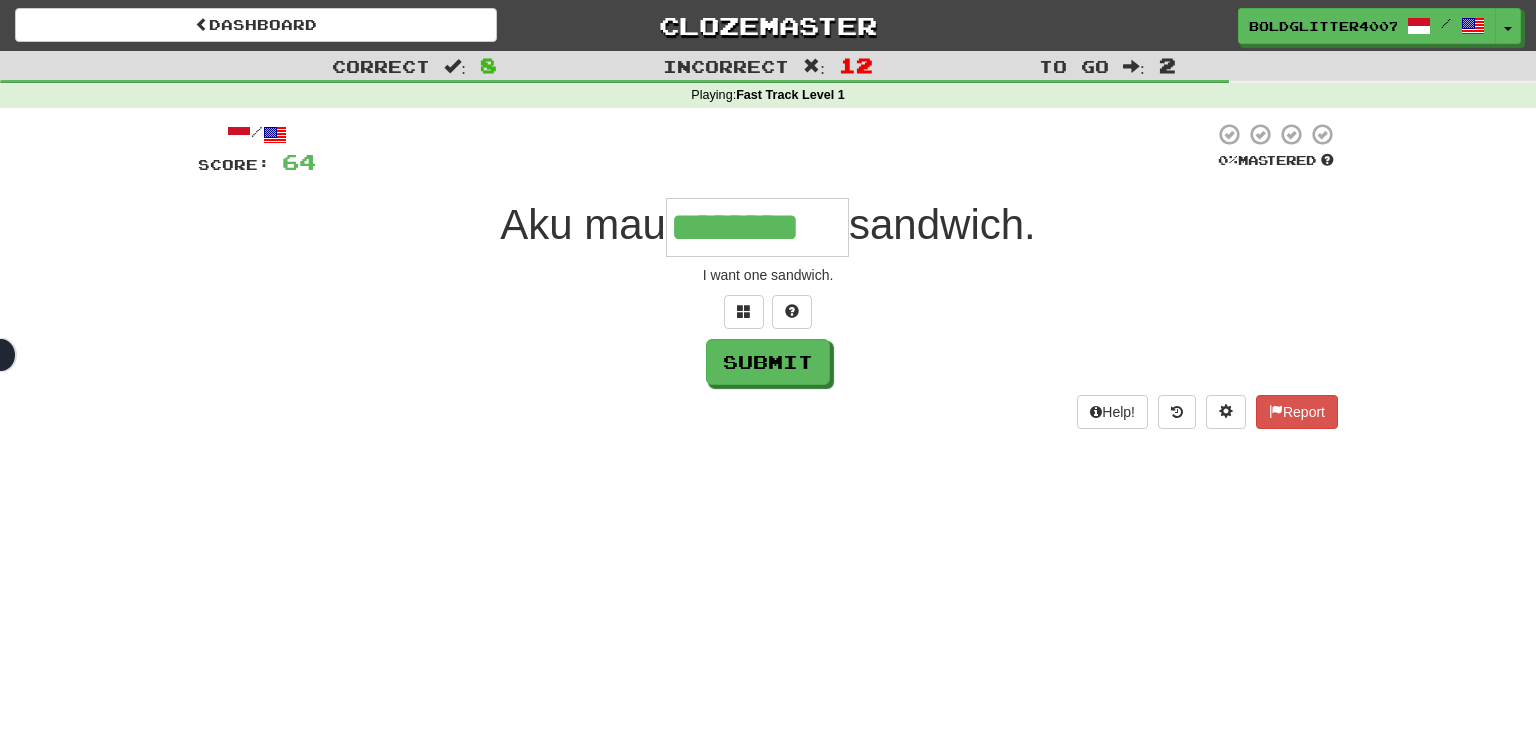 type on "********" 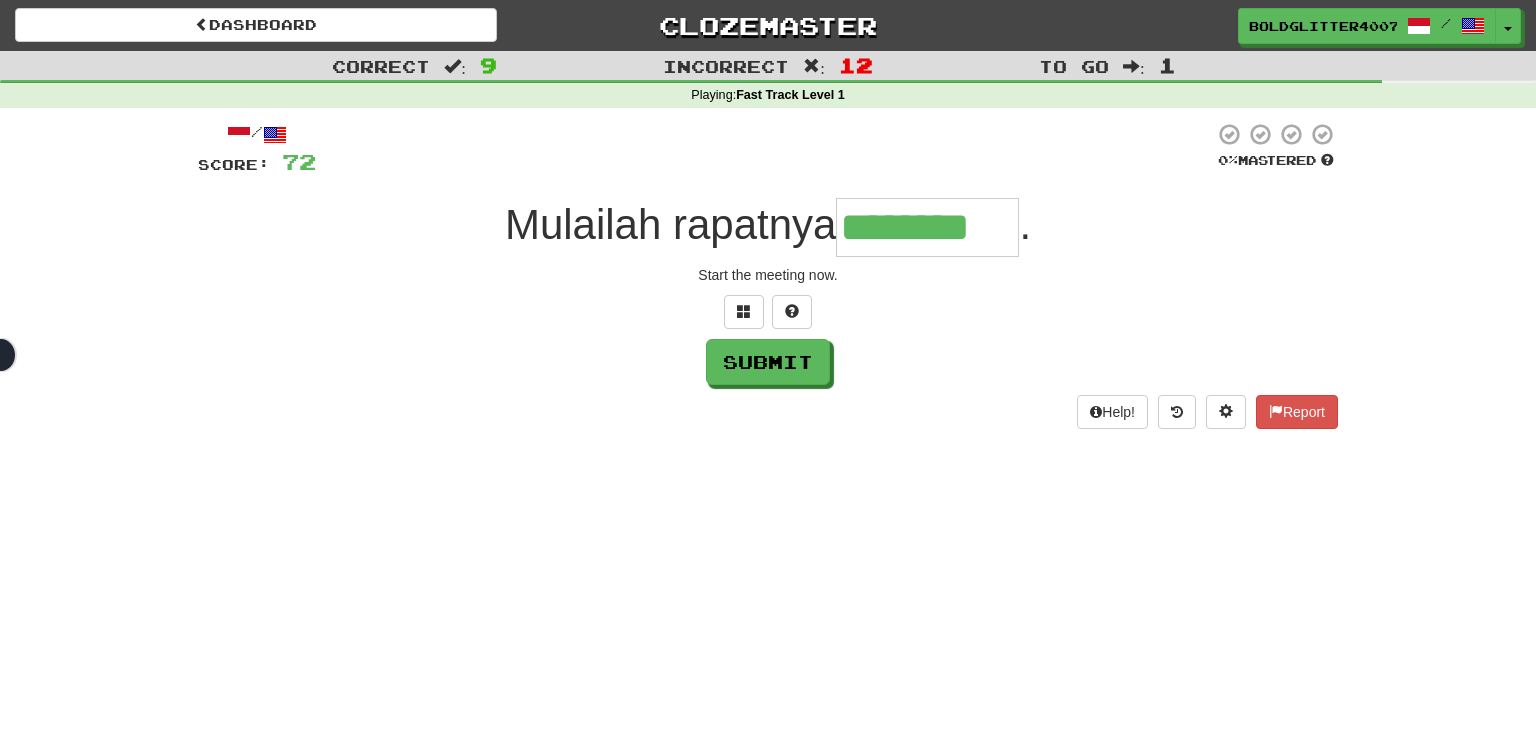 type on "********" 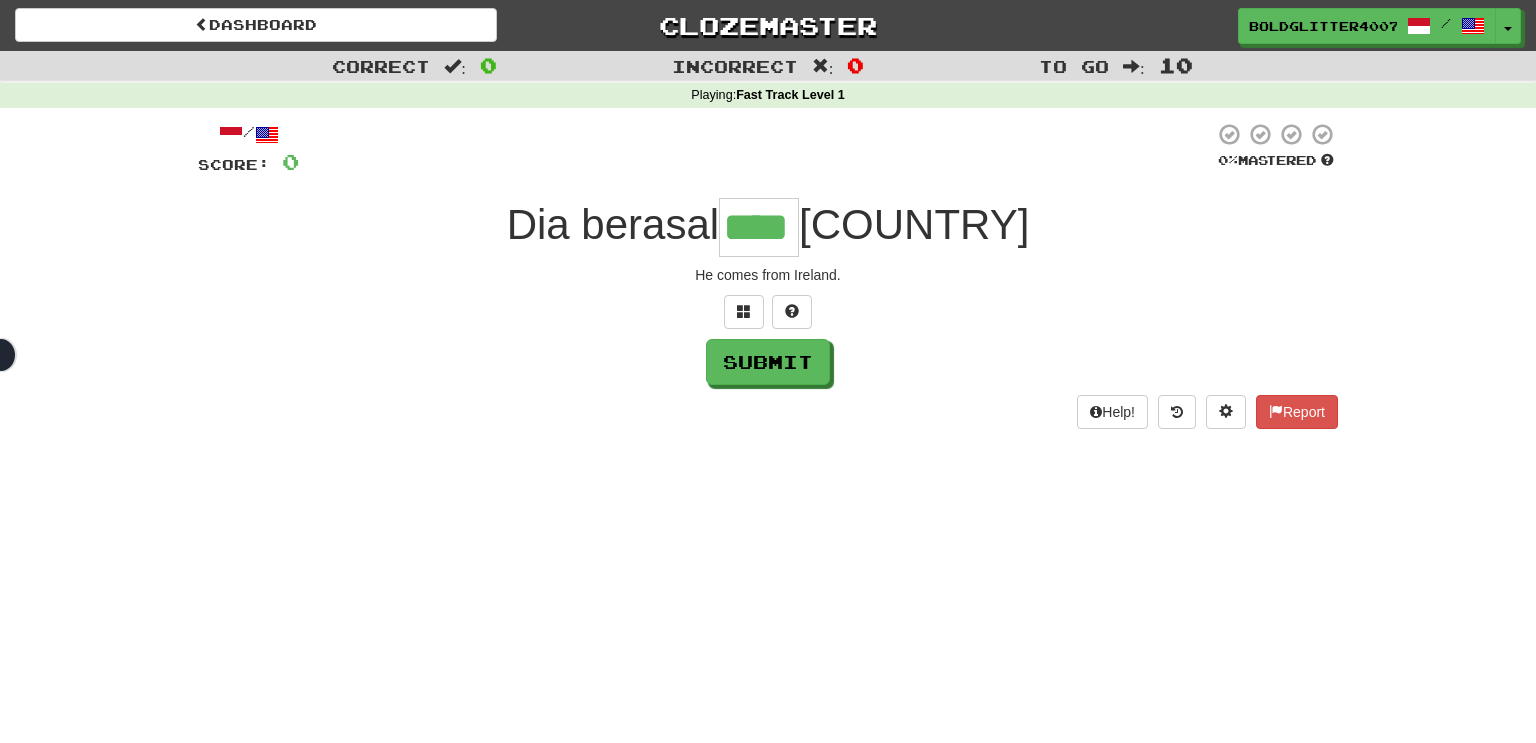 type on "****" 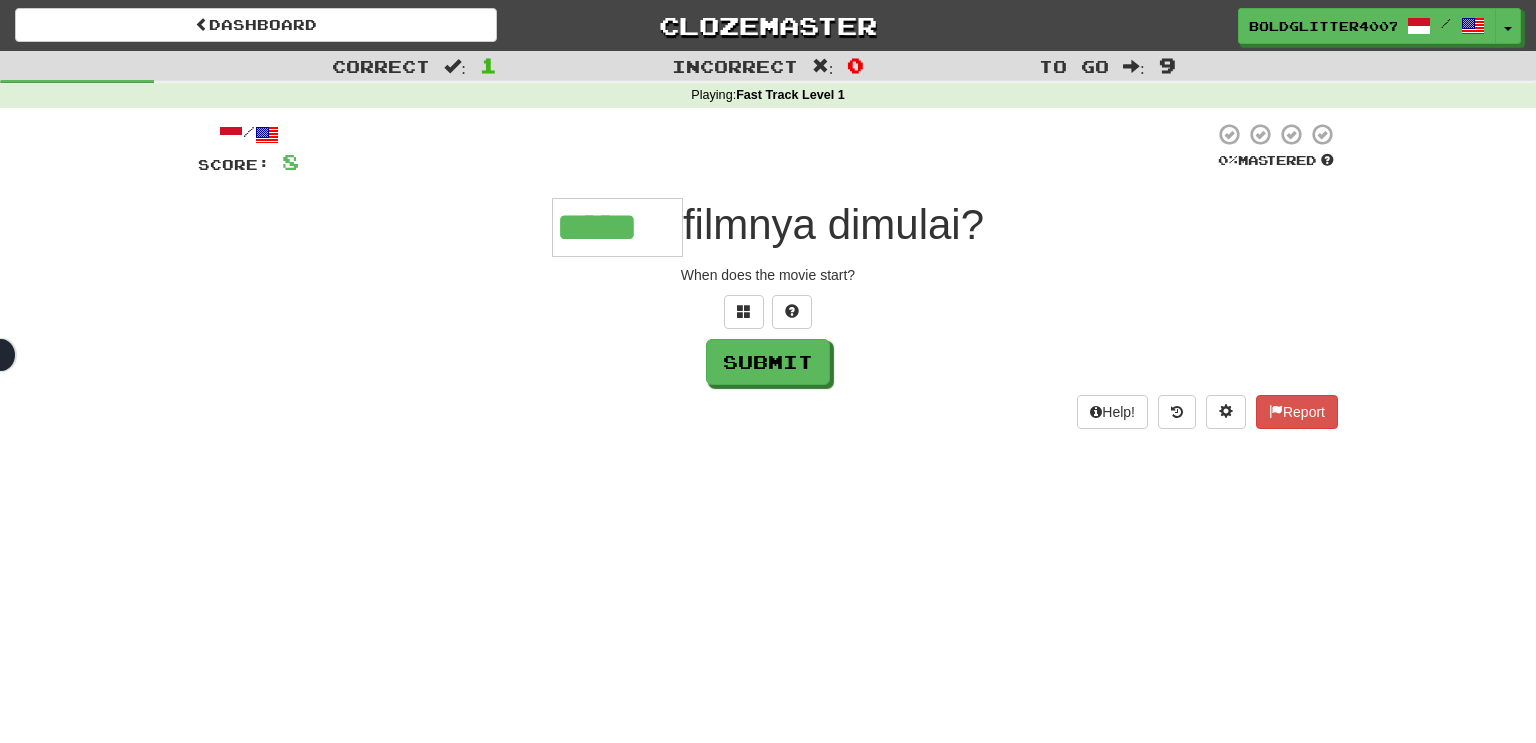 type on "*****" 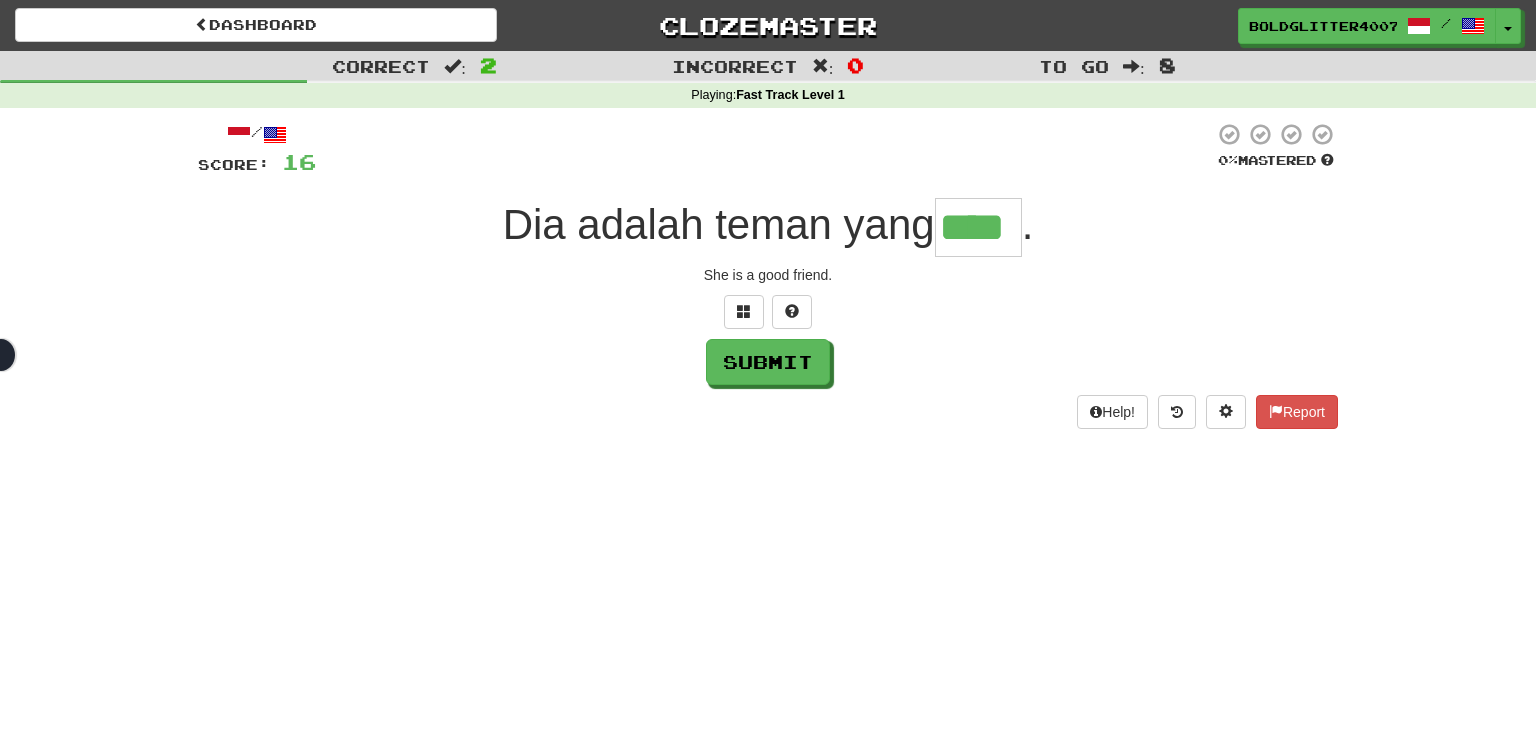 type on "****" 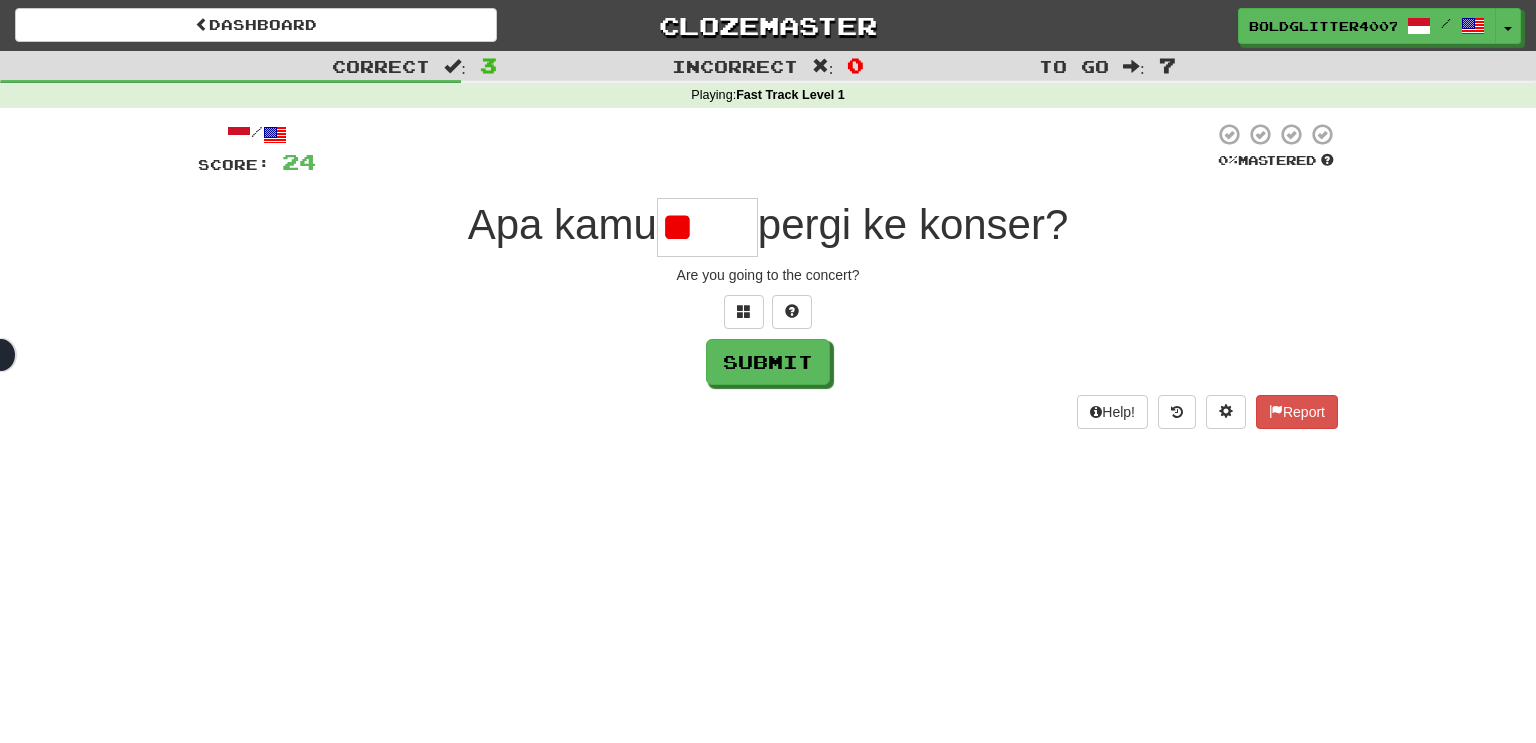 type on "*" 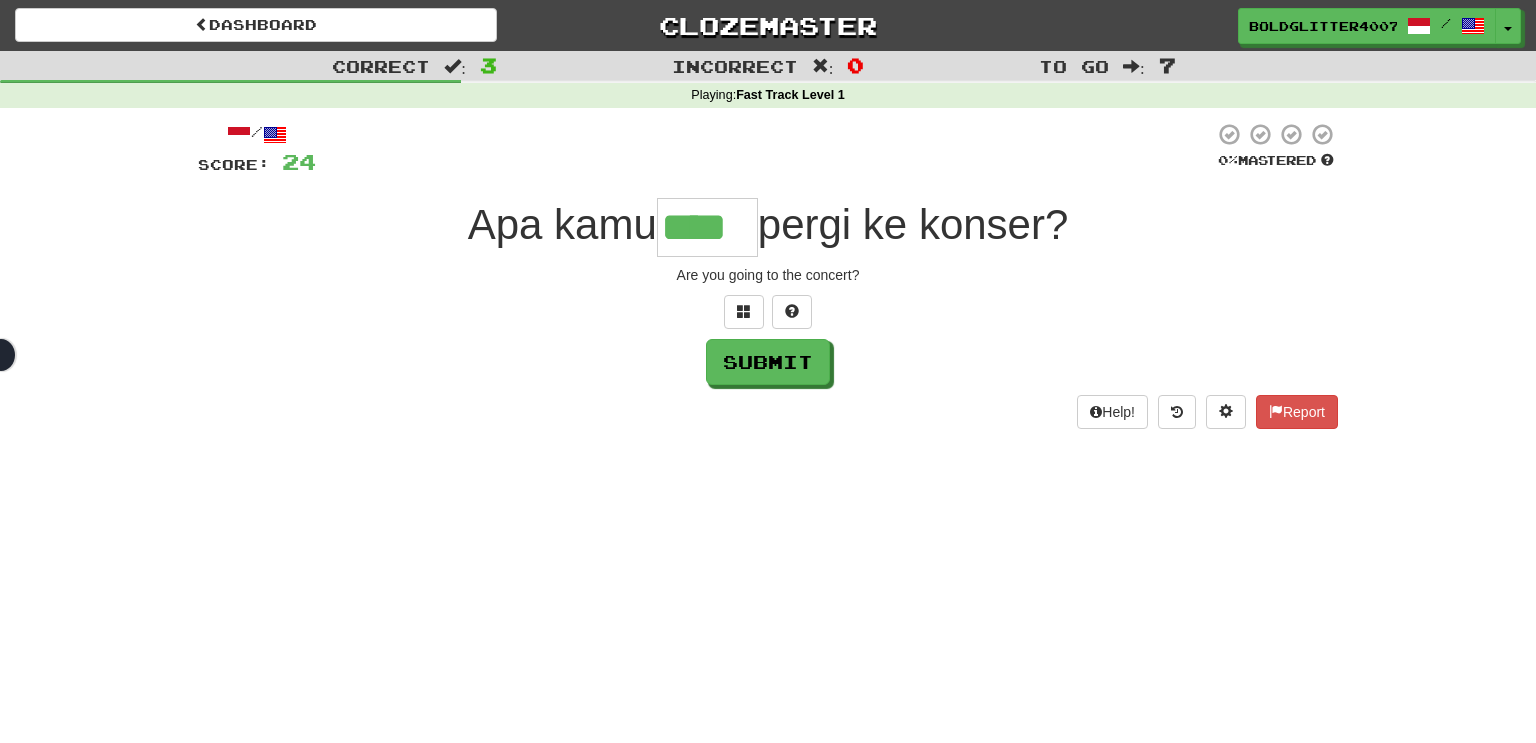 type on "****" 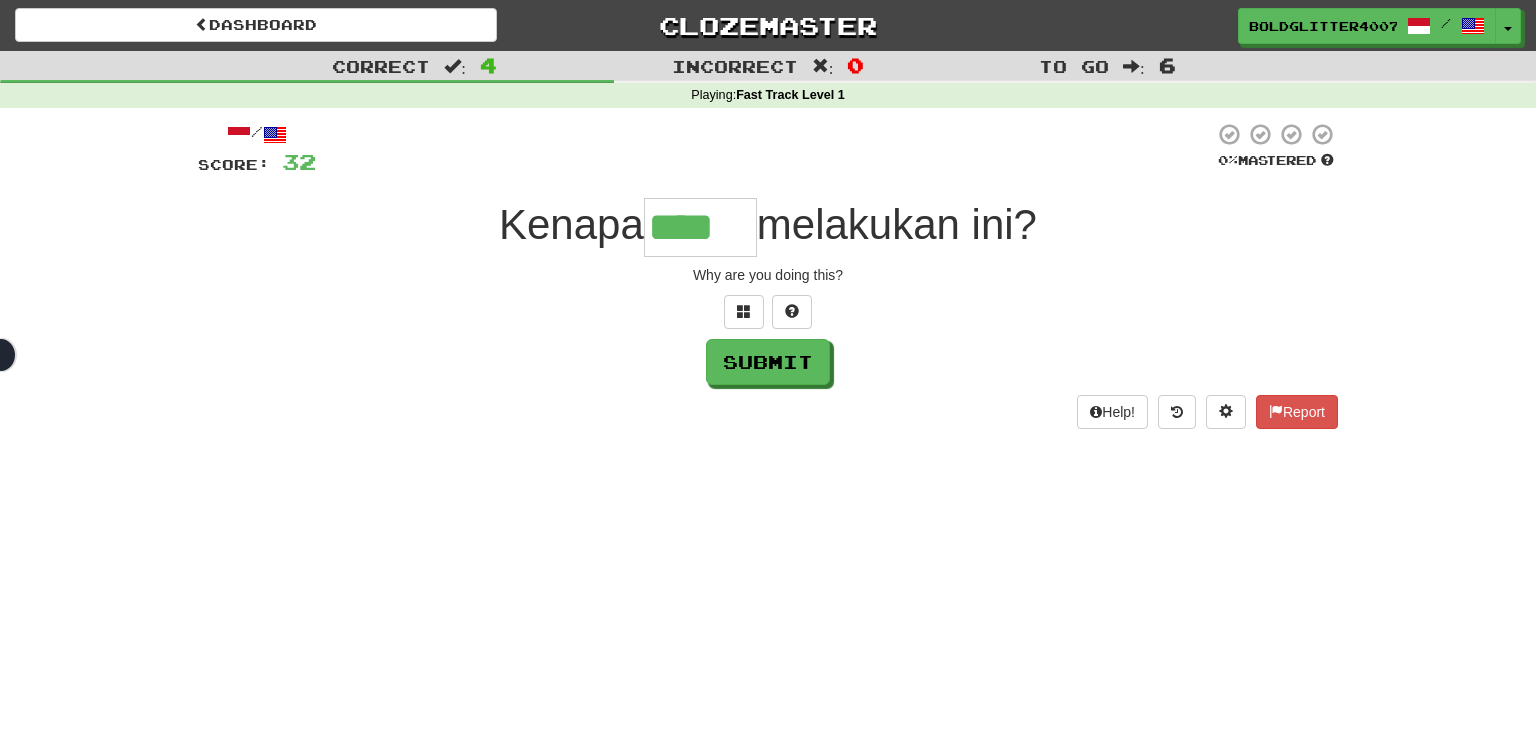type on "****" 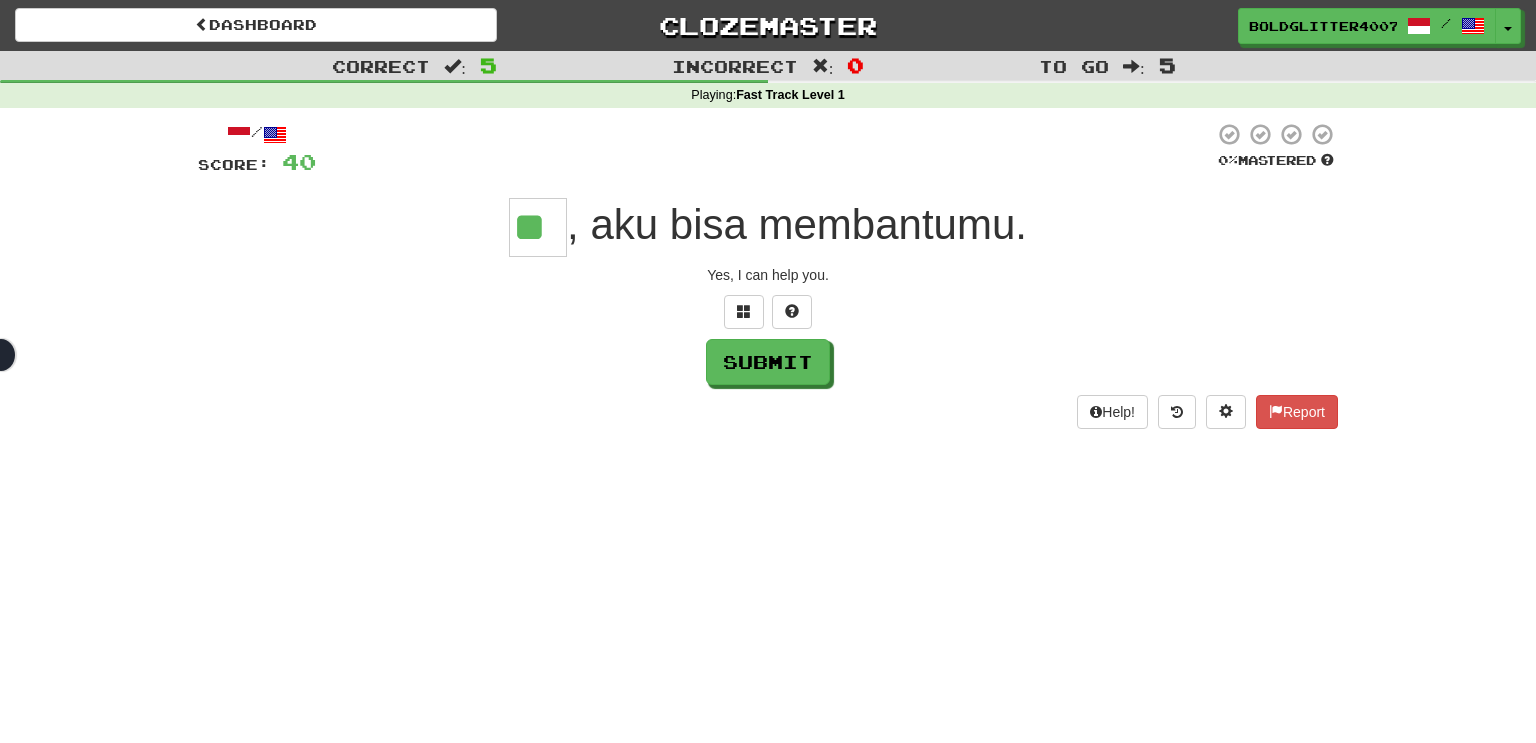 type on "**" 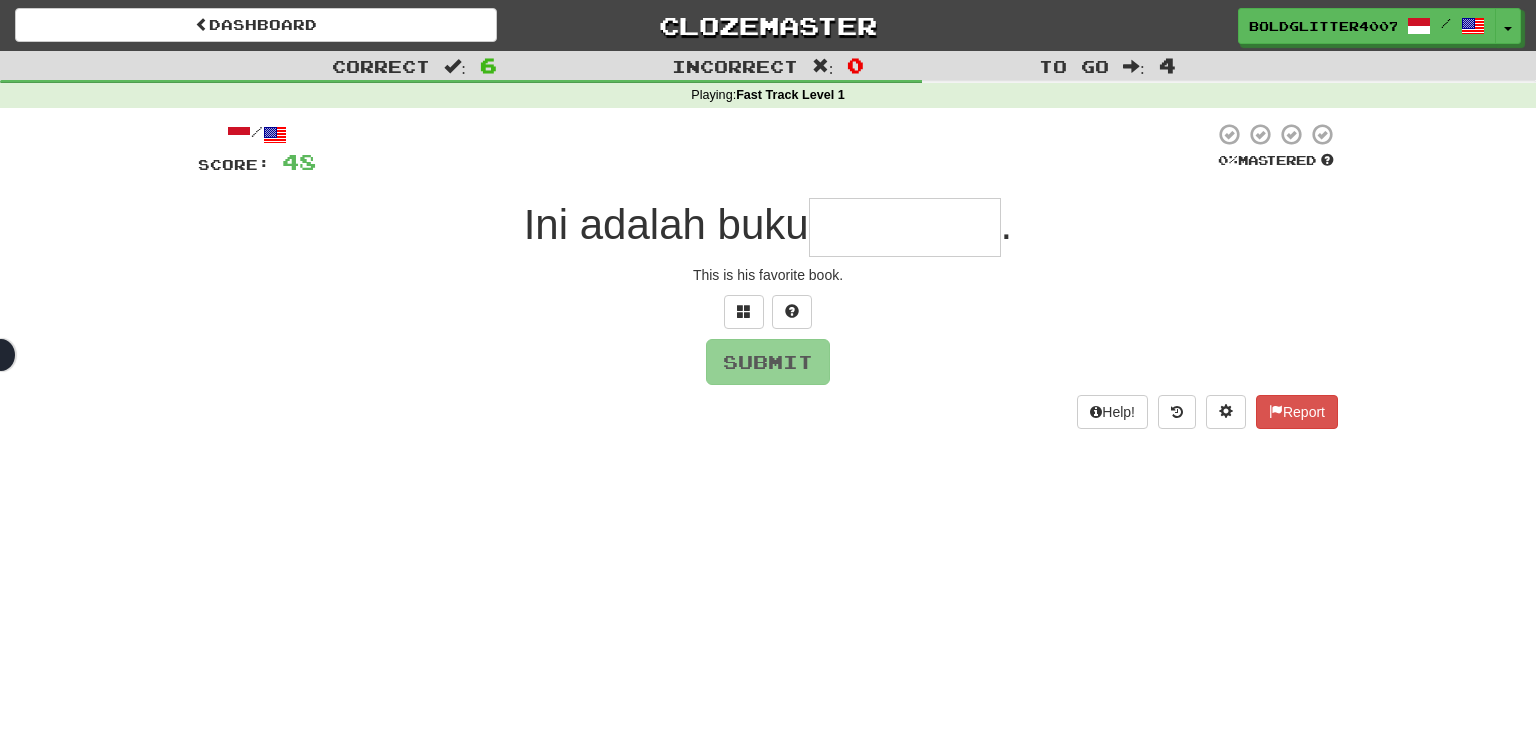 type on "*" 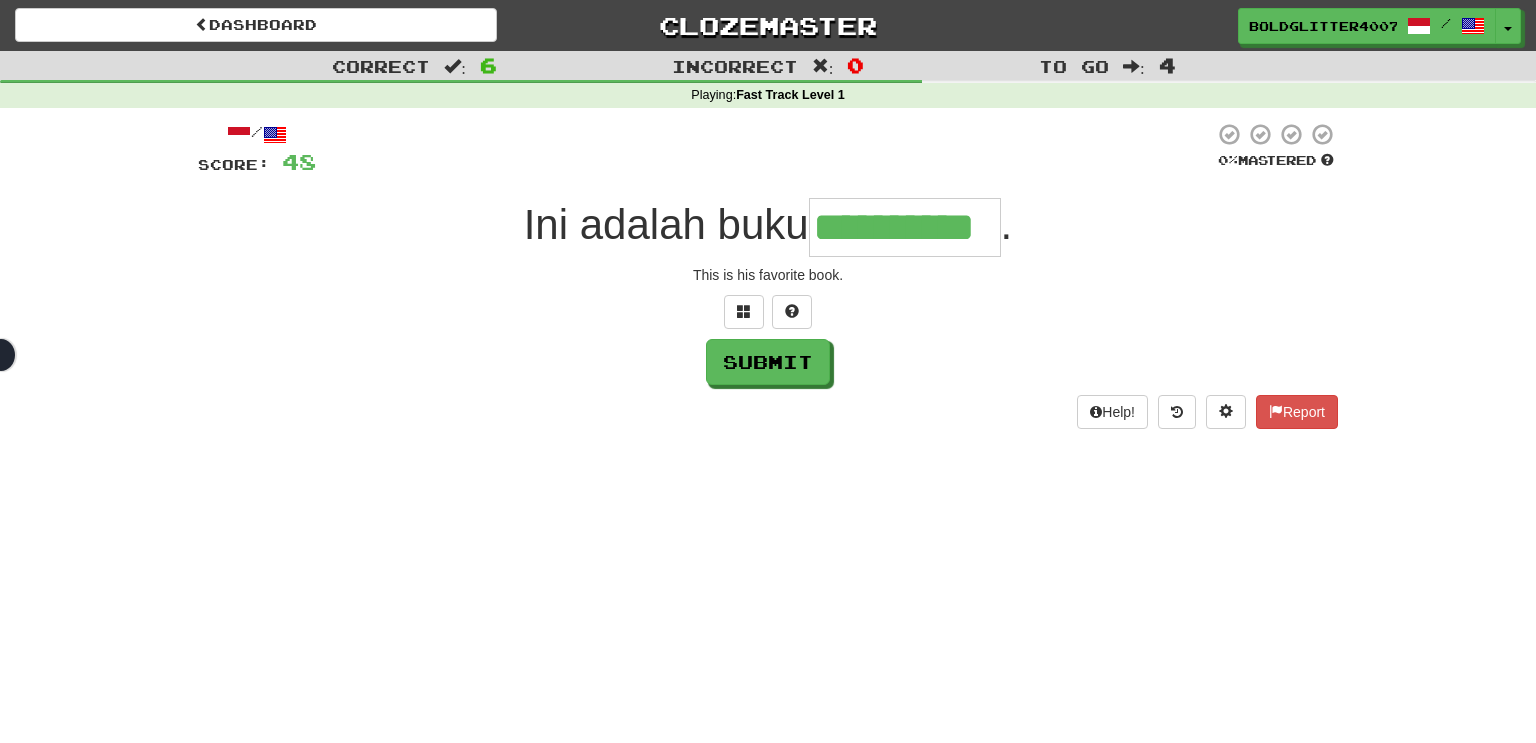 type on "**********" 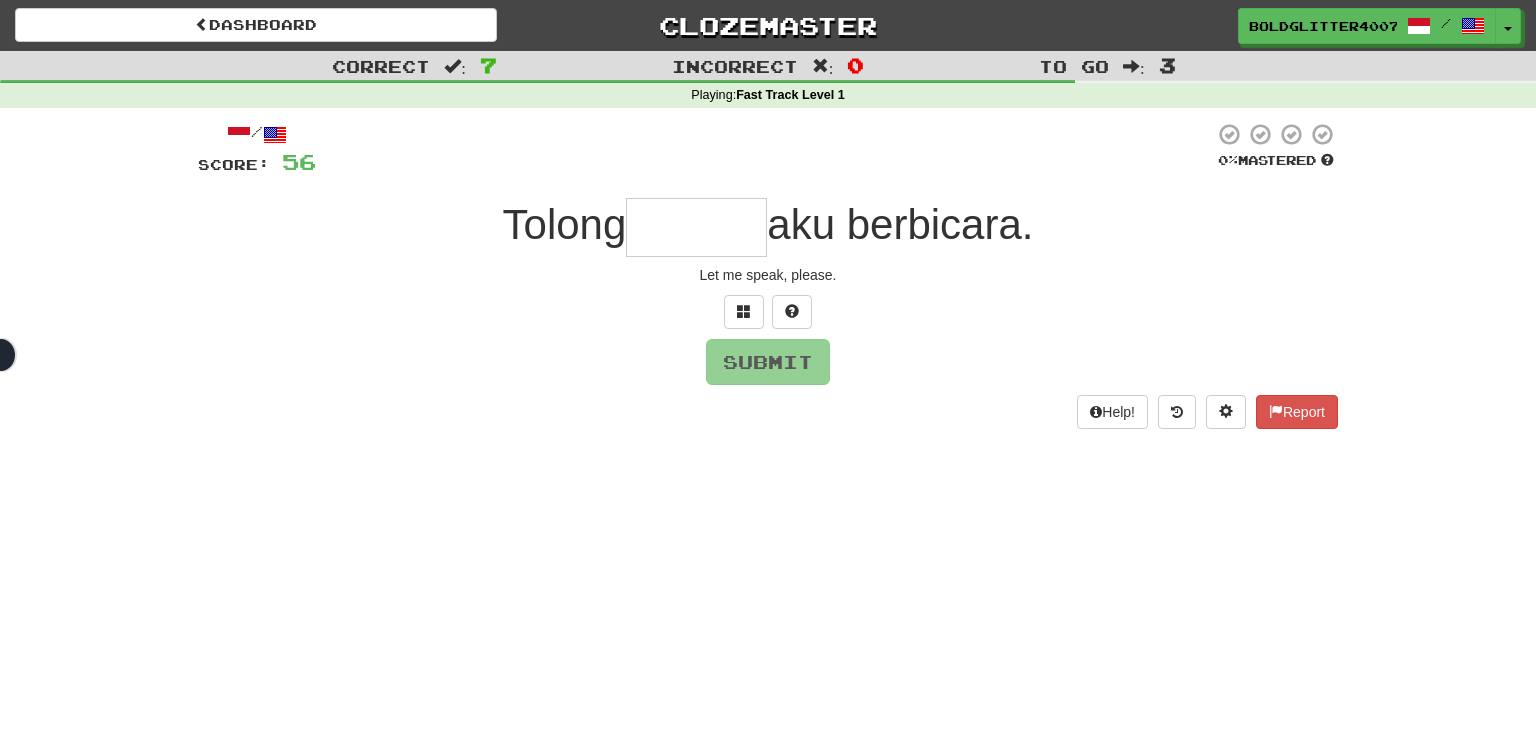 type on "*******" 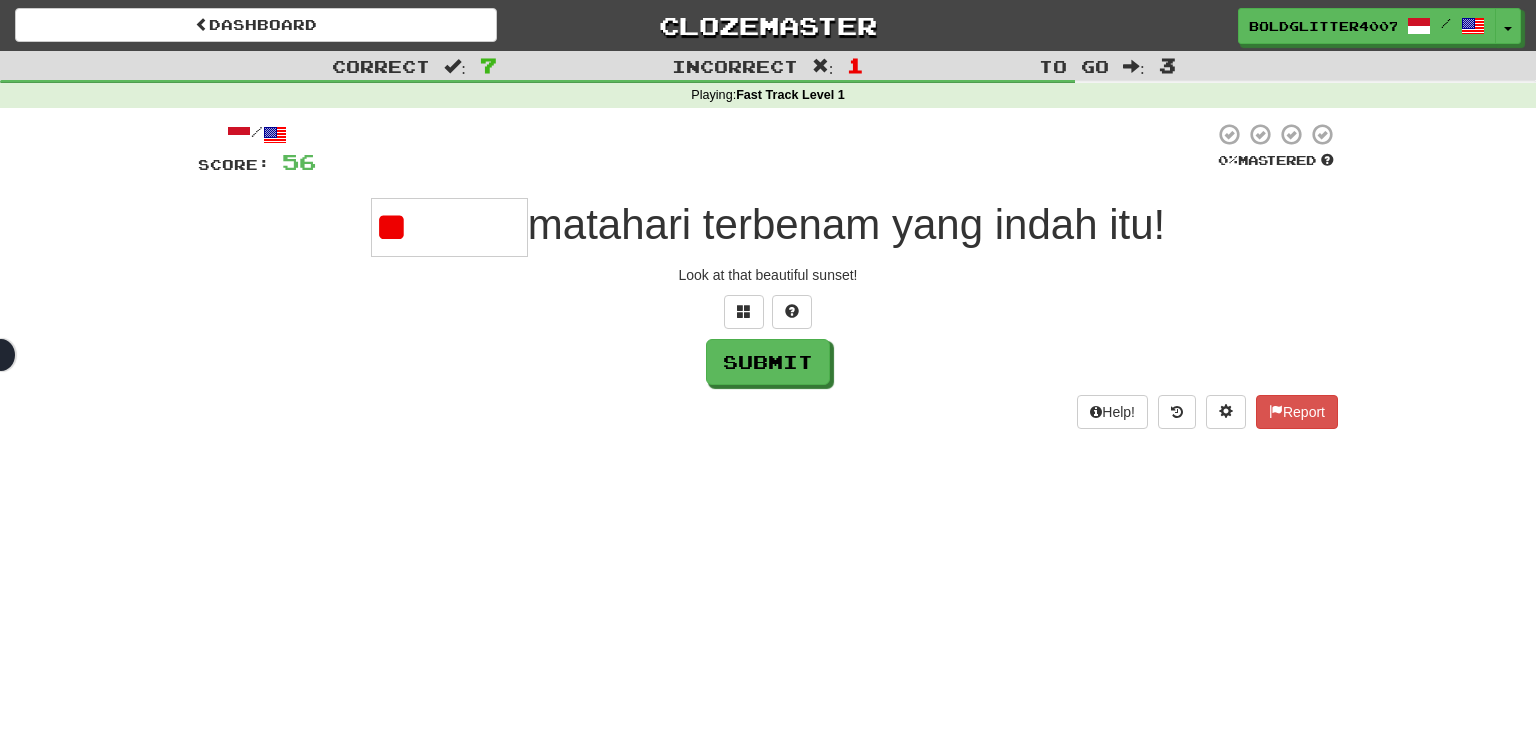 type on "*" 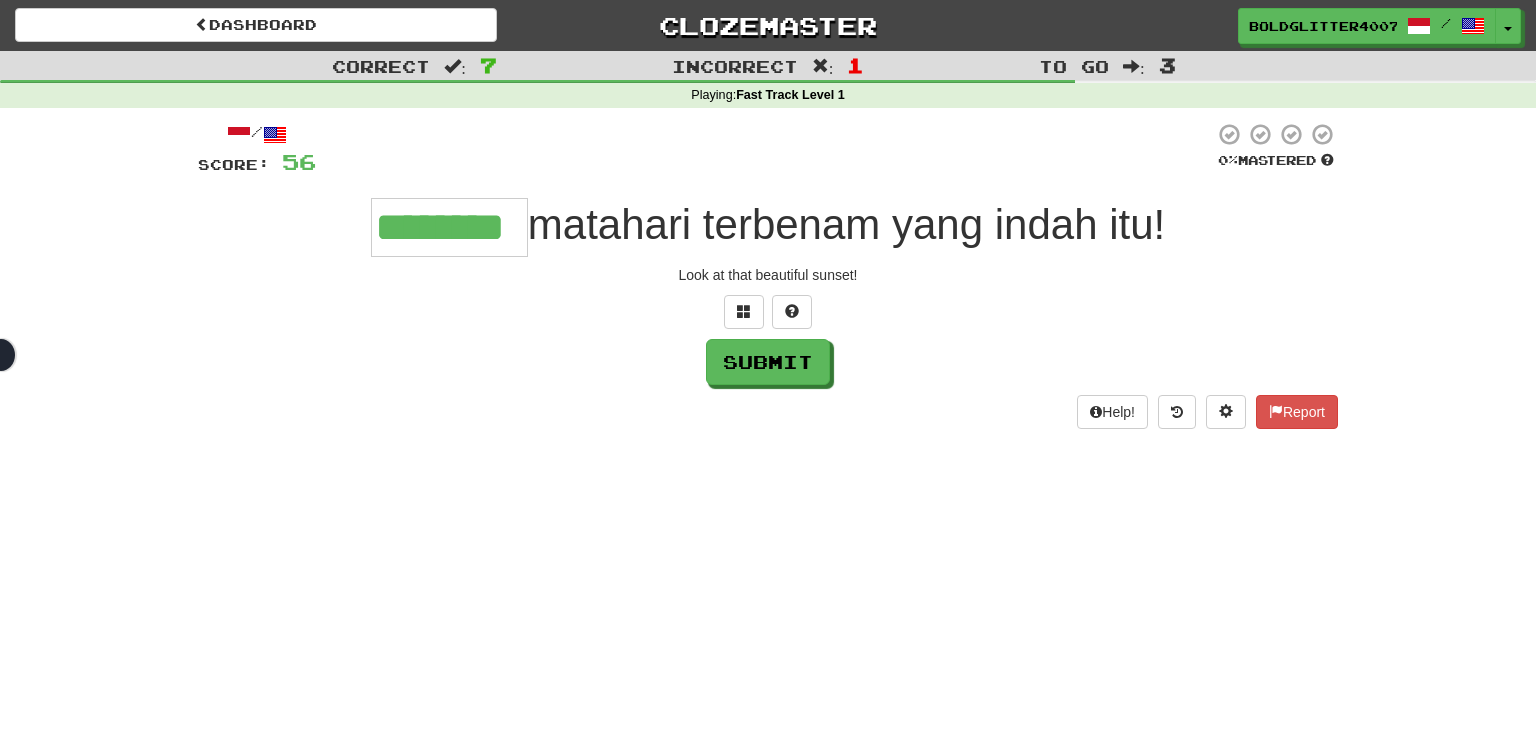 type on "********" 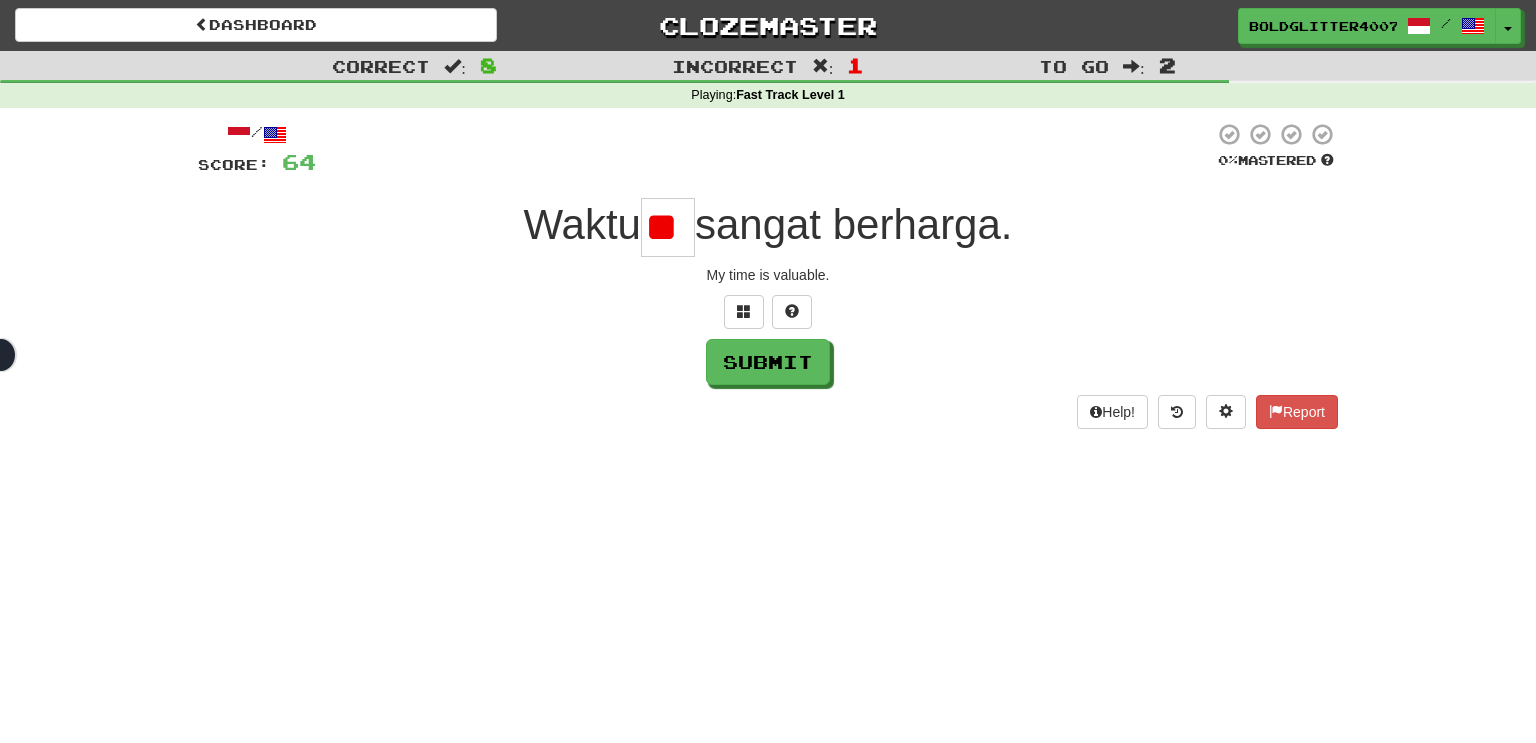 scroll, scrollTop: 0, scrollLeft: 12, axis: horizontal 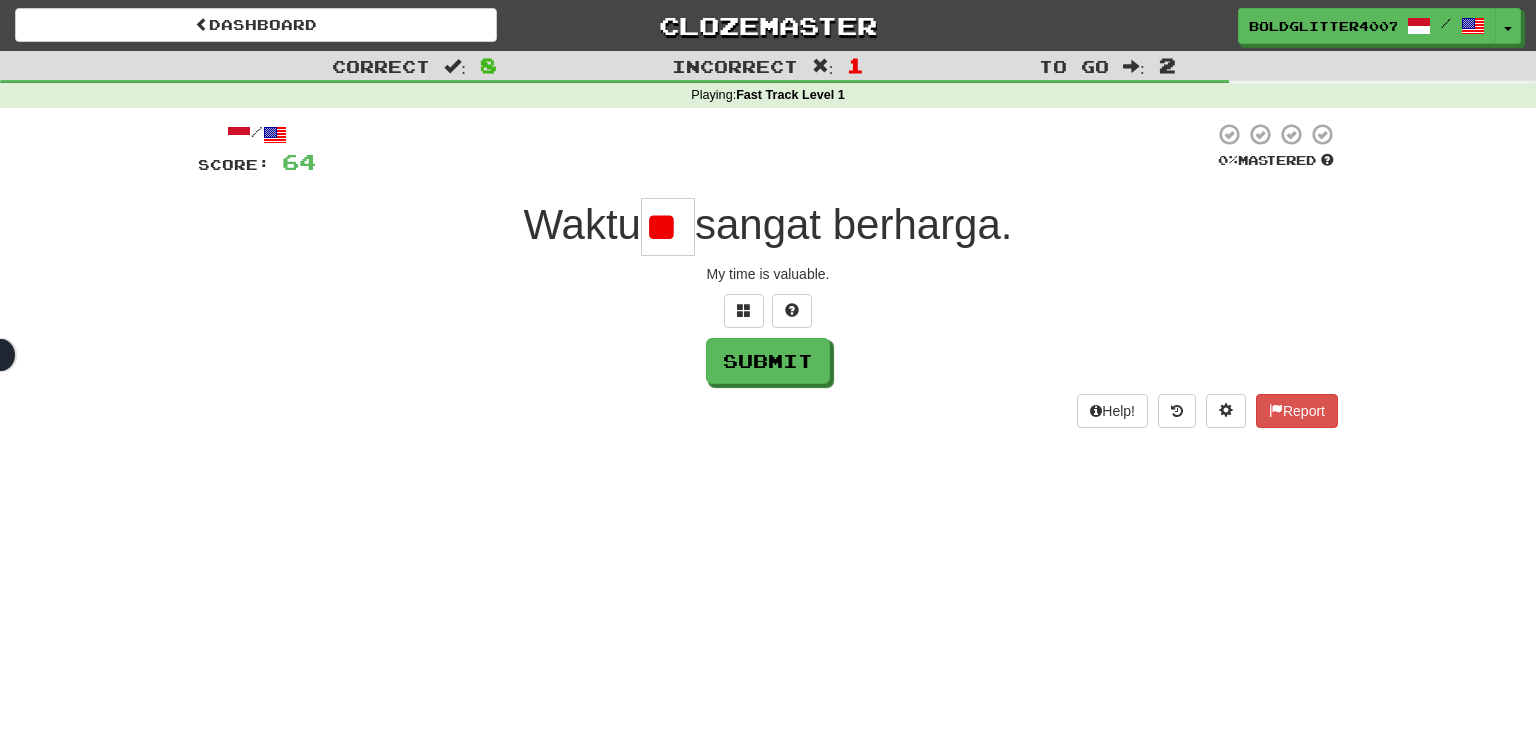 type on "*" 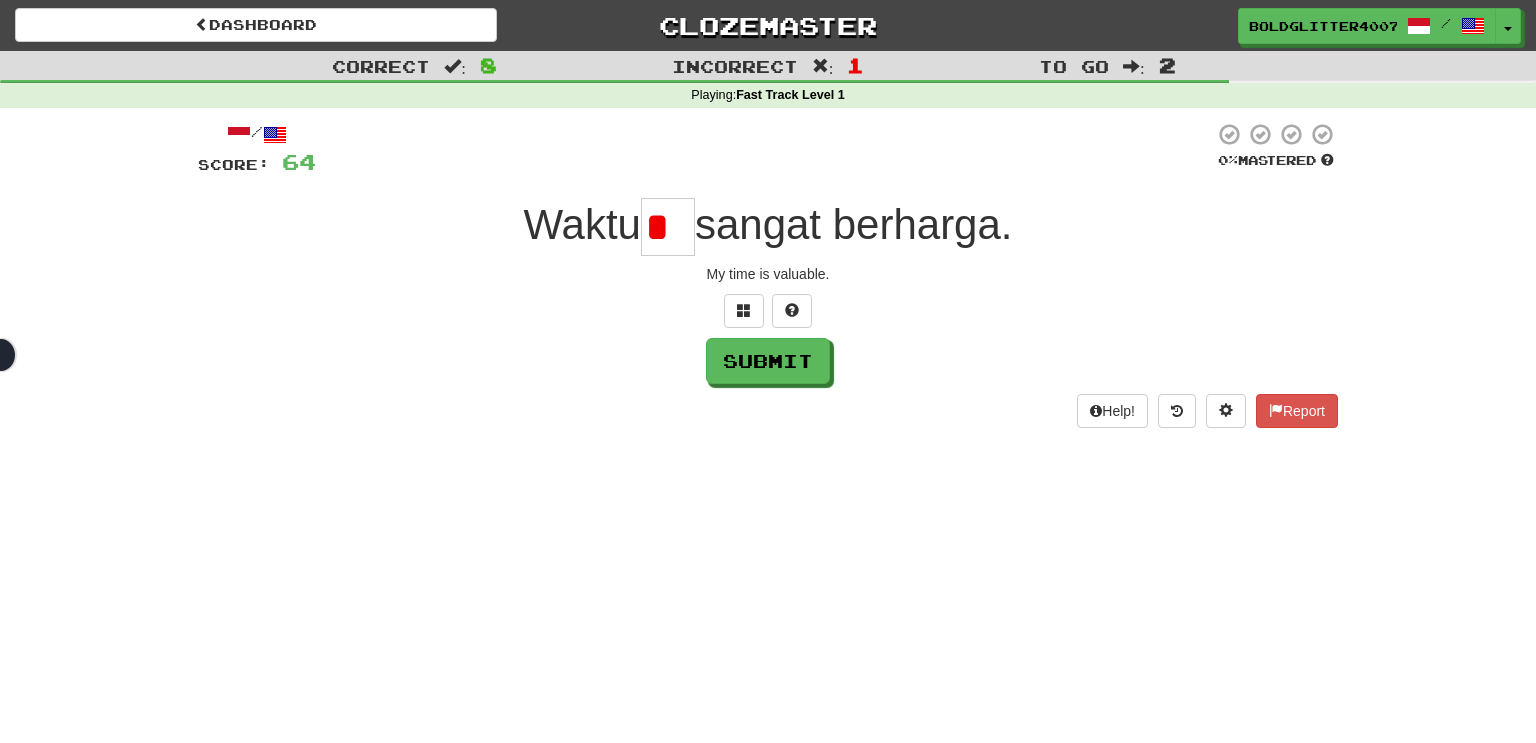 scroll, scrollTop: 0, scrollLeft: 0, axis: both 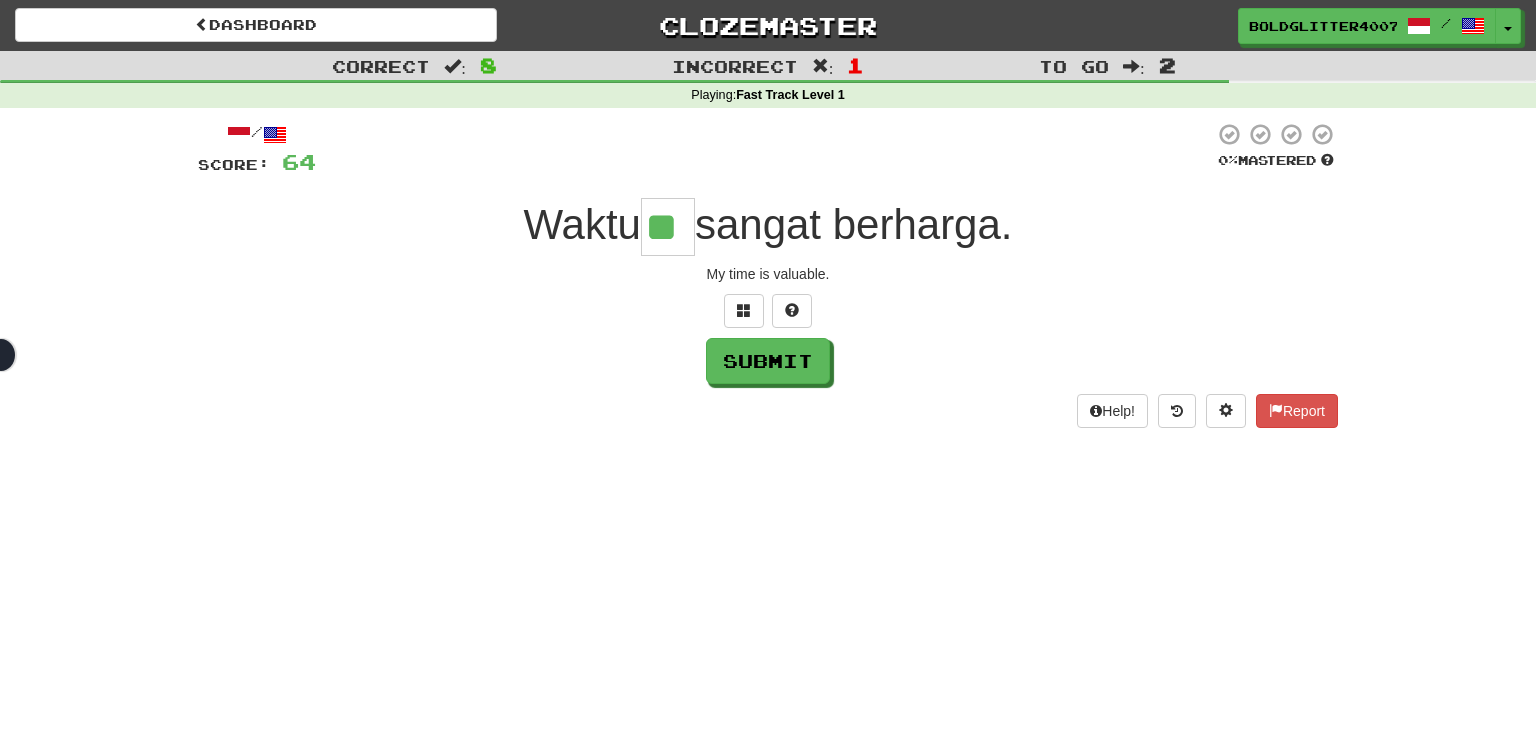 type on "**" 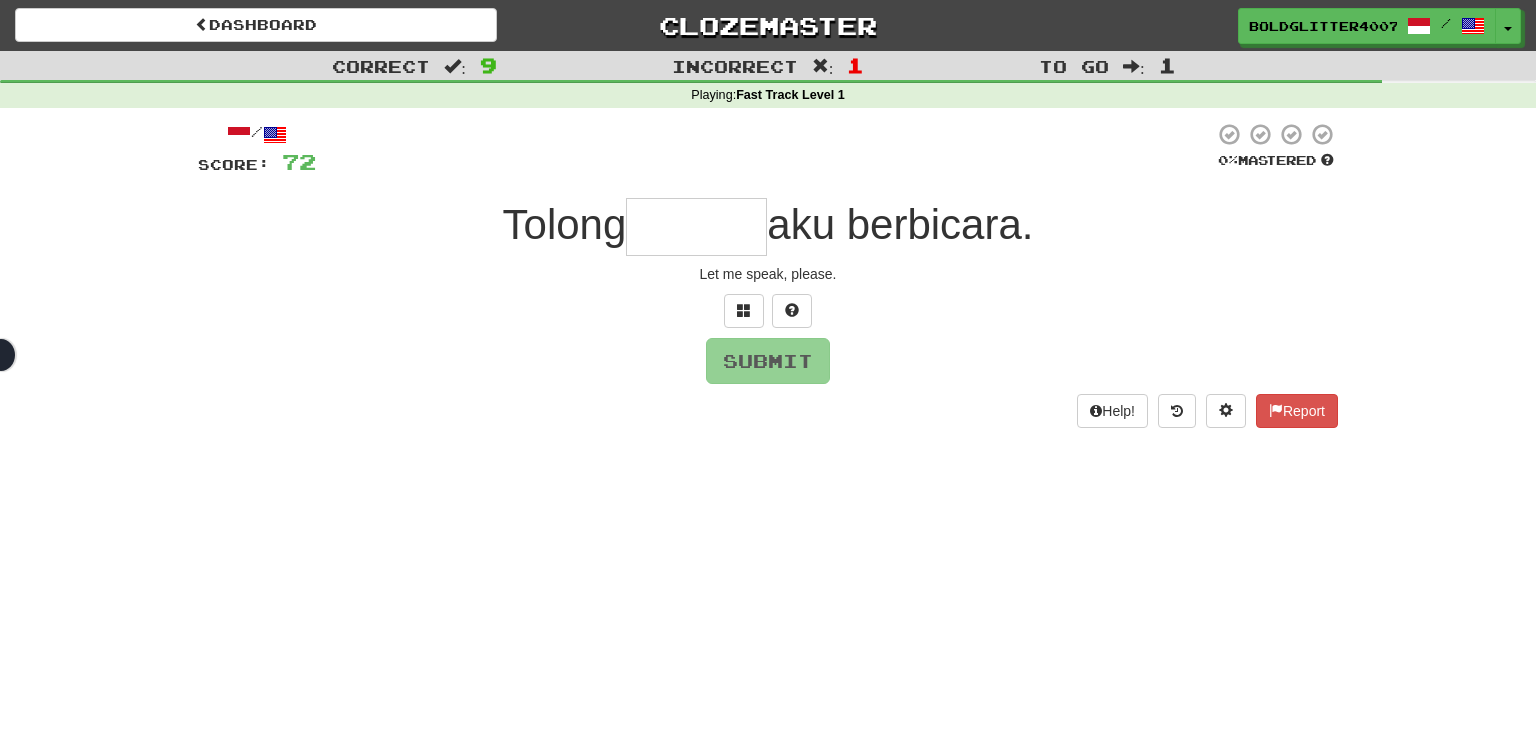 type on "*******" 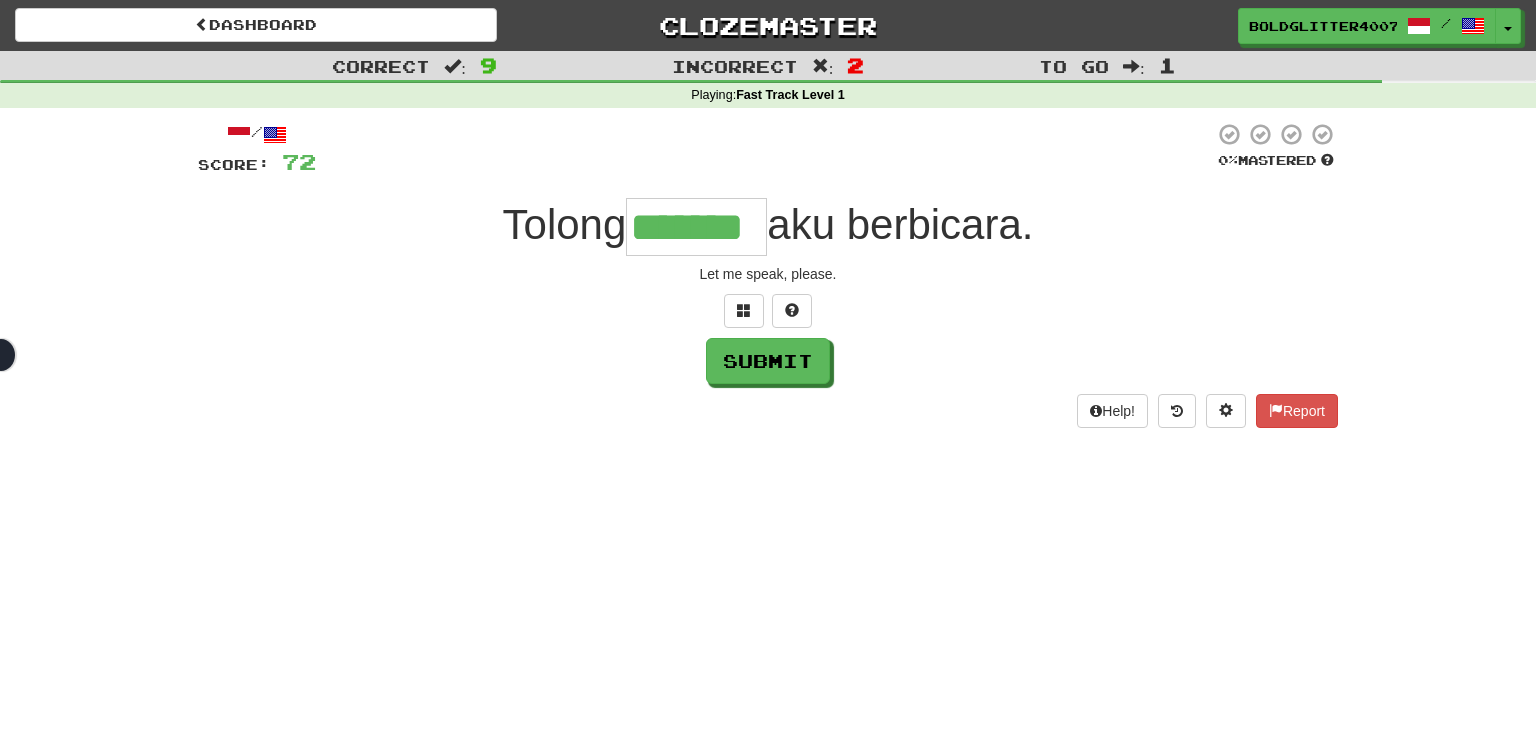 type on "*******" 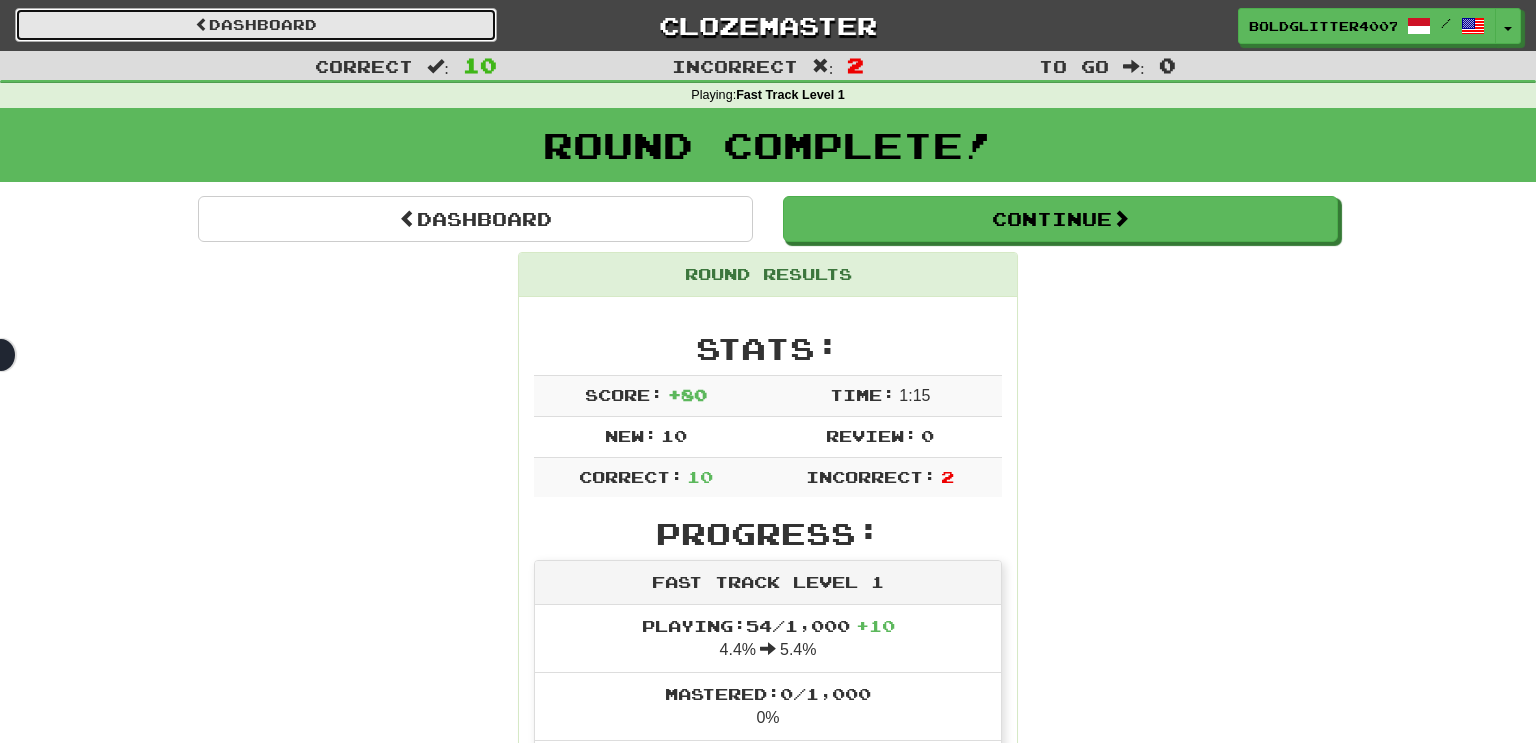 click on "Dashboard" at bounding box center [256, 25] 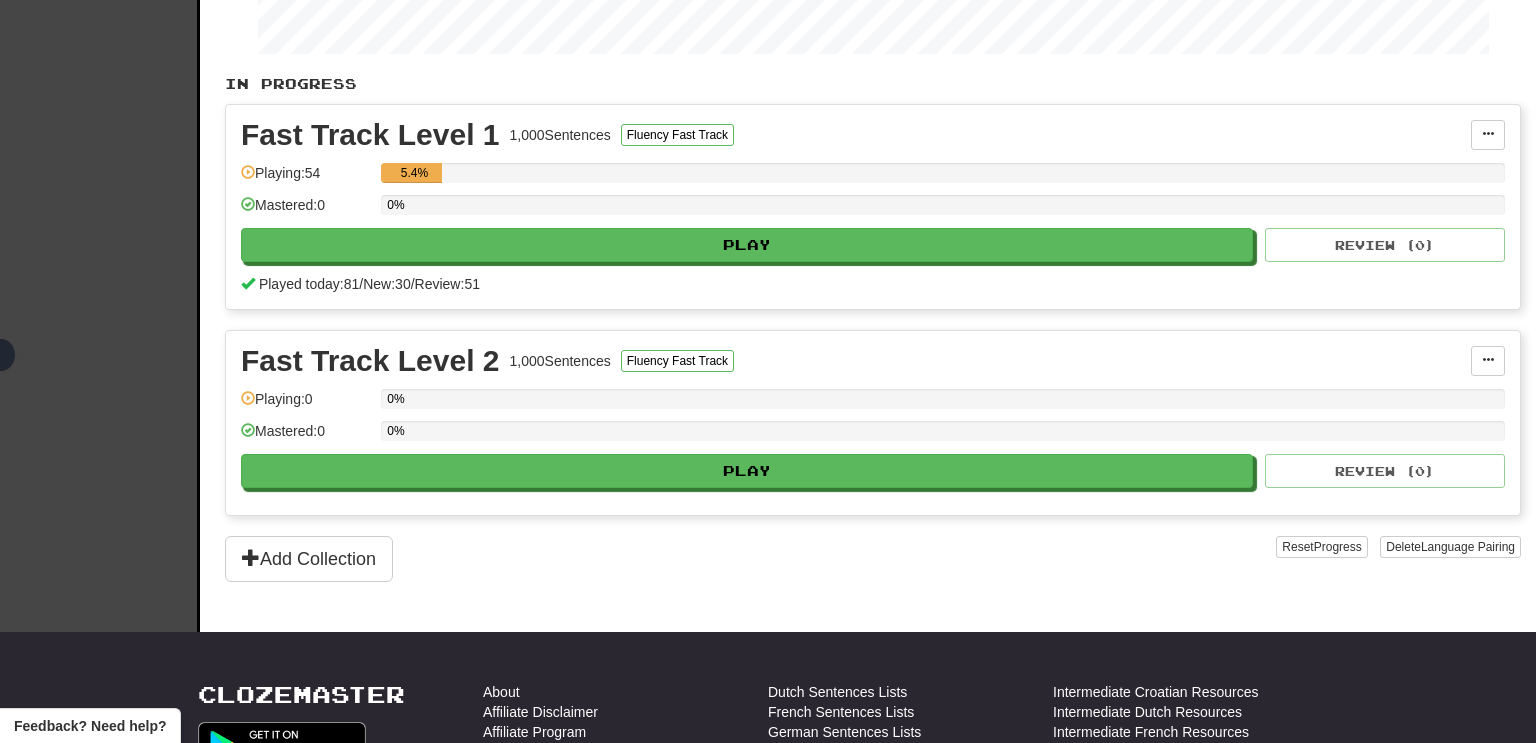 scroll, scrollTop: 0, scrollLeft: 0, axis: both 